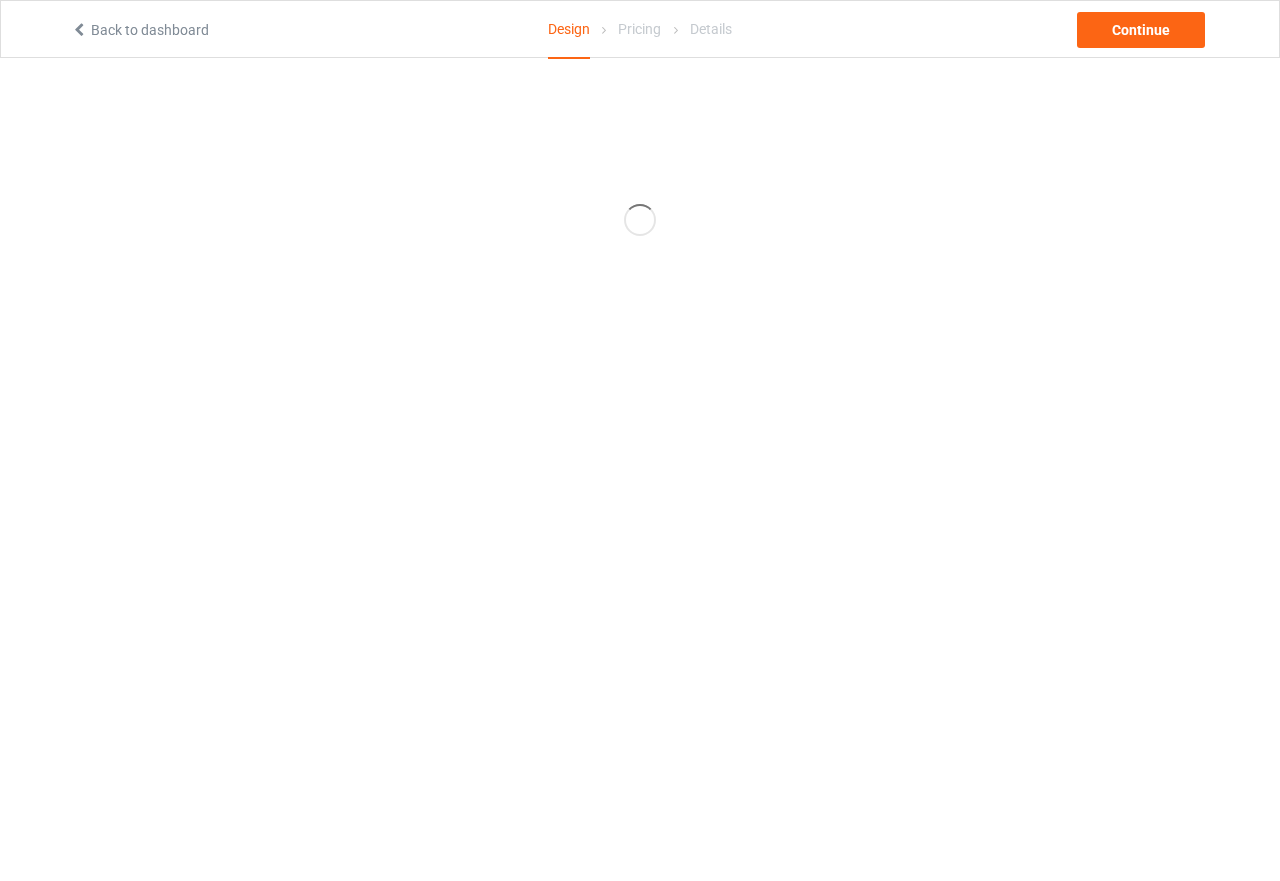 scroll, scrollTop: 0, scrollLeft: 0, axis: both 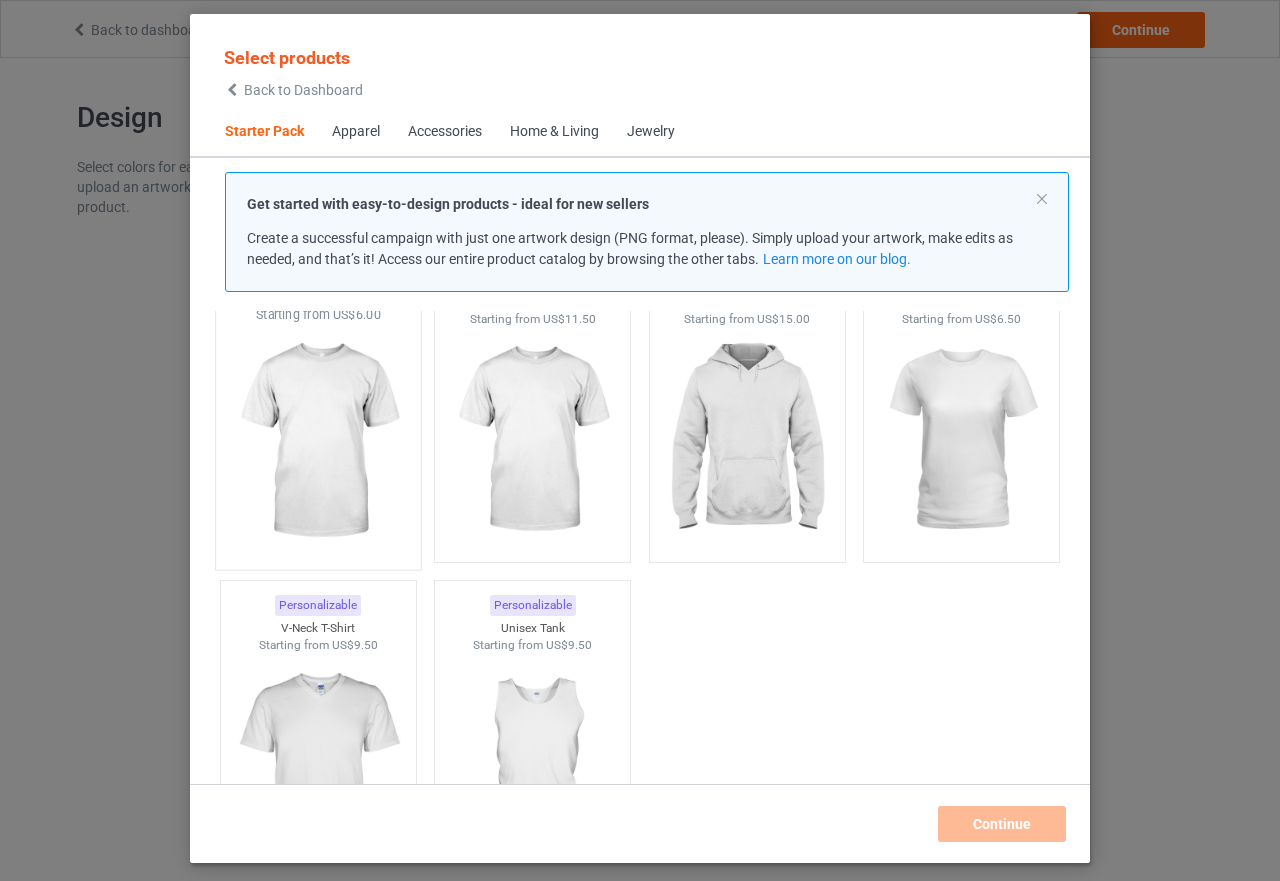 click at bounding box center (318, 441) 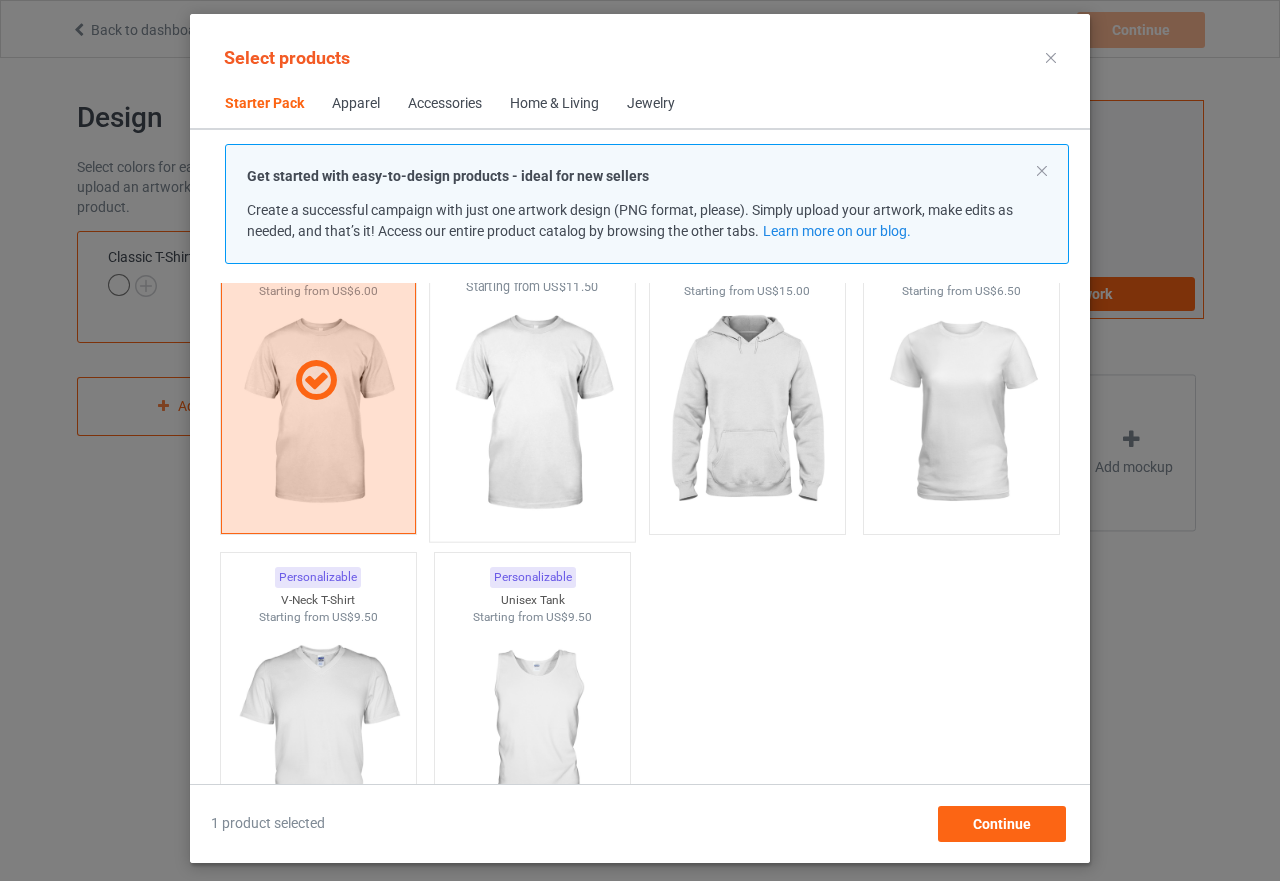 click at bounding box center (533, 413) 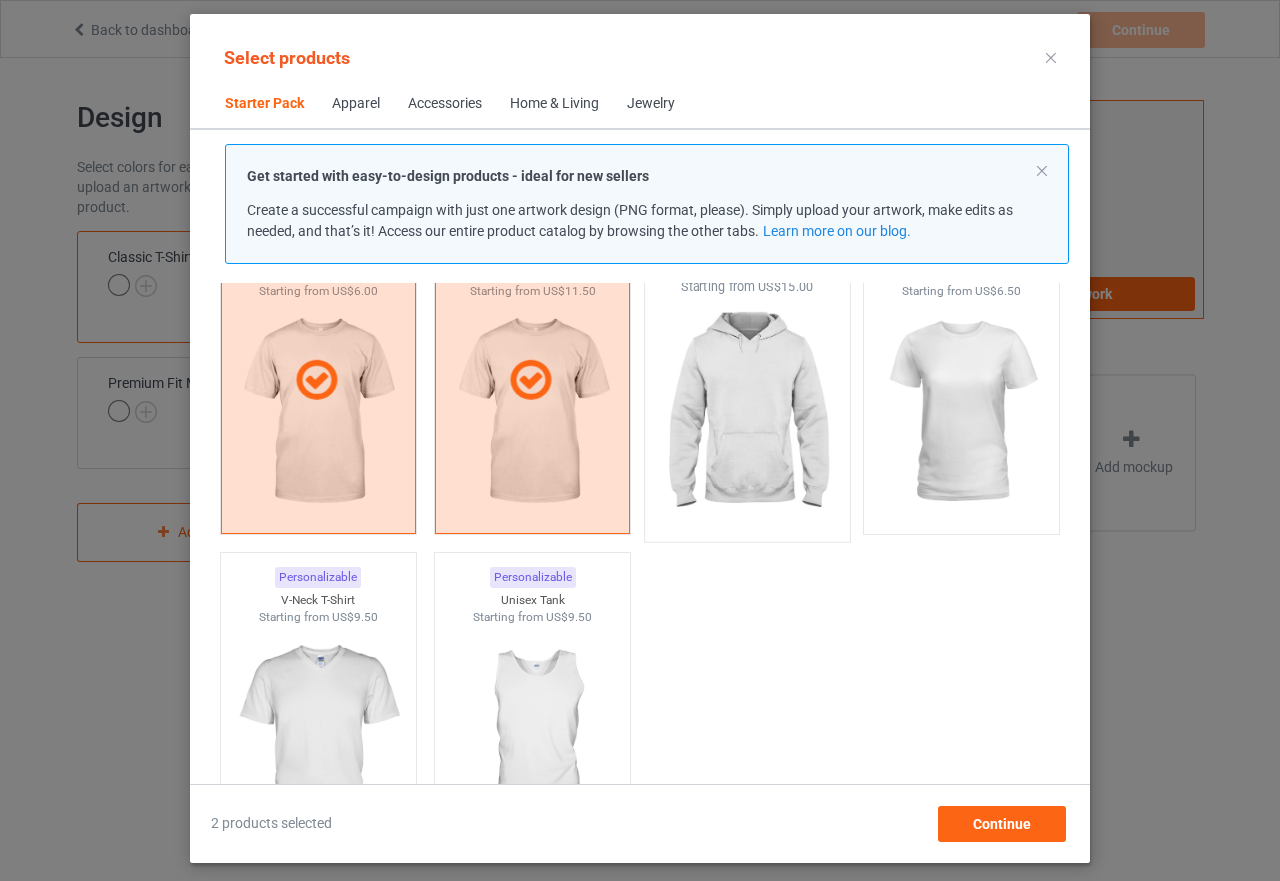 click at bounding box center [747, 413] 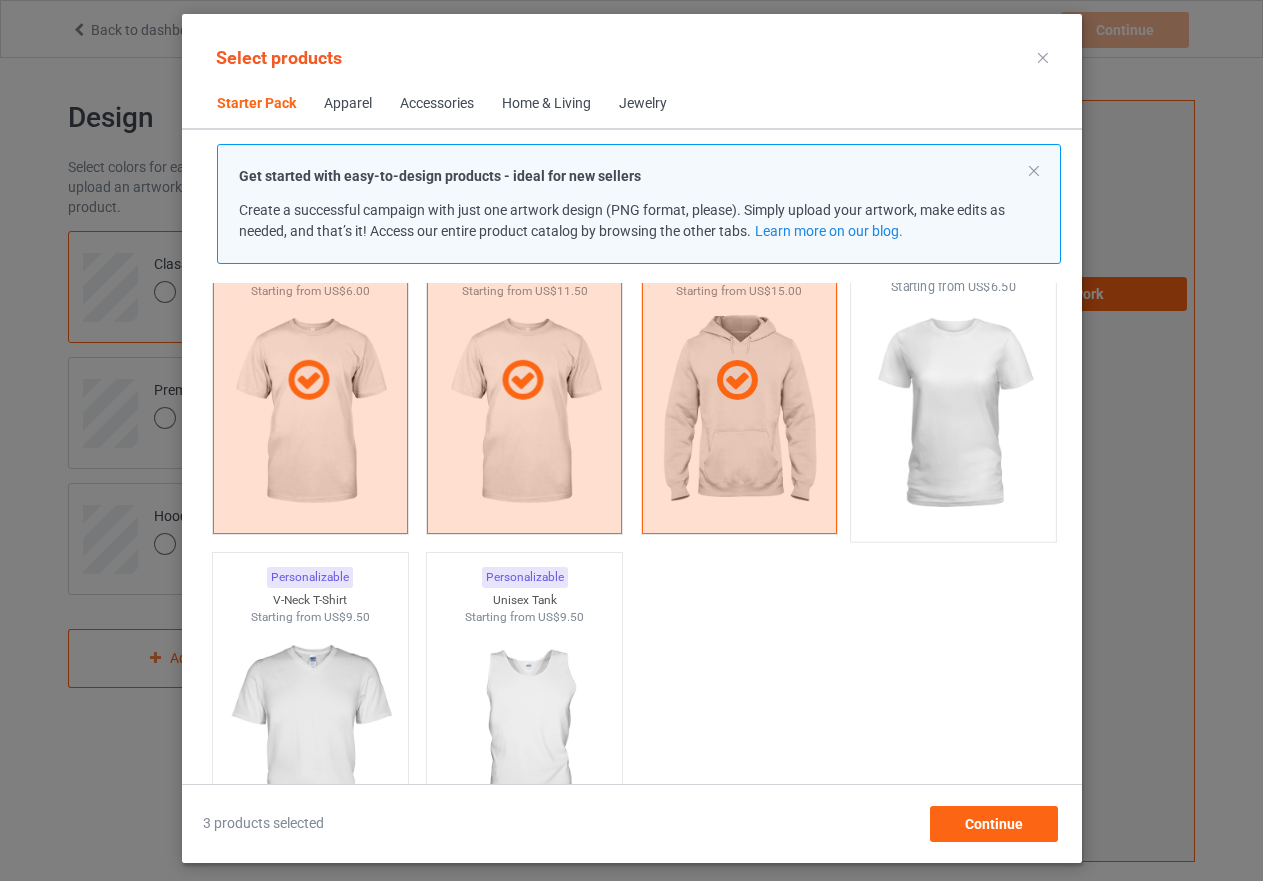 click at bounding box center (953, 413) 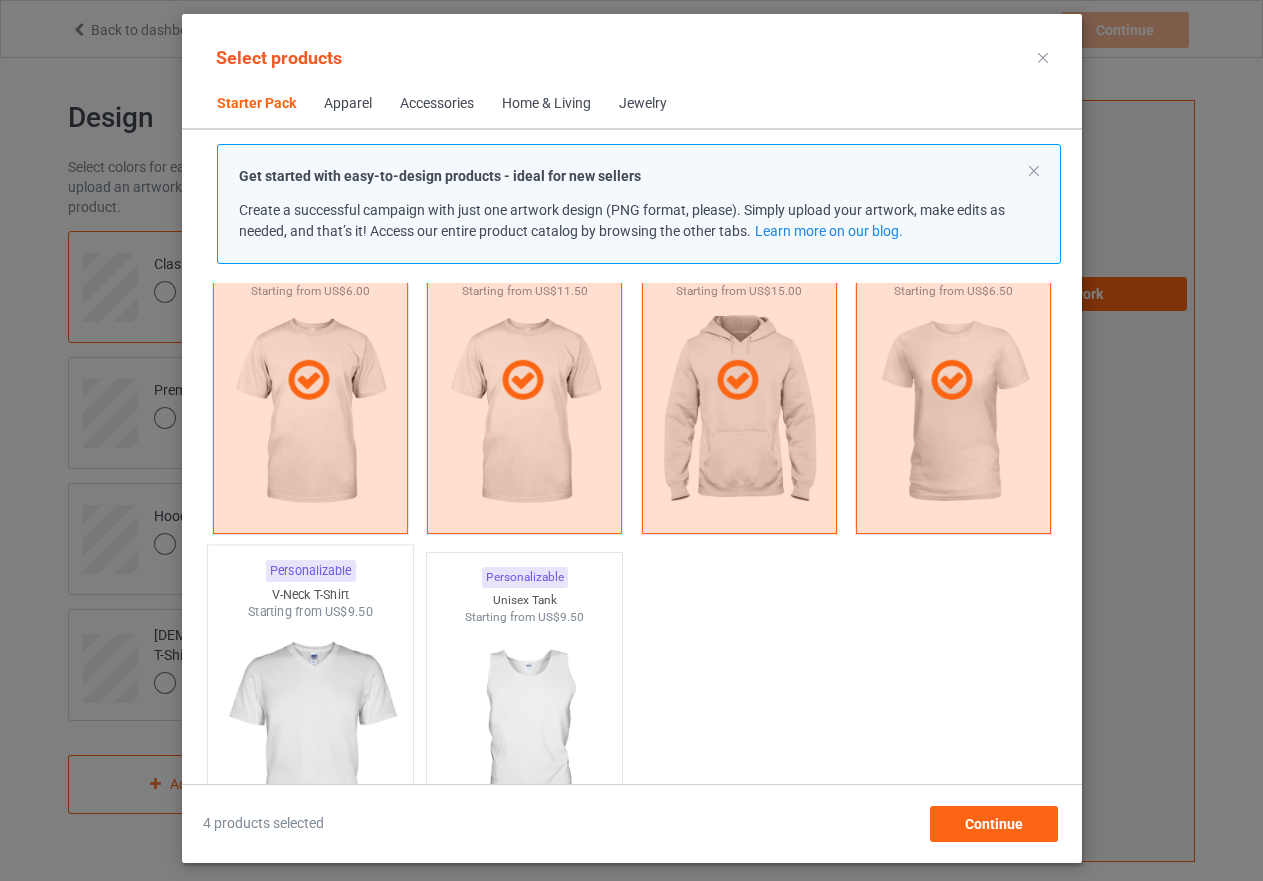 click at bounding box center (310, 738) 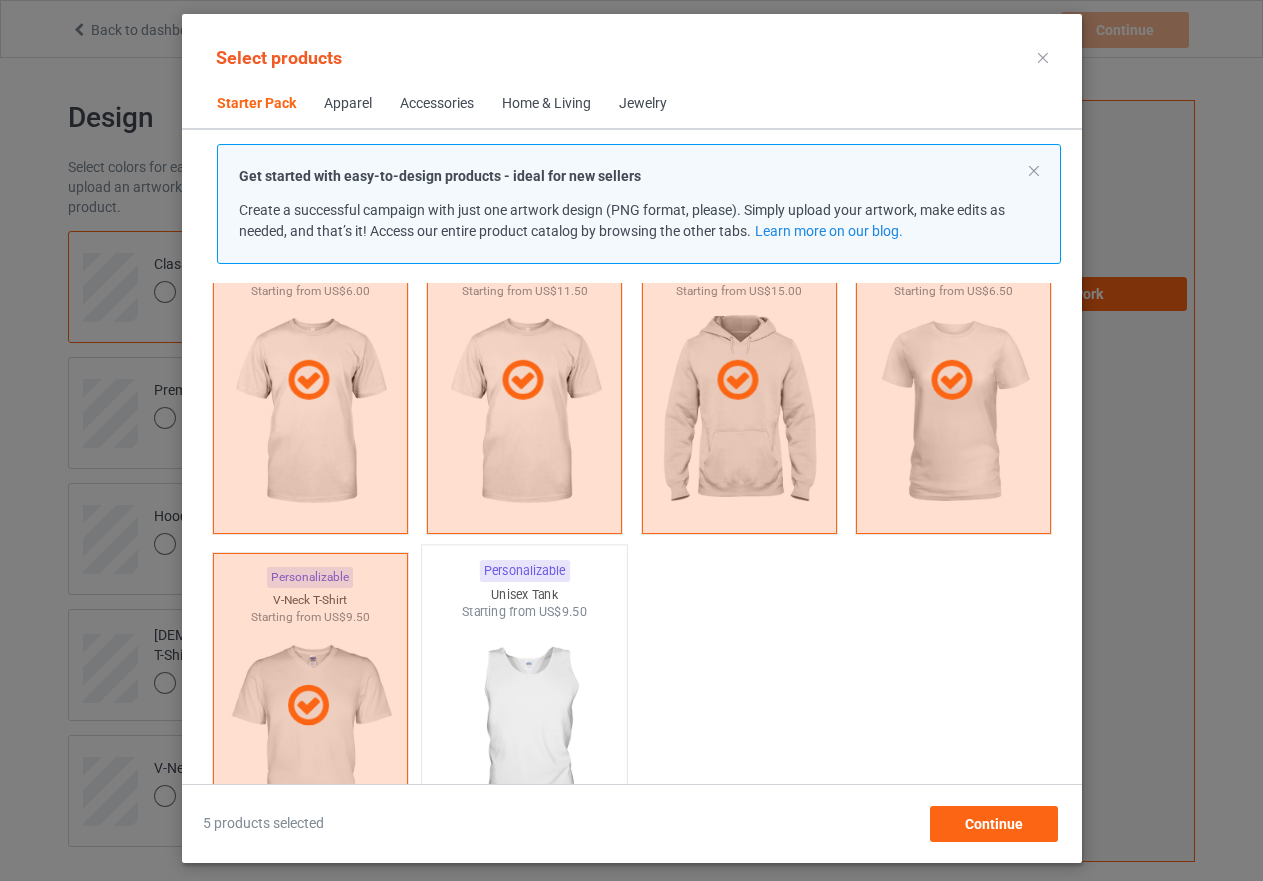 click at bounding box center (524, 738) 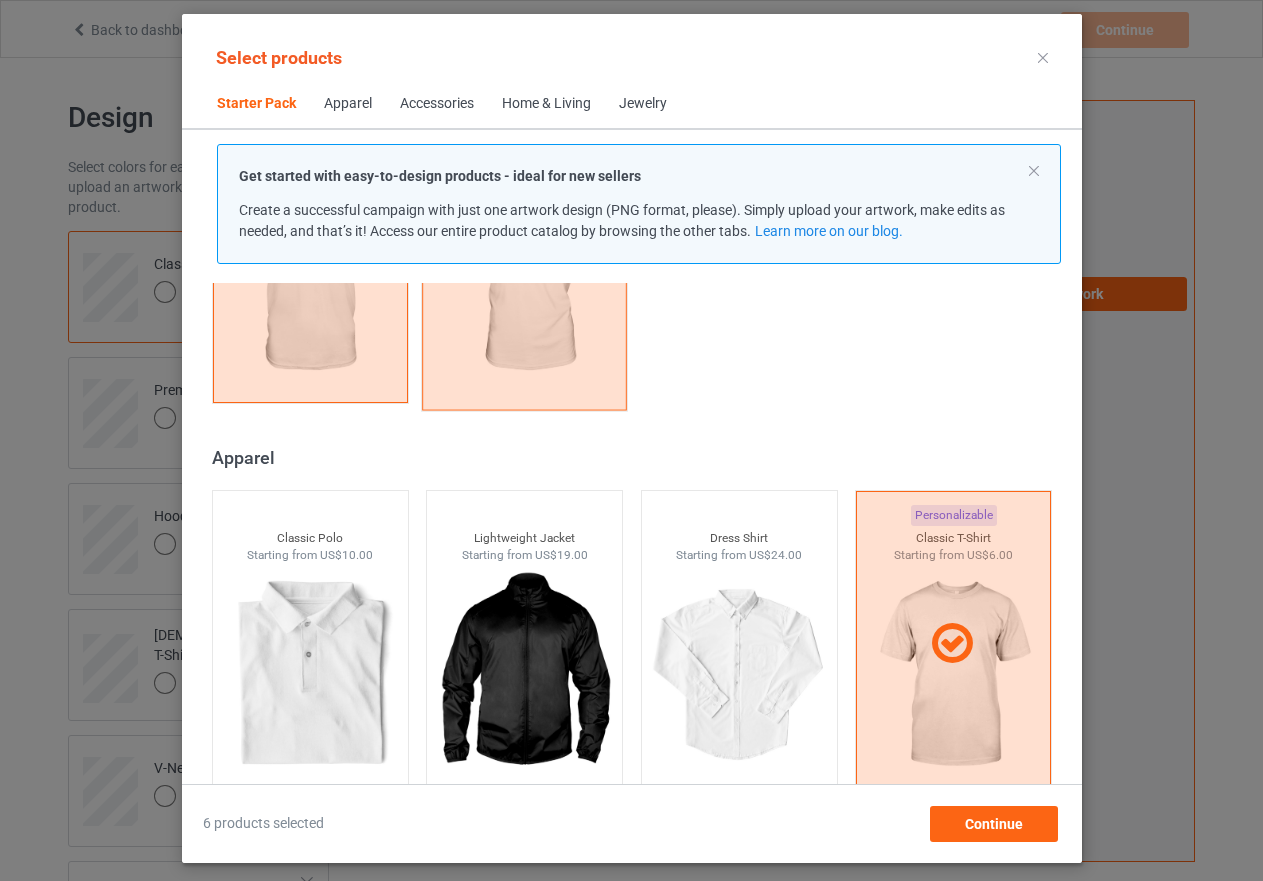 scroll, scrollTop: 626, scrollLeft: 0, axis: vertical 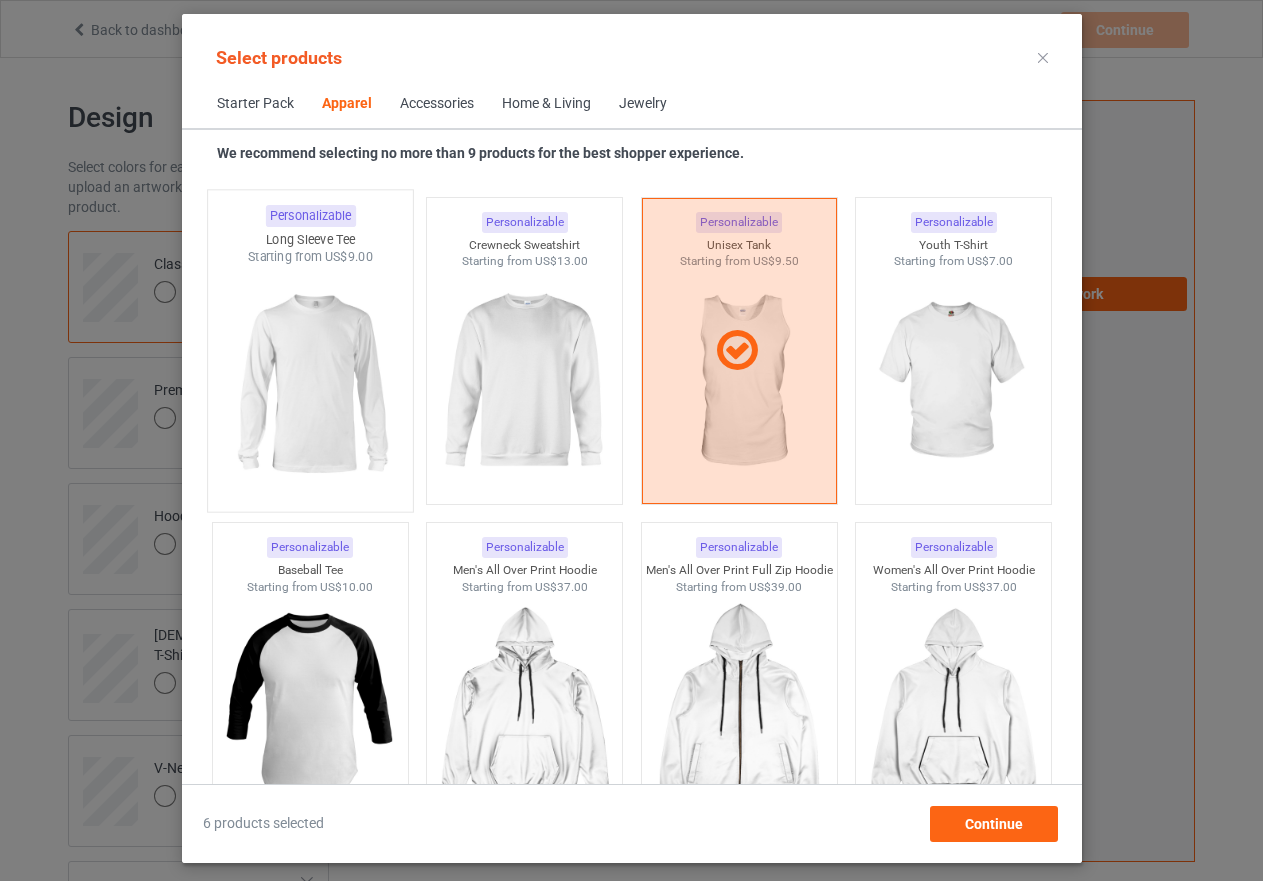 click at bounding box center [310, 383] 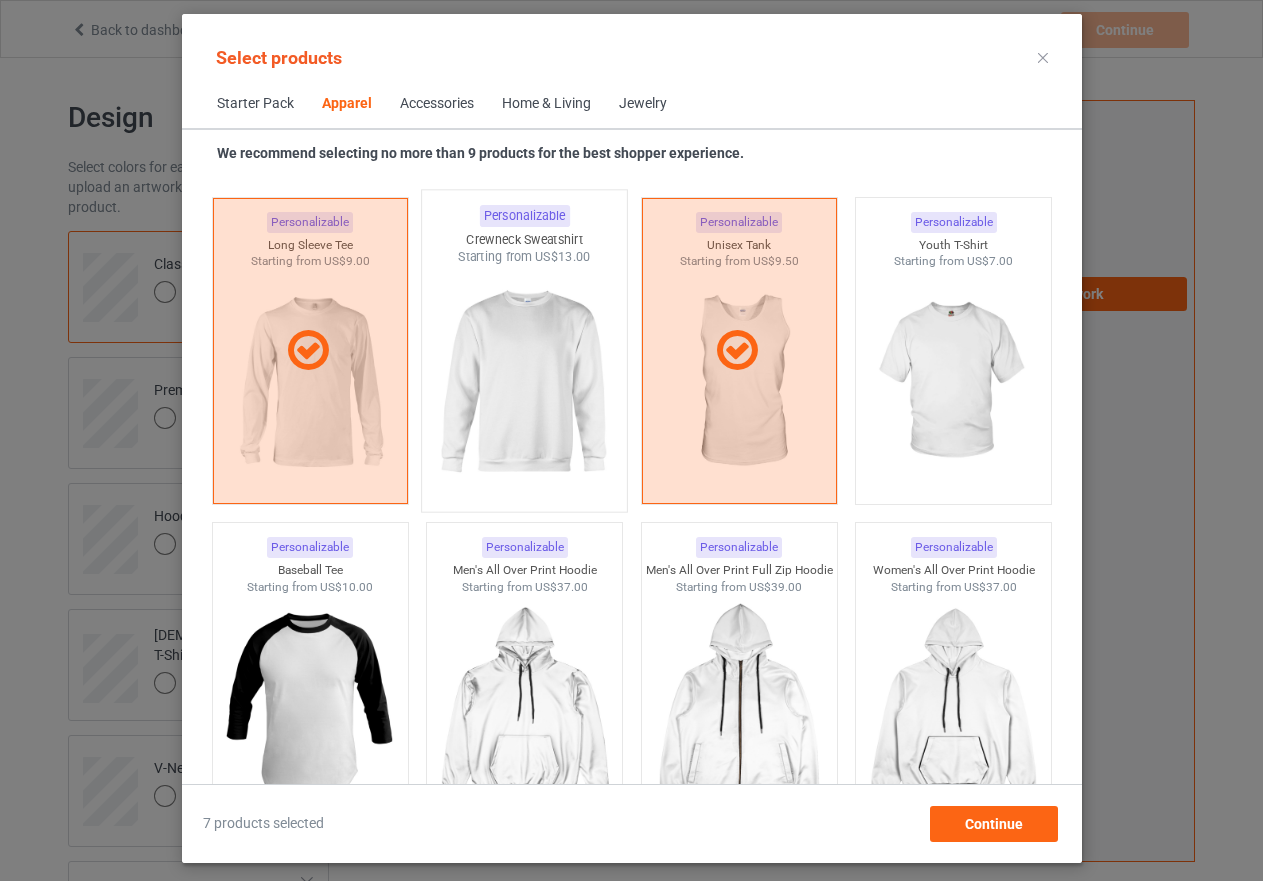 click at bounding box center (524, 383) 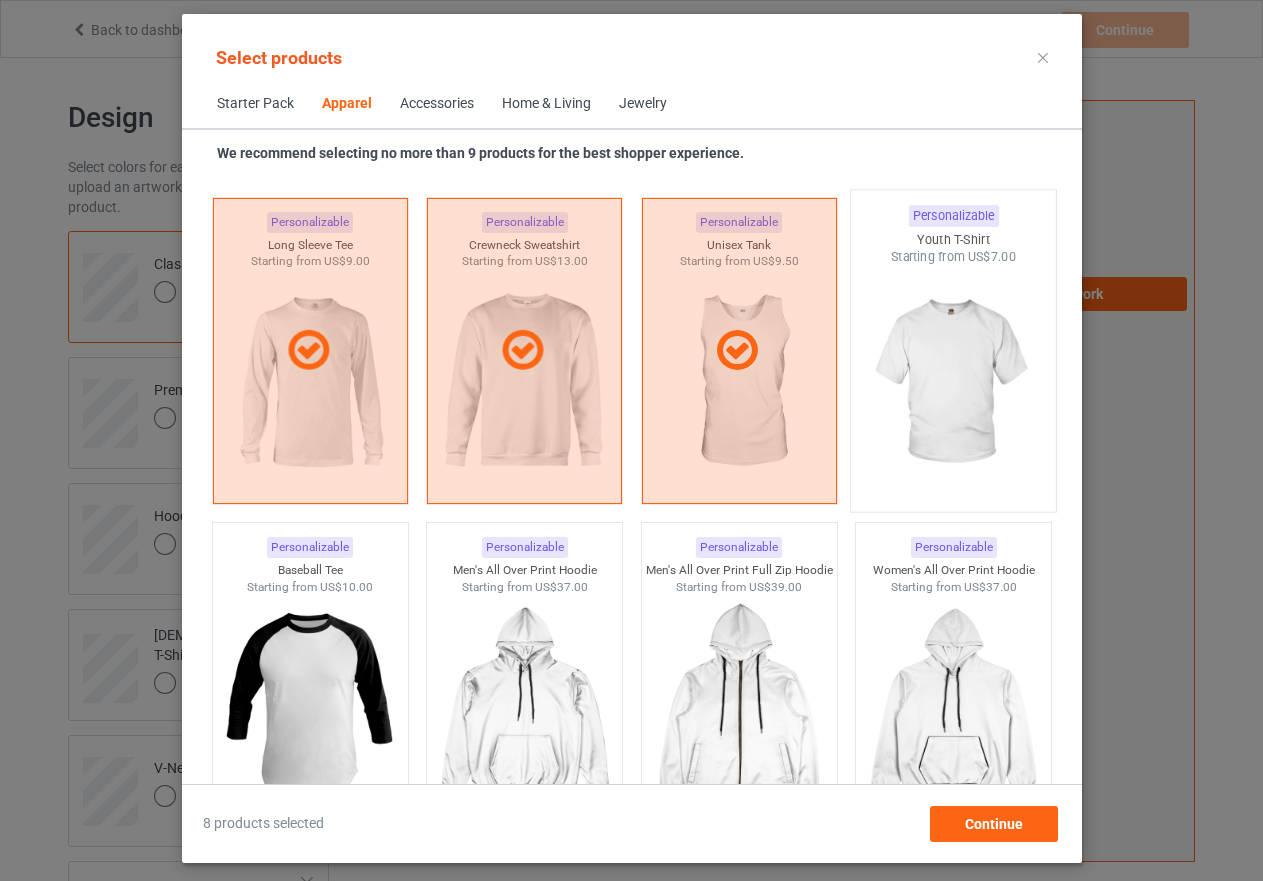 click at bounding box center (953, 383) 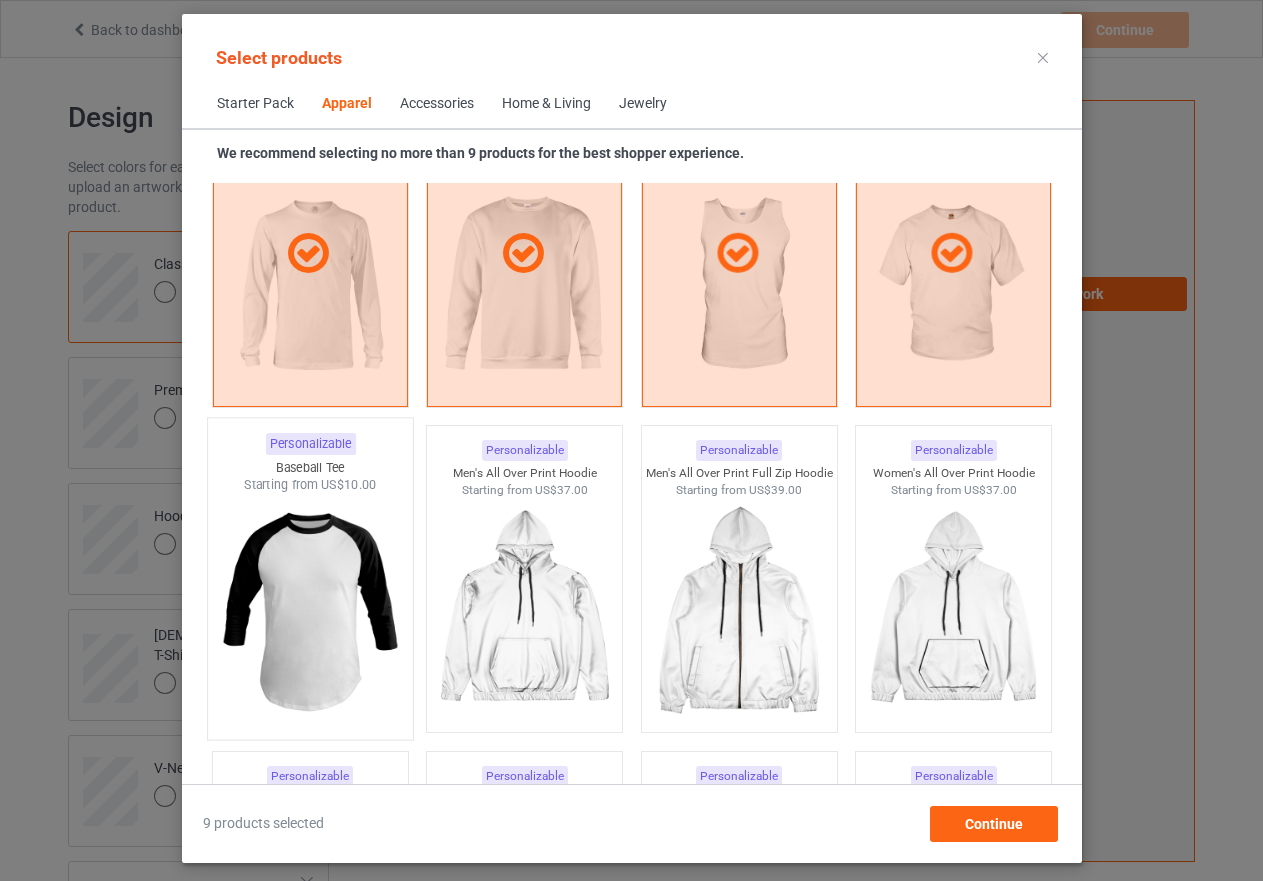 scroll, scrollTop: 1626, scrollLeft: 0, axis: vertical 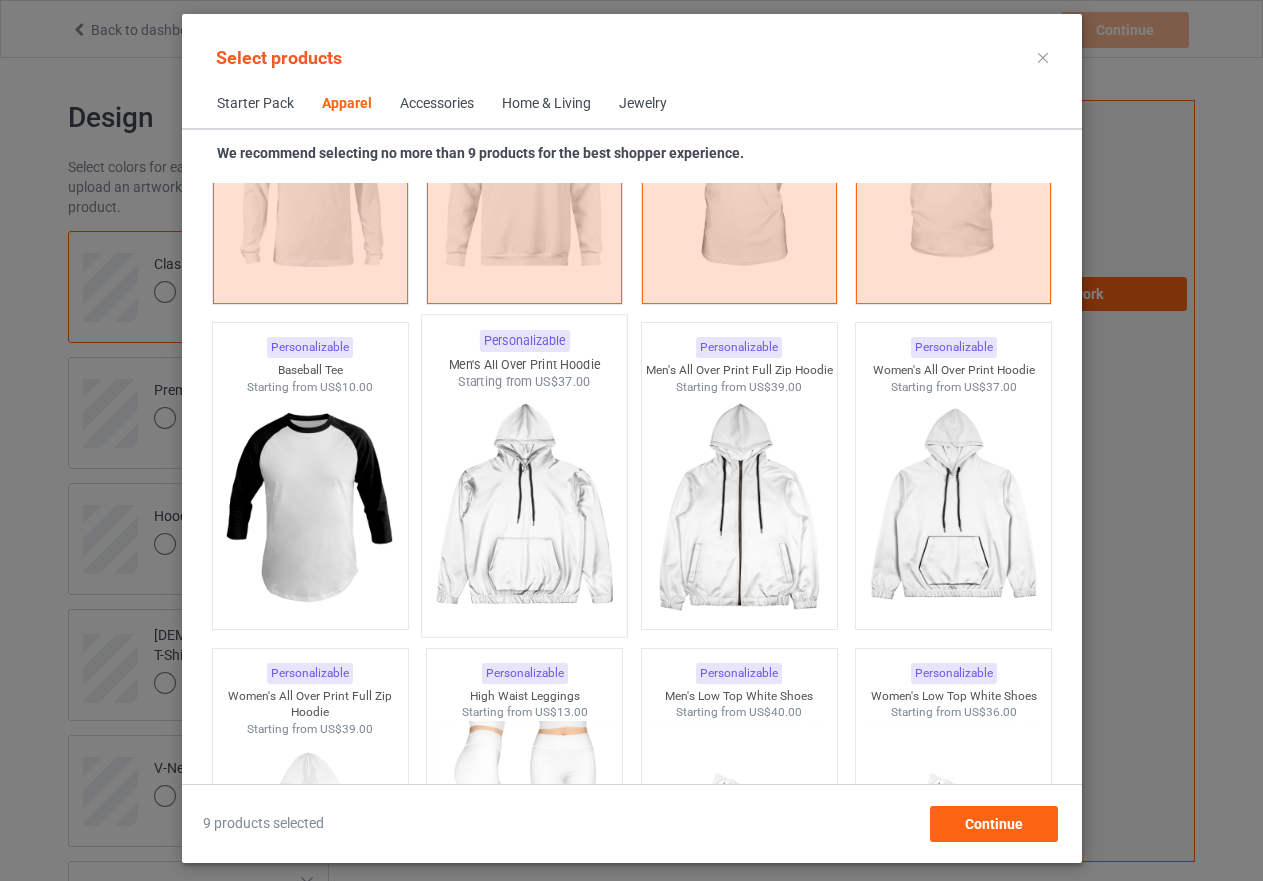 click at bounding box center (524, 508) 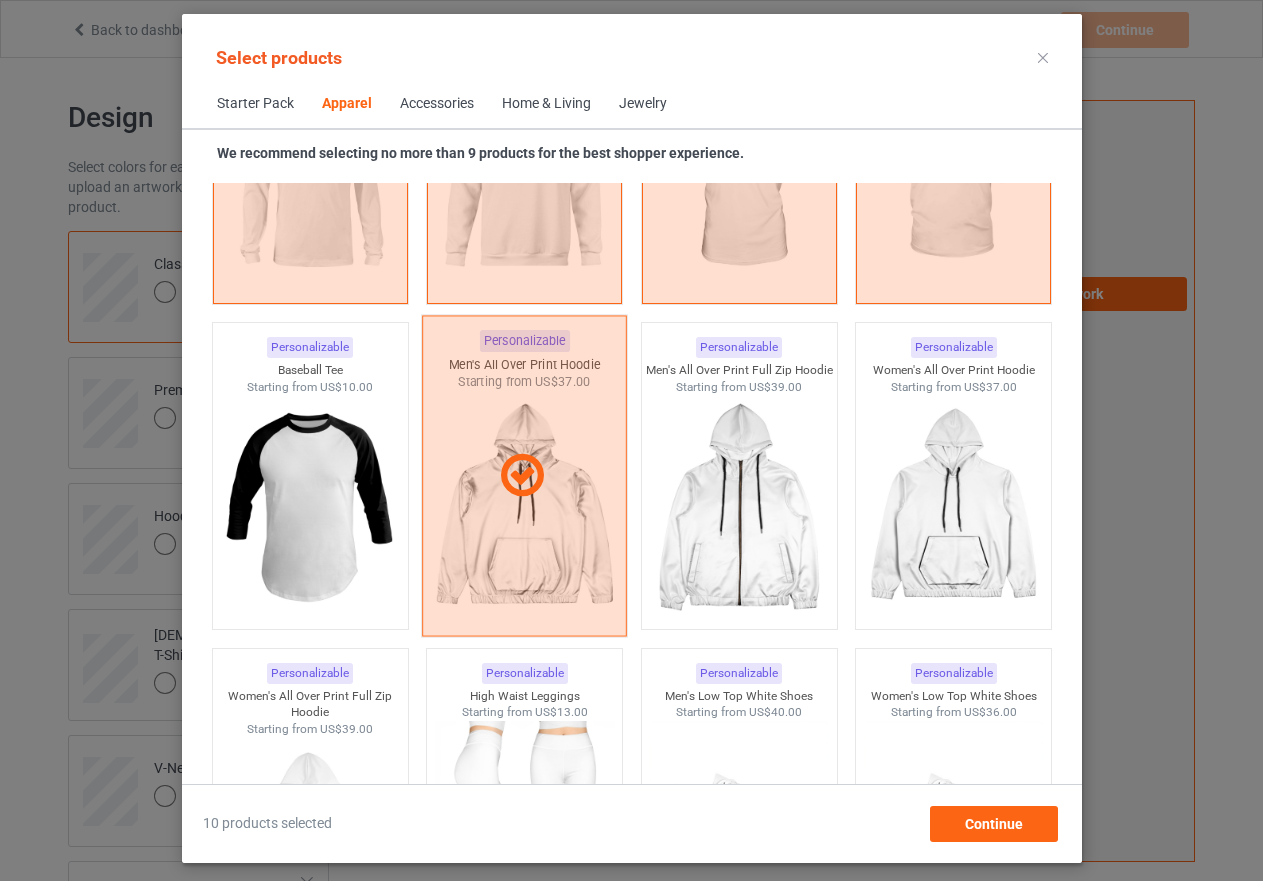 click at bounding box center [524, 476] 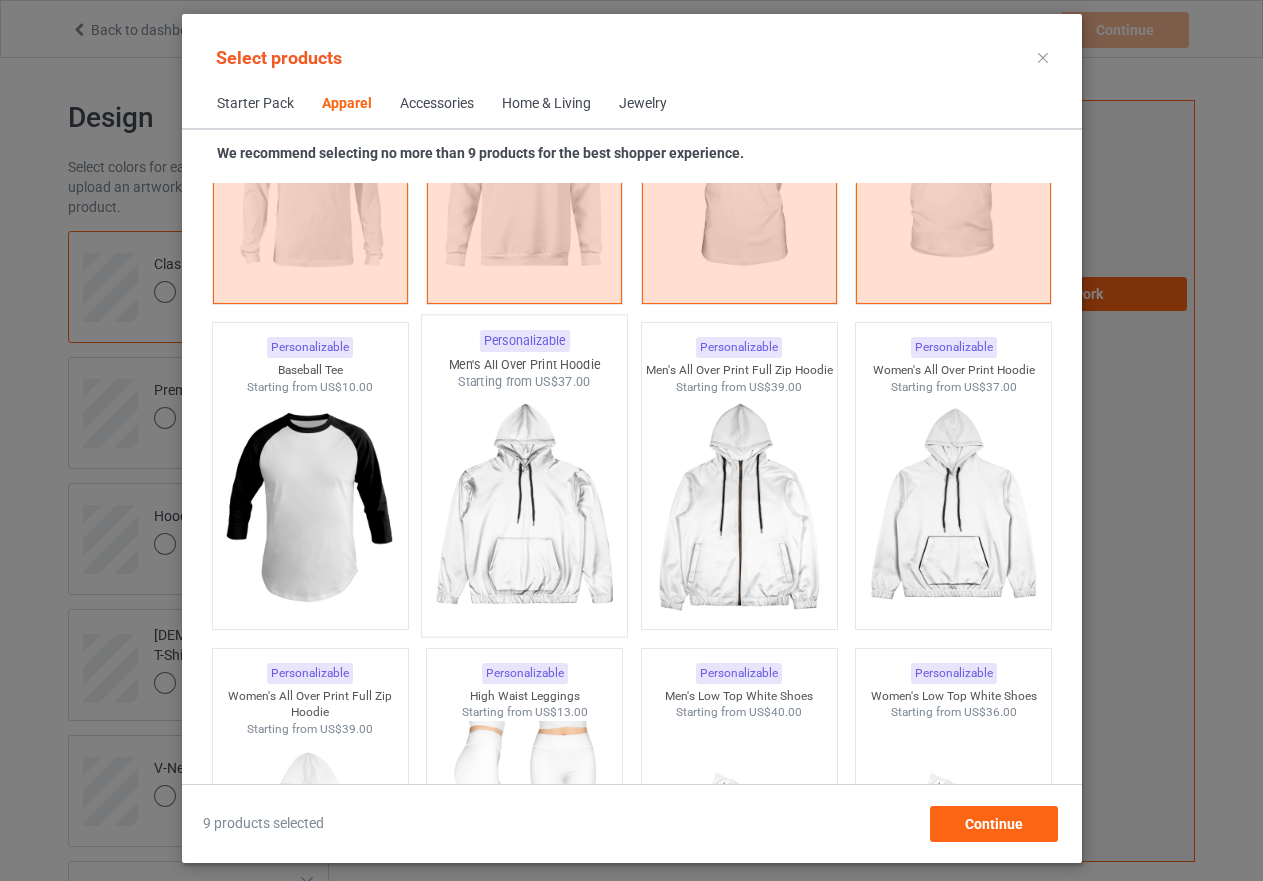 click at bounding box center [524, 508] 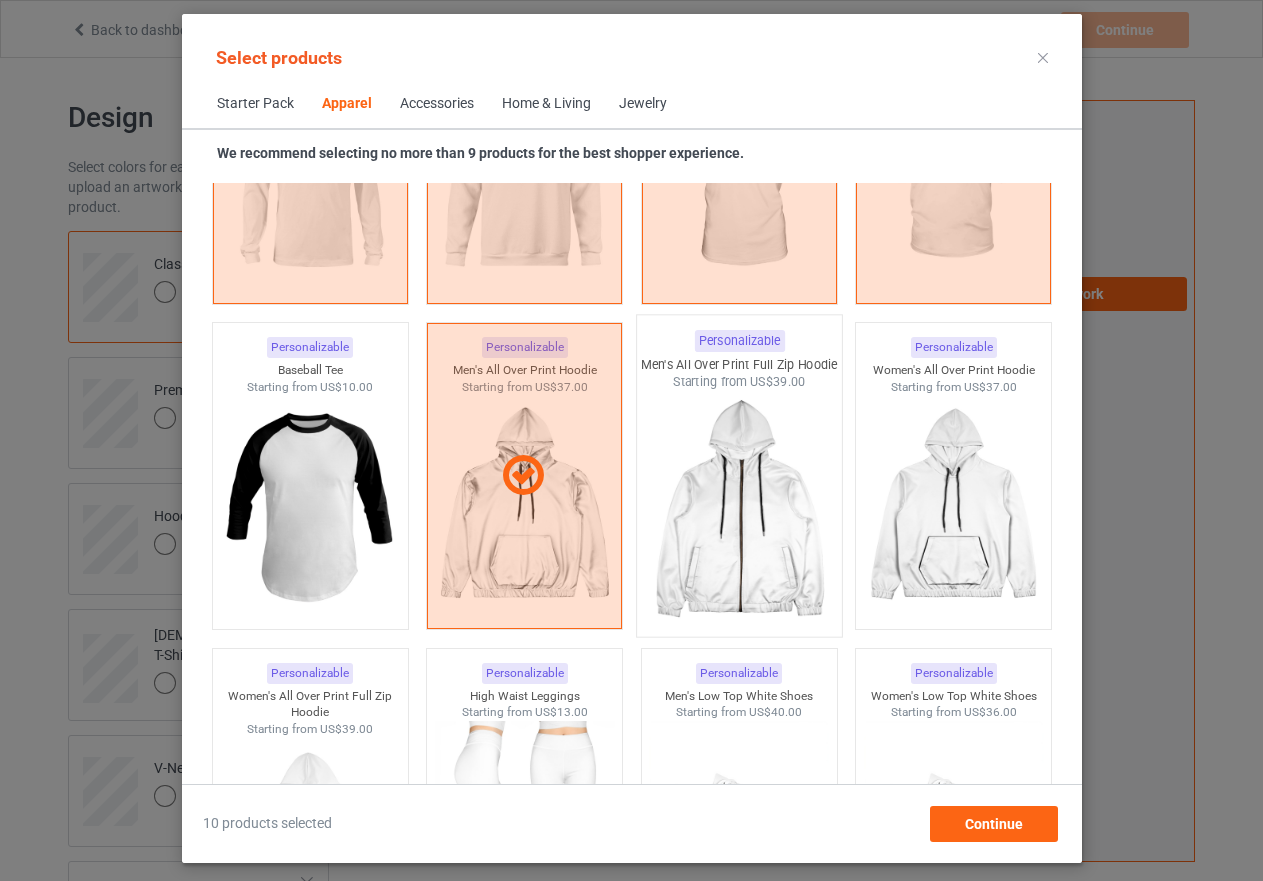 click at bounding box center (739, 508) 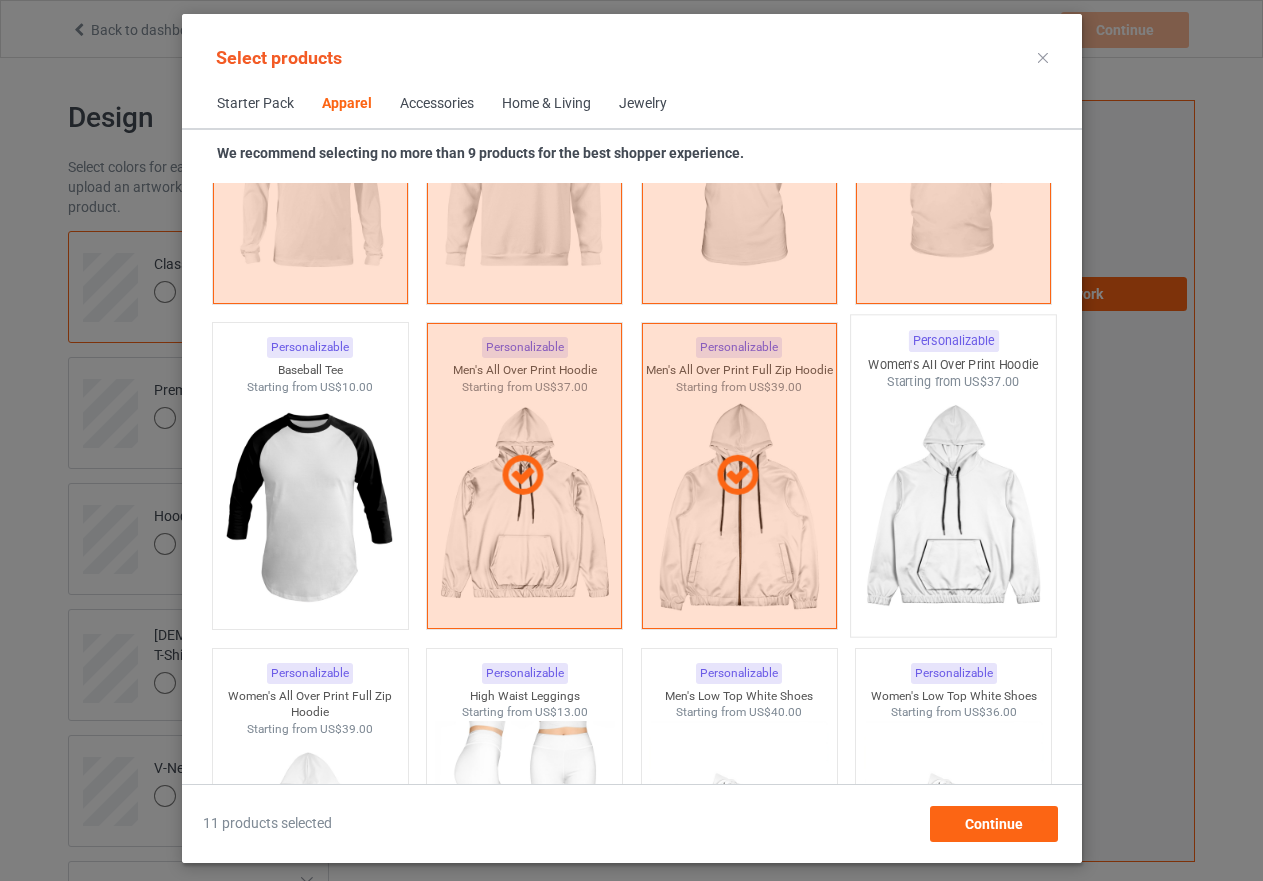 click at bounding box center [953, 508] 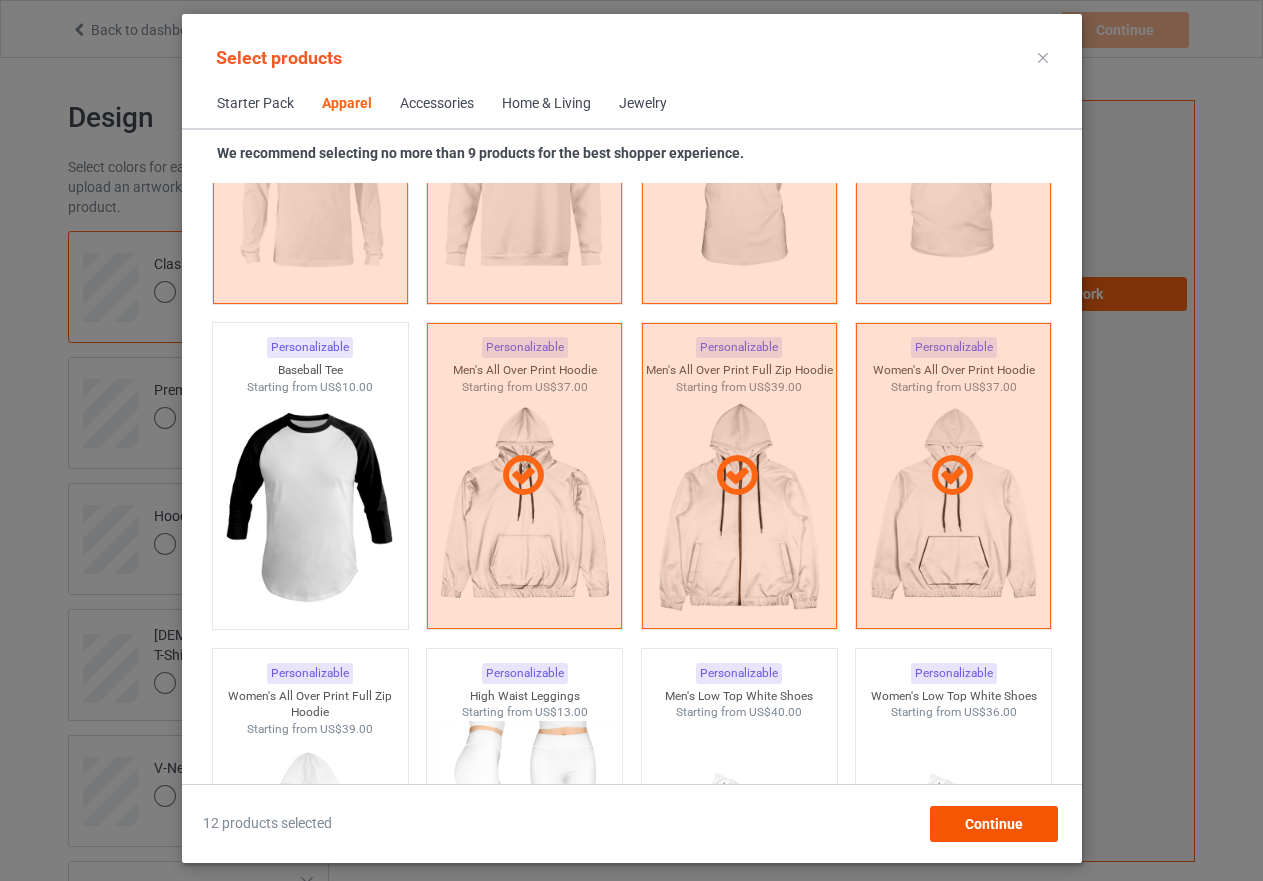 scroll, scrollTop: 1726, scrollLeft: 0, axis: vertical 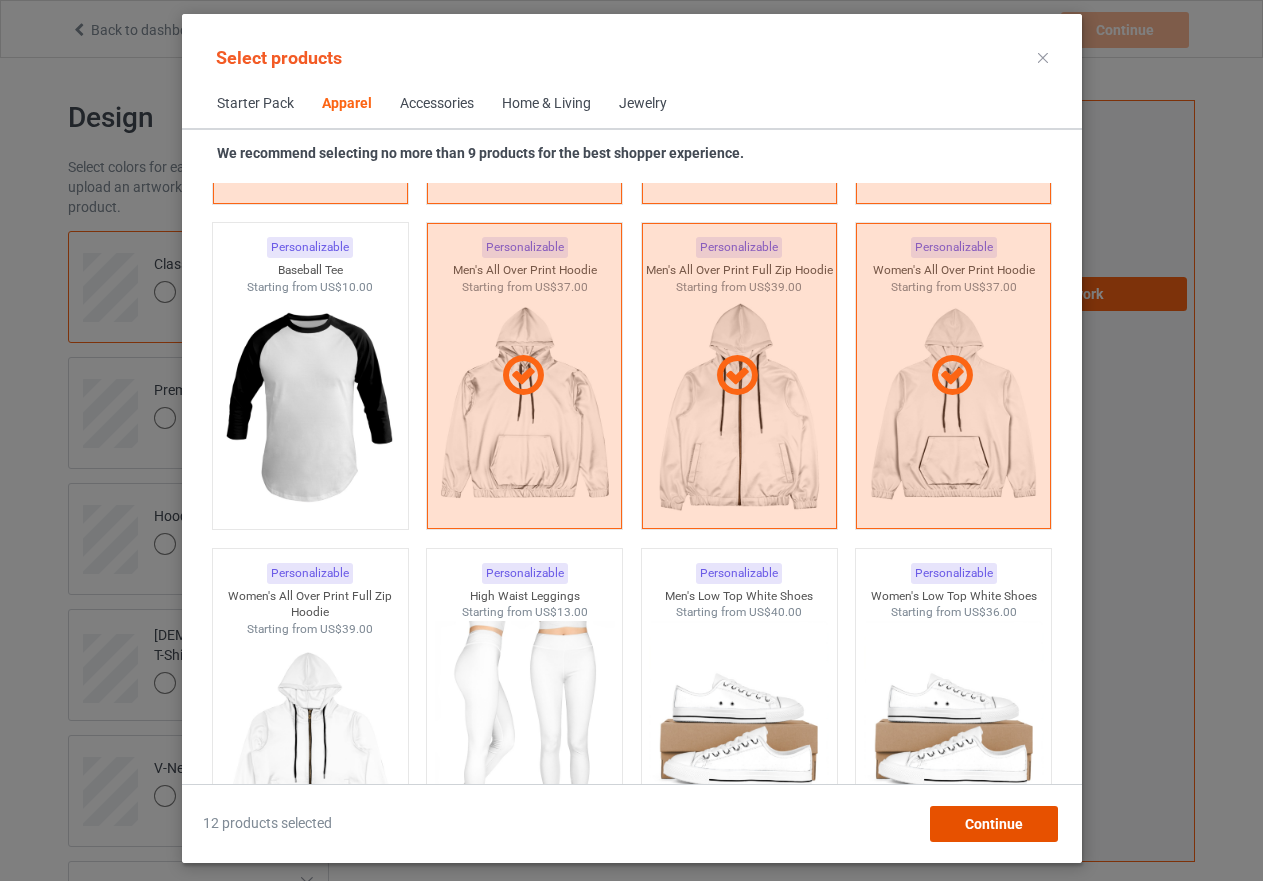 click on "Continue" at bounding box center [993, 824] 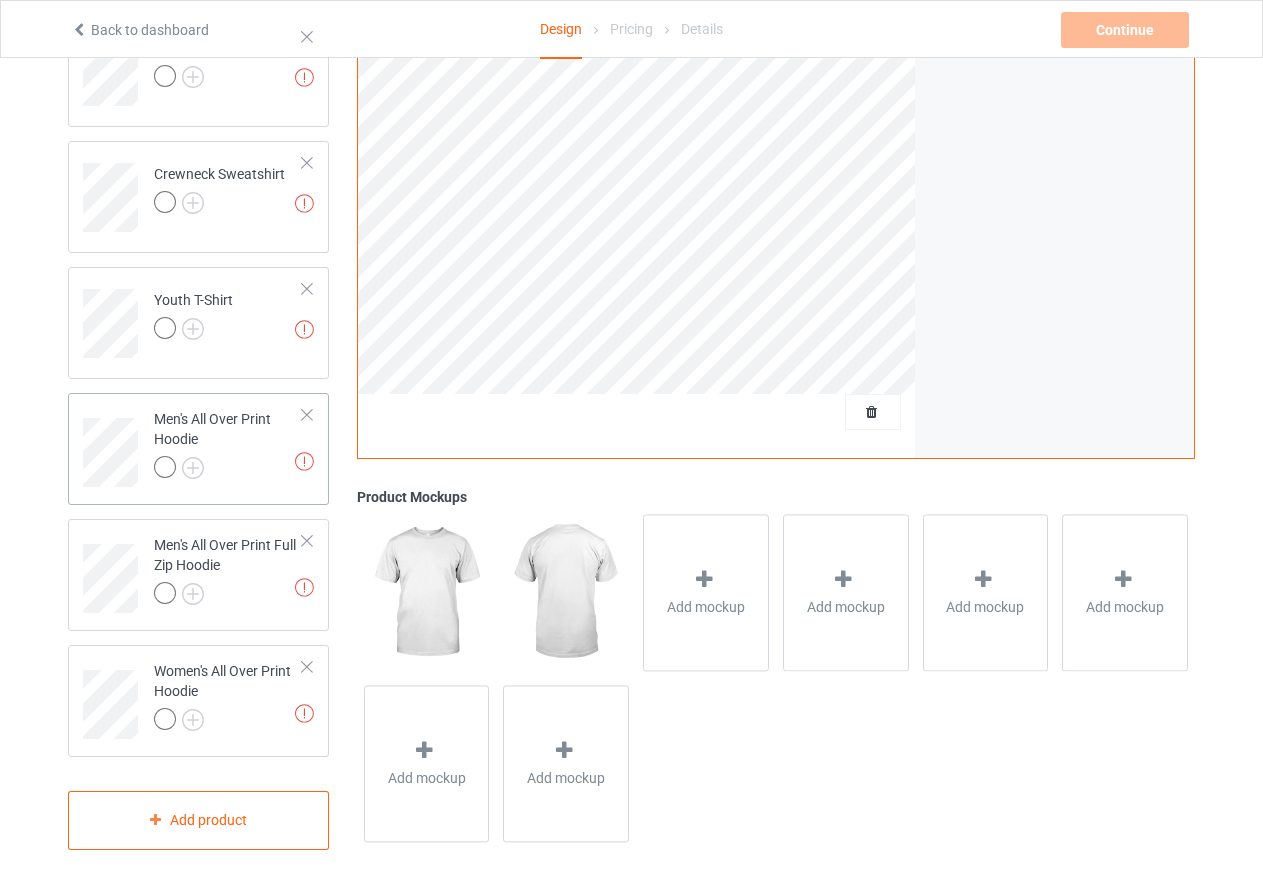 scroll, scrollTop: 983, scrollLeft: 0, axis: vertical 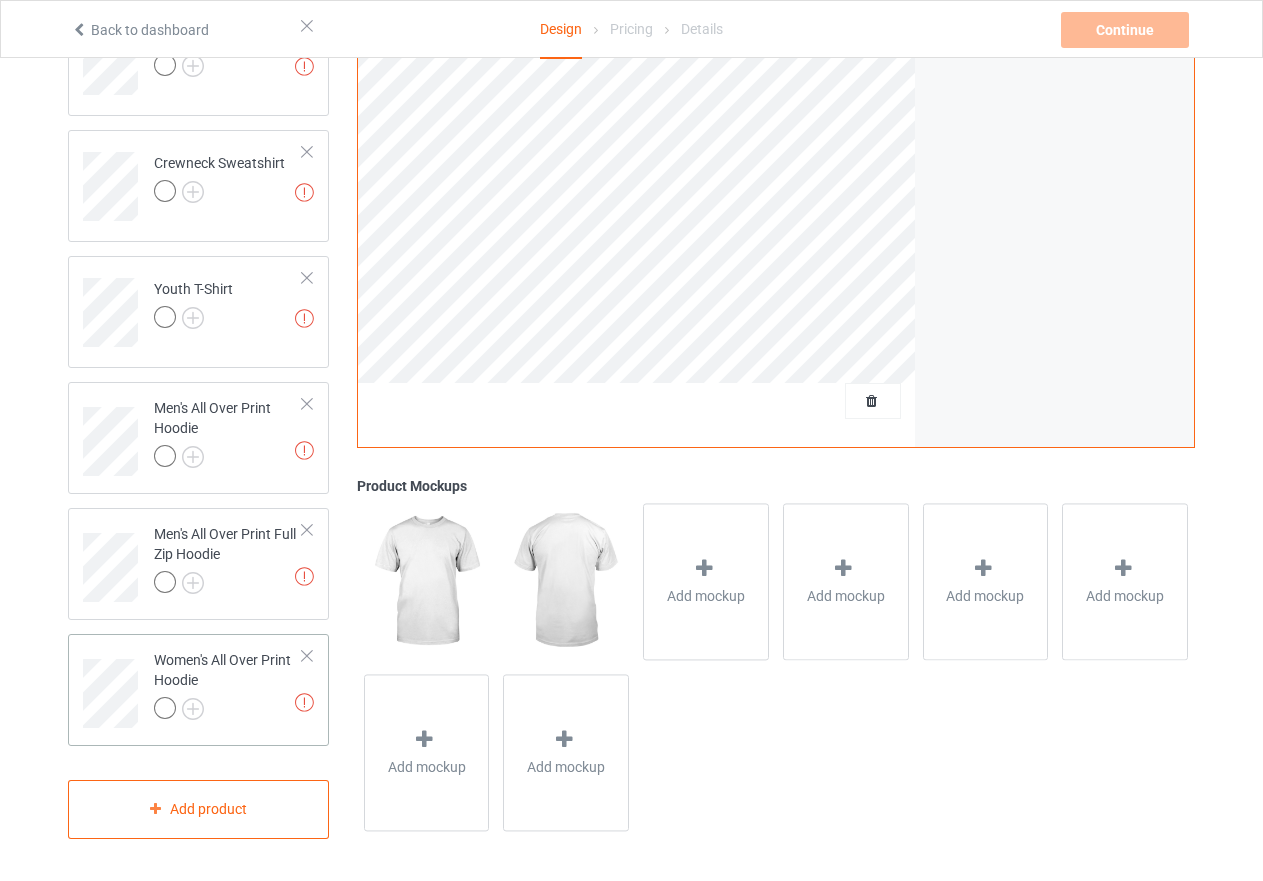 click at bounding box center [307, 656] 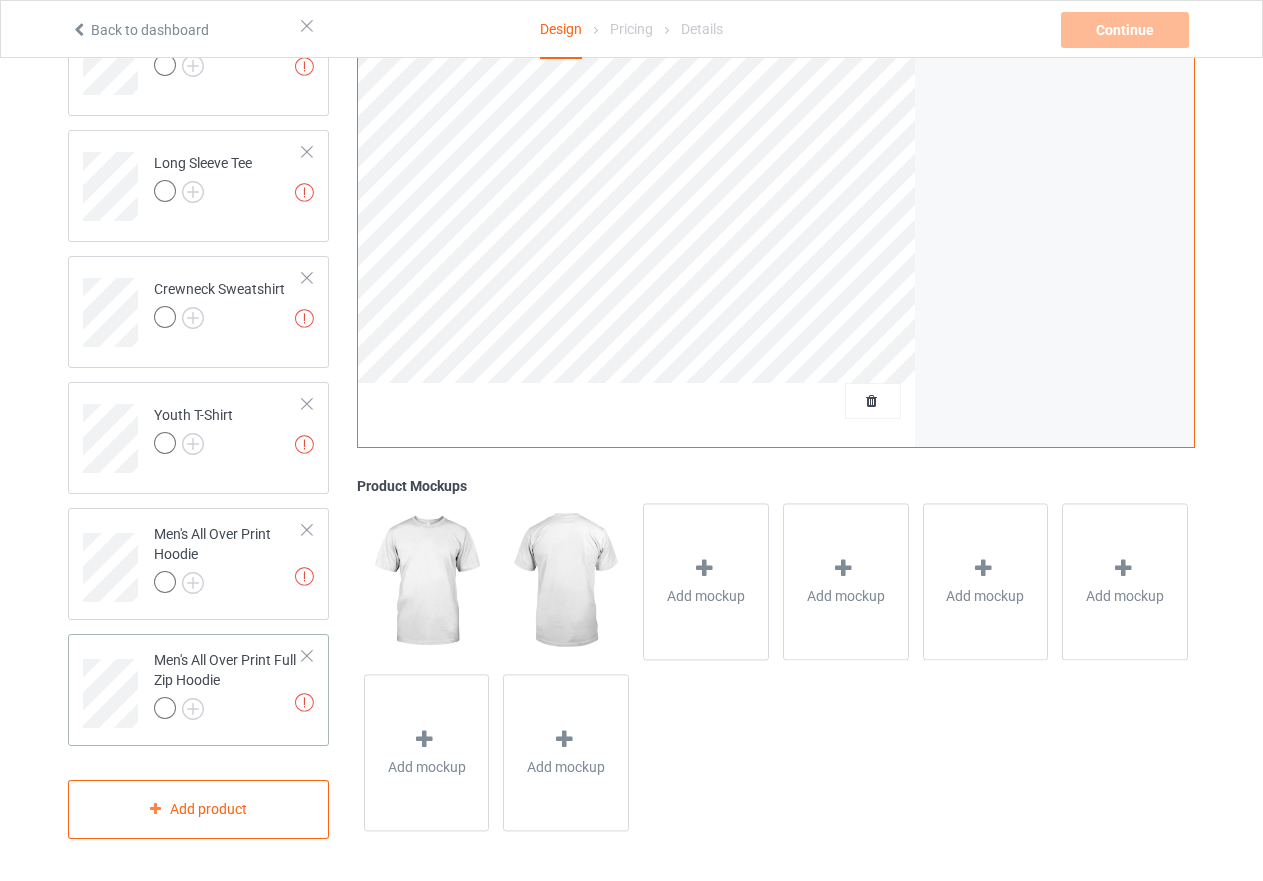 click at bounding box center [307, 656] 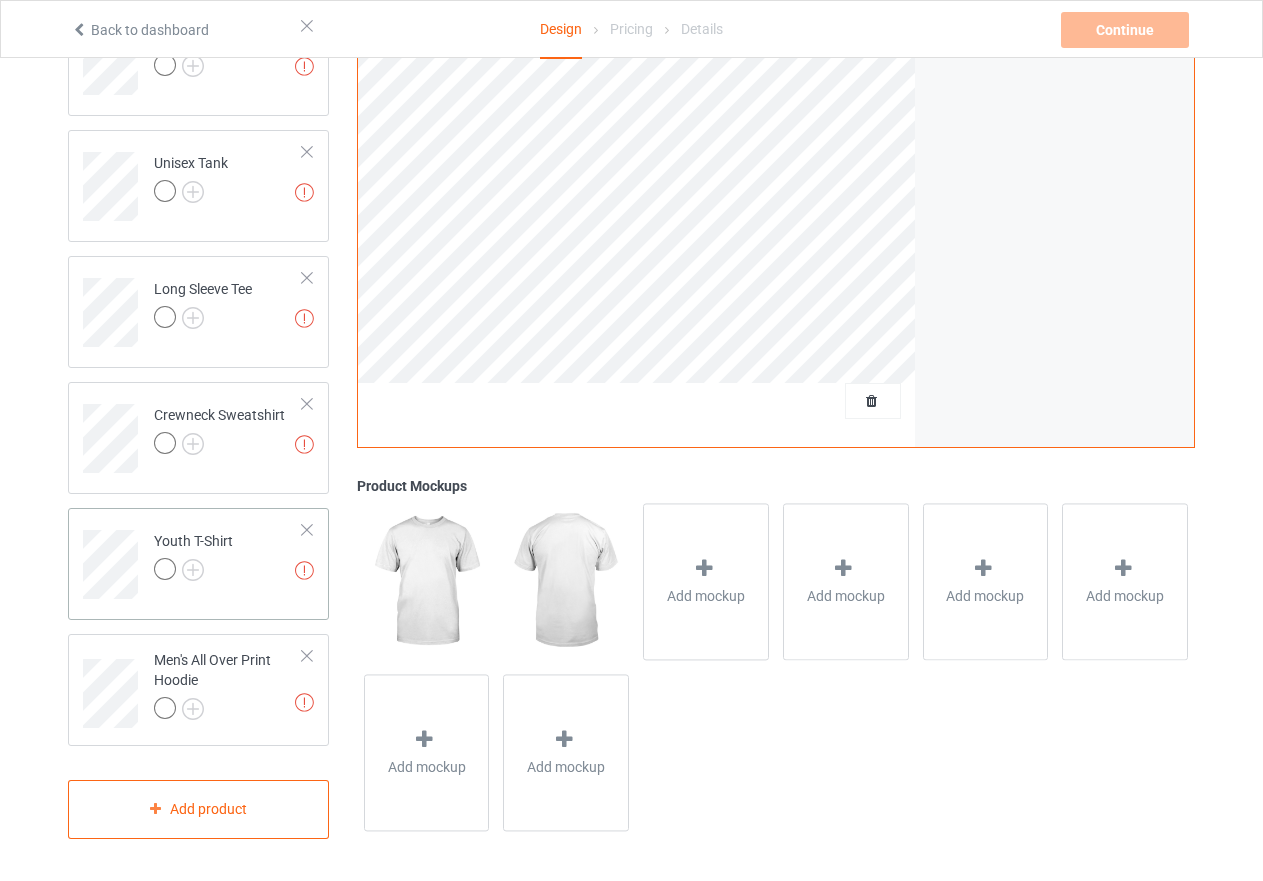 scroll, scrollTop: 731, scrollLeft: 0, axis: vertical 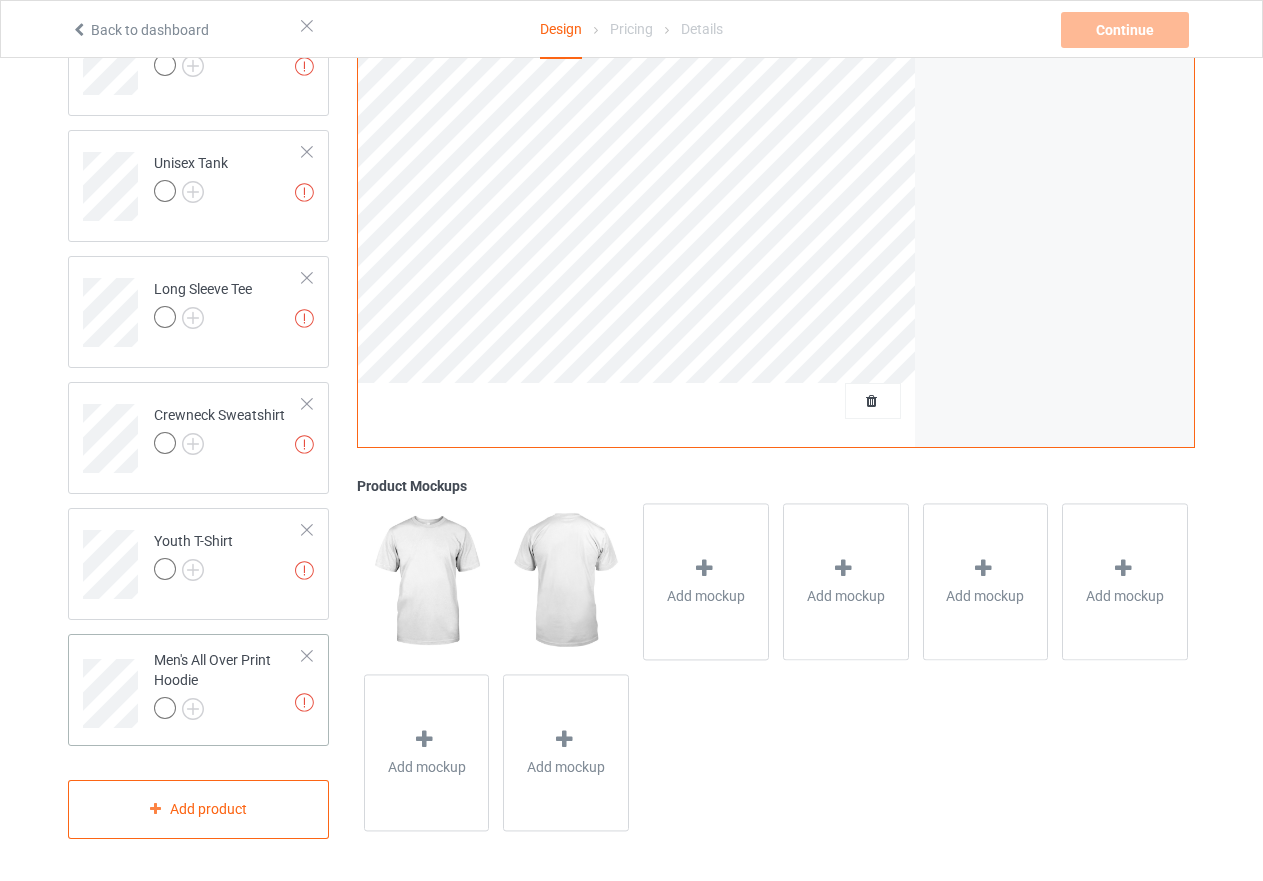 click at bounding box center (307, 656) 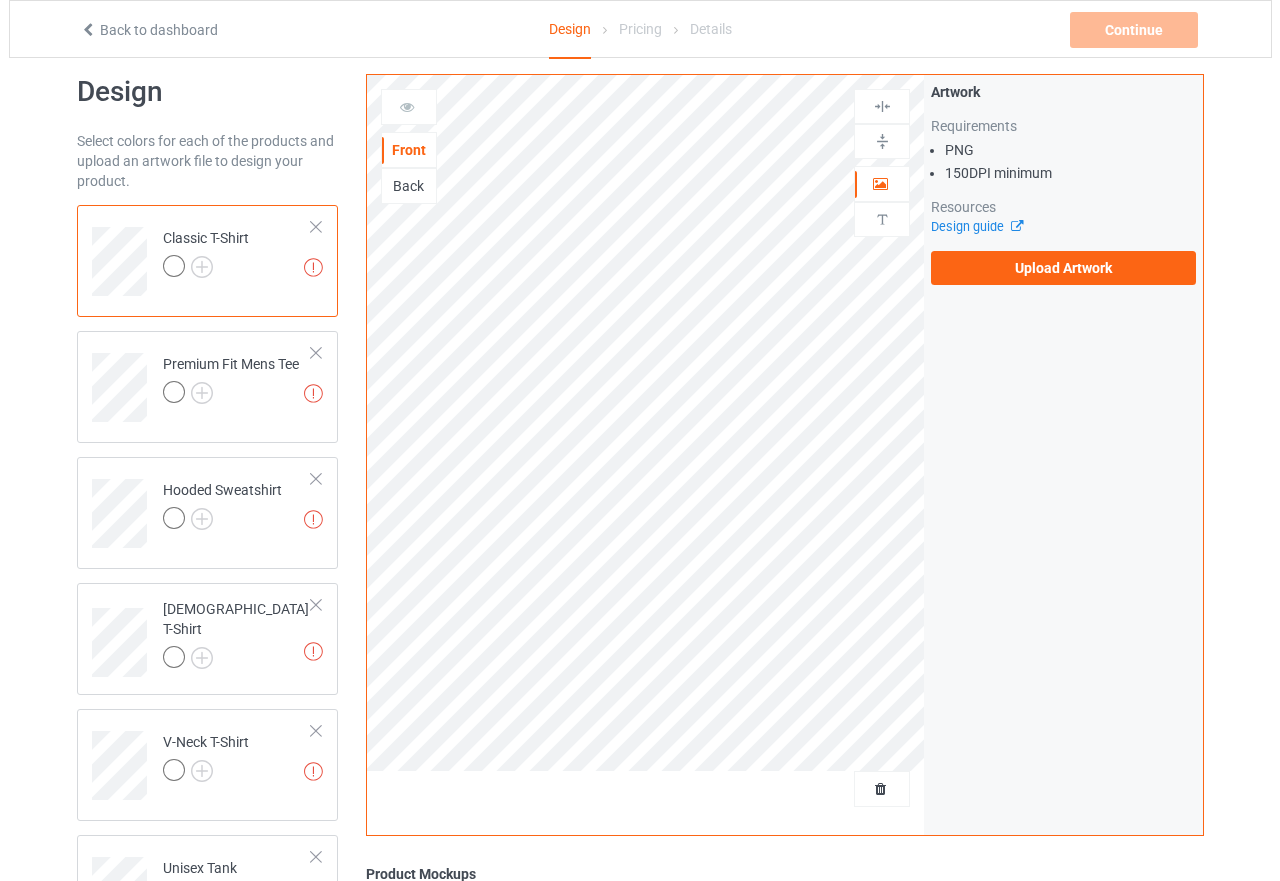 scroll, scrollTop: 0, scrollLeft: 0, axis: both 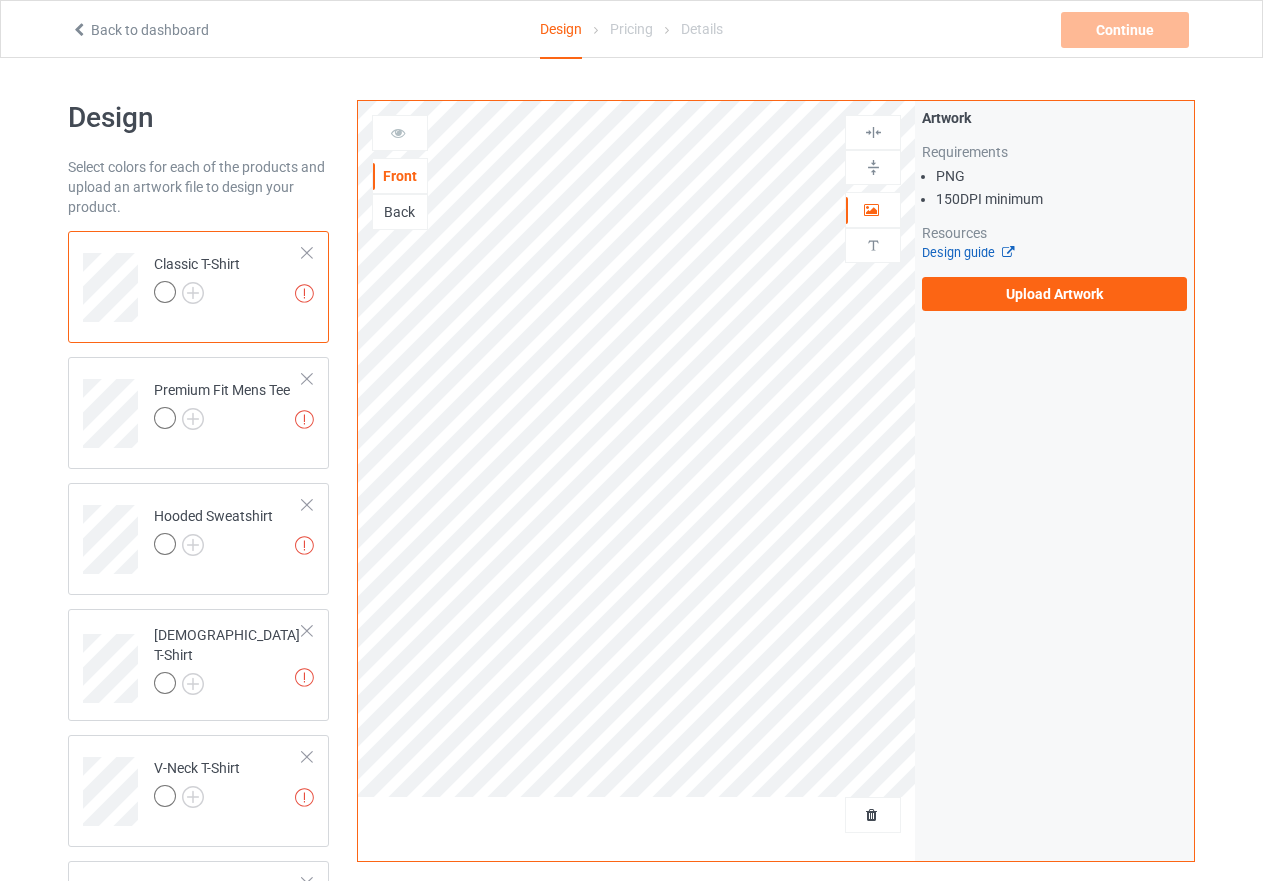 click on "Design guide" at bounding box center (967, 252) 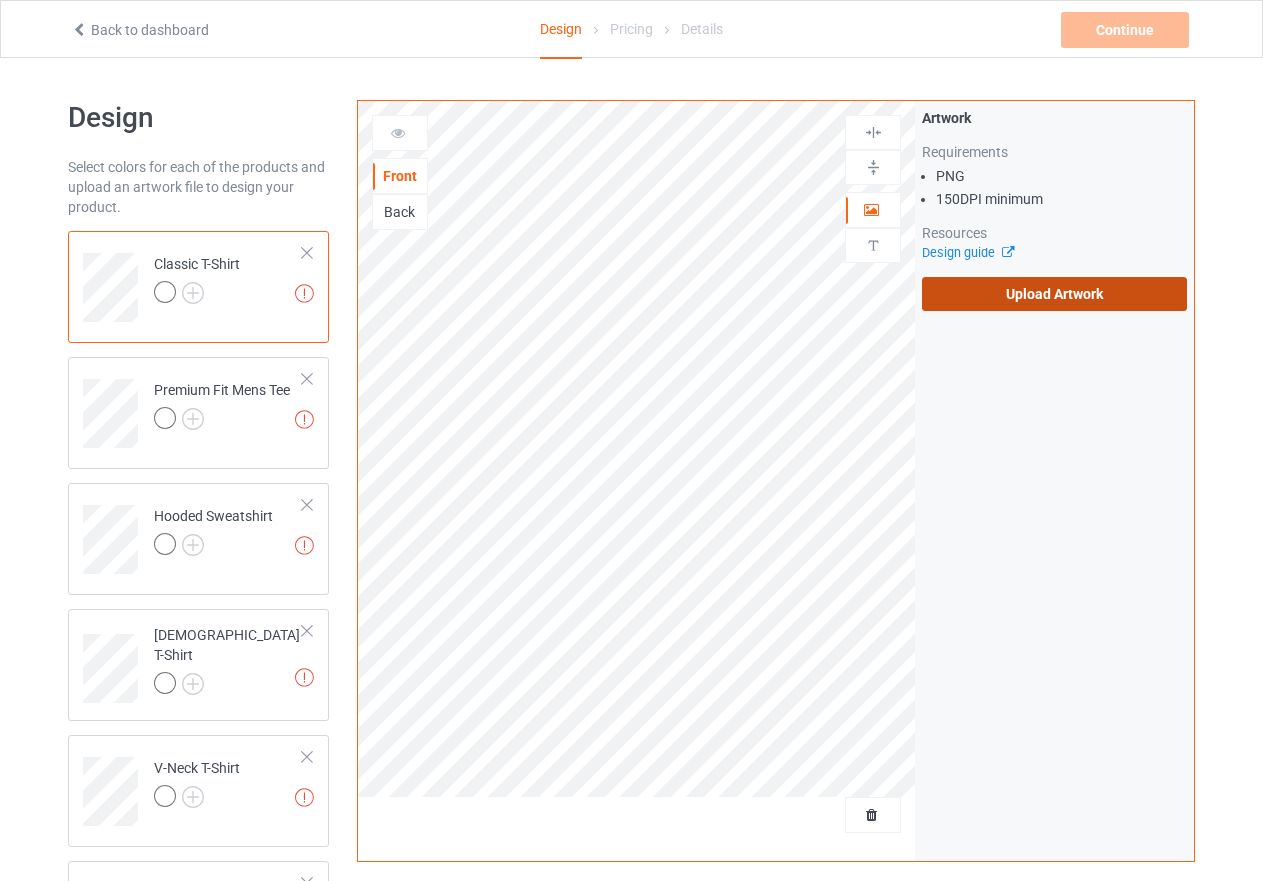 click on "Upload Artwork" at bounding box center (1054, 294) 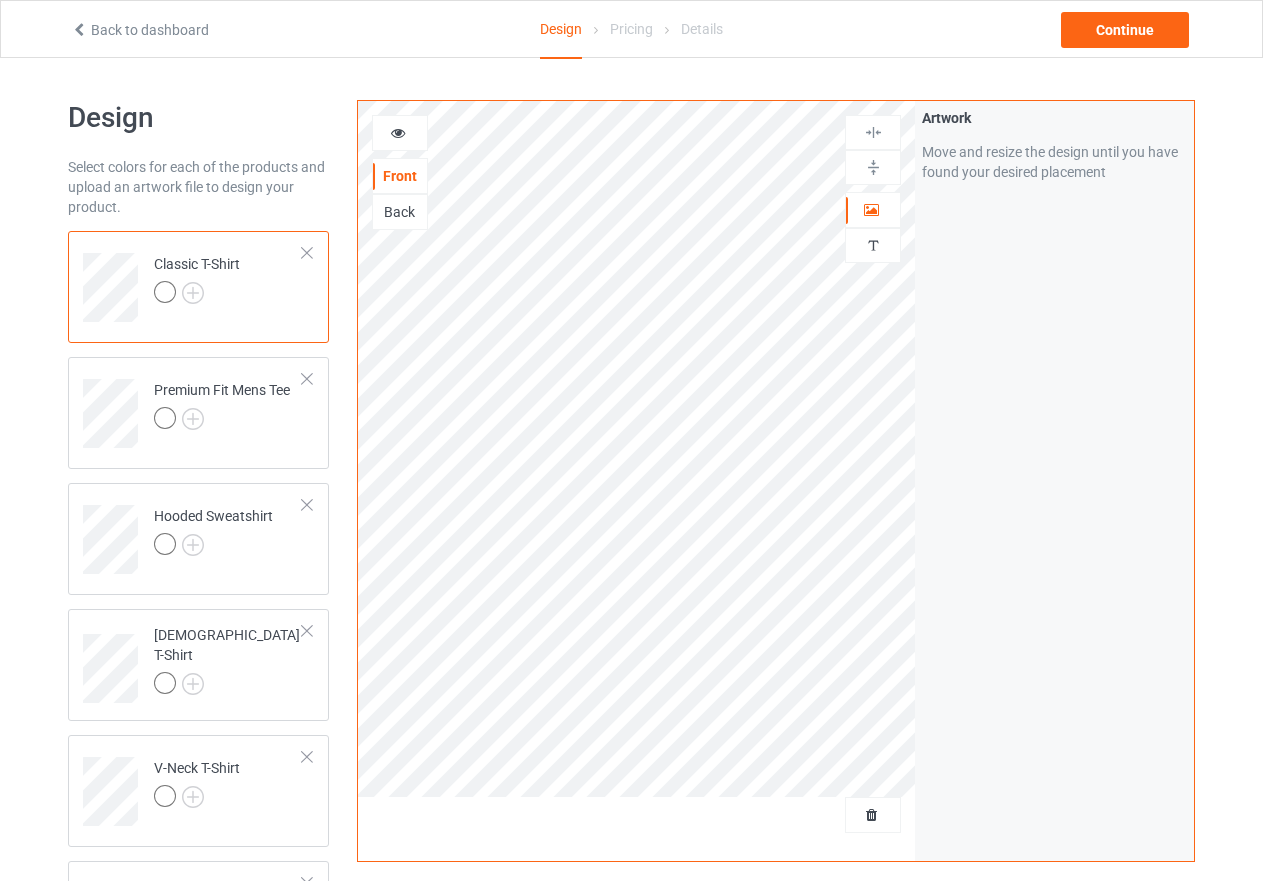 click at bounding box center [307, 253] 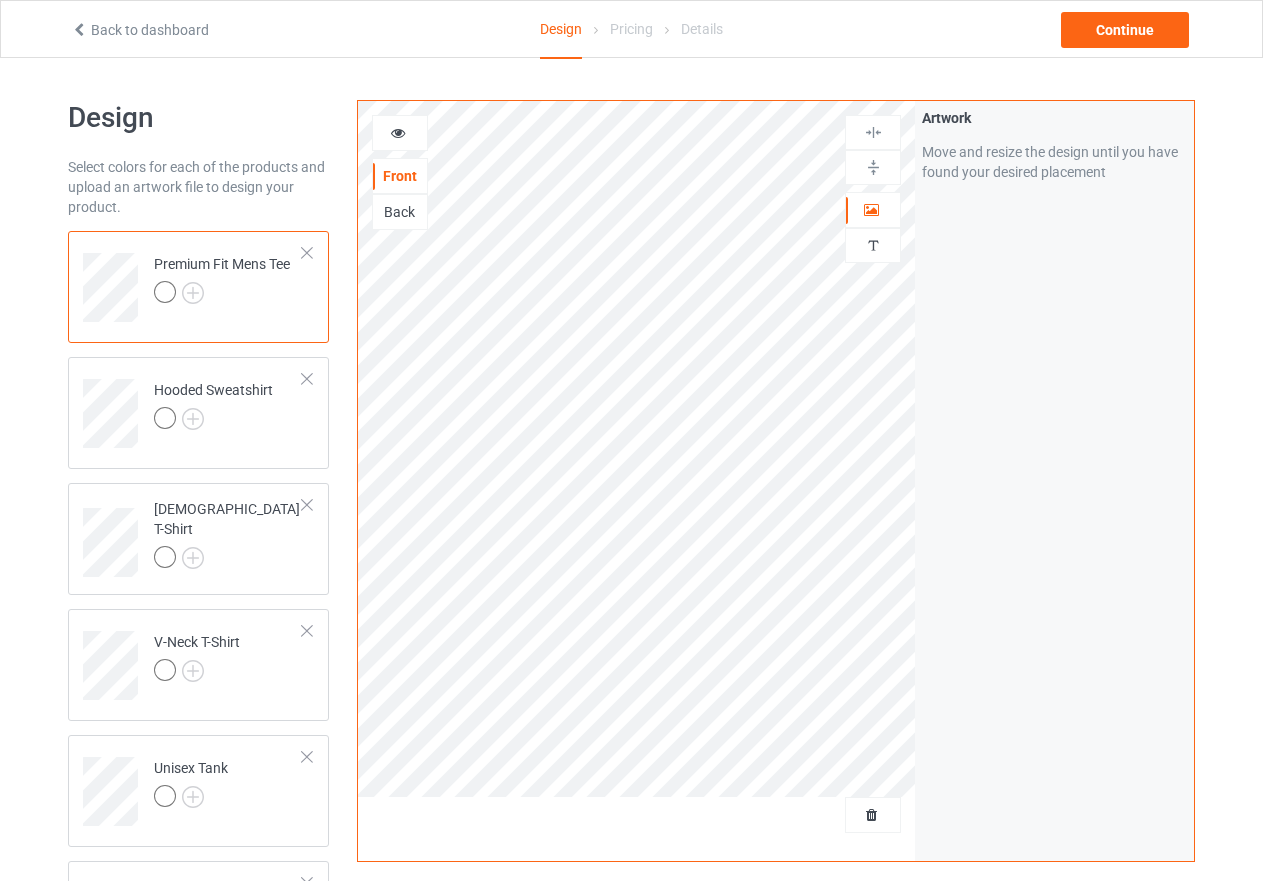 click at bounding box center (307, 253) 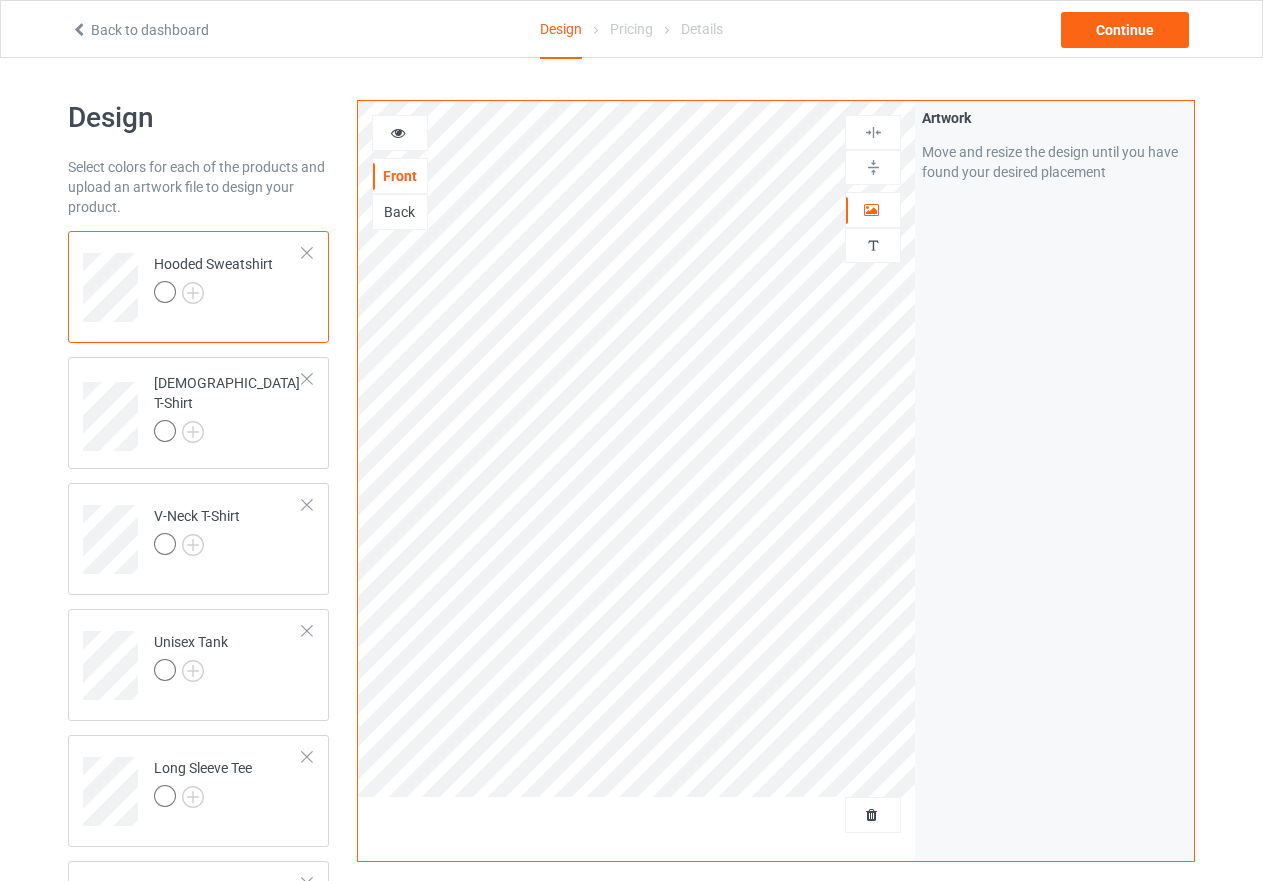 click at bounding box center (307, 253) 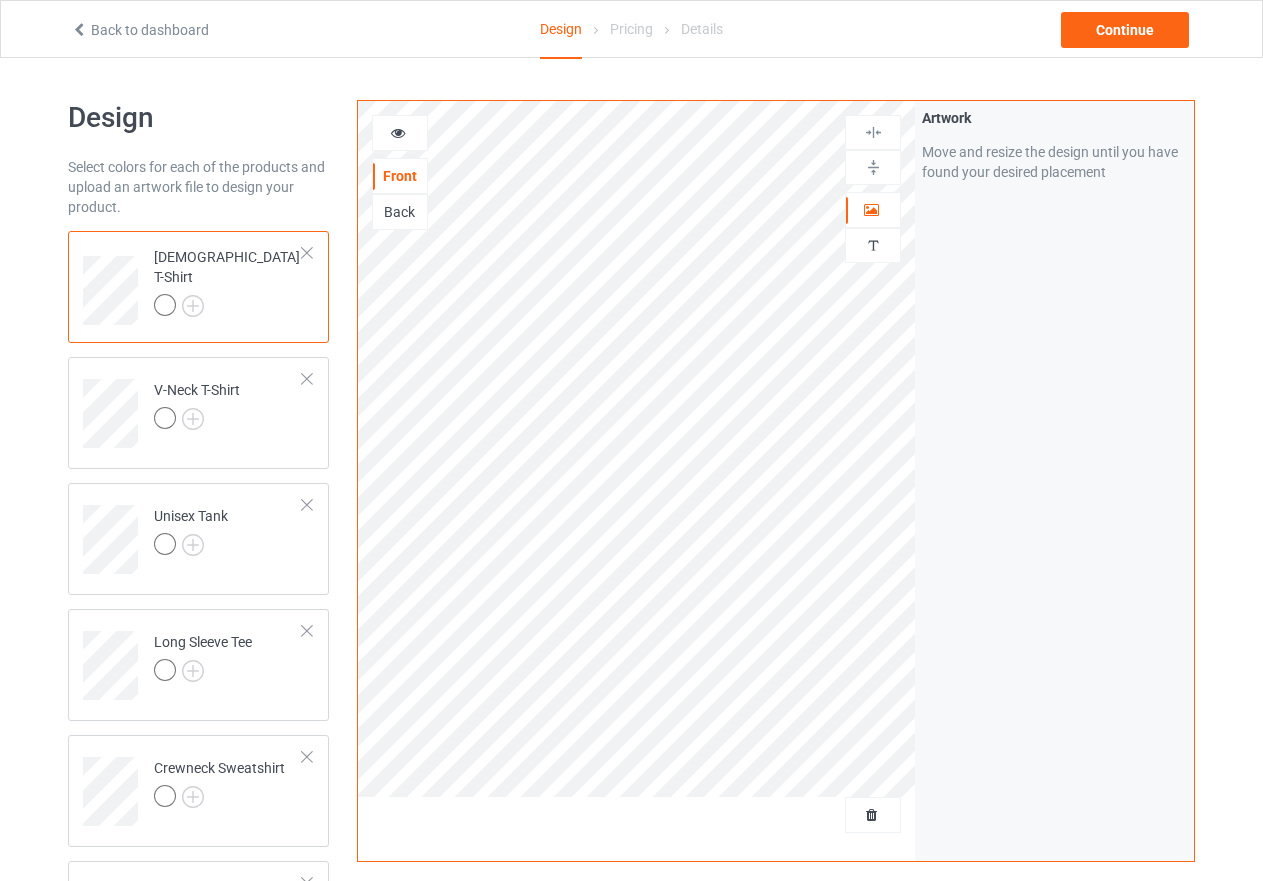 click at bounding box center [307, 253] 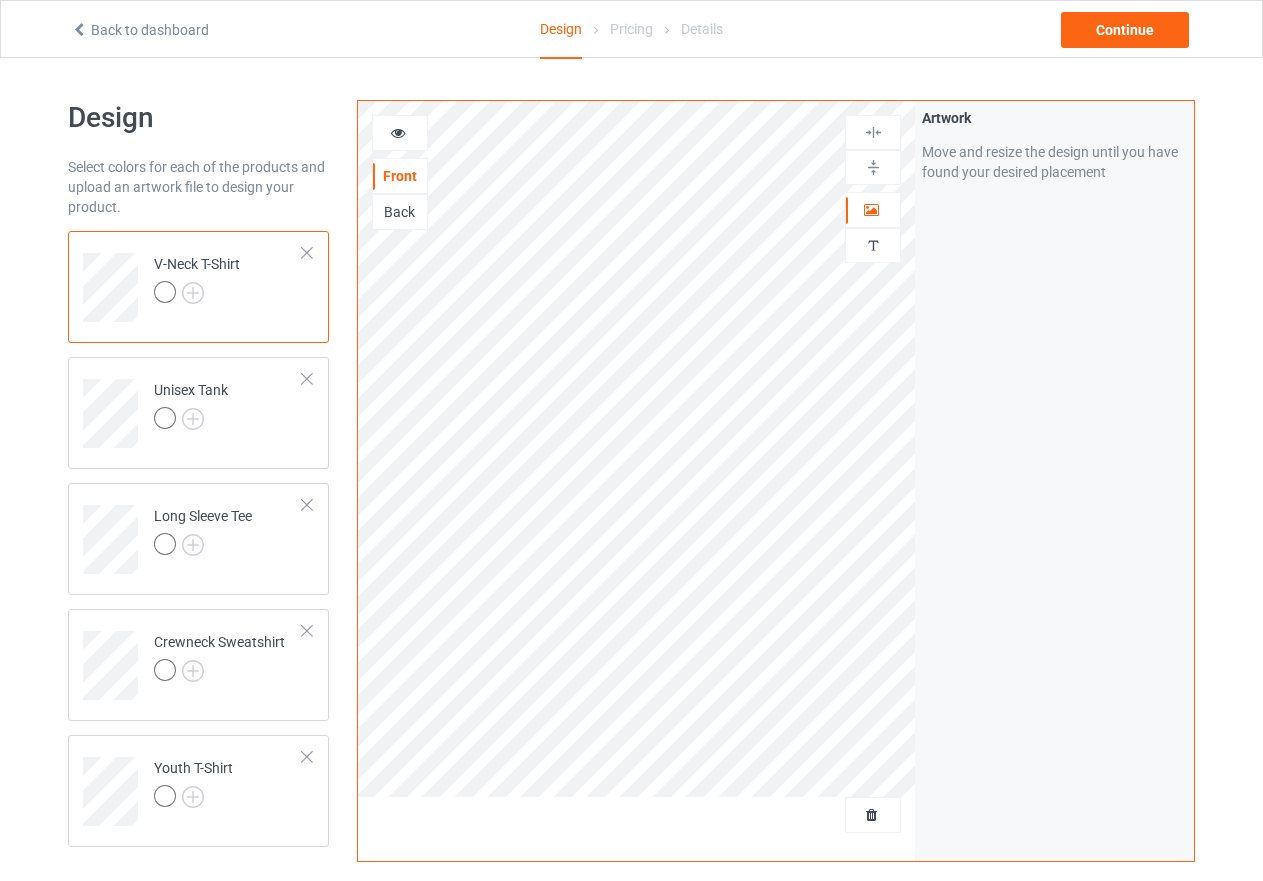 click at bounding box center (307, 253) 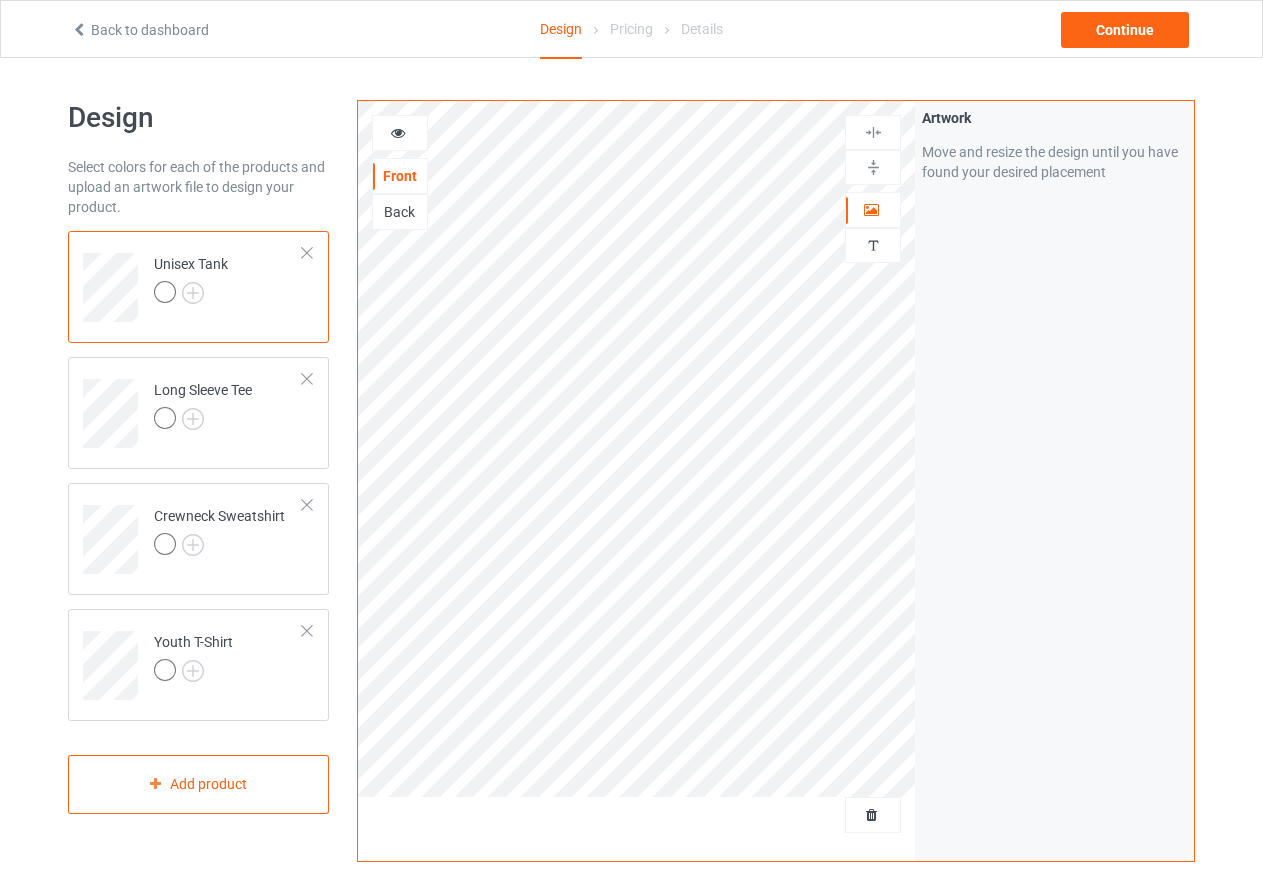click at bounding box center (307, 253) 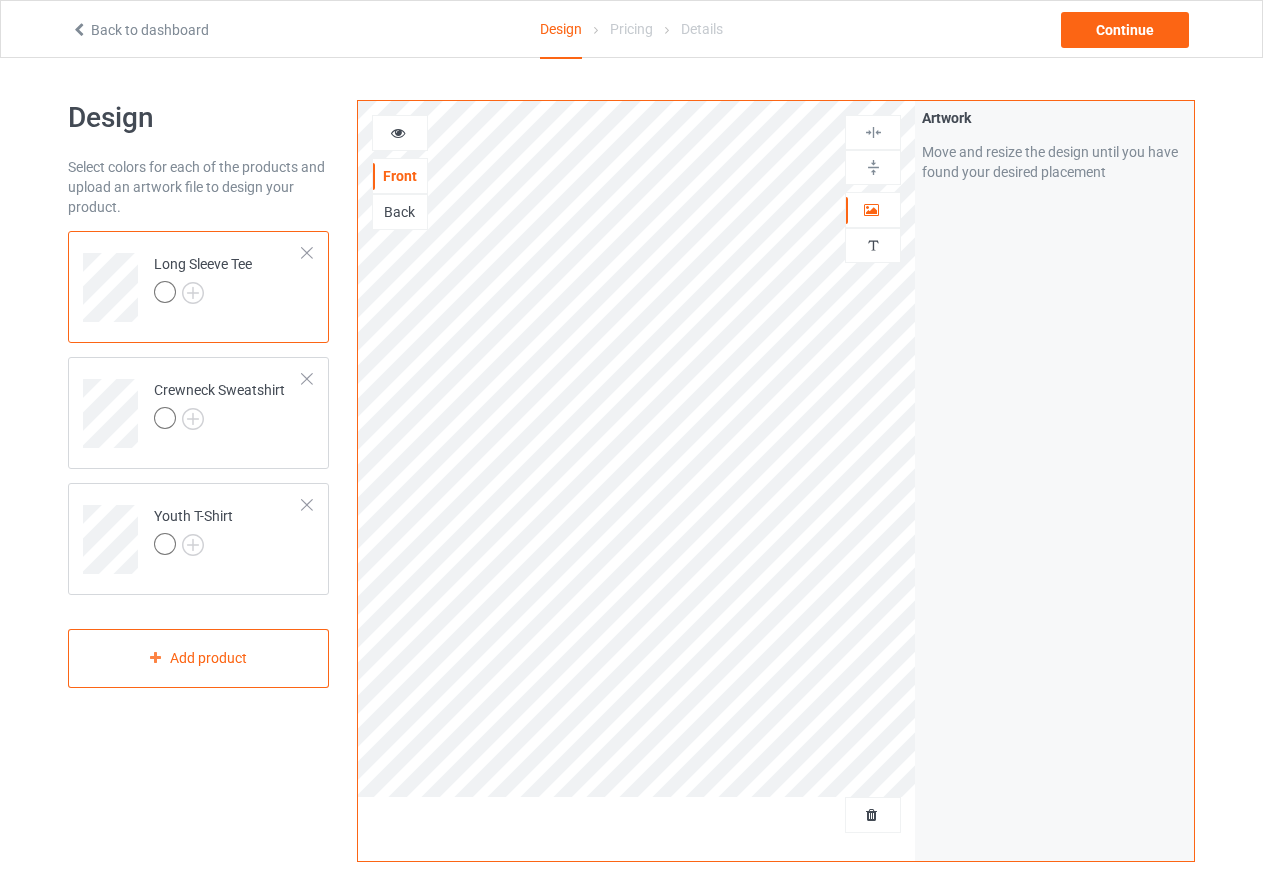 click at bounding box center [307, 253] 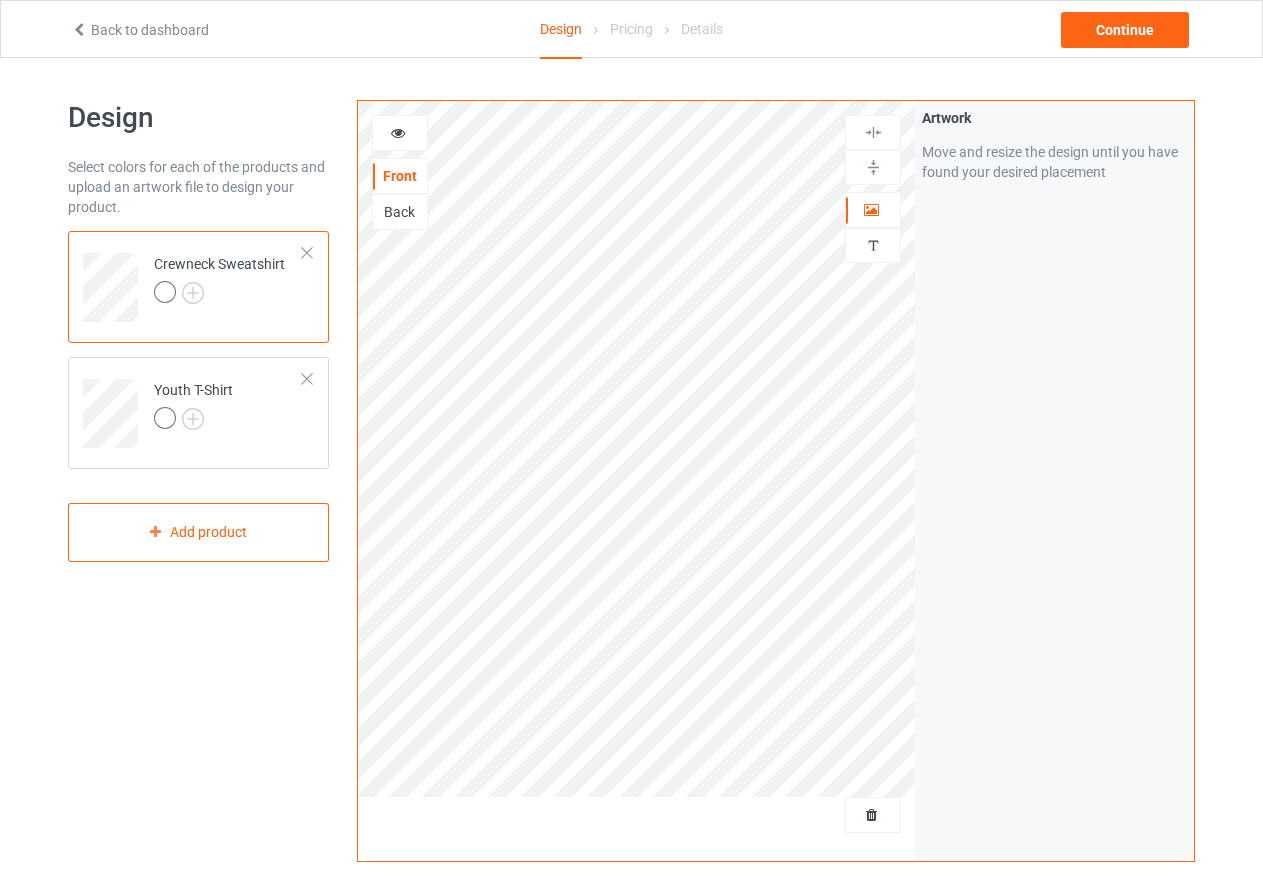 click at bounding box center (307, 253) 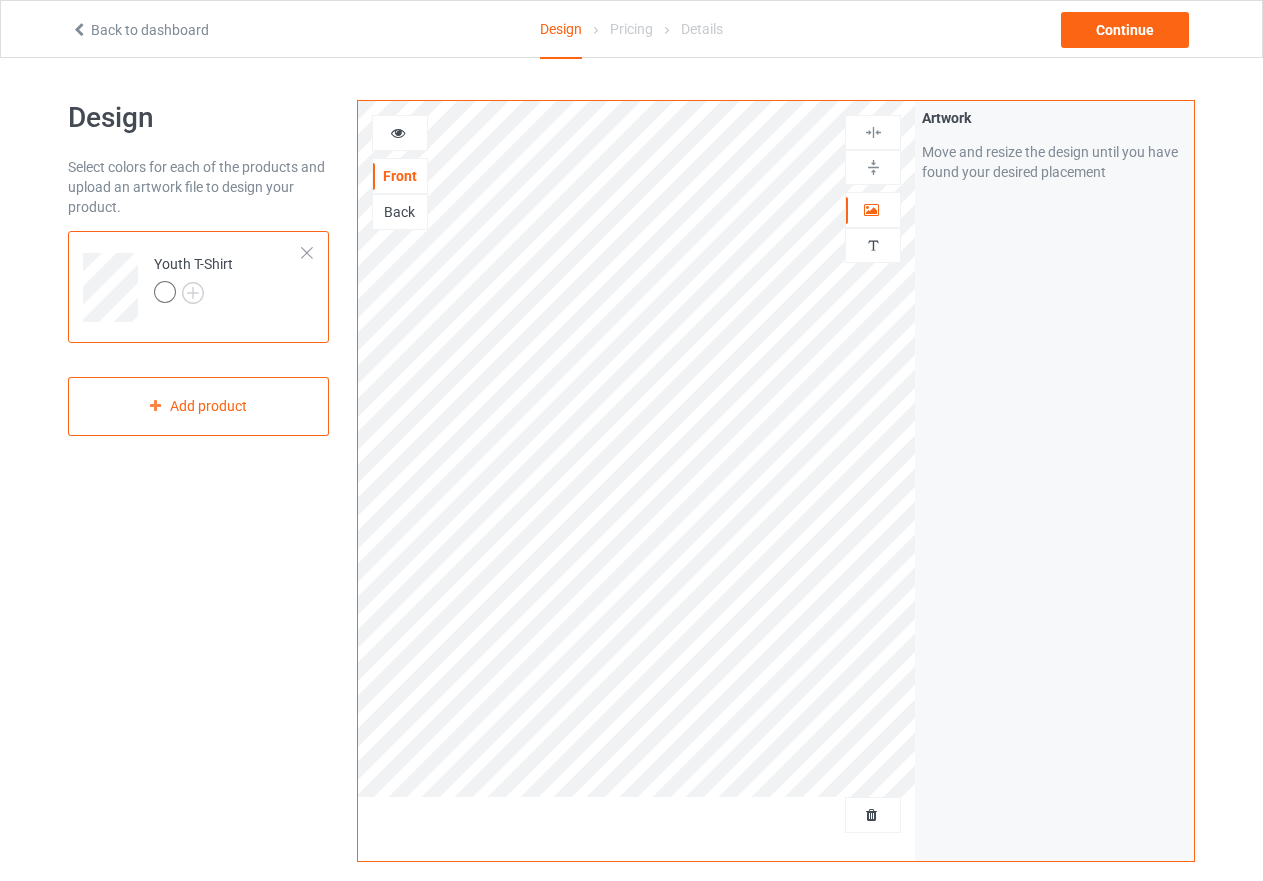 click at bounding box center [307, 253] 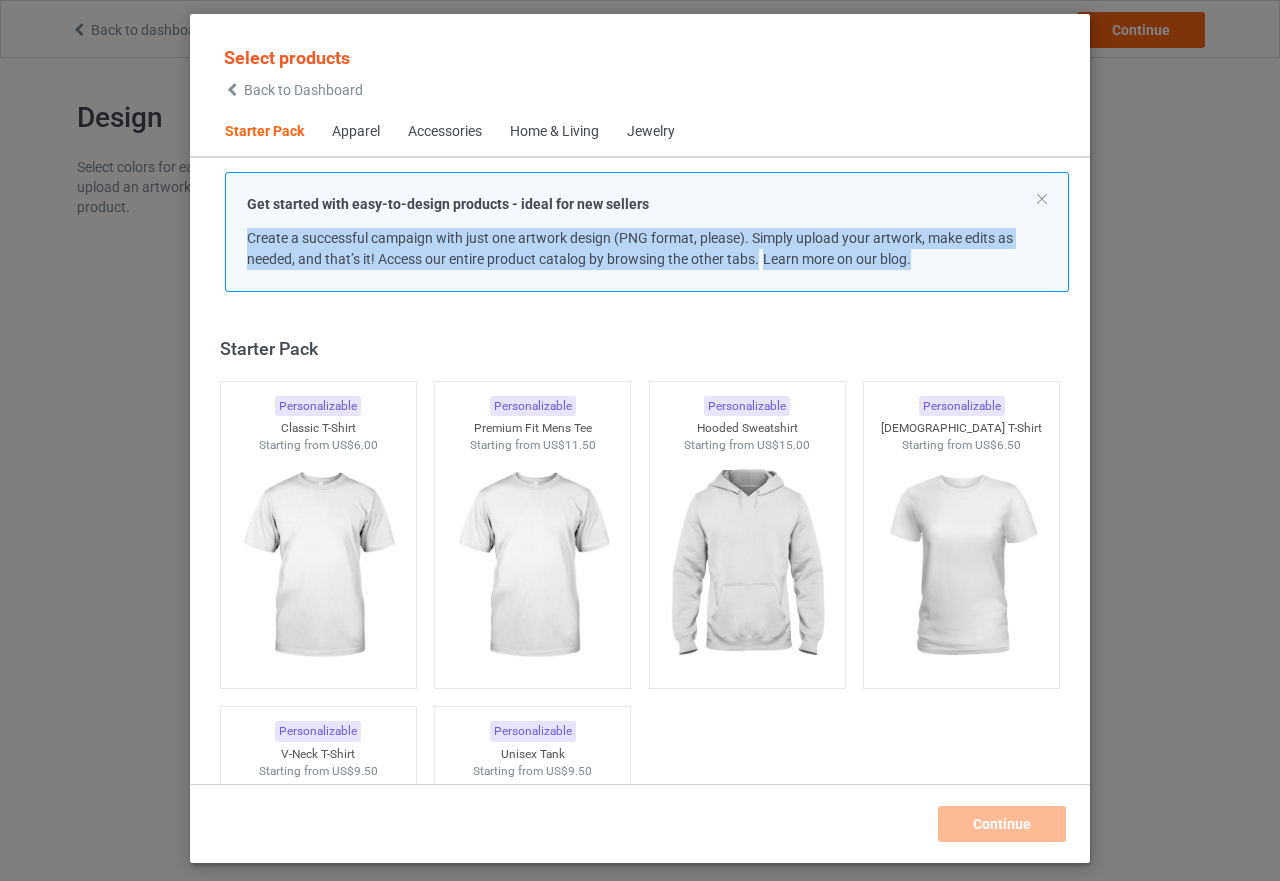 scroll, scrollTop: 26, scrollLeft: 0, axis: vertical 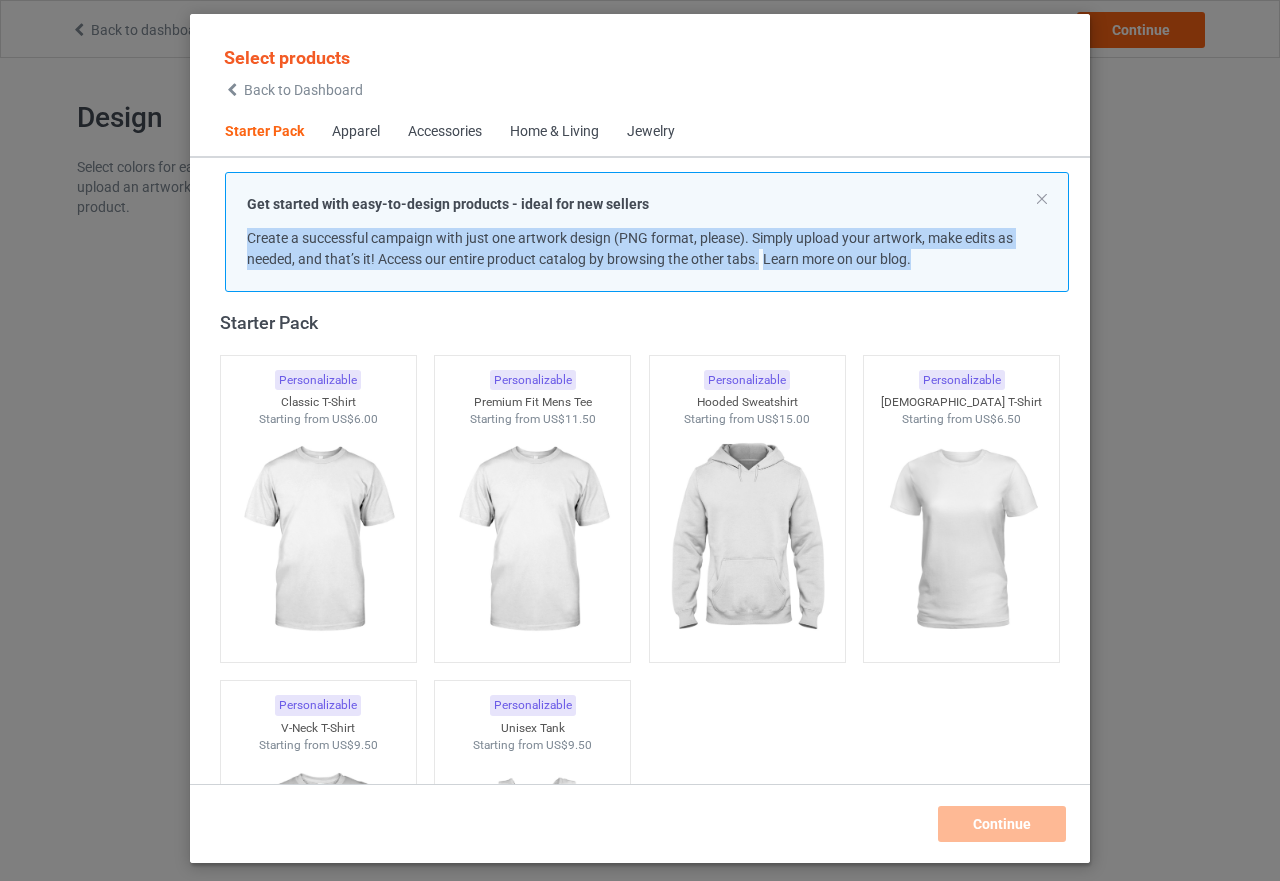 click on "Select products Back to Dashboard Starter Pack Apparel Accessories Home & Living Jewelry Get started with easy-to-design products - ideal for new sellers Create a successful campaign with just one artwork design (PNG format, please). Simply upload your artwork, make edits as needed, and that’s it! Access our entire product catalog by browsing the other tabs. Learn more on our blog. Starter Pack Personalizable Classic T-Shirt Starting from   US$6.00 Personalizable Premium Fit Mens Tee Starting from   US$11.50 Personalizable Hooded Sweatshirt Starting from   US$15.00 Personalizable Ladies T-Shirt Starting from   US$6.50 Personalizable V-Neck T-Shirt Starting from   US$9.50 Personalizable Unisex Tank Starting from   US$9.50 Apparel Personalizable Classic Polo Starting from   US$10.00 Personalizable Lightweight Jacket Starting from   US$19.00 Personalizable Dress Shirt Starting from   US$24.00 Personalizable Classic T-Shirt Starting from   US$6.00 Personalizable Premium Fit Mens Tee Starting from   US$11.50" at bounding box center (640, 440) 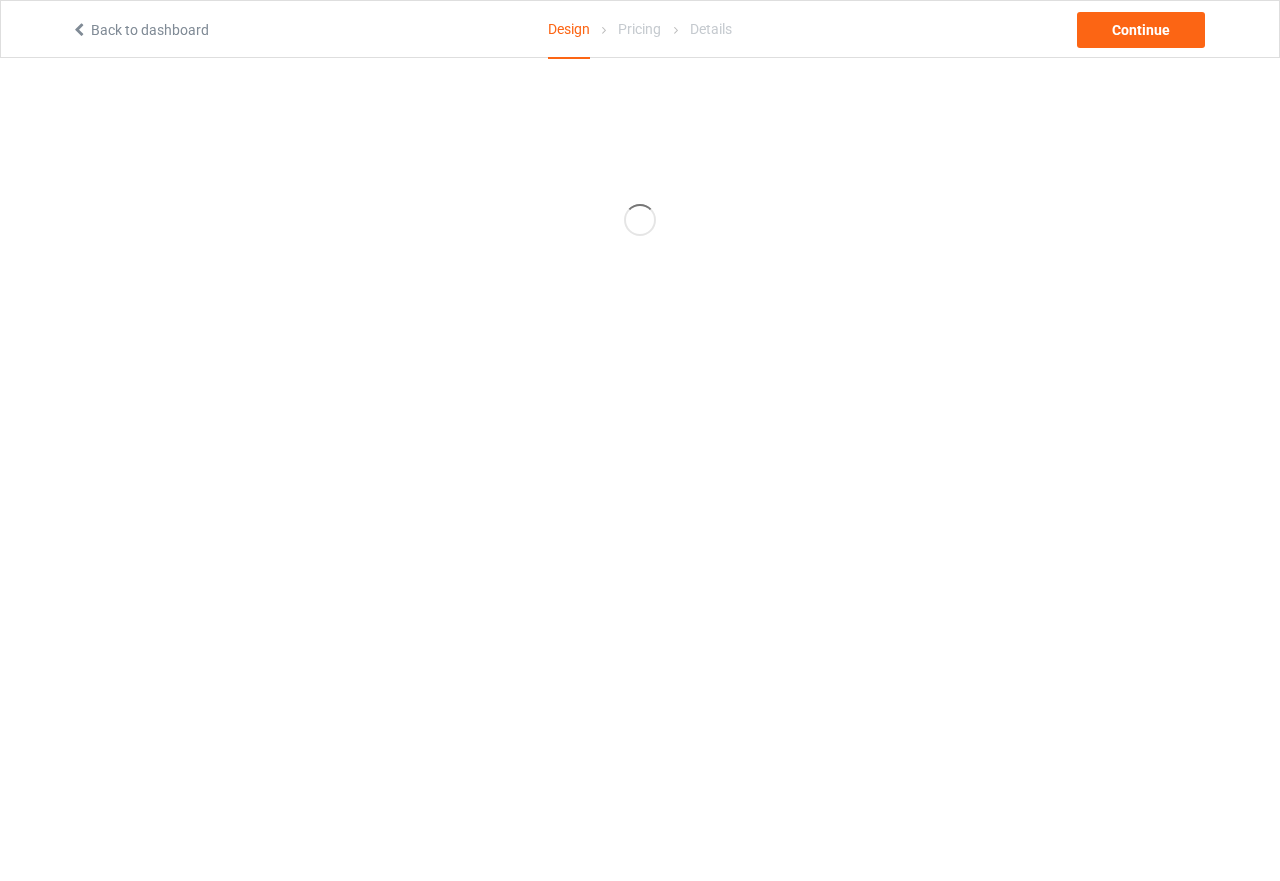 scroll, scrollTop: 0, scrollLeft: 0, axis: both 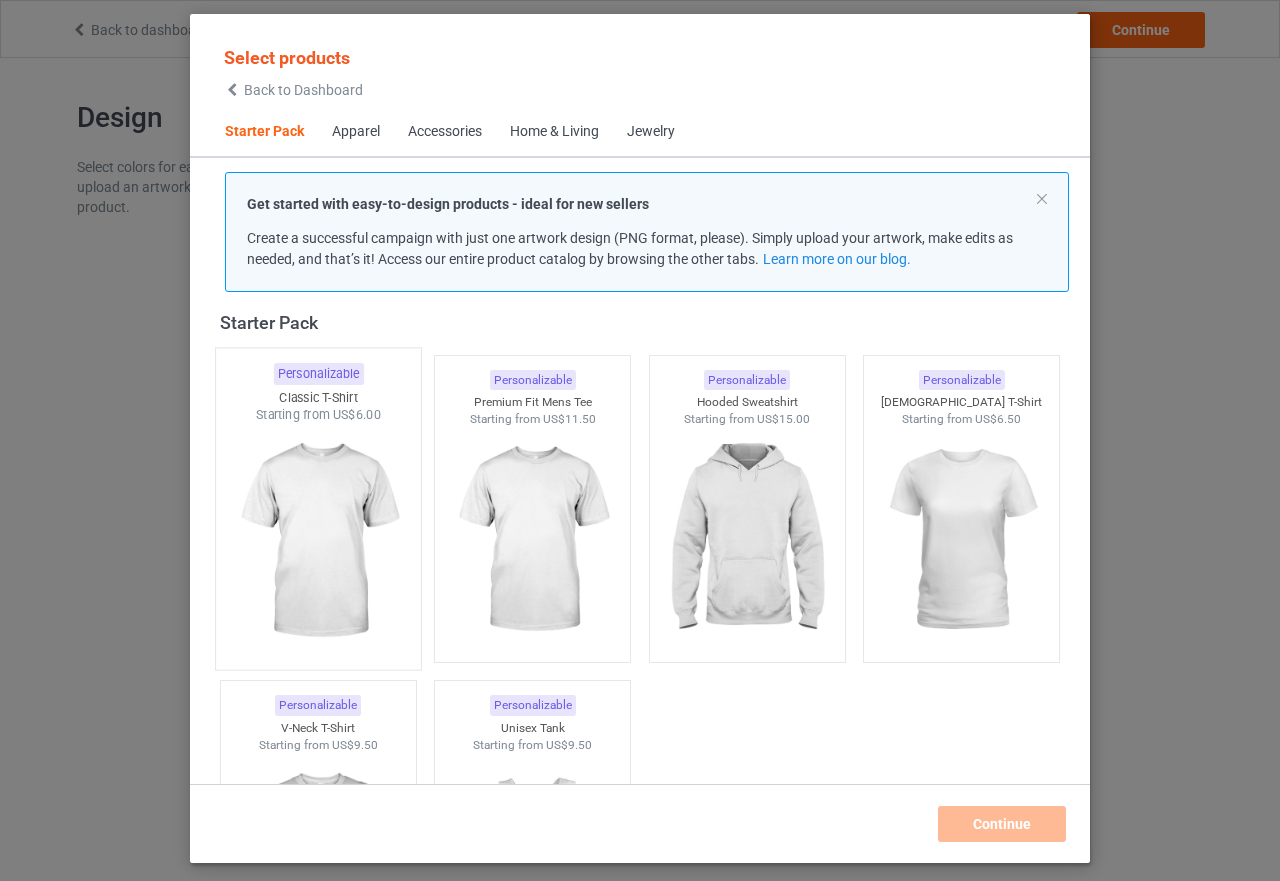 click at bounding box center (318, 541) 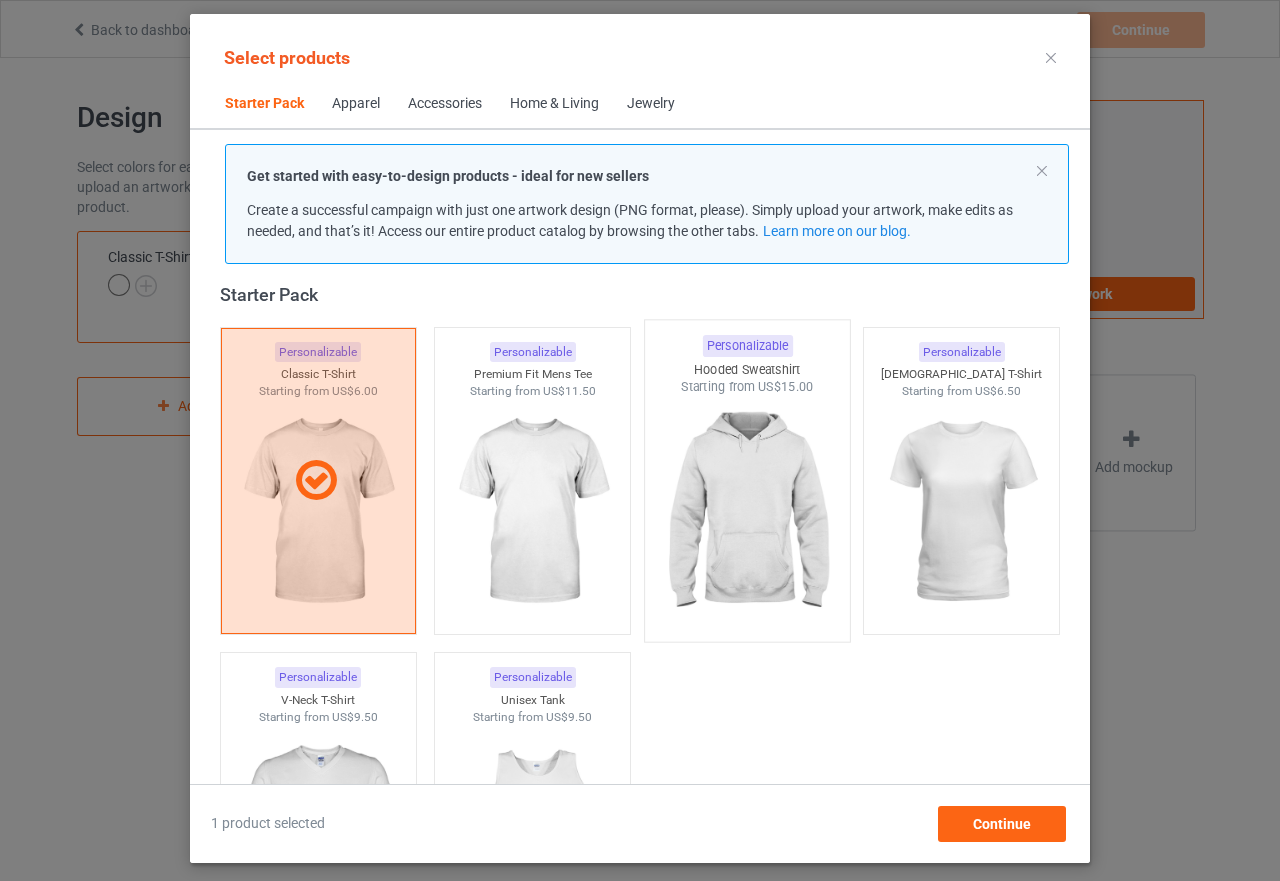 drag, startPoint x: 529, startPoint y: 542, endPoint x: 694, endPoint y: 514, distance: 167.3589 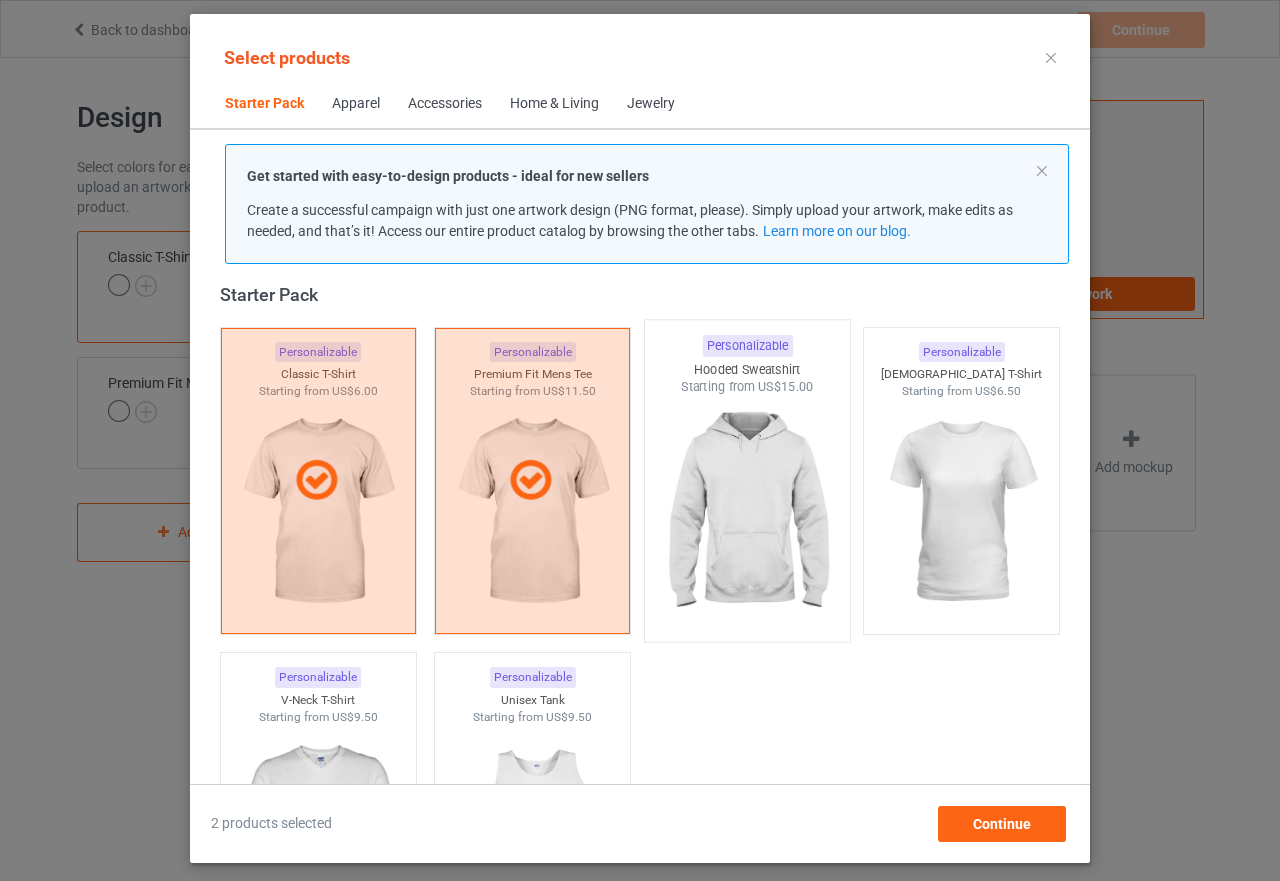 click at bounding box center [747, 513] 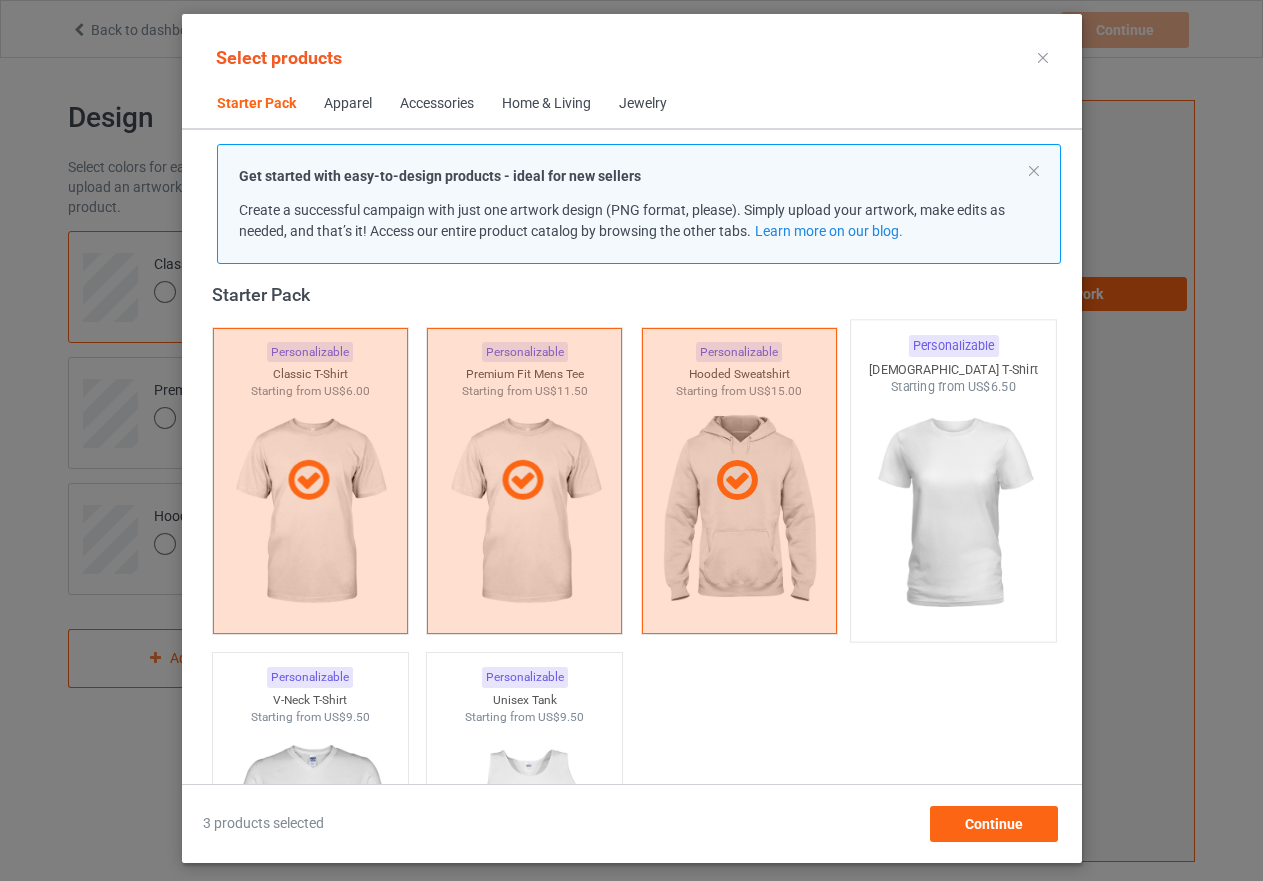 click at bounding box center [953, 513] 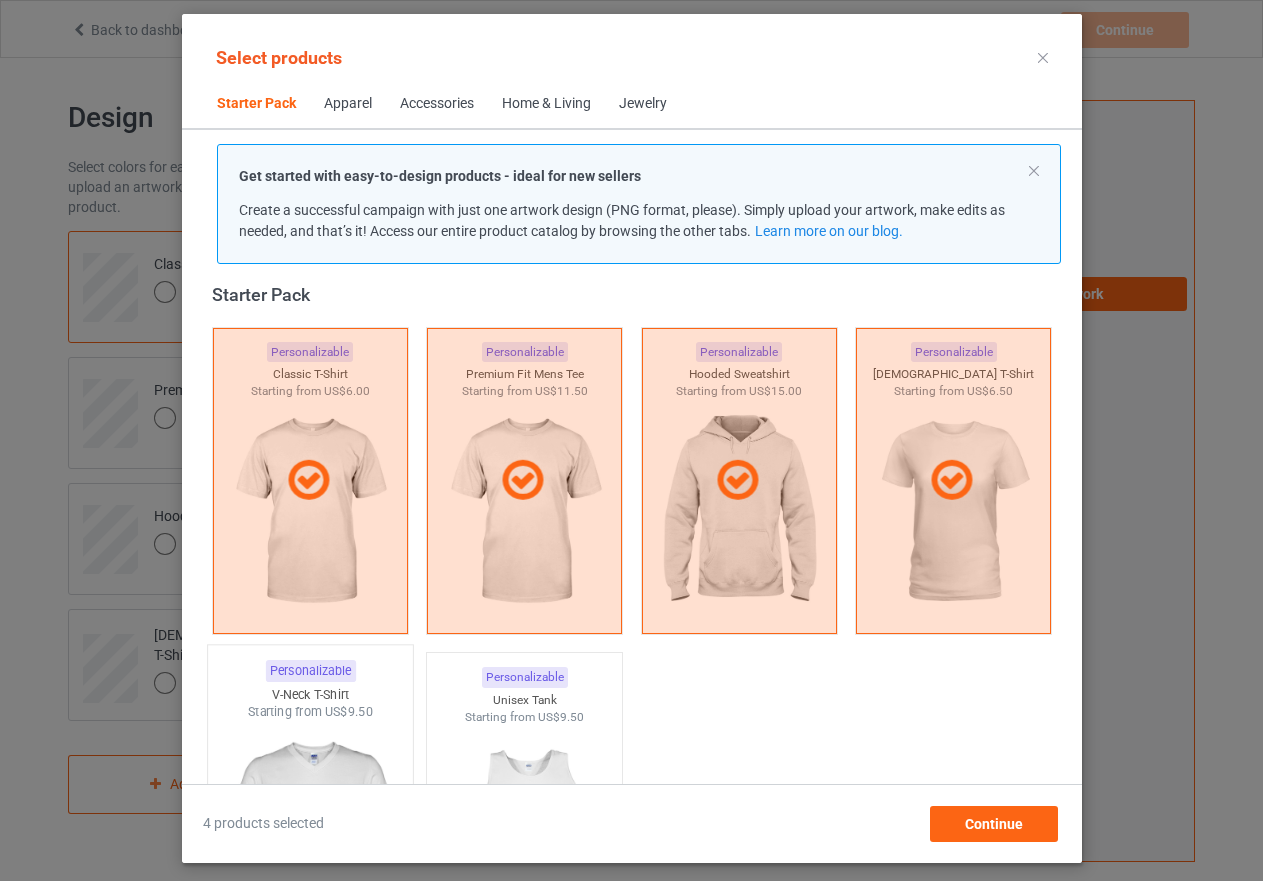 click at bounding box center [310, 838] 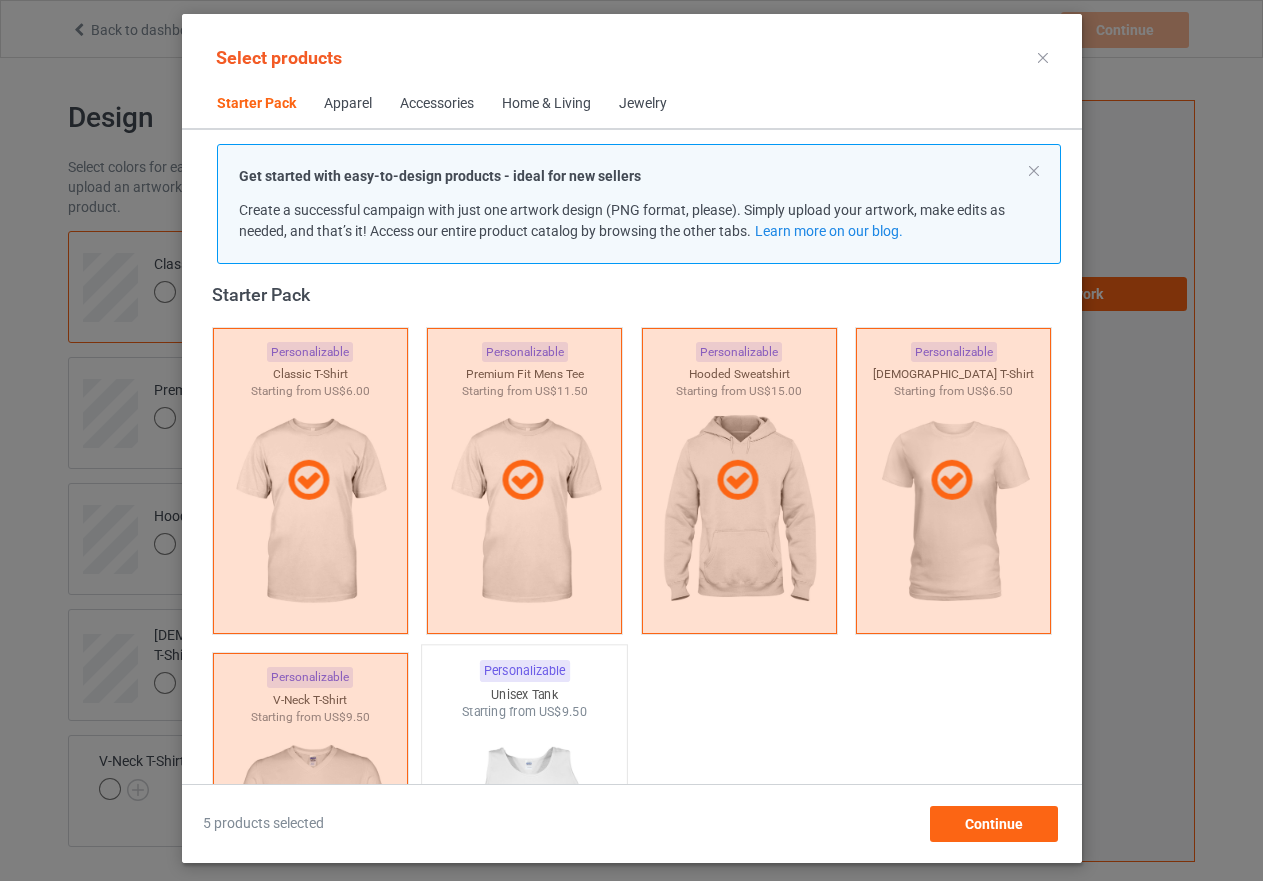 click at bounding box center [524, 838] 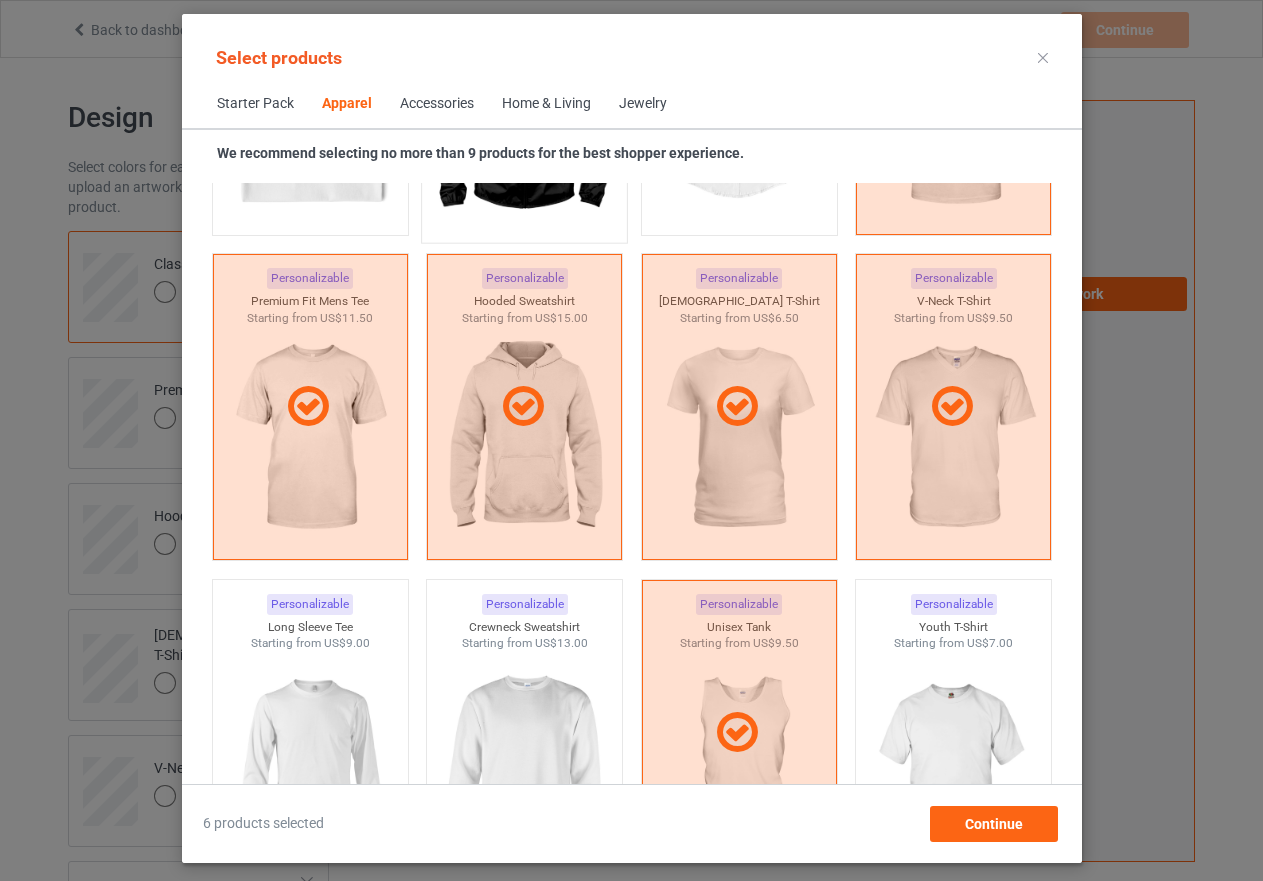 scroll, scrollTop: 1226, scrollLeft: 0, axis: vertical 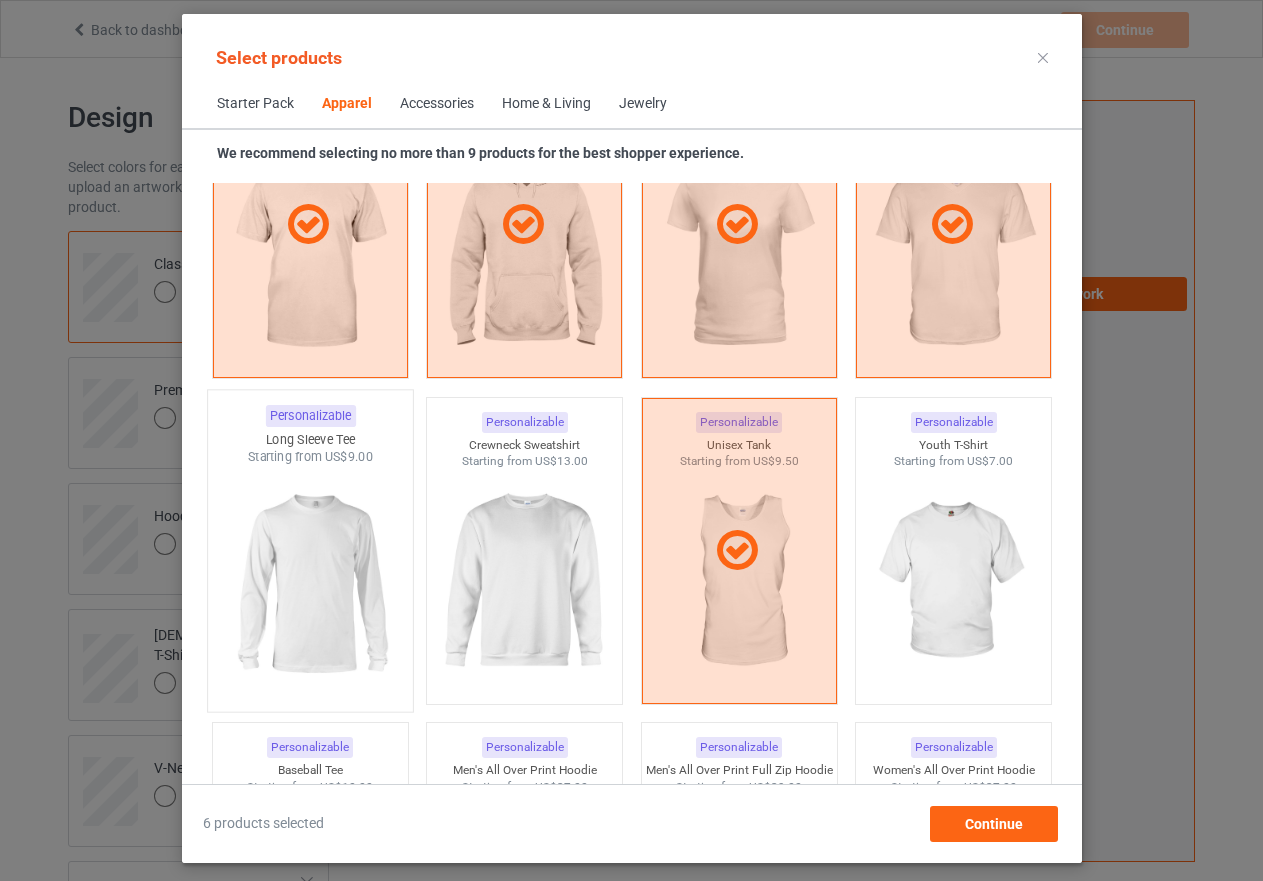 click at bounding box center [310, 583] 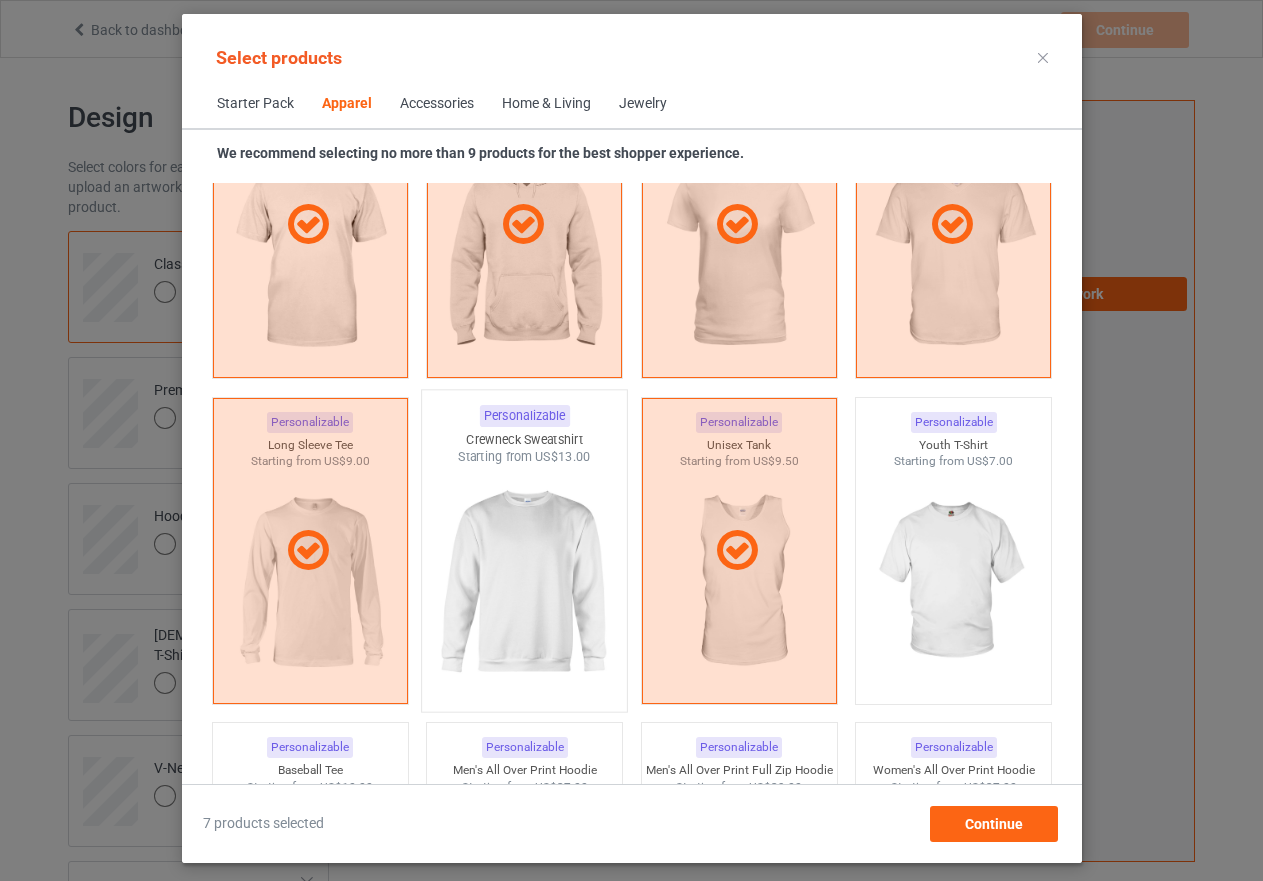 click at bounding box center (524, 583) 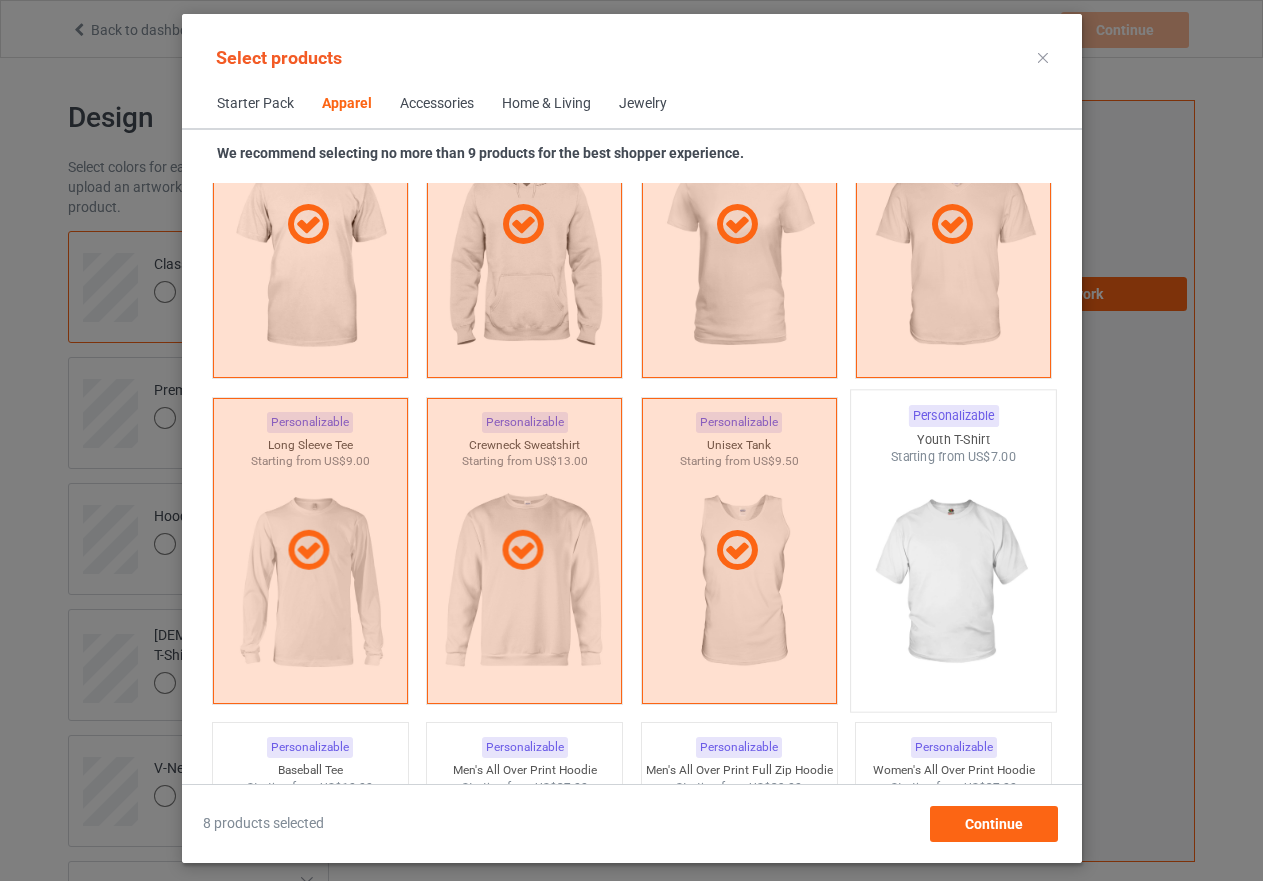 click at bounding box center [953, 583] 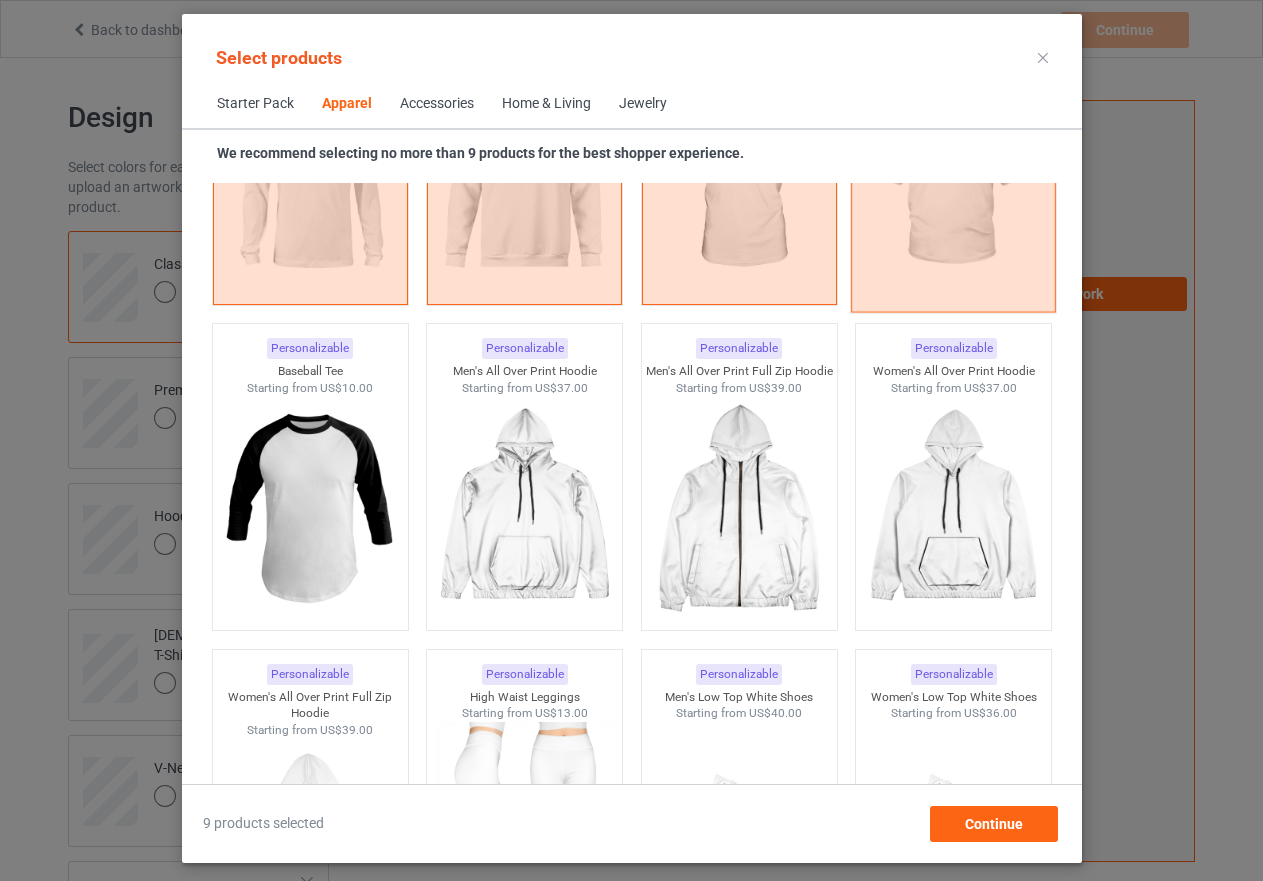 scroll, scrollTop: 1626, scrollLeft: 0, axis: vertical 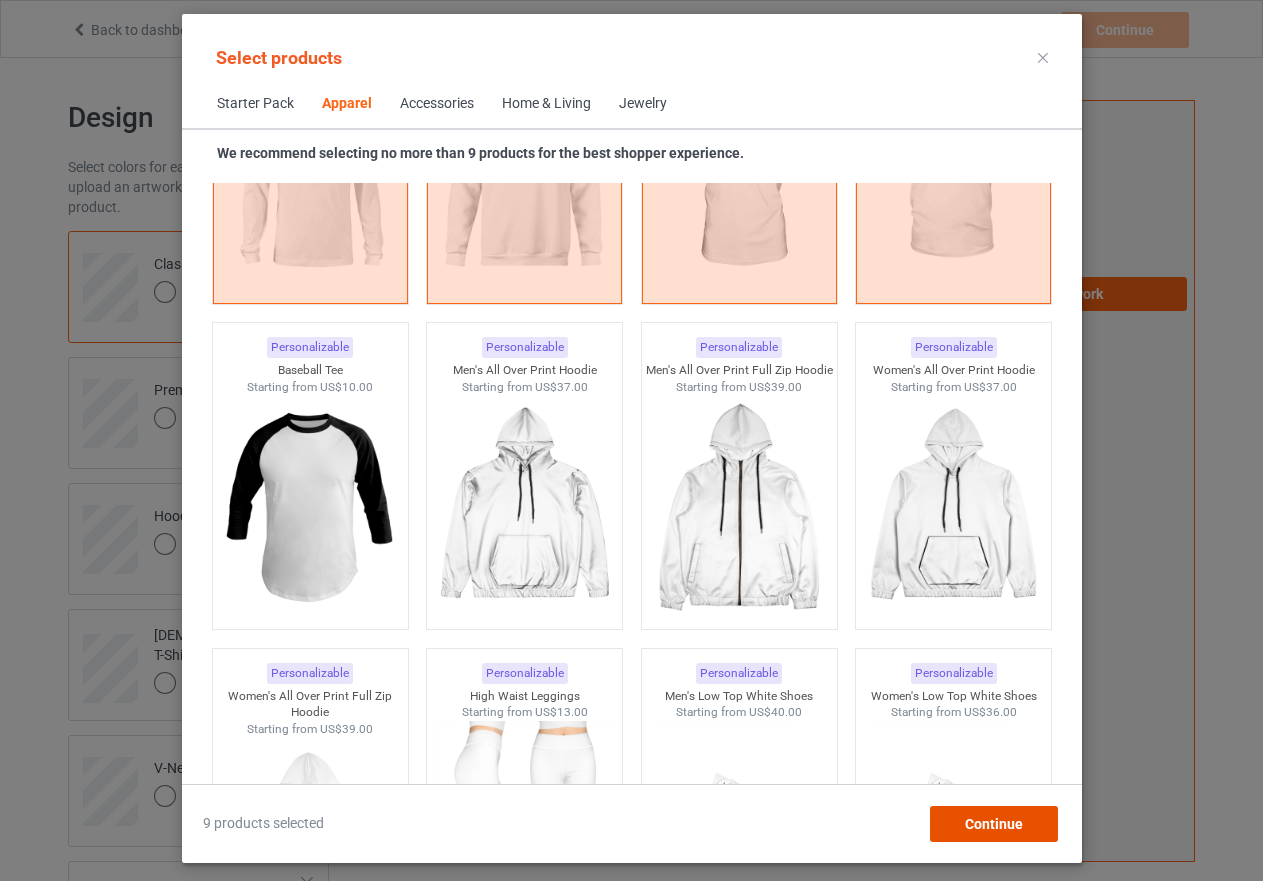 click on "Continue" at bounding box center [993, 824] 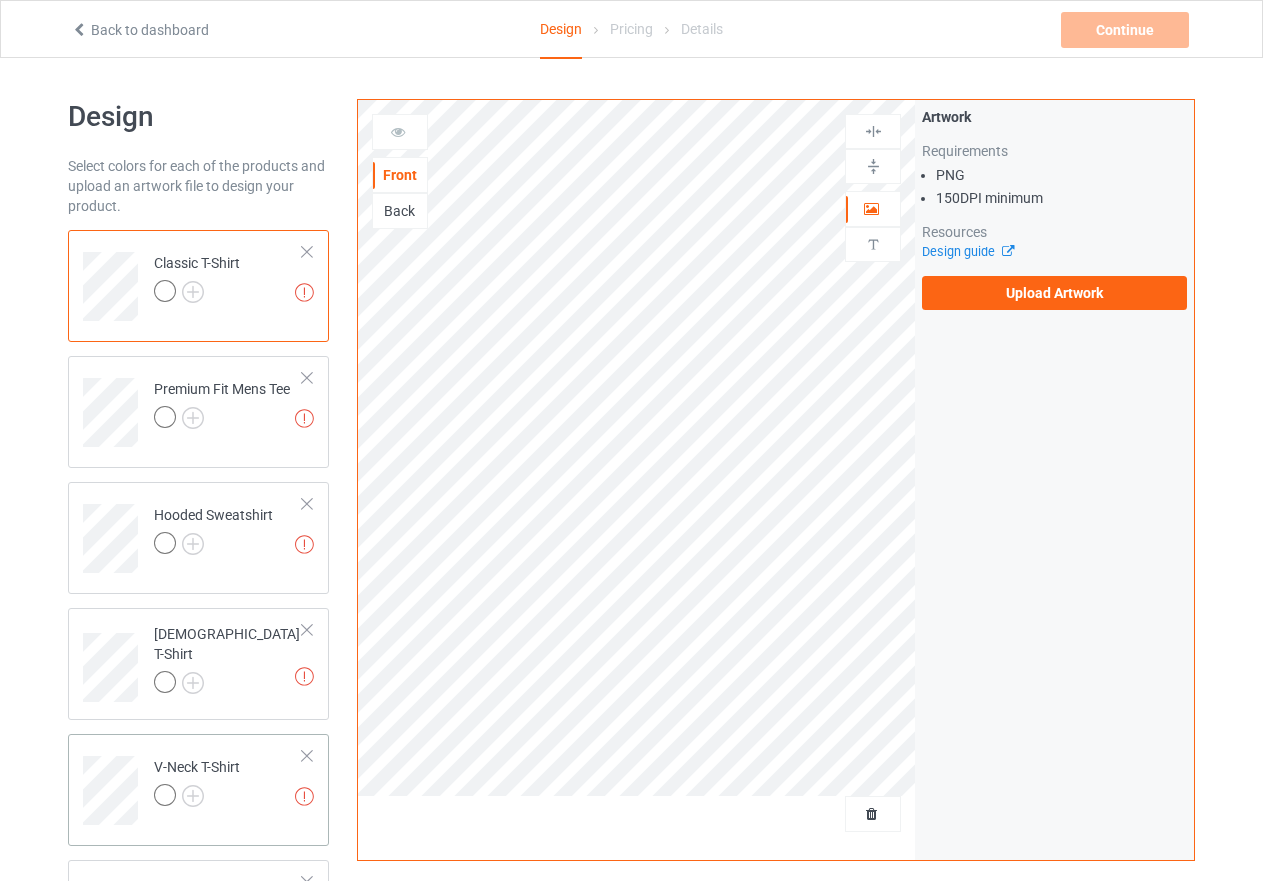 scroll, scrollTop: 0, scrollLeft: 0, axis: both 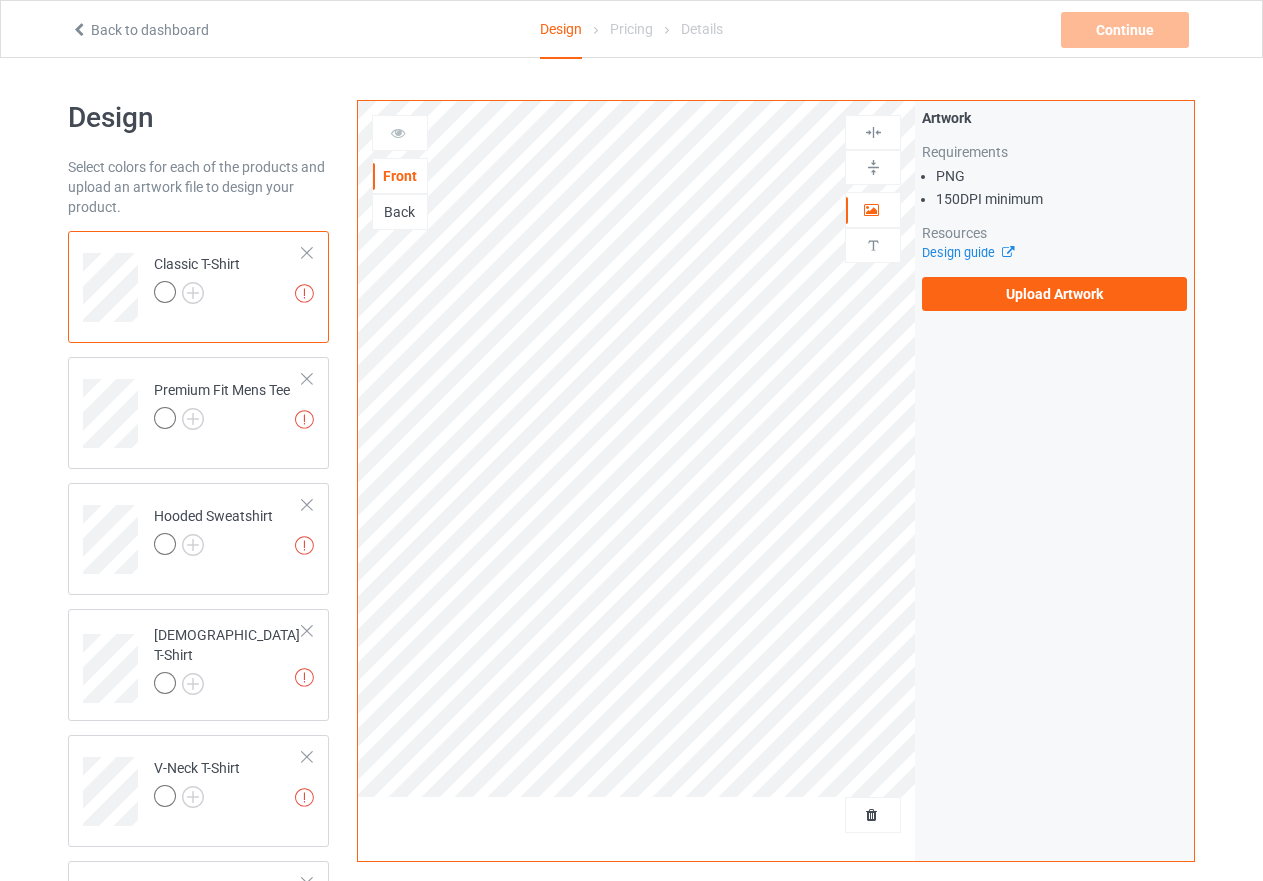 click on "Back" at bounding box center [400, 212] 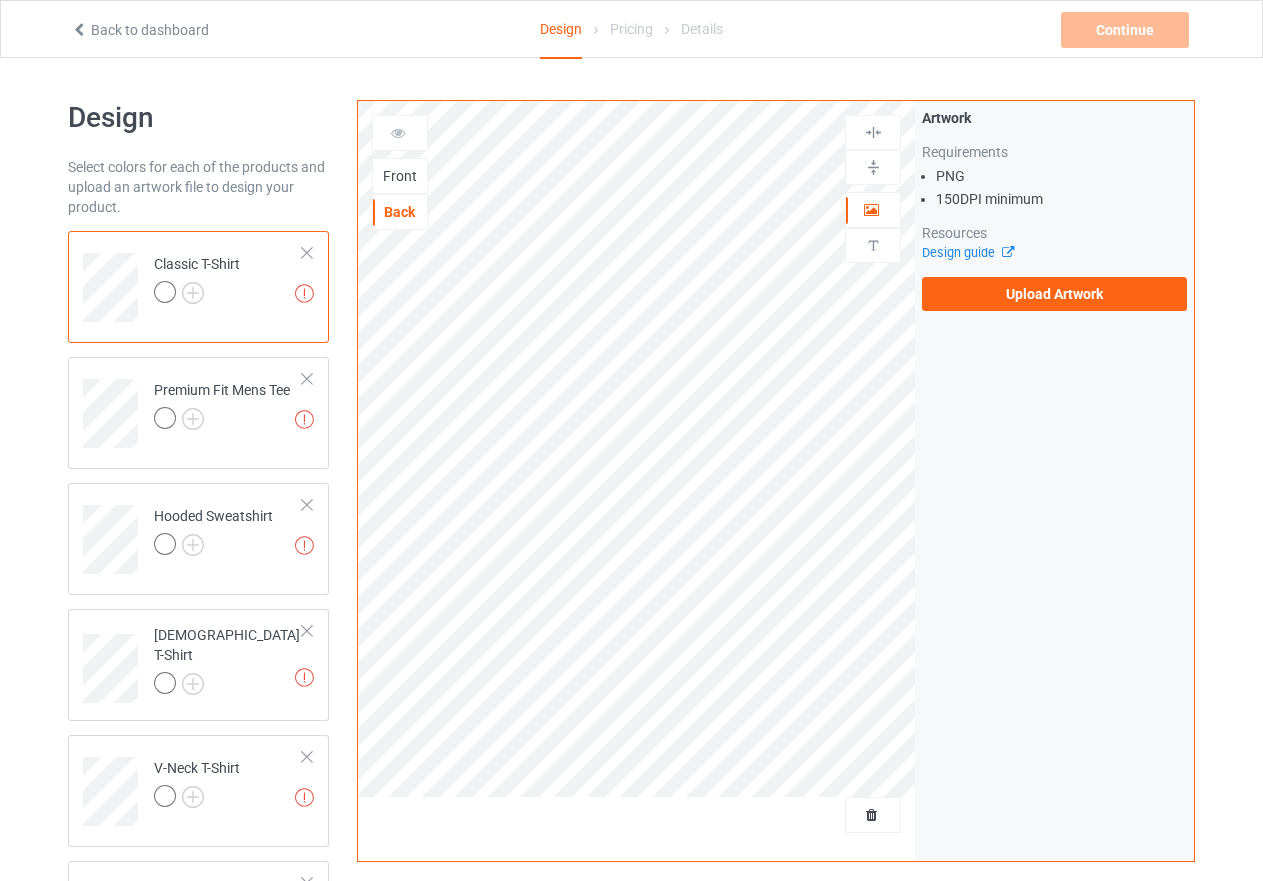 click on "Front" at bounding box center (400, 176) 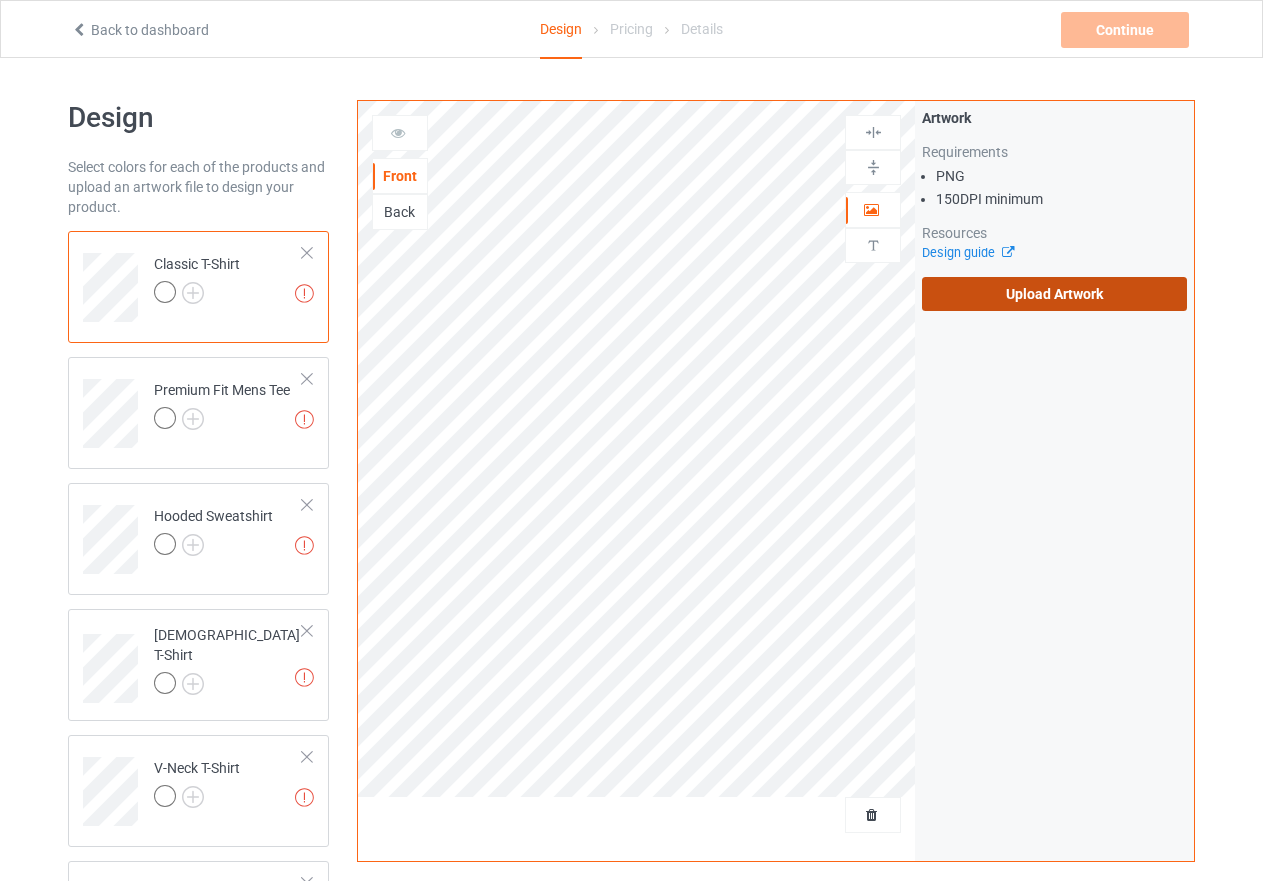 click on "Upload Artwork" at bounding box center [1054, 294] 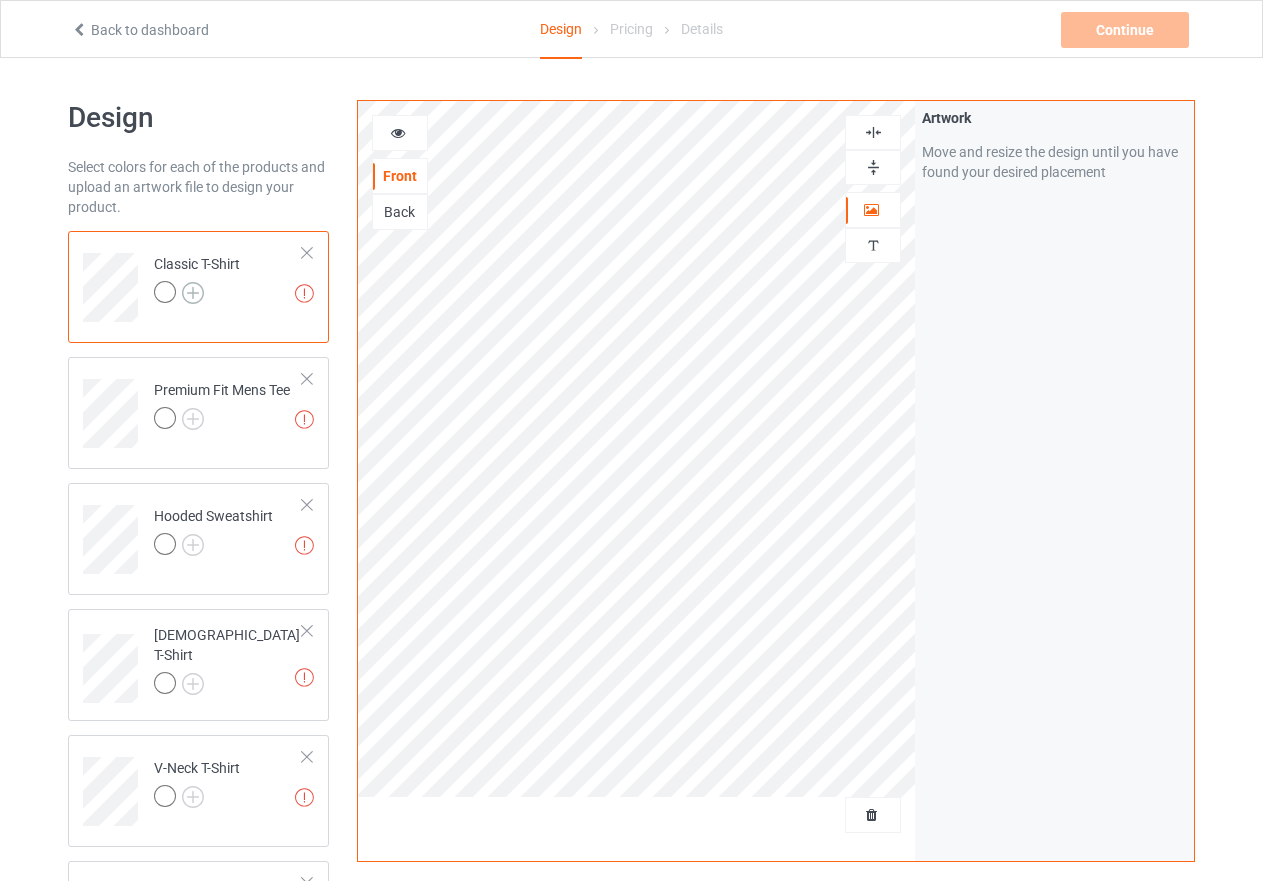 click at bounding box center (193, 293) 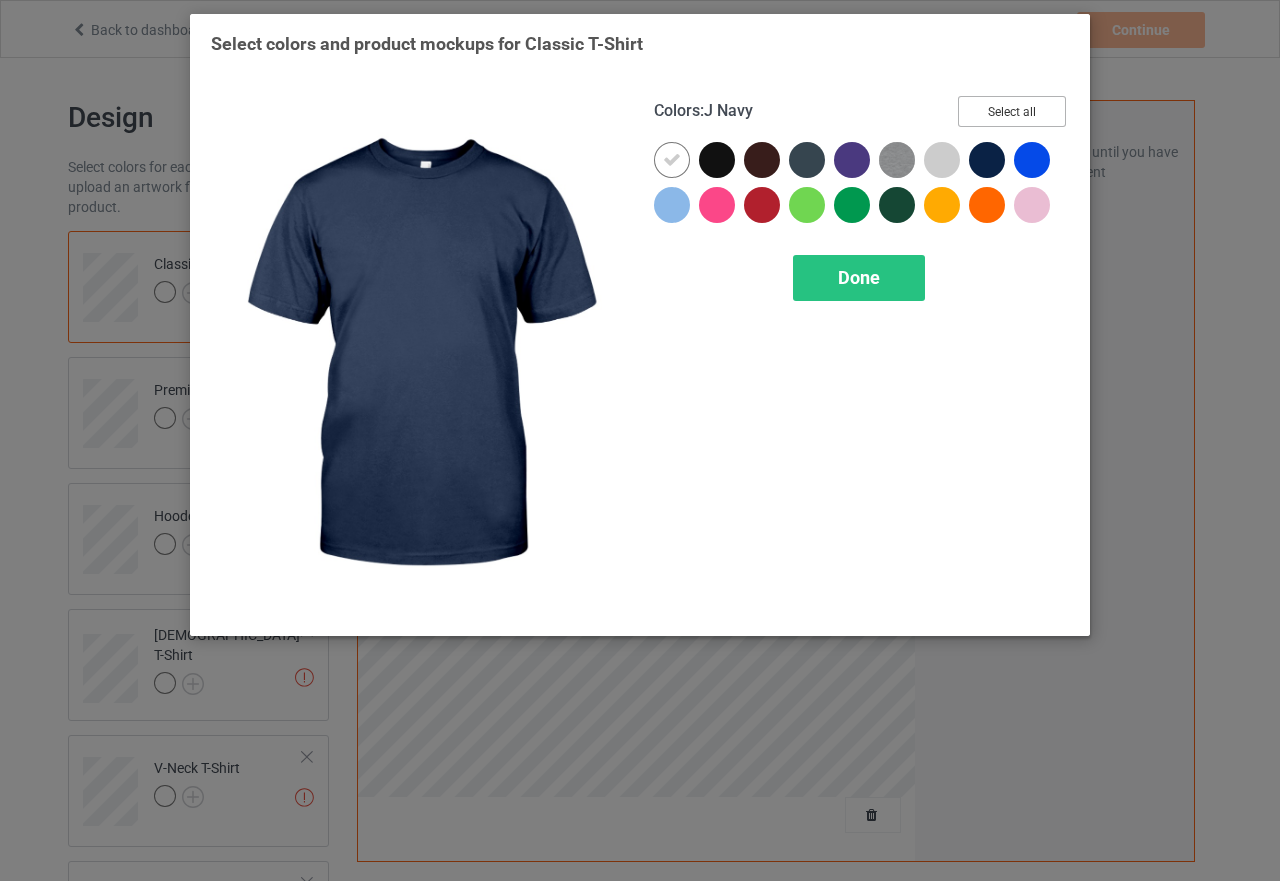 click on "Select all" at bounding box center (1012, 111) 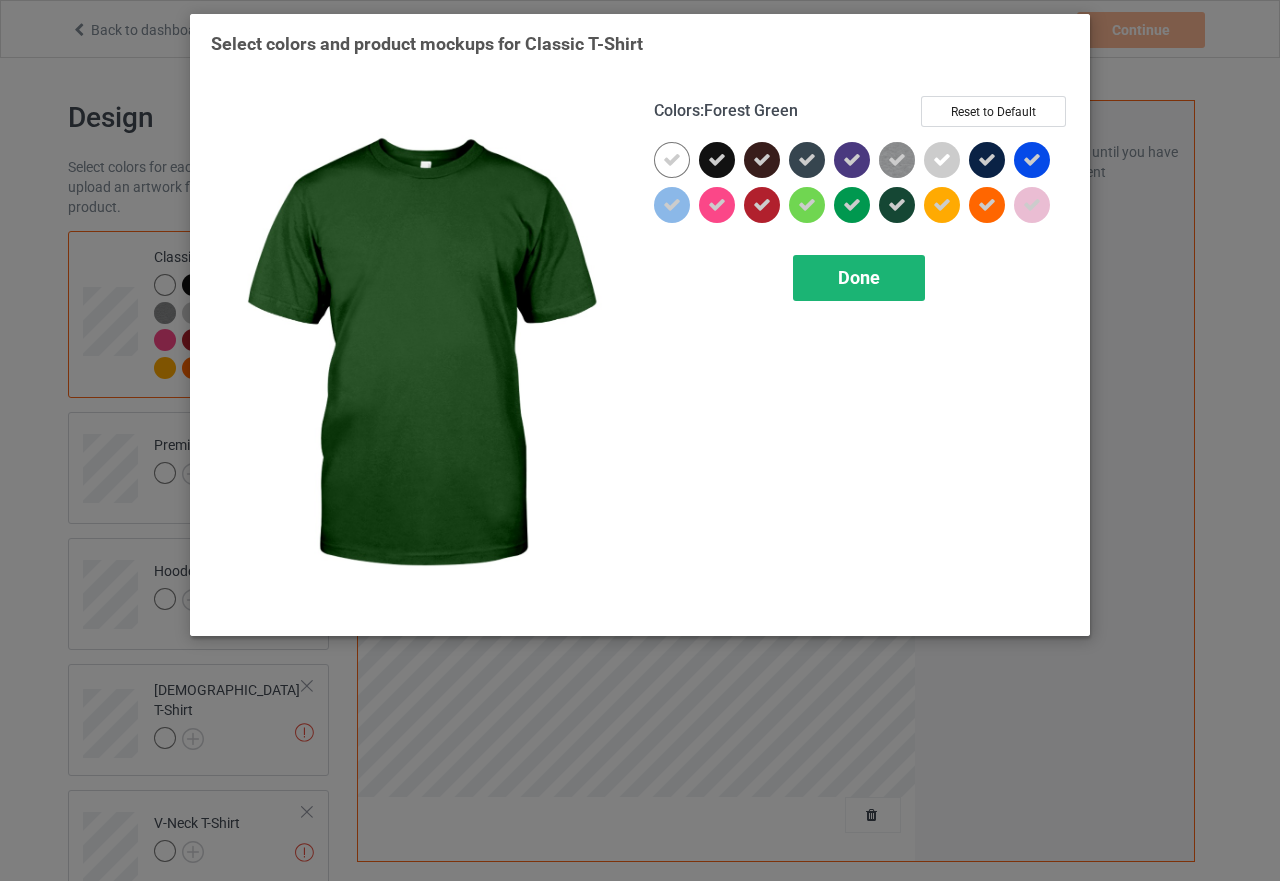 click on "Done" at bounding box center (859, 277) 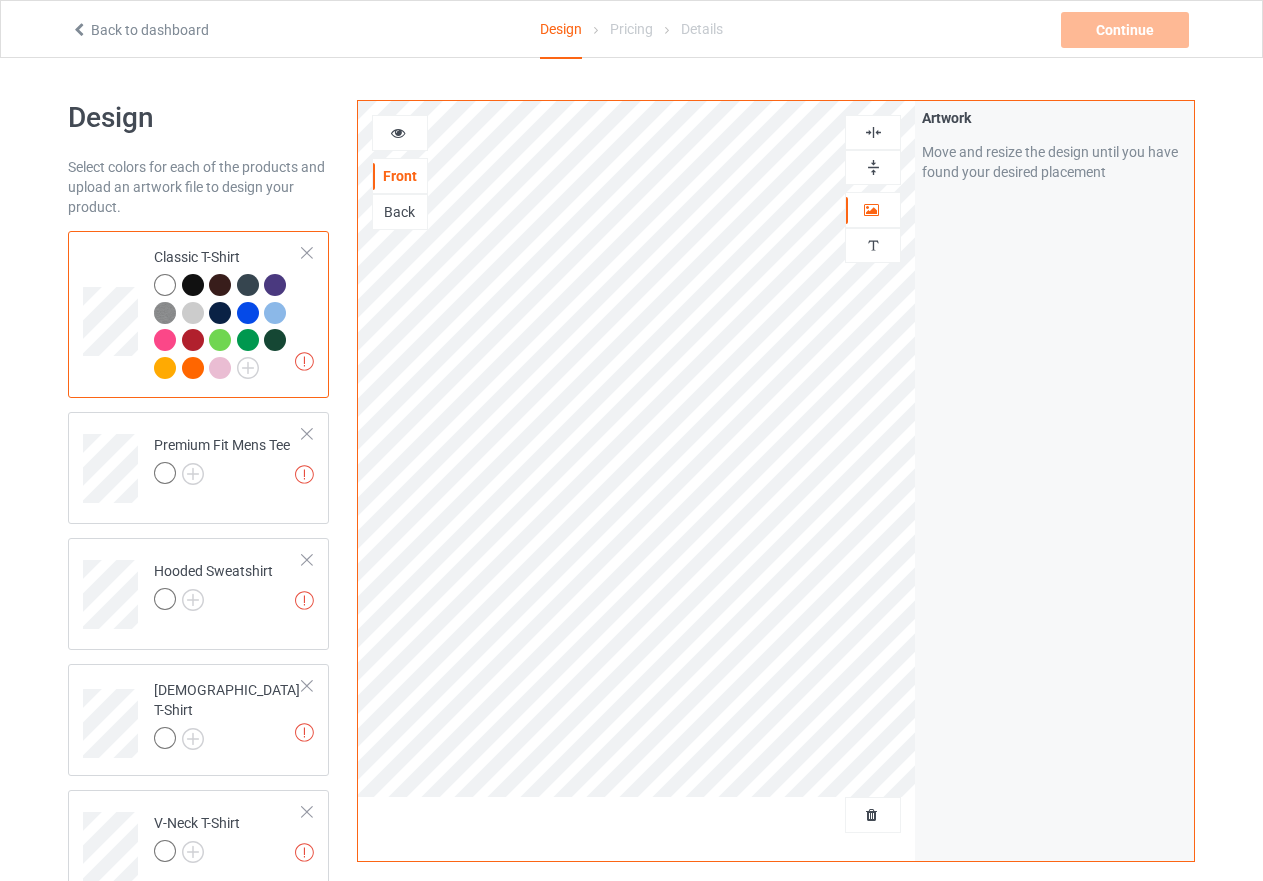 click at bounding box center (275, 340) 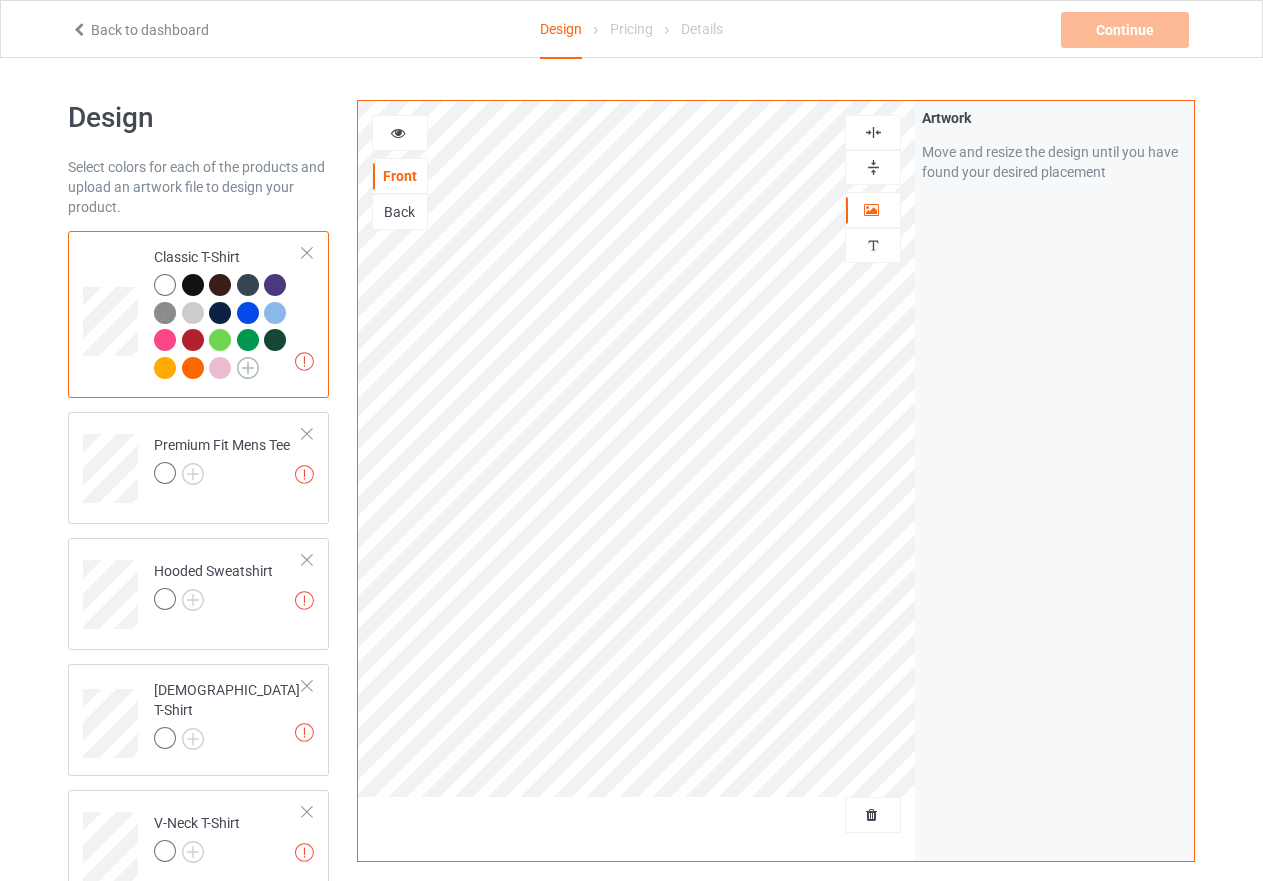 click at bounding box center (248, 368) 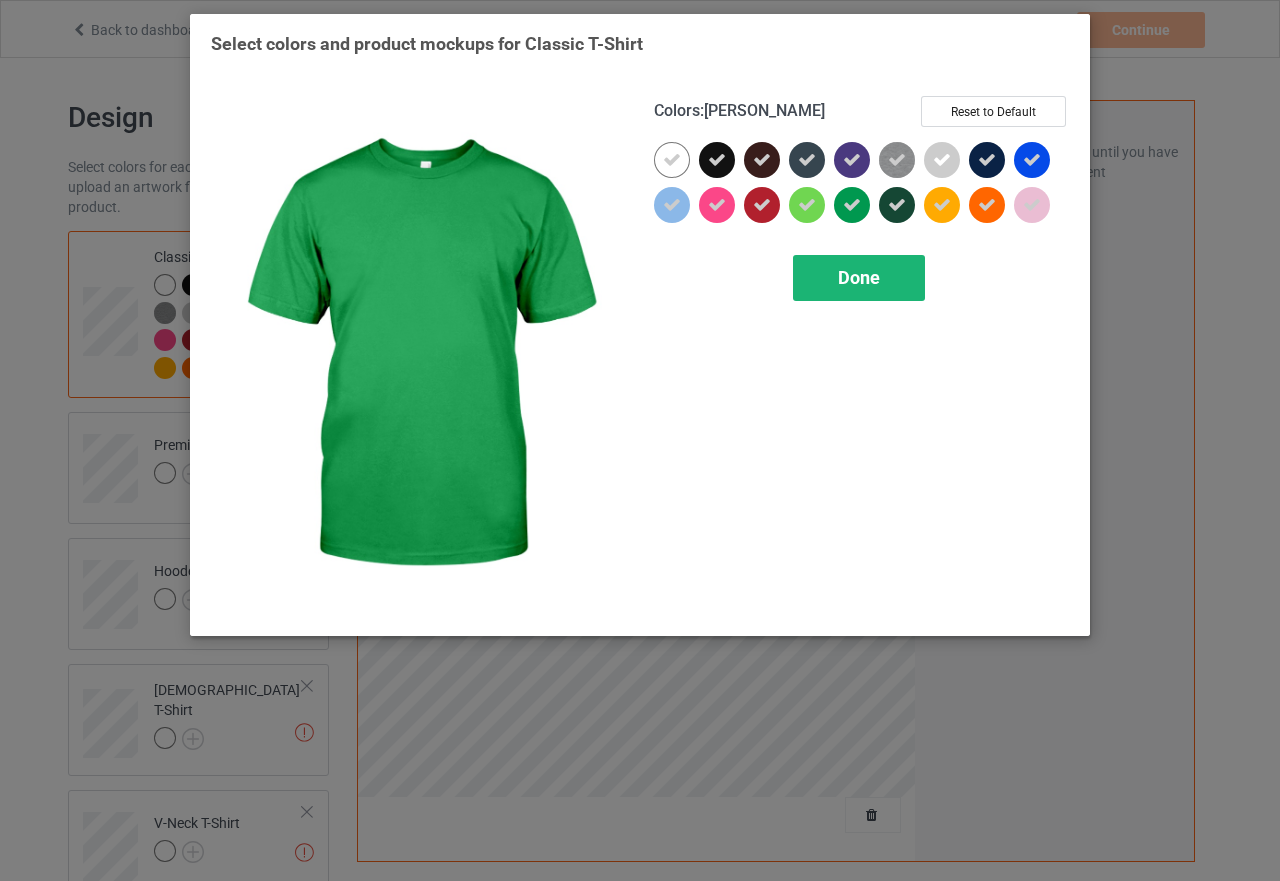 click on "Done" at bounding box center [859, 278] 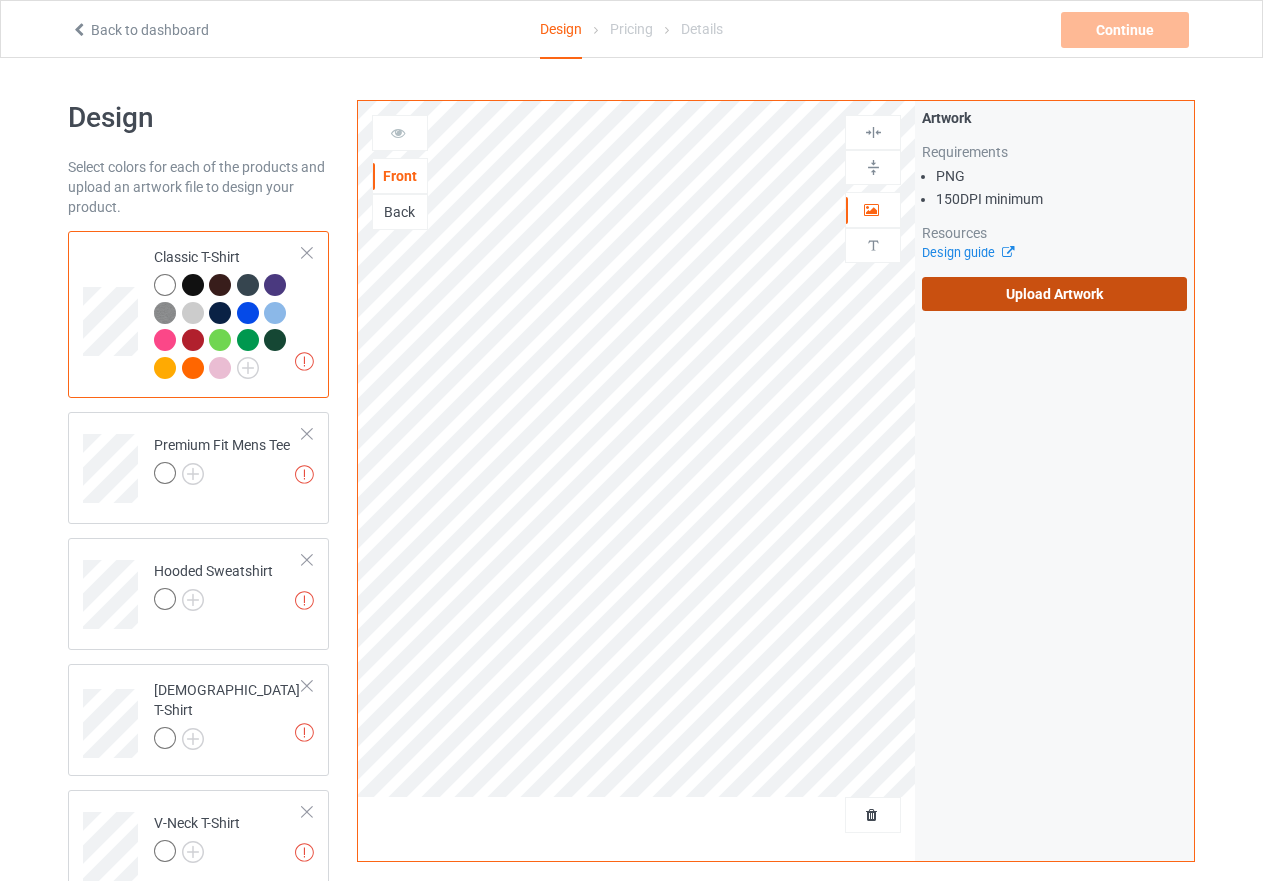 click on "Upload Artwork" at bounding box center [1054, 294] 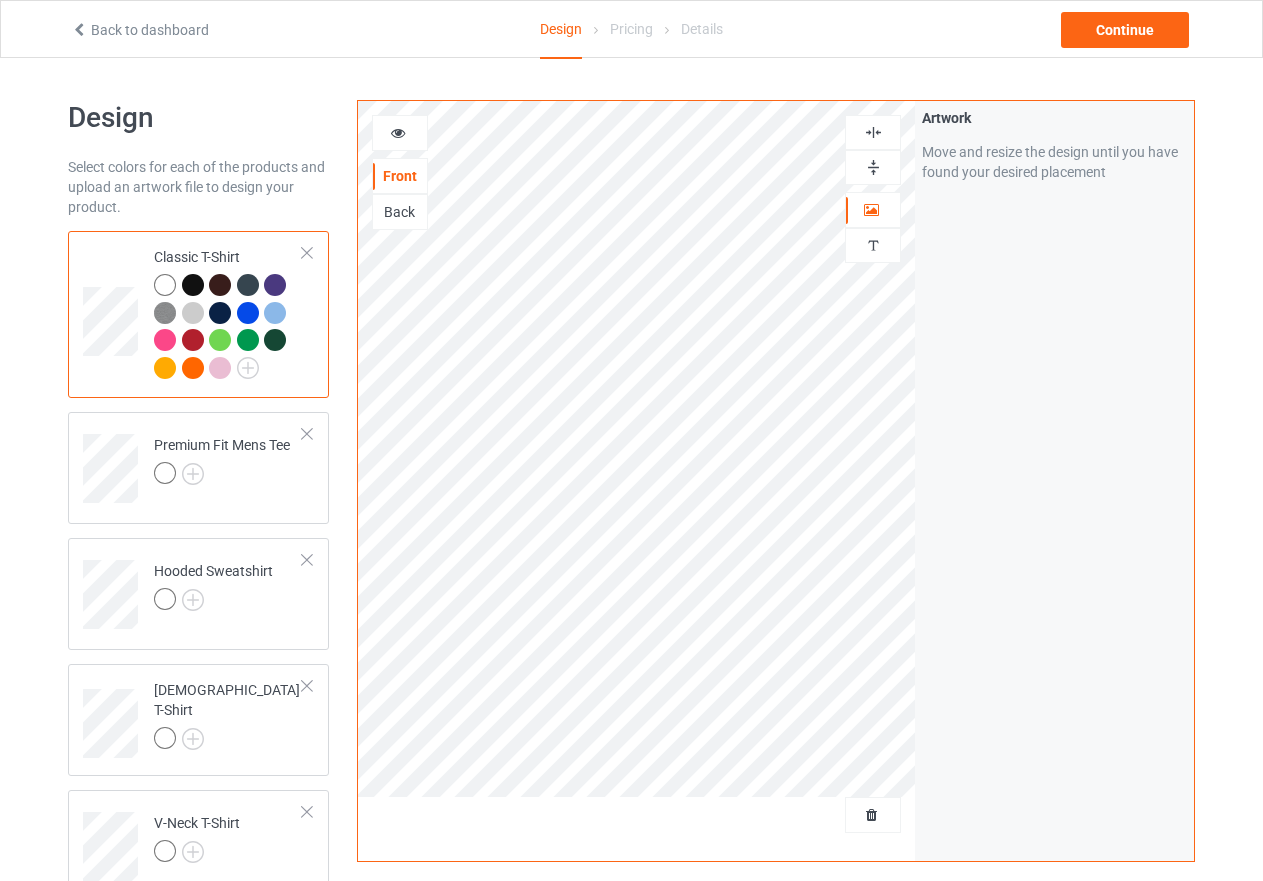 click at bounding box center [873, 167] 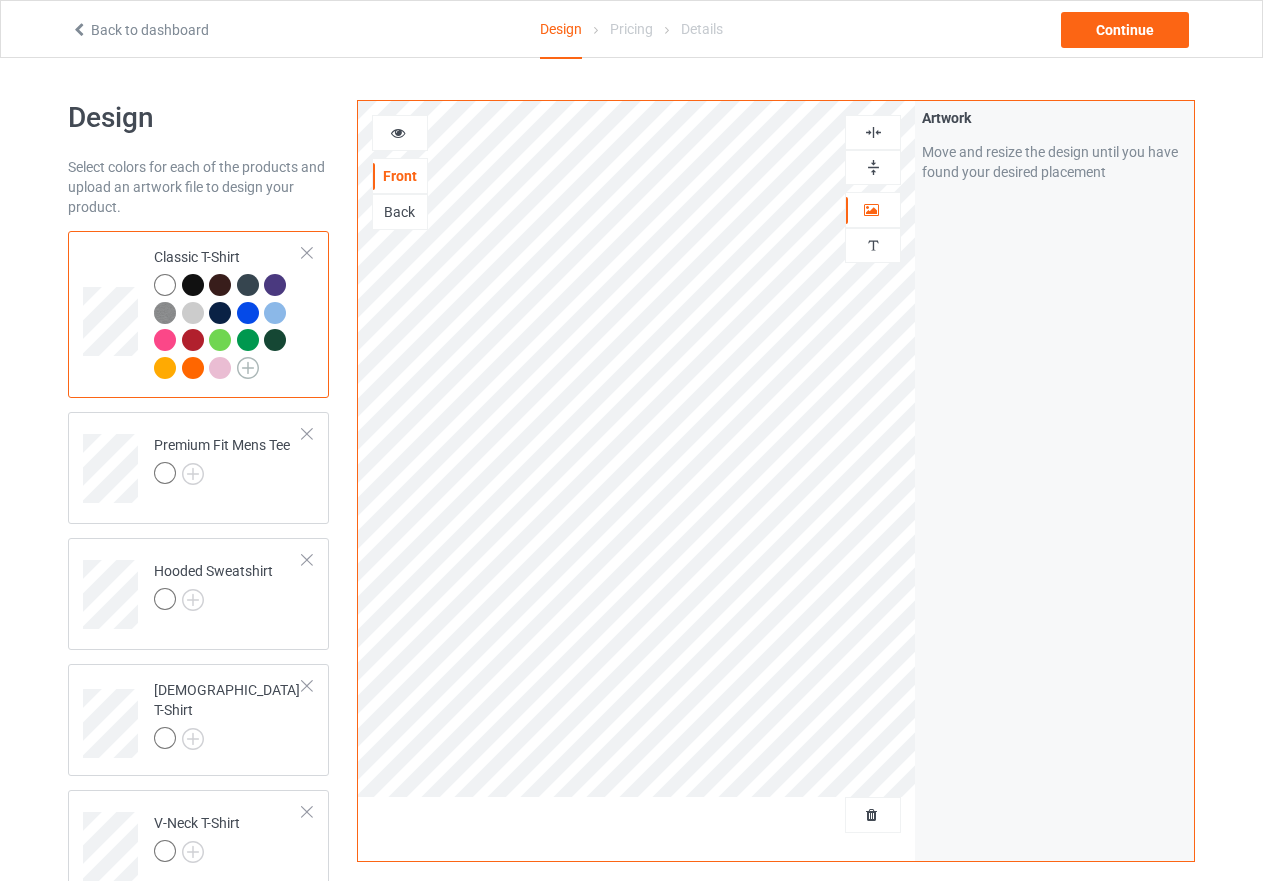 click at bounding box center (248, 368) 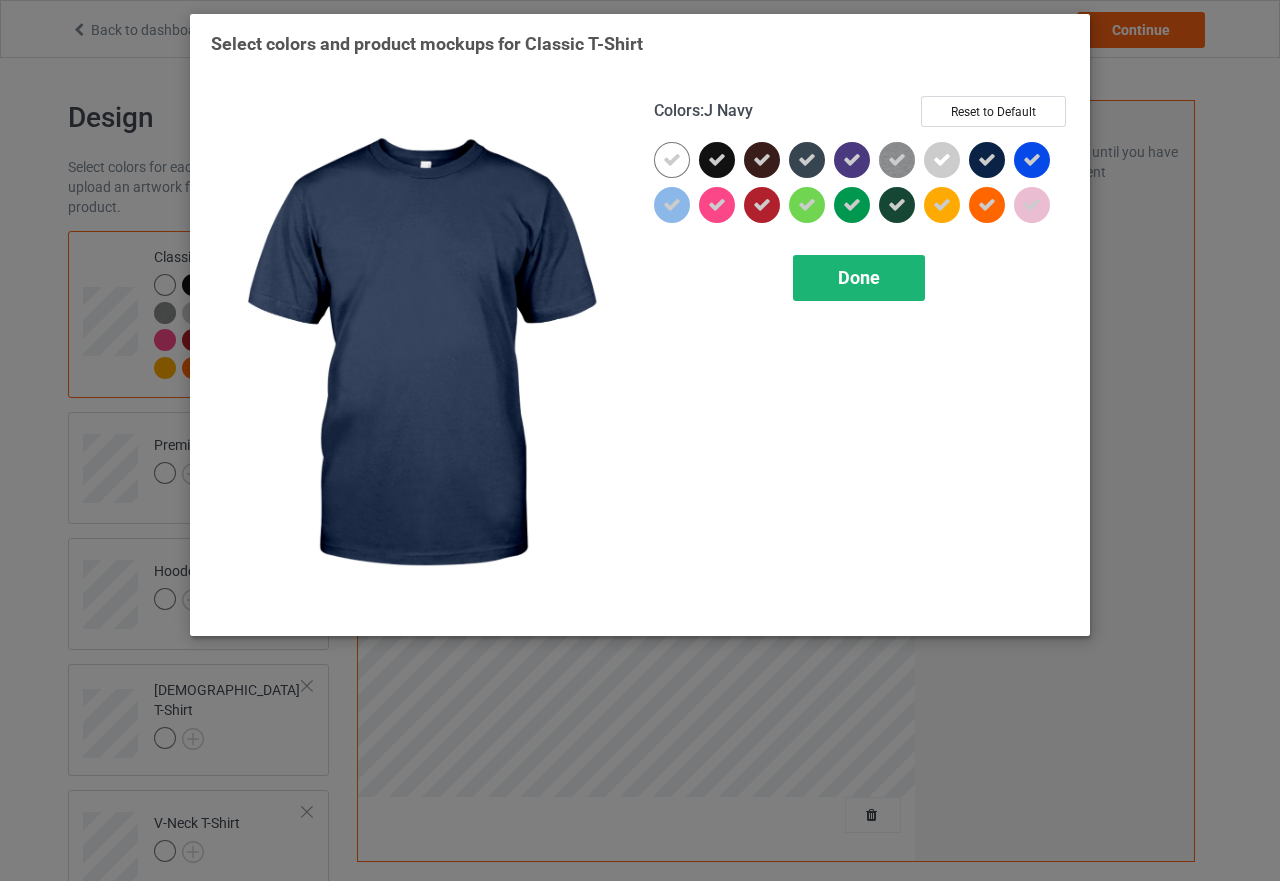 click on "Done" at bounding box center [859, 278] 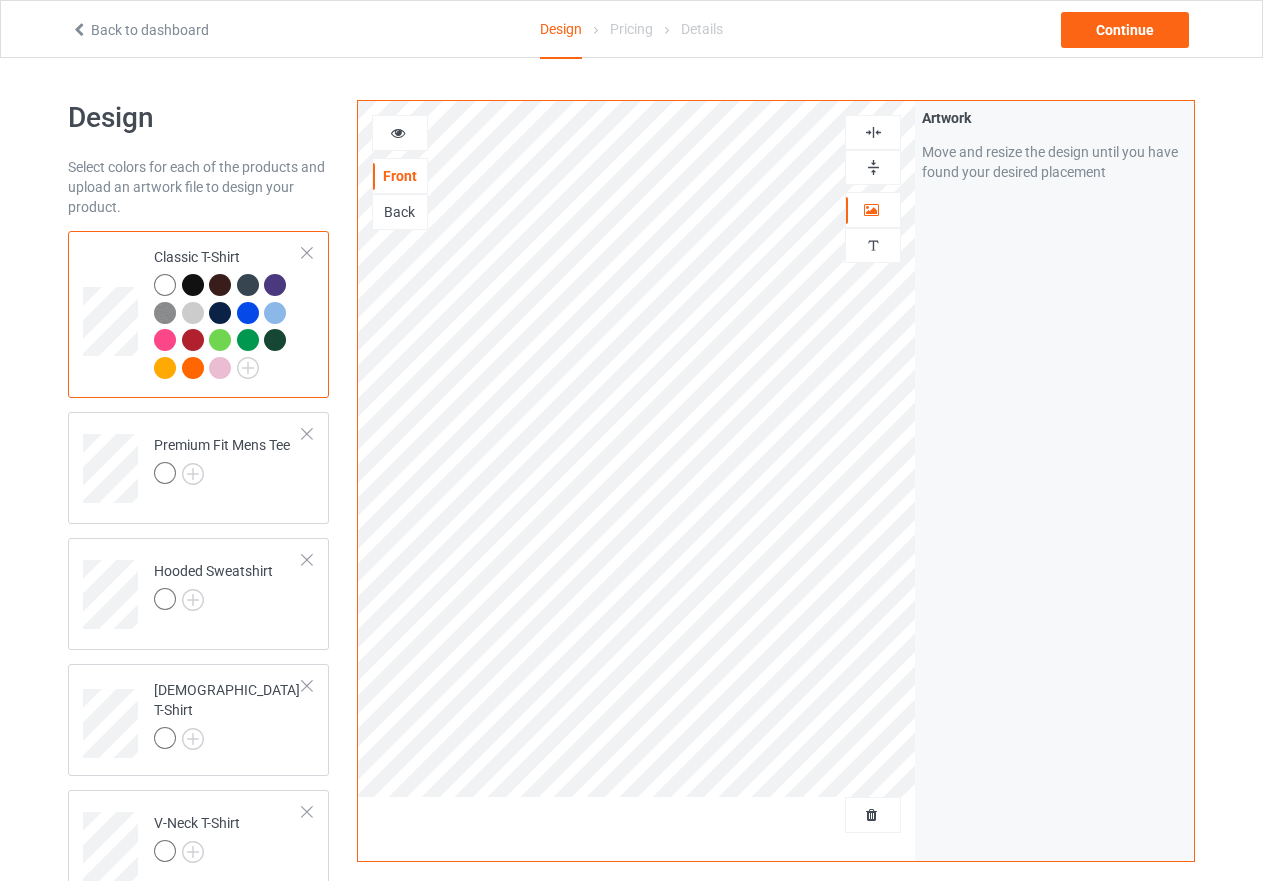 click at bounding box center [248, 285] 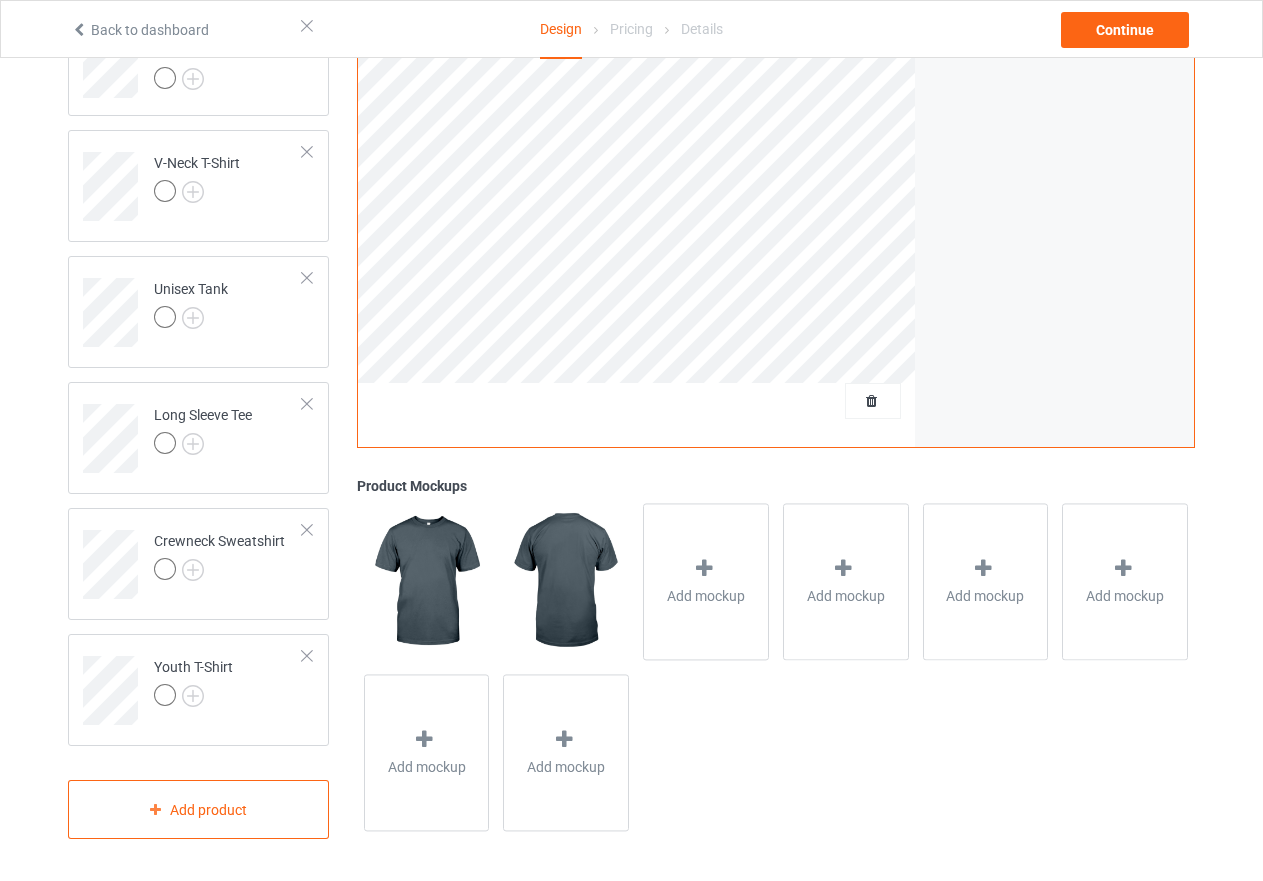 scroll, scrollTop: 661, scrollLeft: 0, axis: vertical 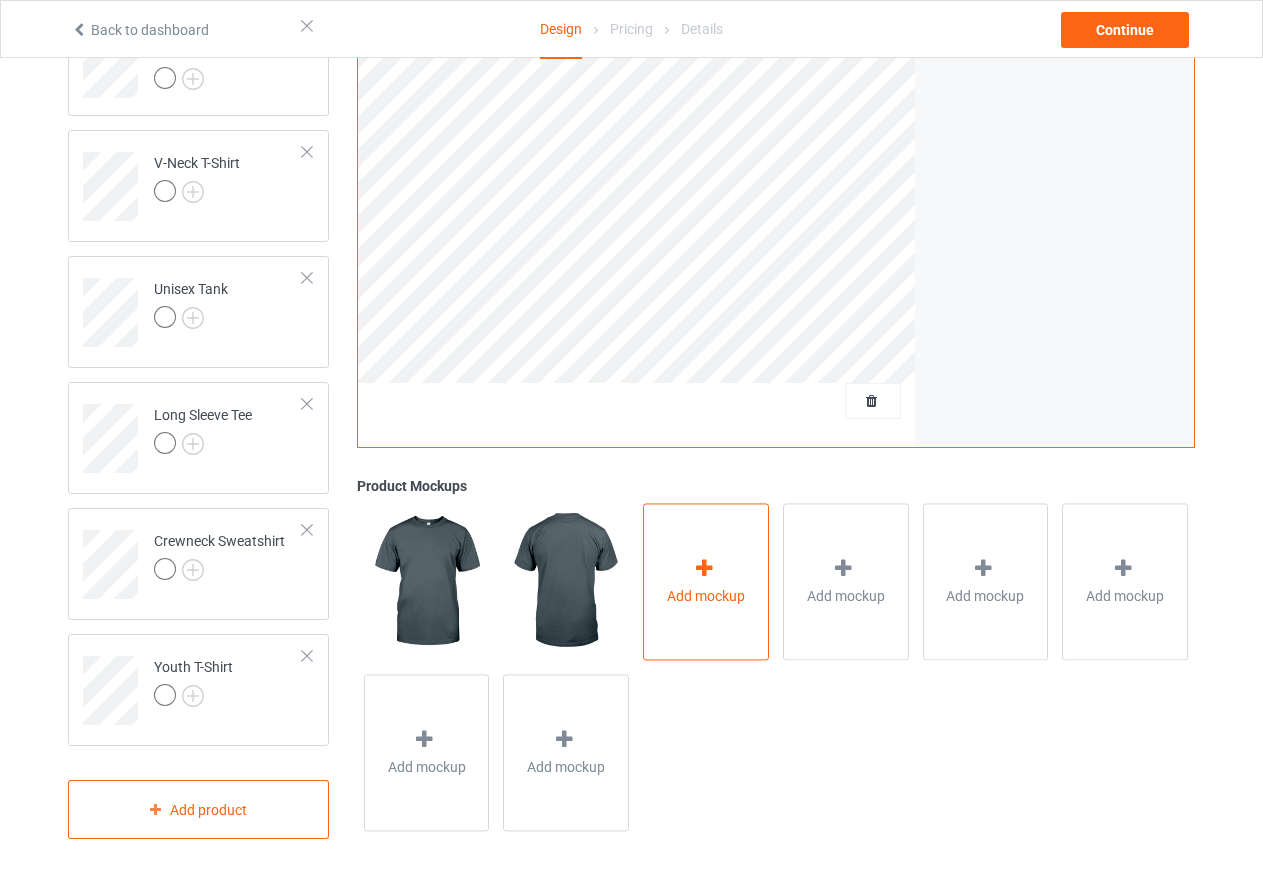 click on "Add mockup" at bounding box center (706, 597) 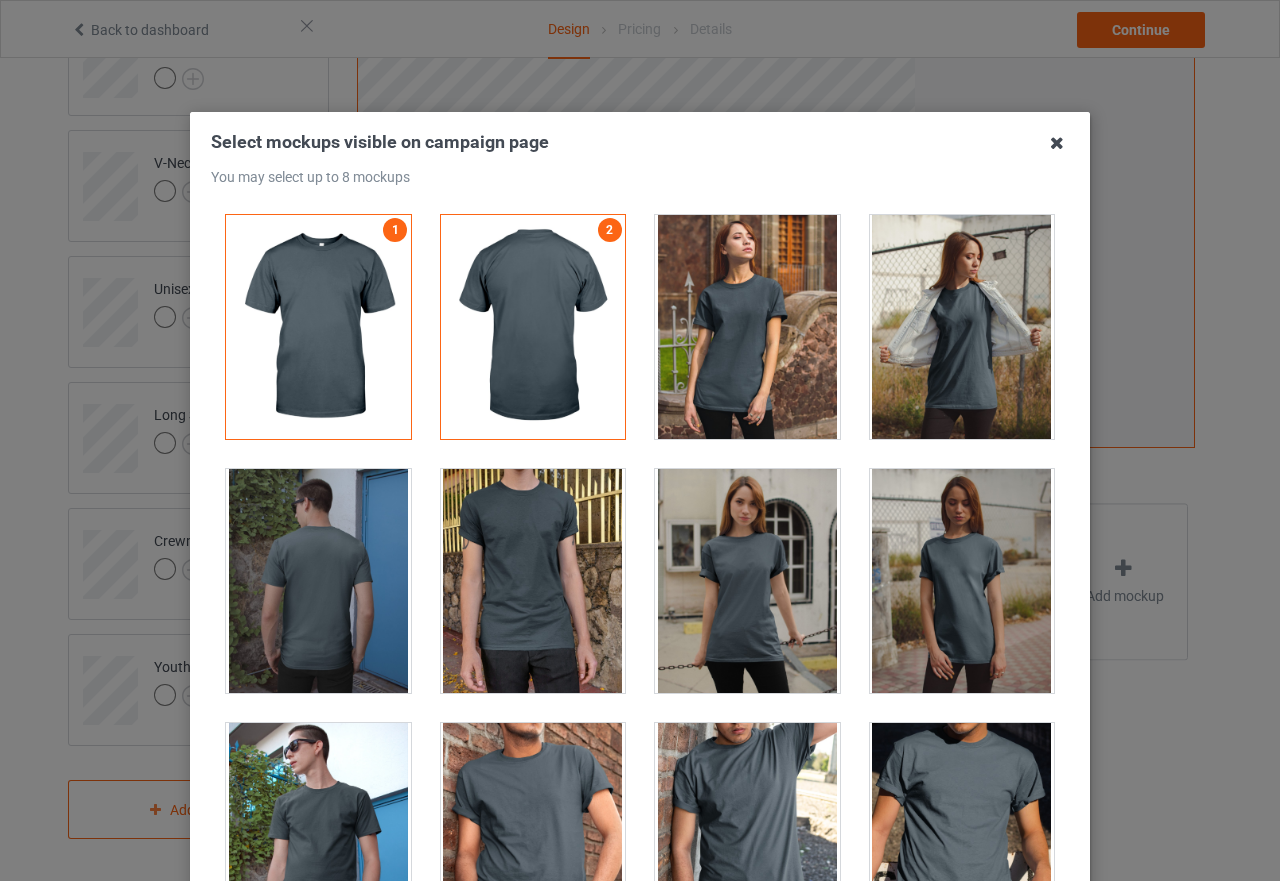 click at bounding box center [1057, 143] 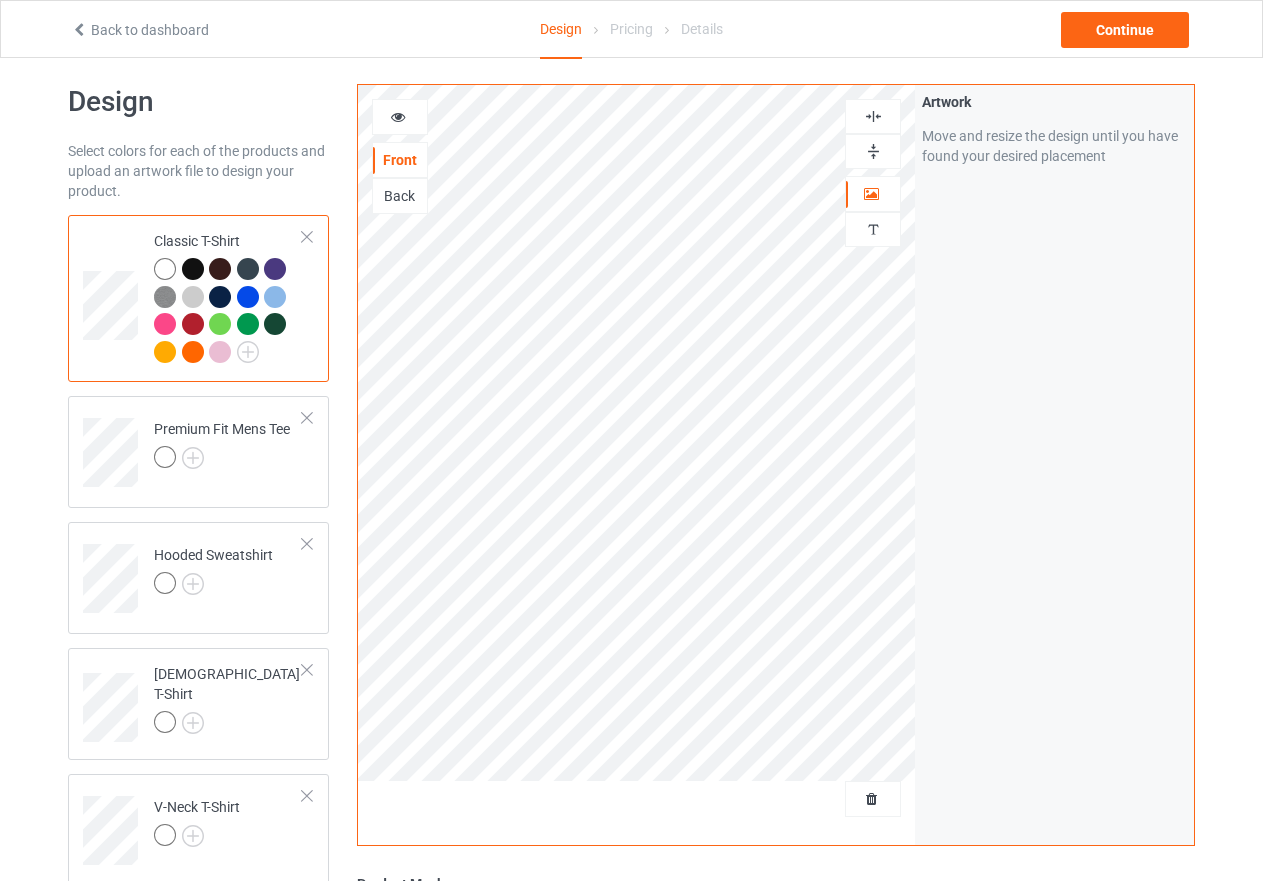 scroll, scrollTop: 0, scrollLeft: 0, axis: both 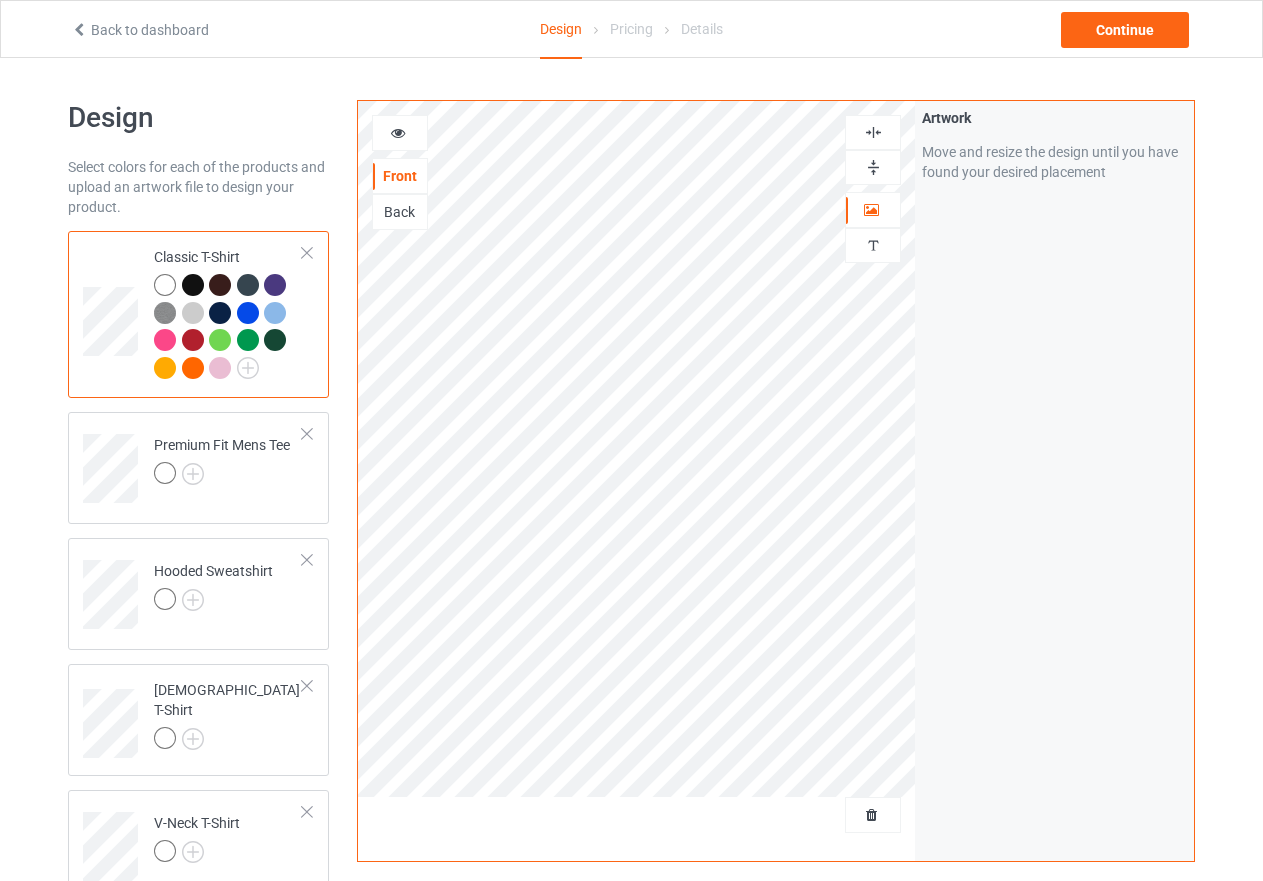 click at bounding box center (165, 285) 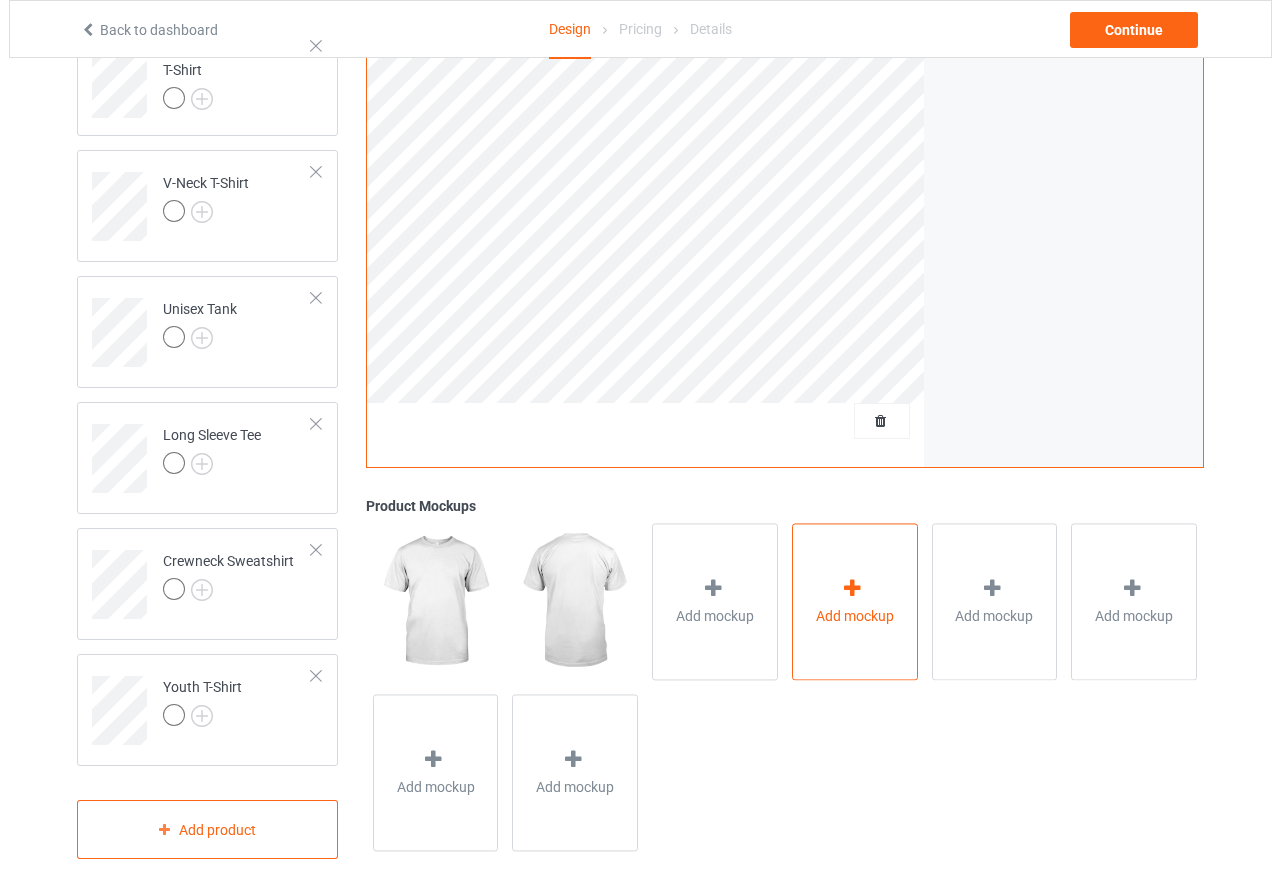 scroll, scrollTop: 661, scrollLeft: 0, axis: vertical 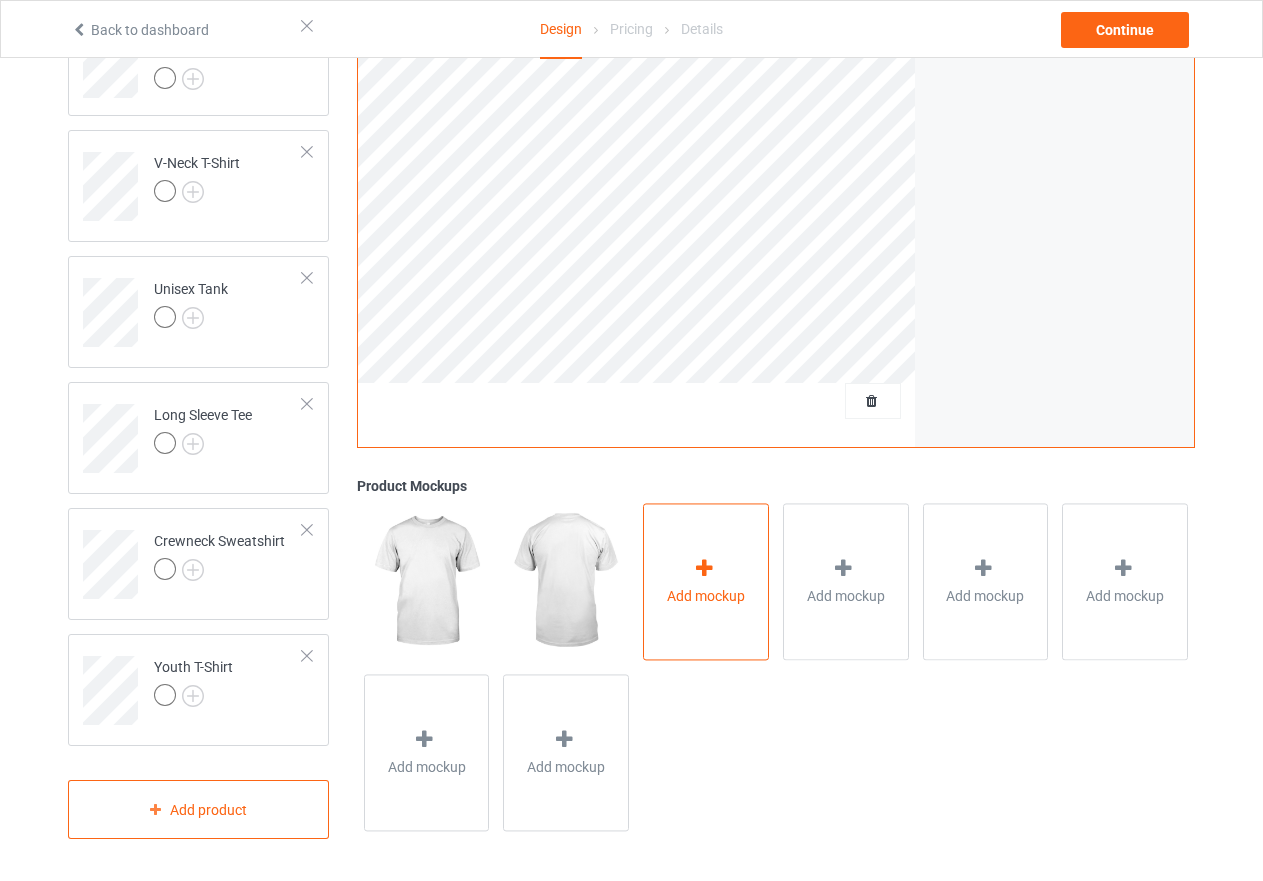click at bounding box center (704, 569) 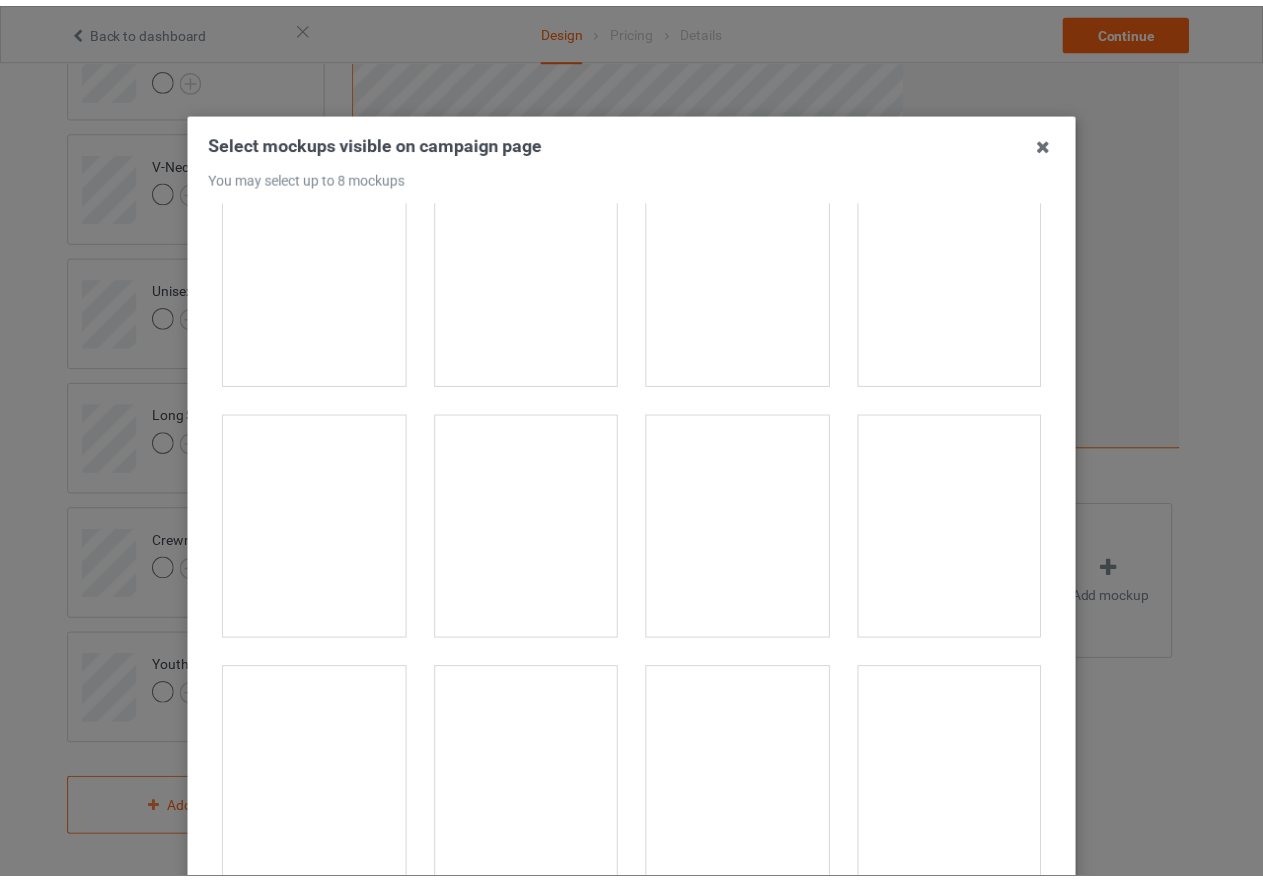 scroll, scrollTop: 3600, scrollLeft: 0, axis: vertical 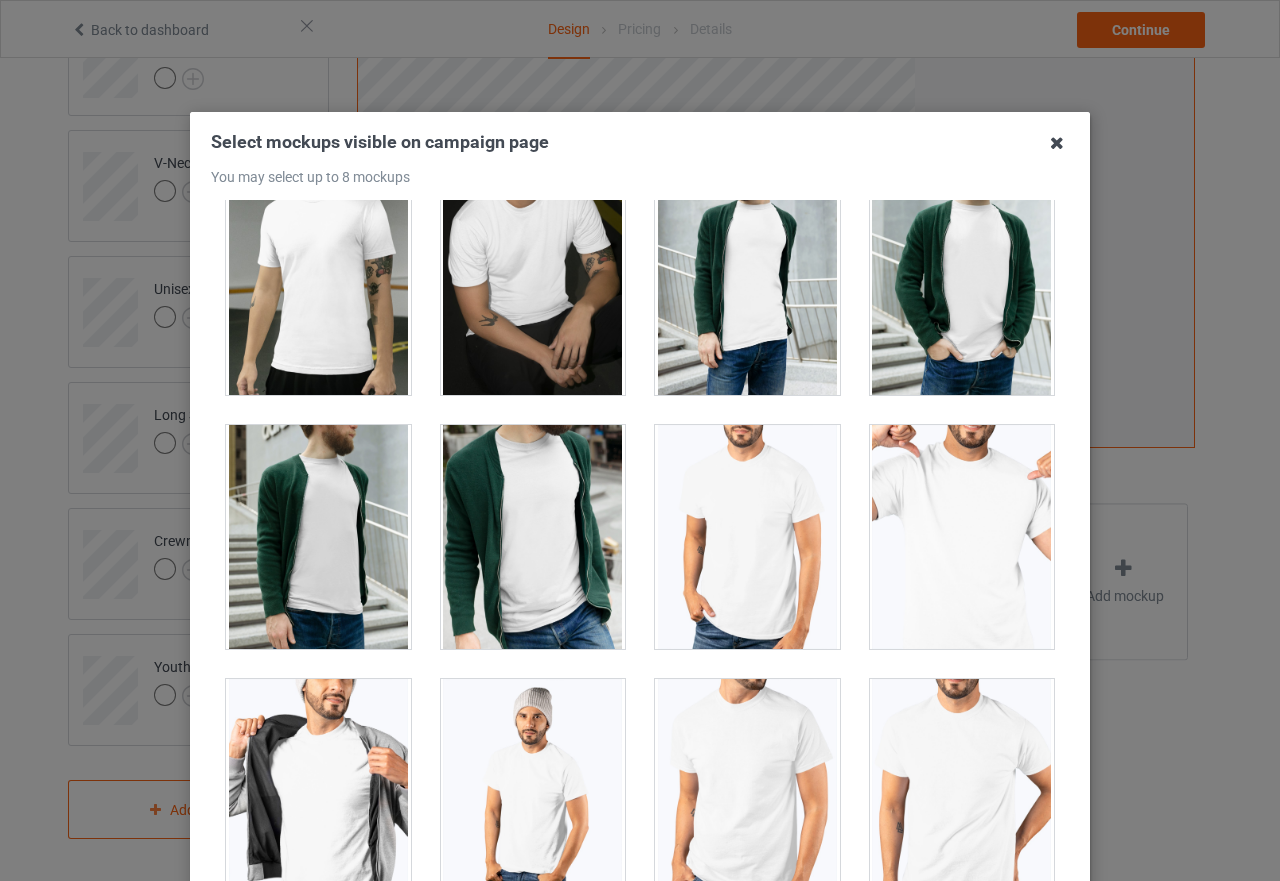 click at bounding box center (1057, 143) 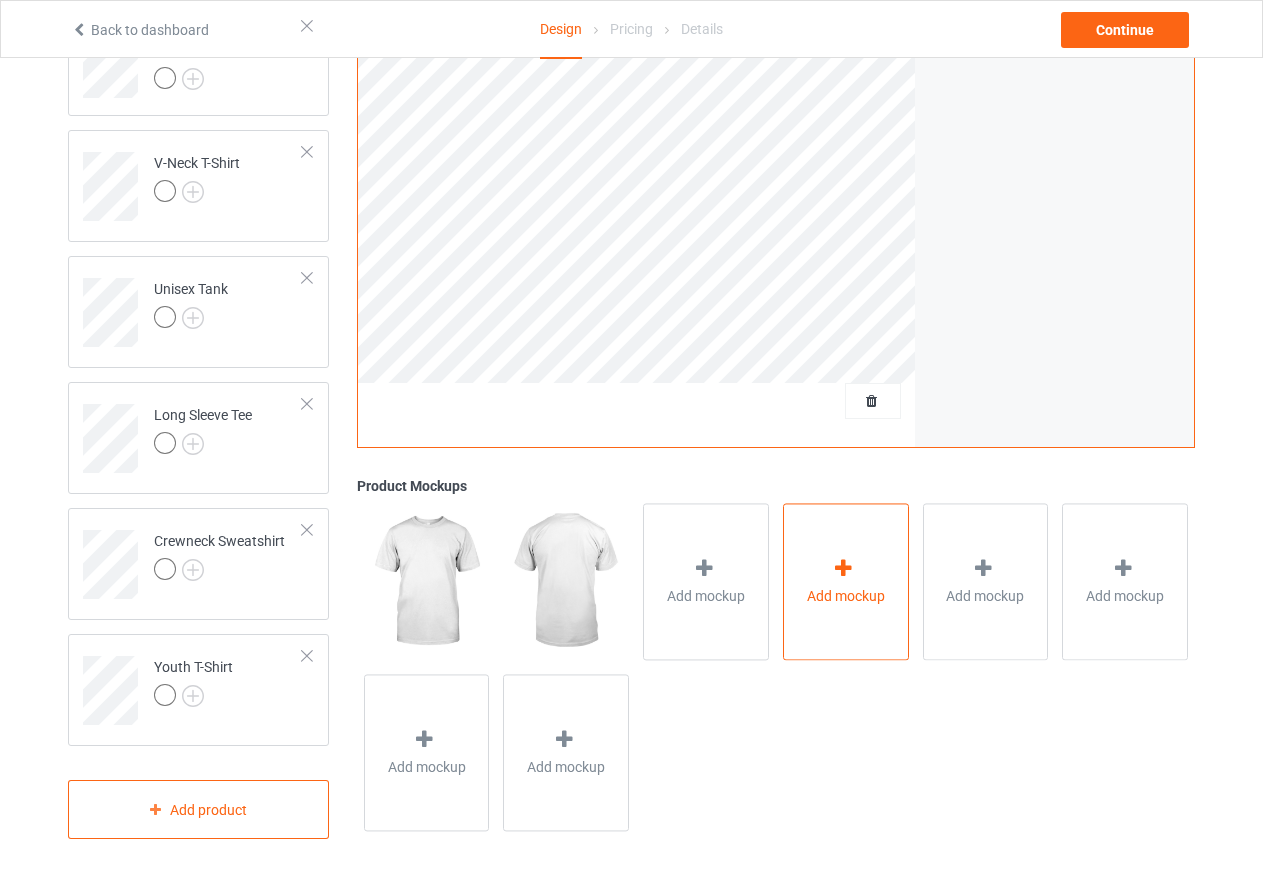 click at bounding box center (844, 569) 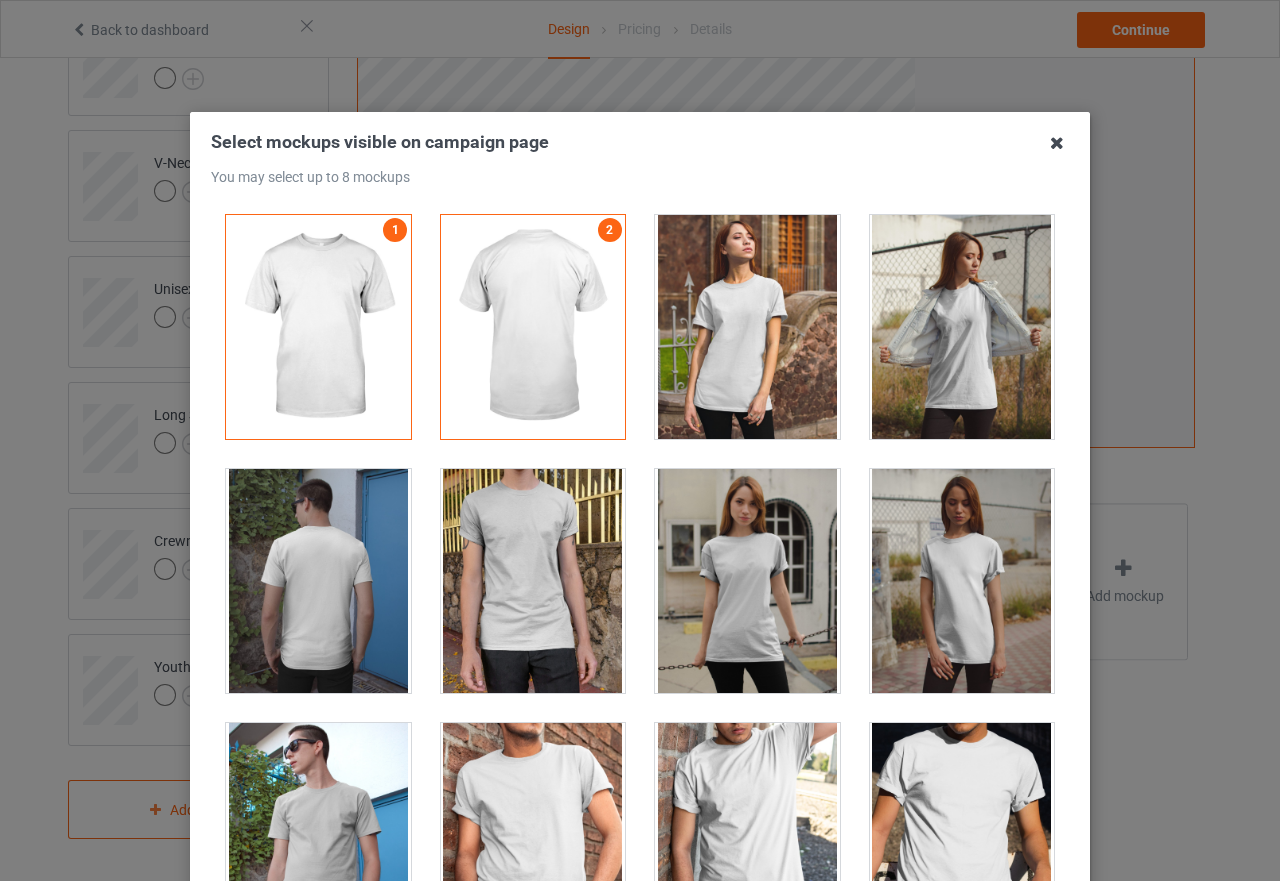 click at bounding box center (1057, 143) 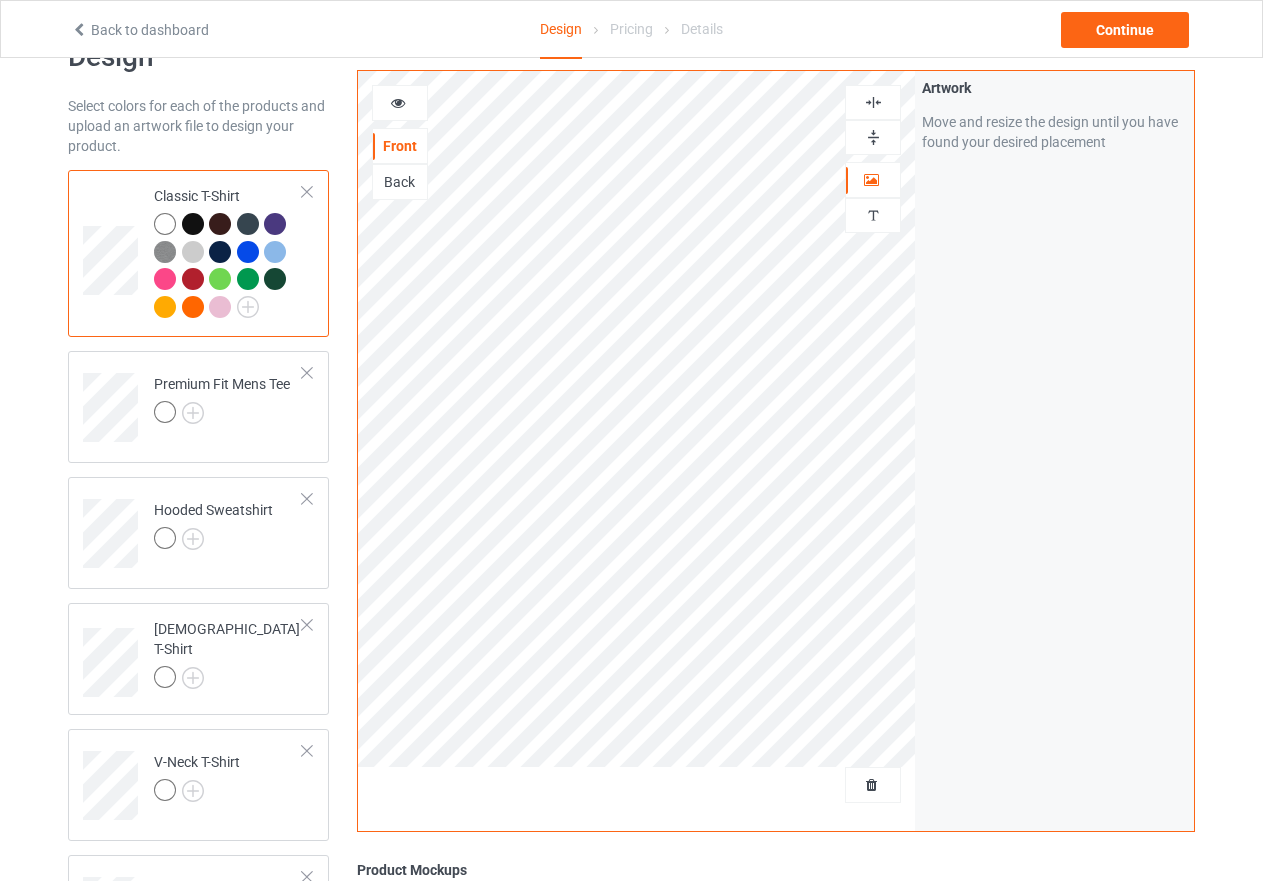 scroll, scrollTop: 0, scrollLeft: 0, axis: both 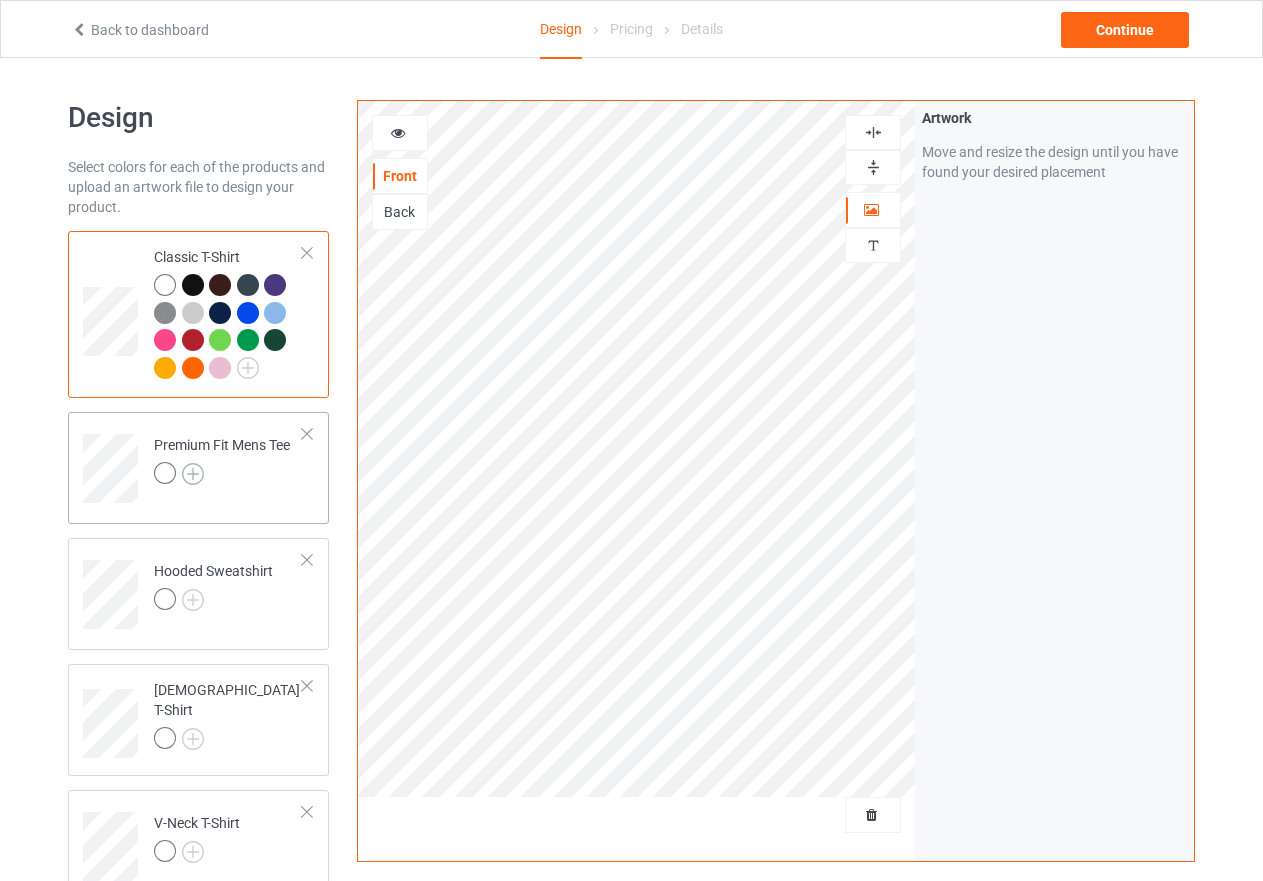 click at bounding box center [193, 474] 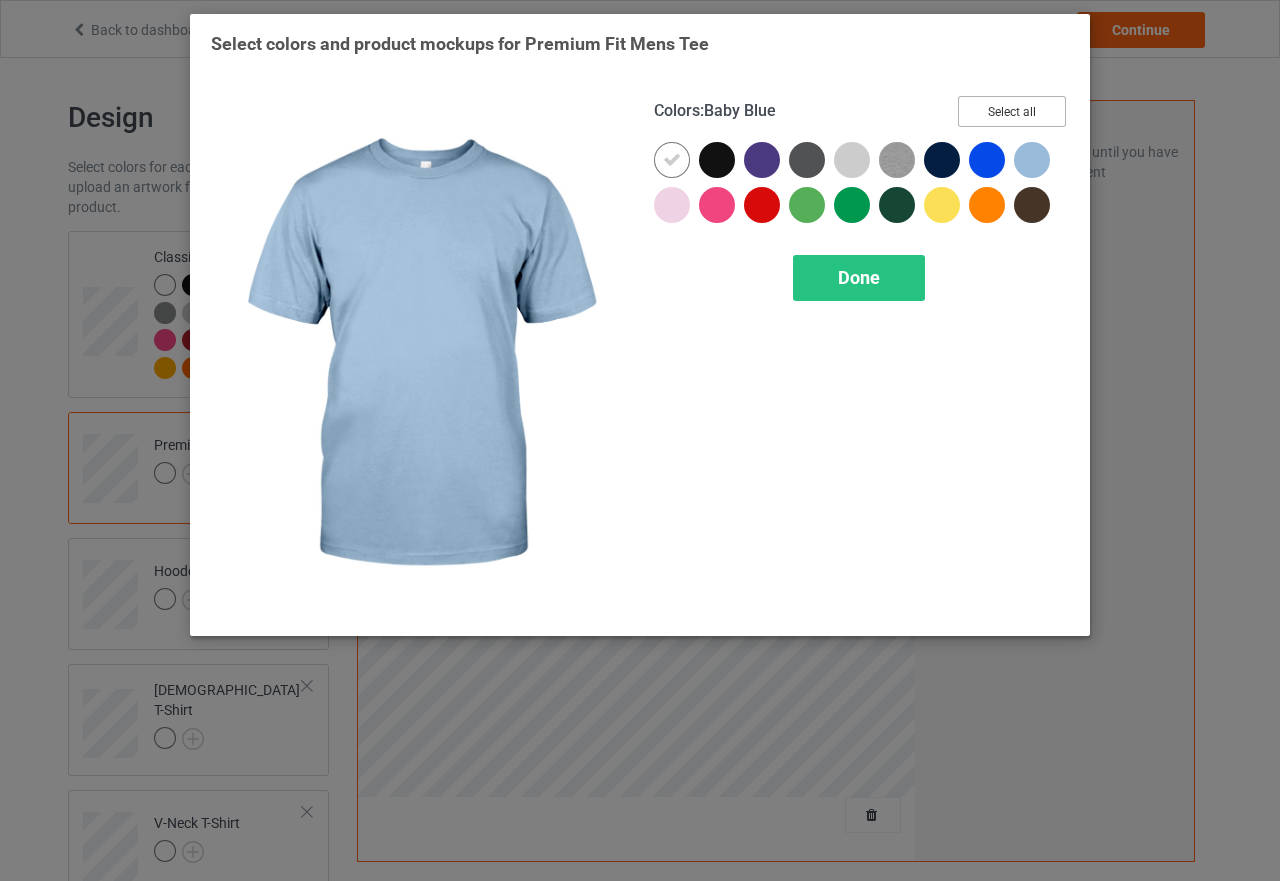 click on "Select all" at bounding box center (1012, 111) 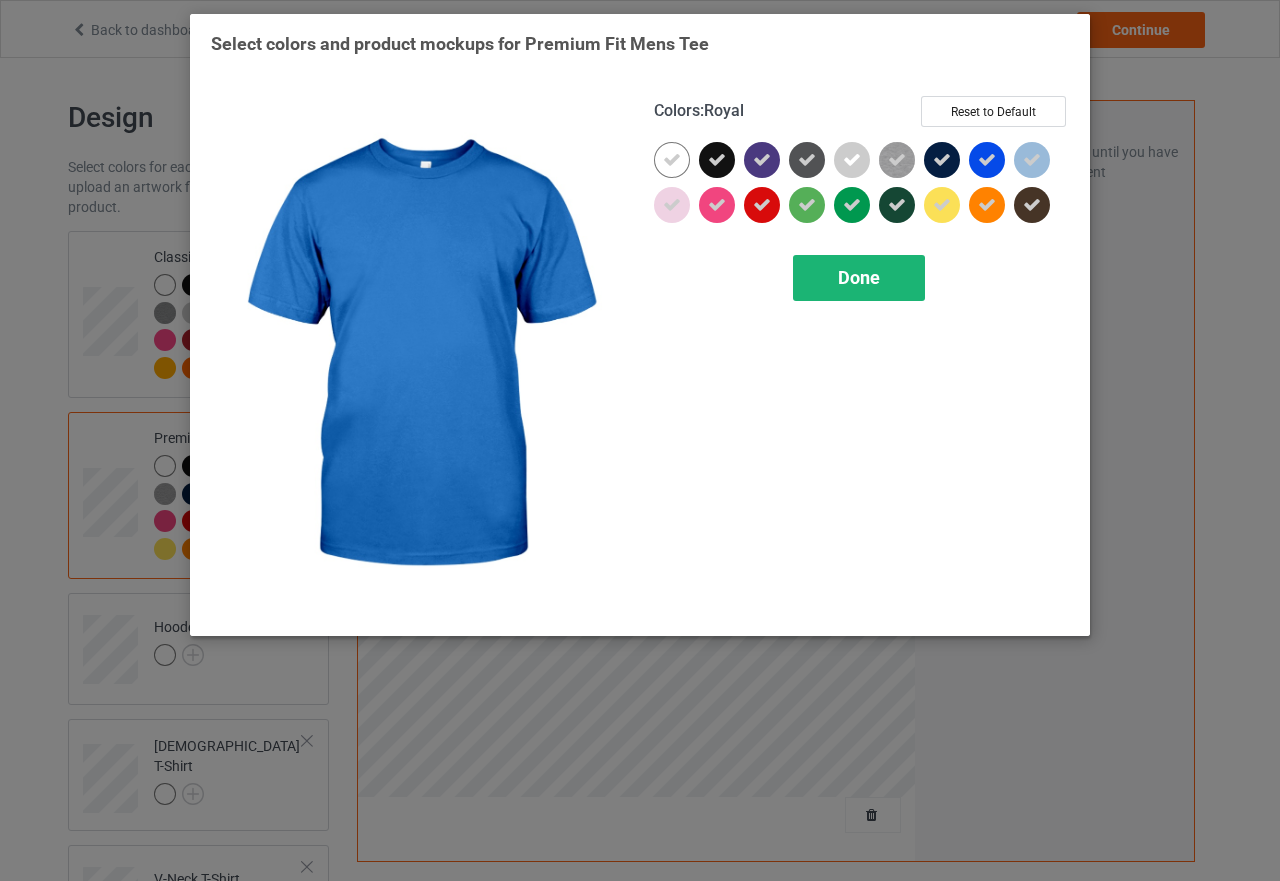 click on "Done" at bounding box center [859, 277] 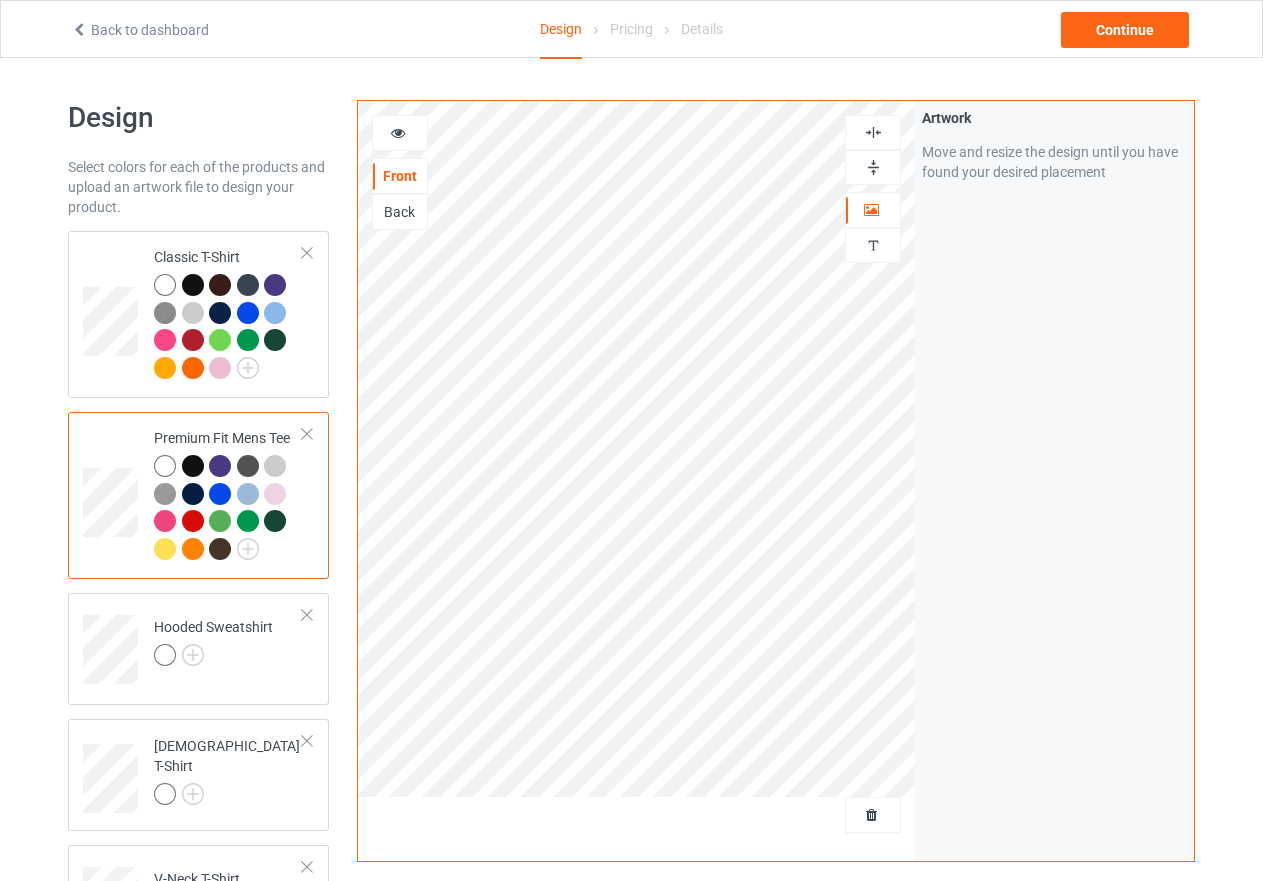 click at bounding box center (873, 167) 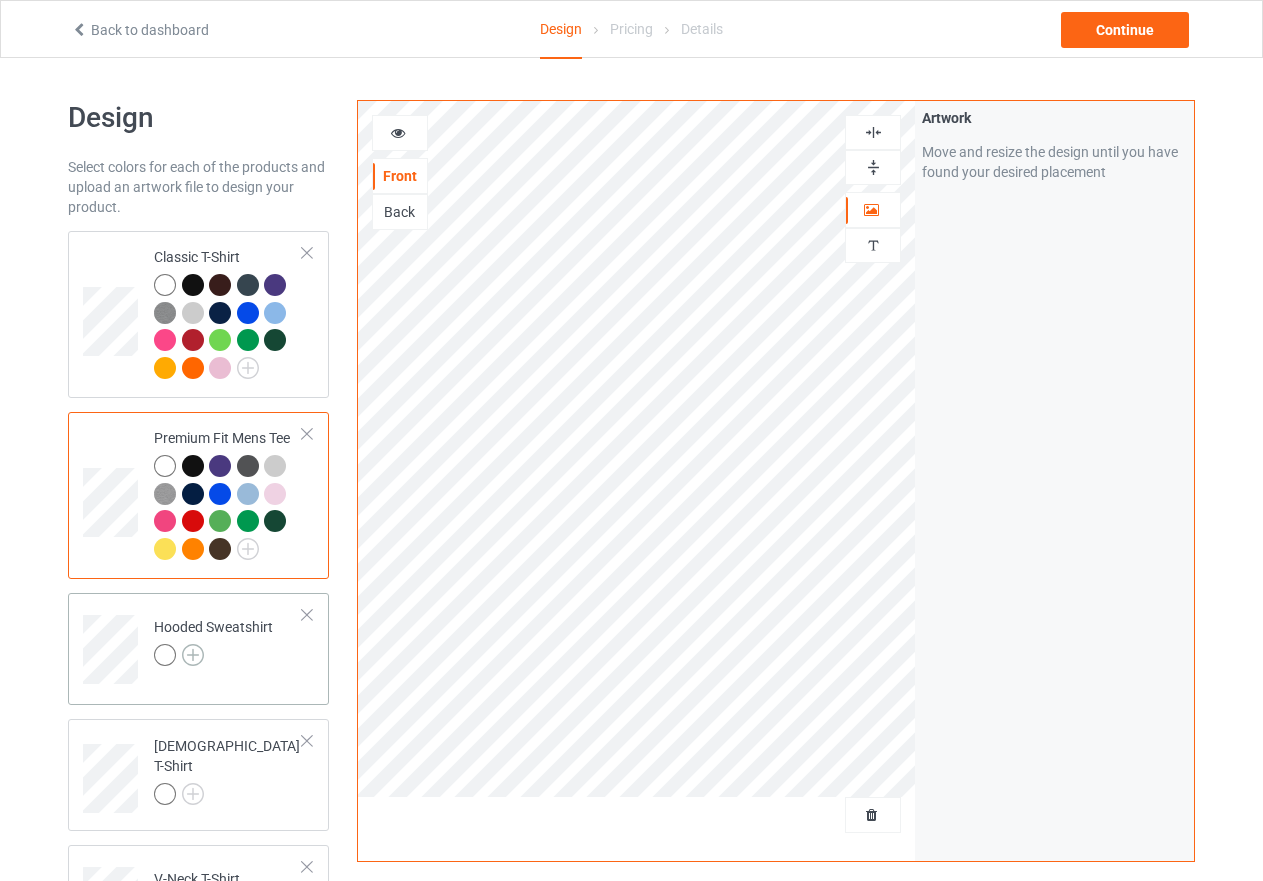 click at bounding box center (193, 655) 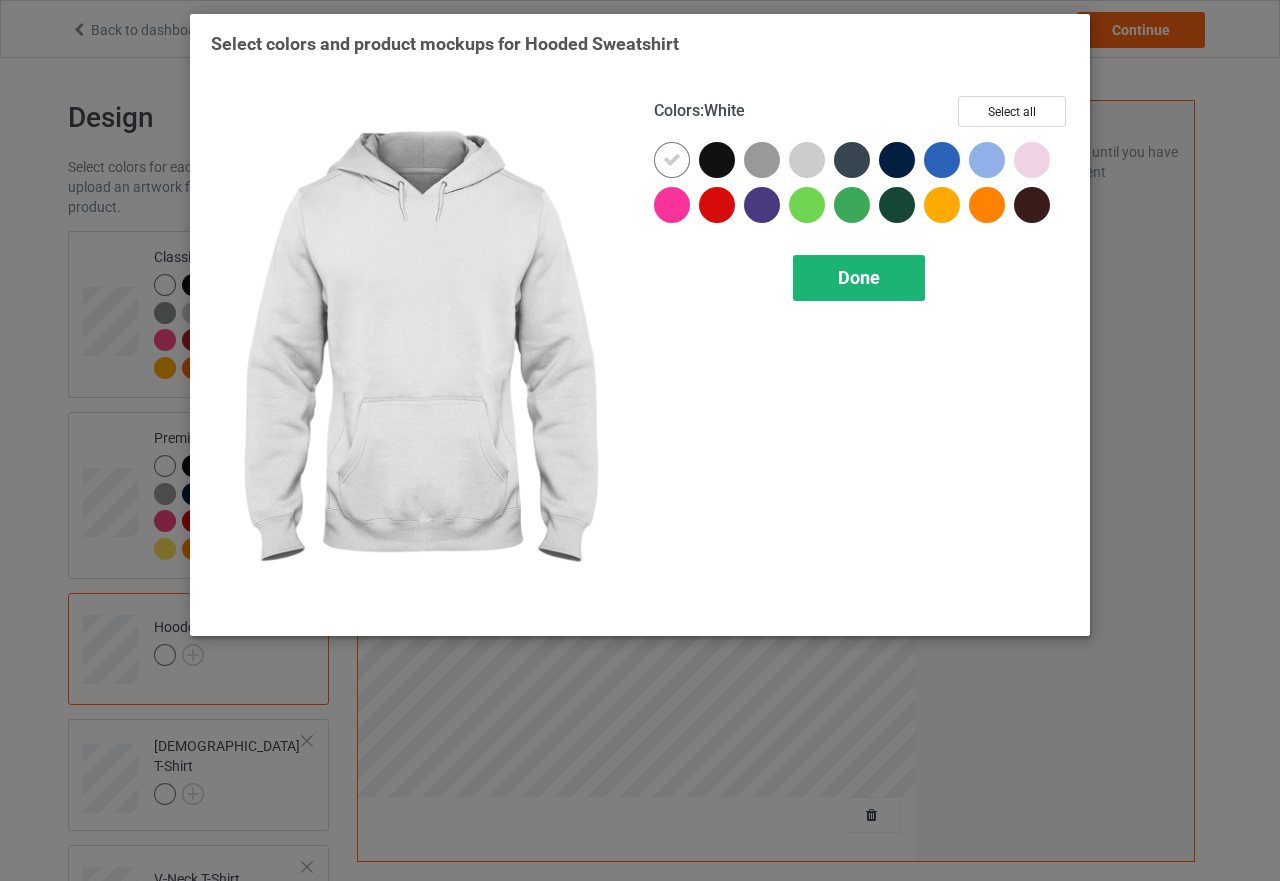 click on "Done" at bounding box center (859, 277) 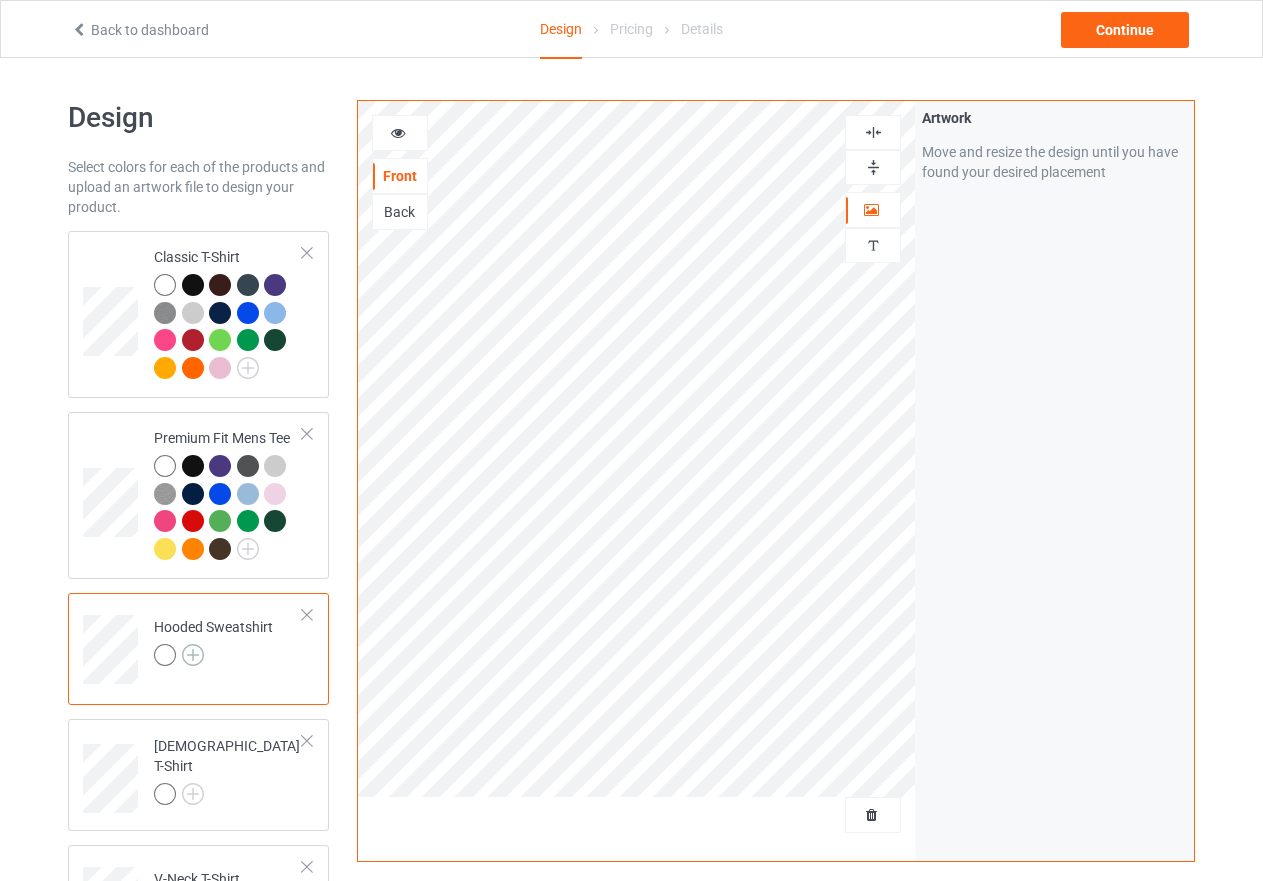 click at bounding box center (193, 655) 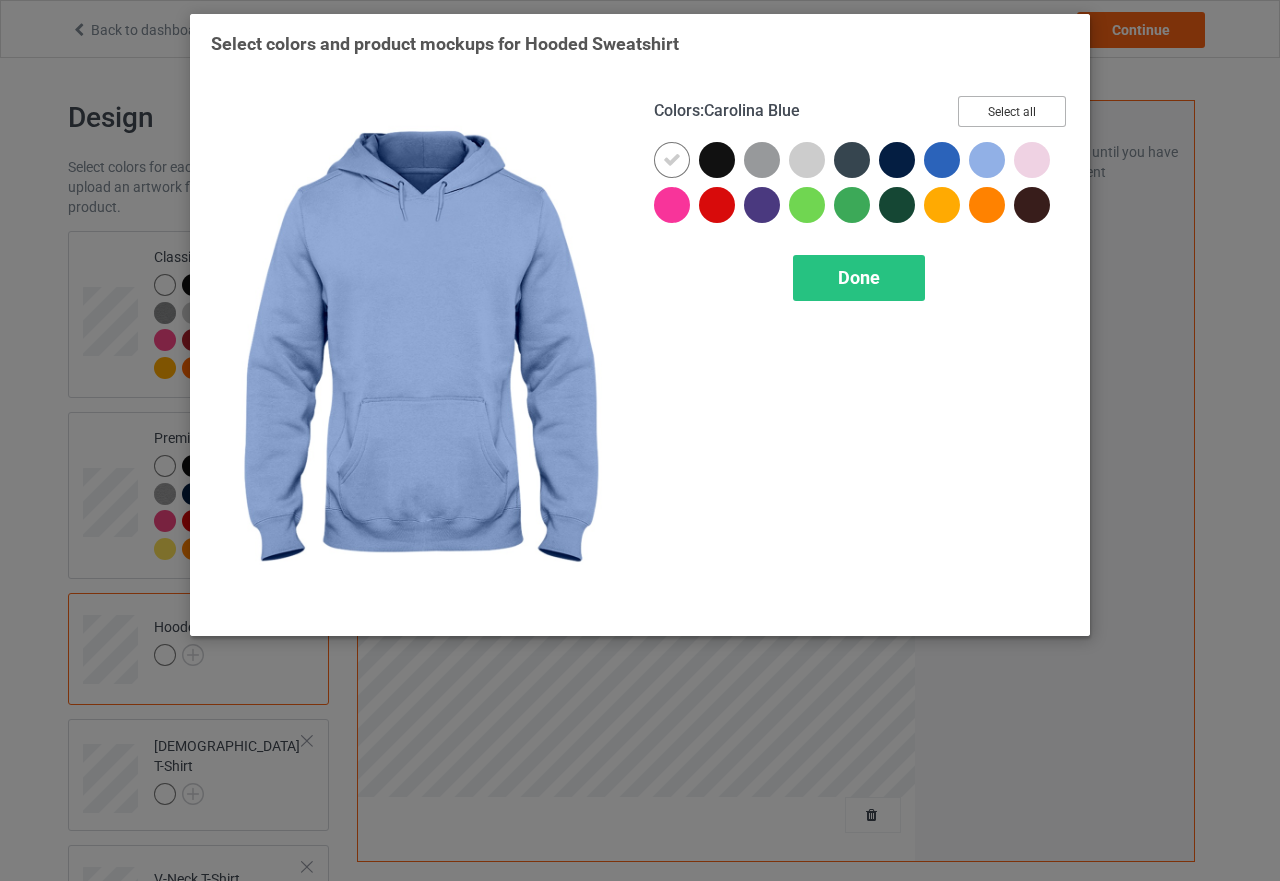 click on "Select all" at bounding box center [1012, 111] 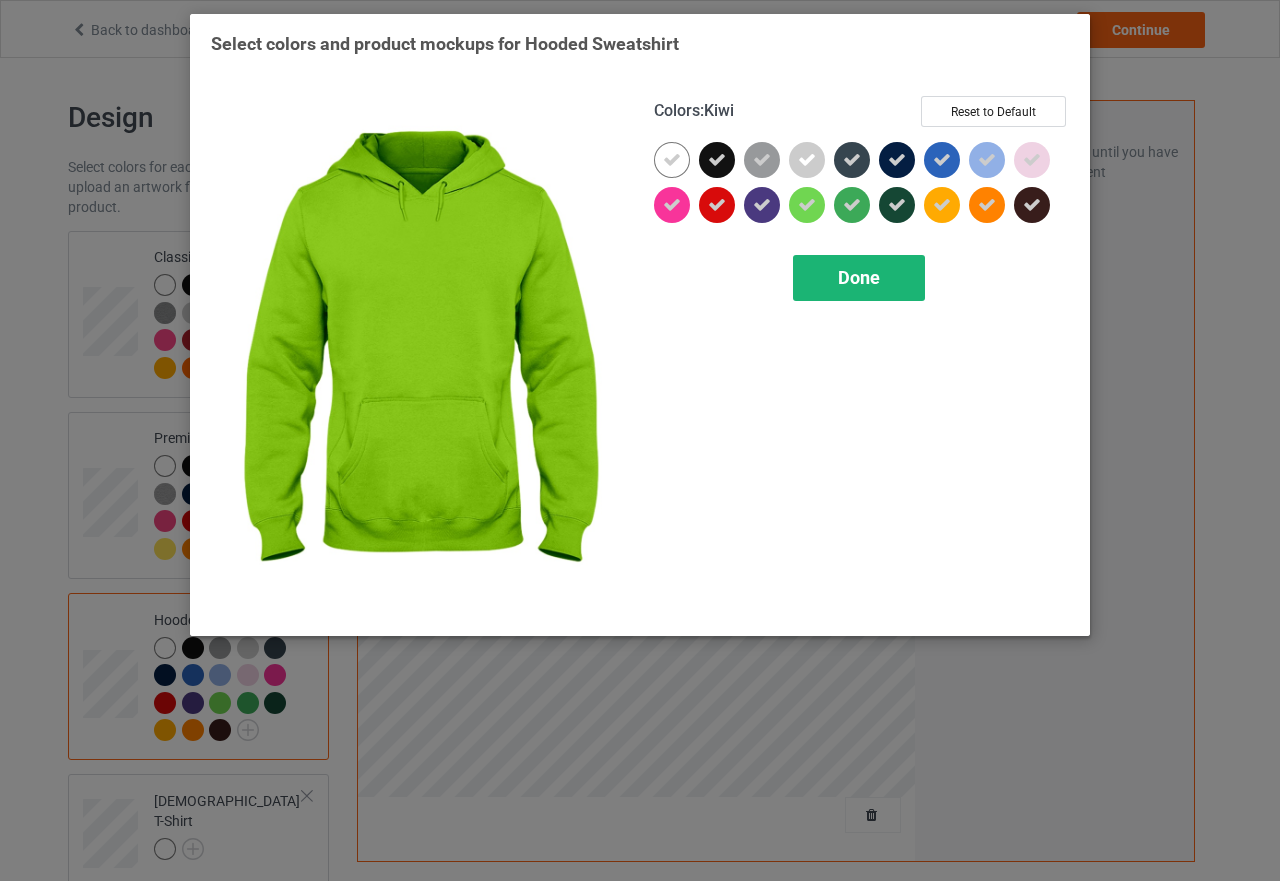 click on "Done" at bounding box center [859, 278] 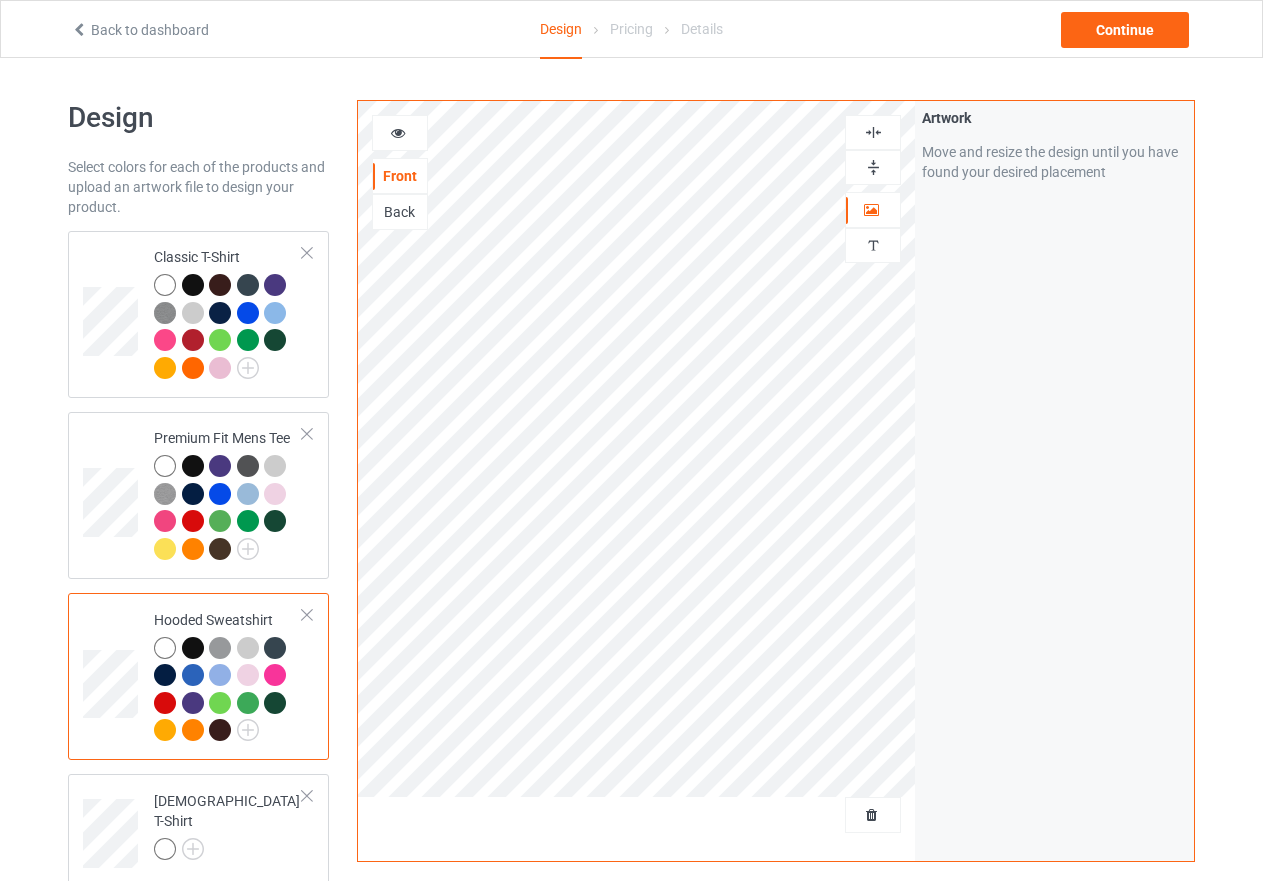 click at bounding box center [873, 132] 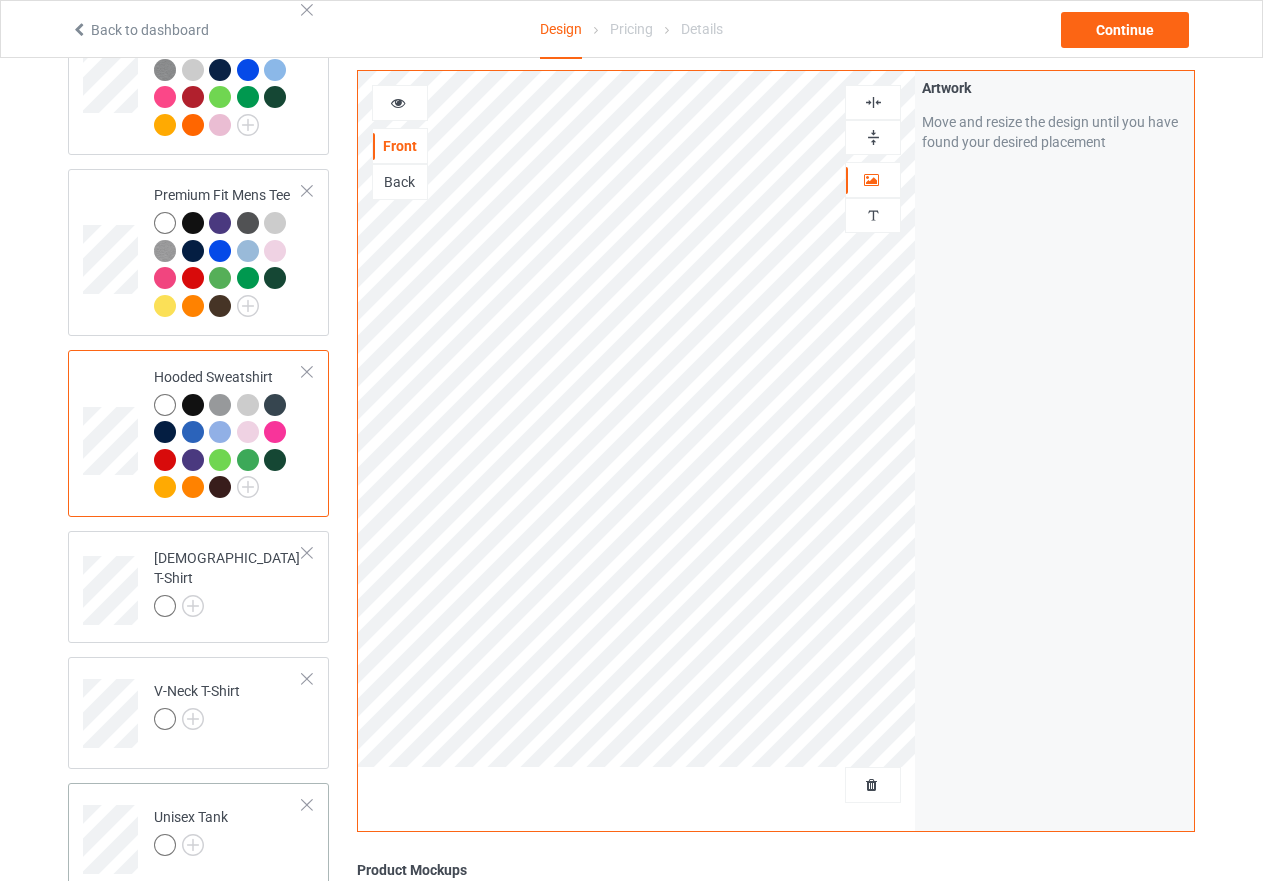 scroll, scrollTop: 300, scrollLeft: 0, axis: vertical 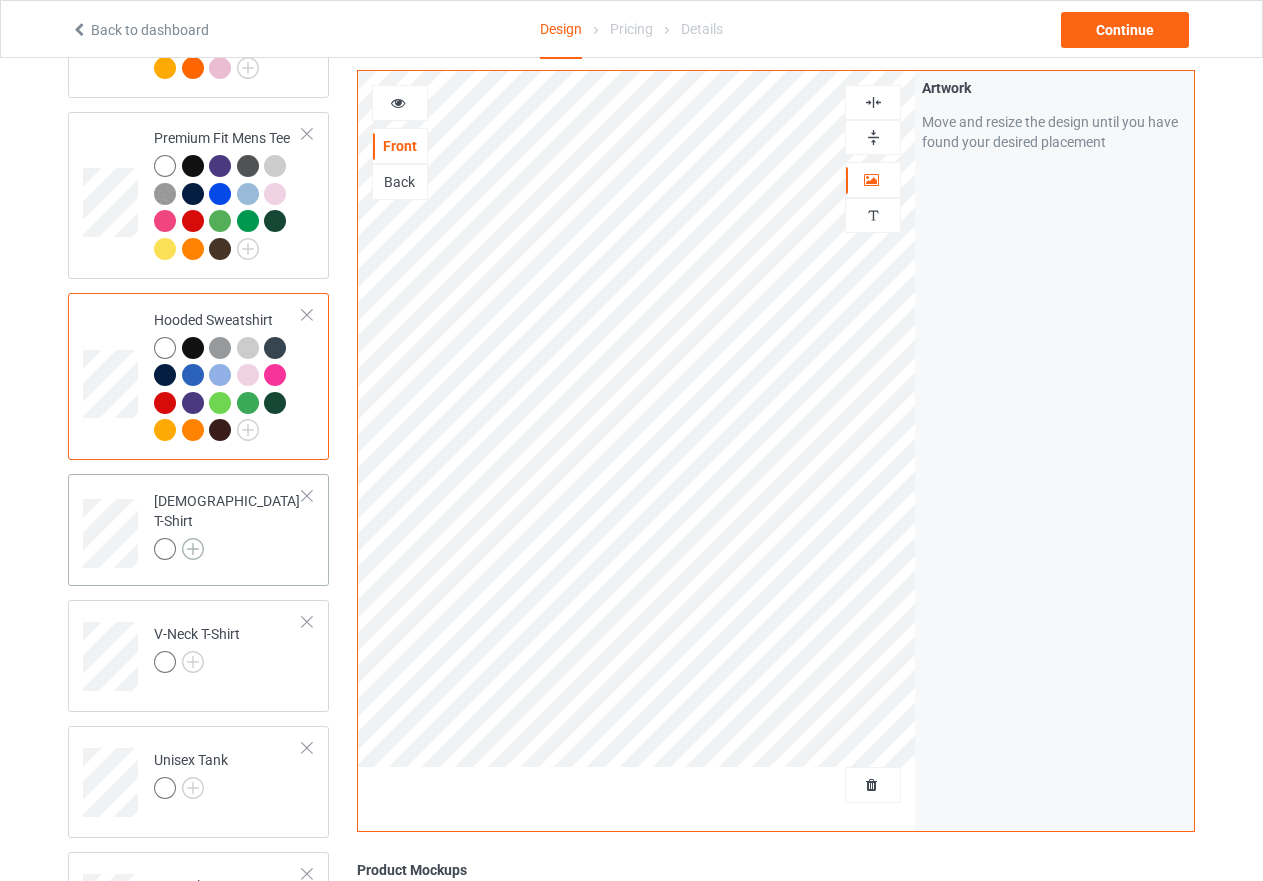 click at bounding box center (193, 549) 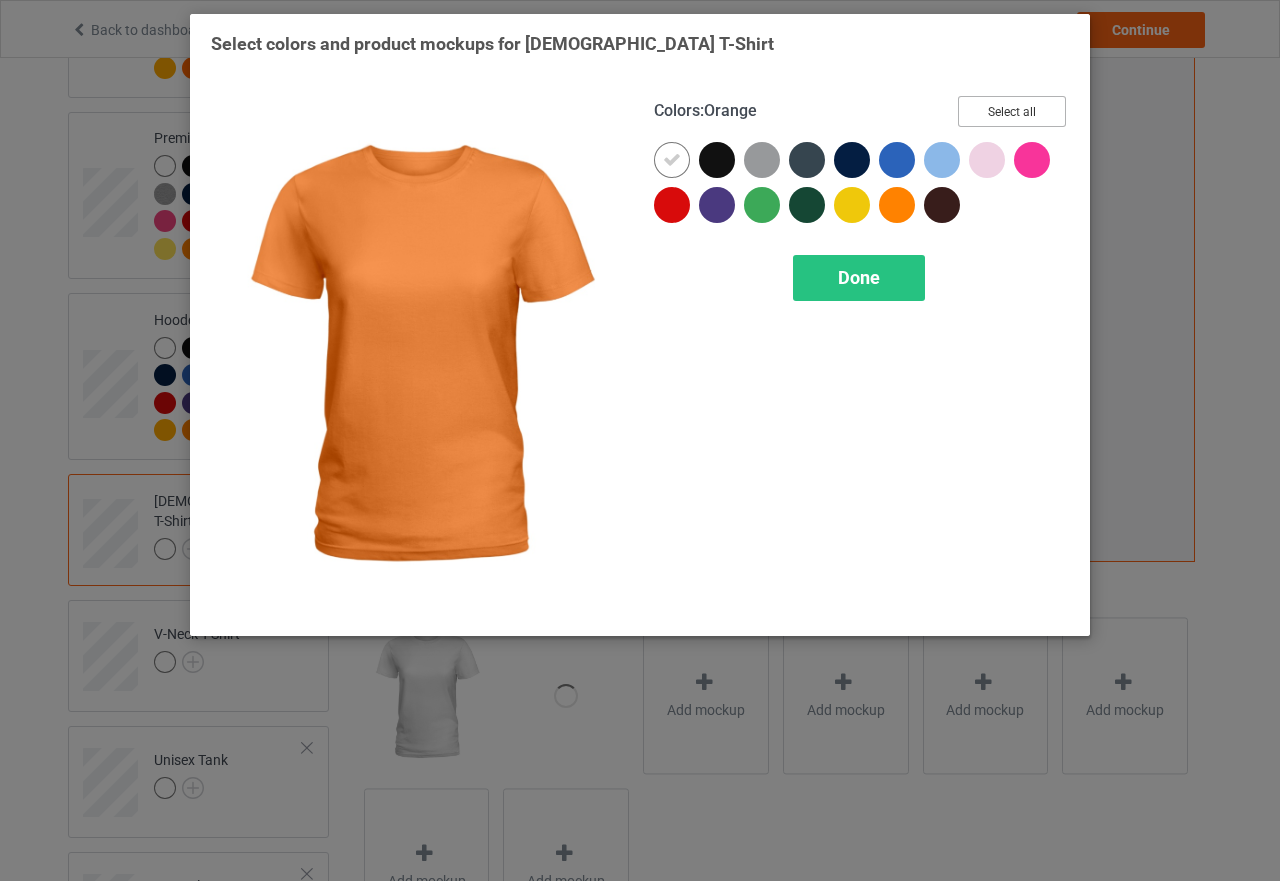 click on "Select all" at bounding box center [1012, 111] 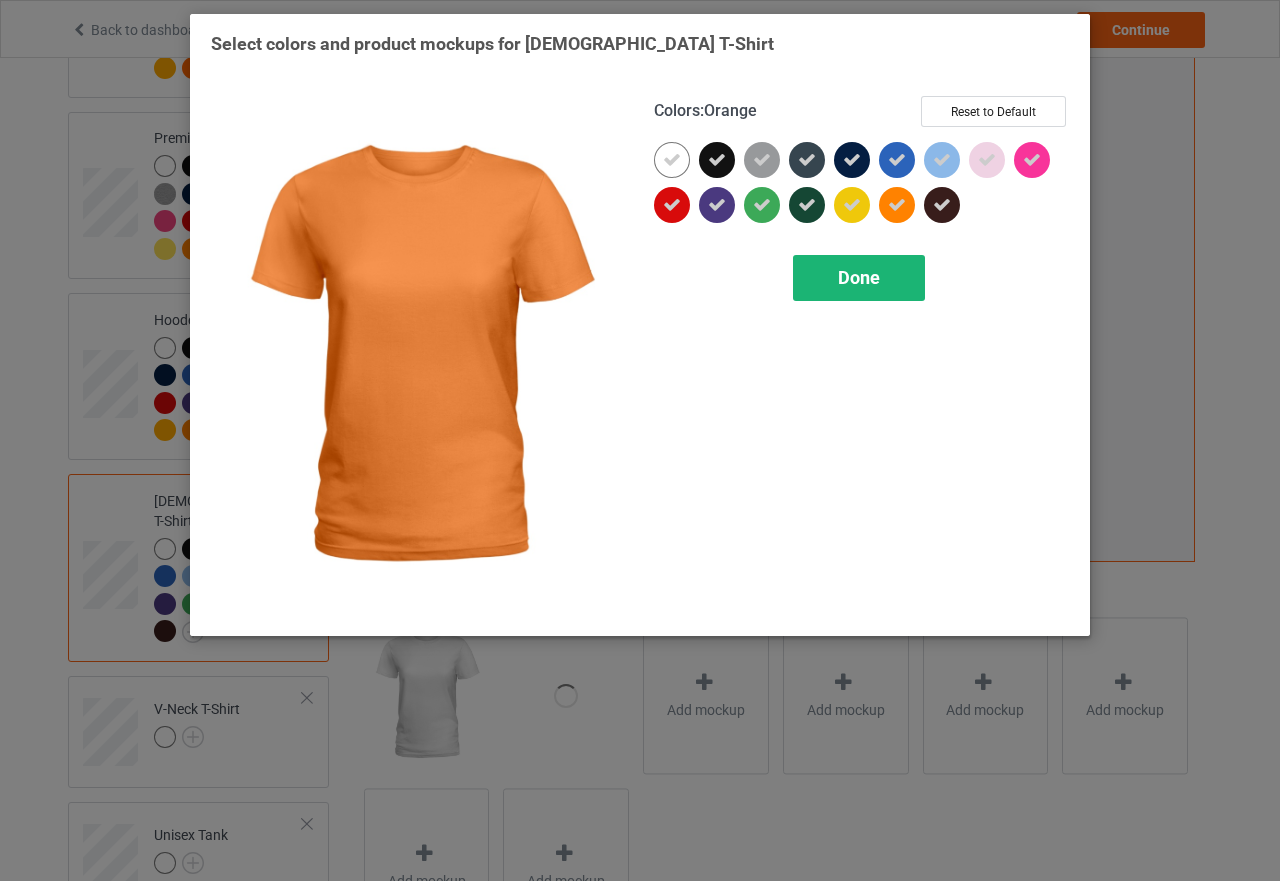 click on "Done" at bounding box center (859, 278) 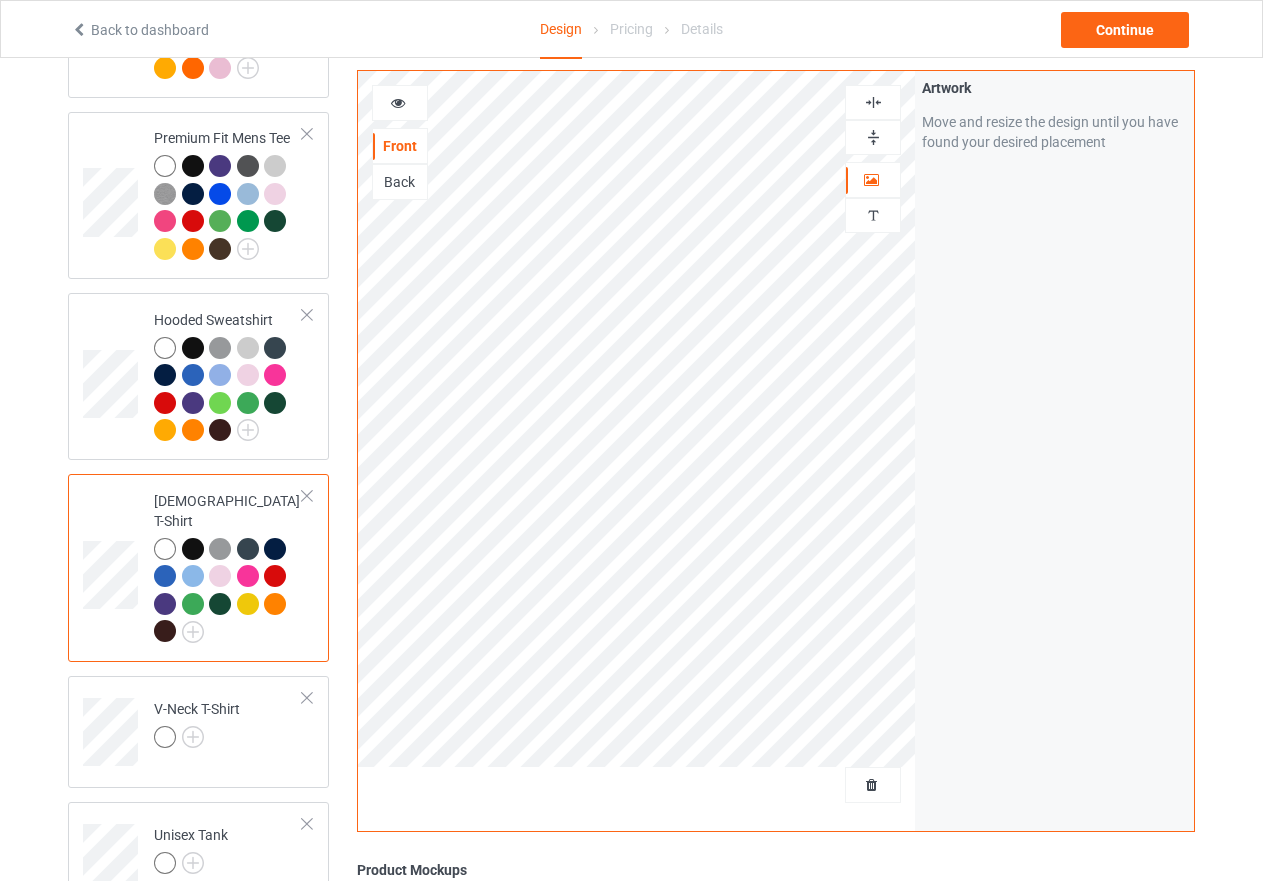 click at bounding box center (873, 137) 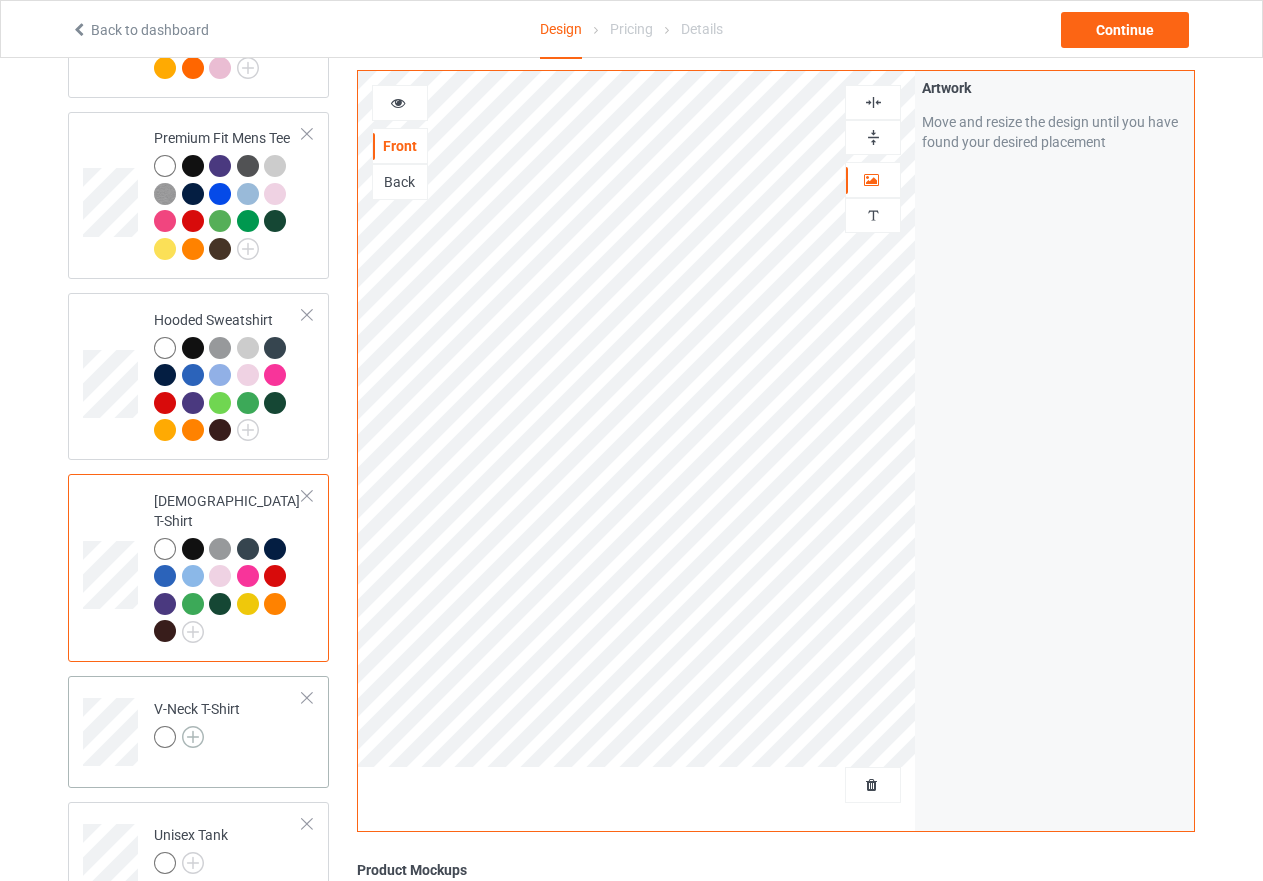 click at bounding box center (193, 737) 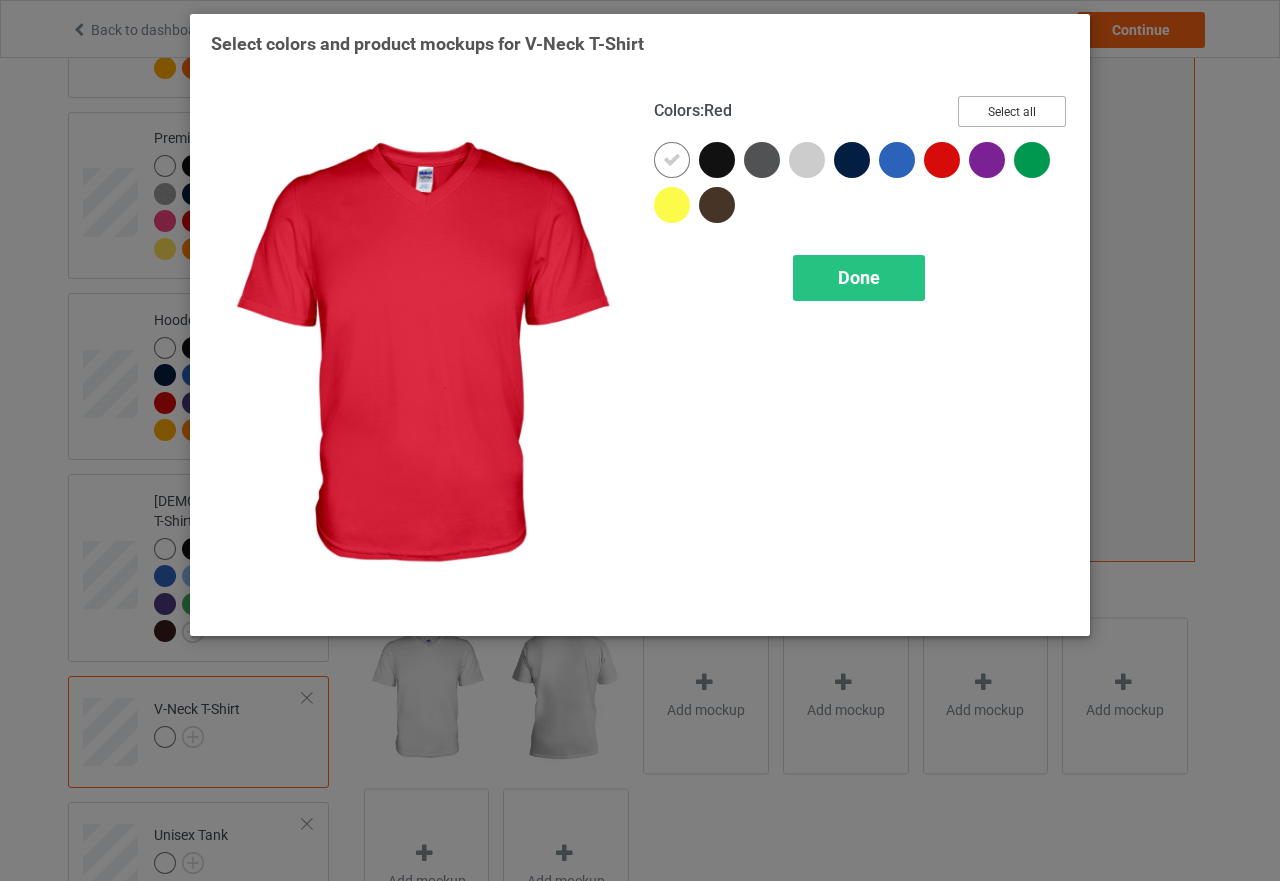 click on "Select all" at bounding box center (1012, 111) 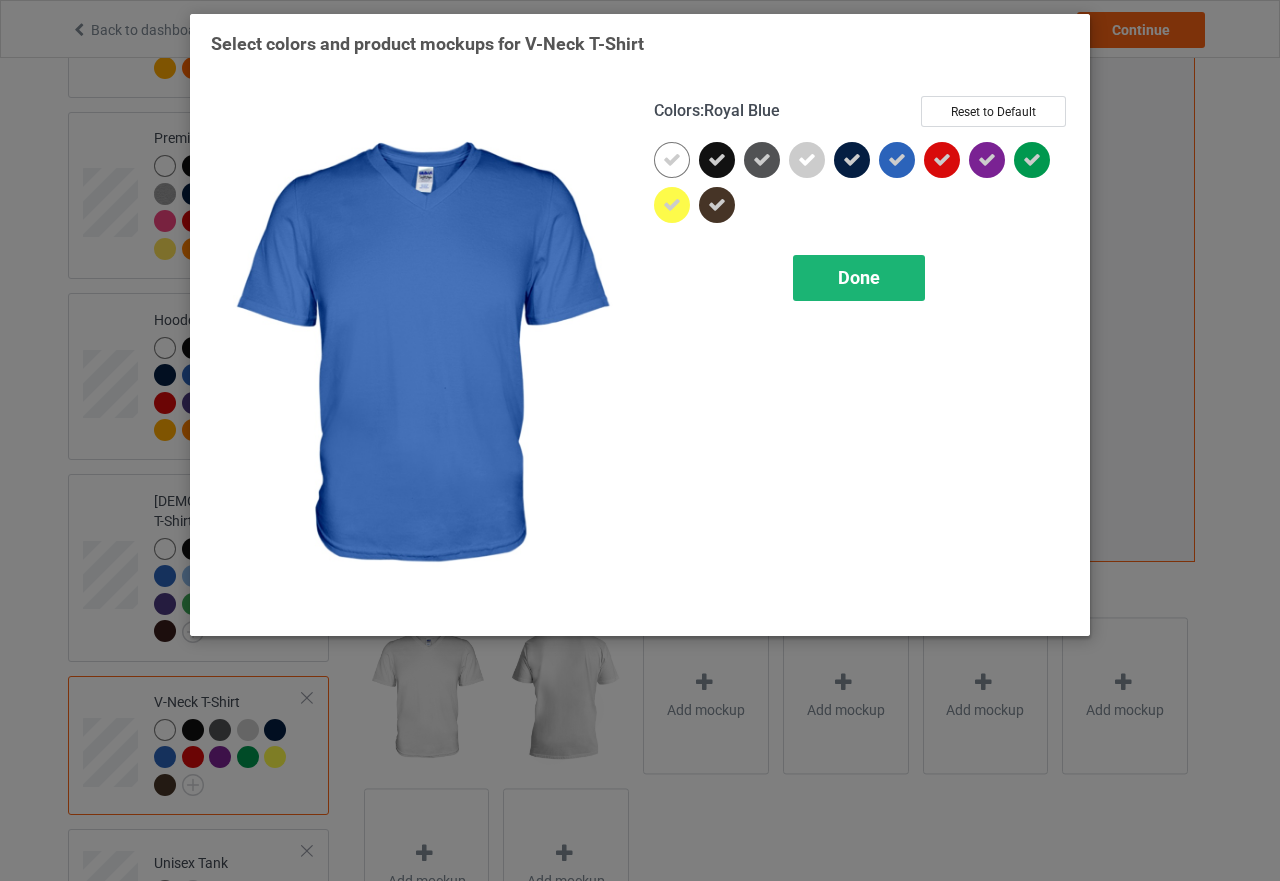 click on "Done" at bounding box center [859, 277] 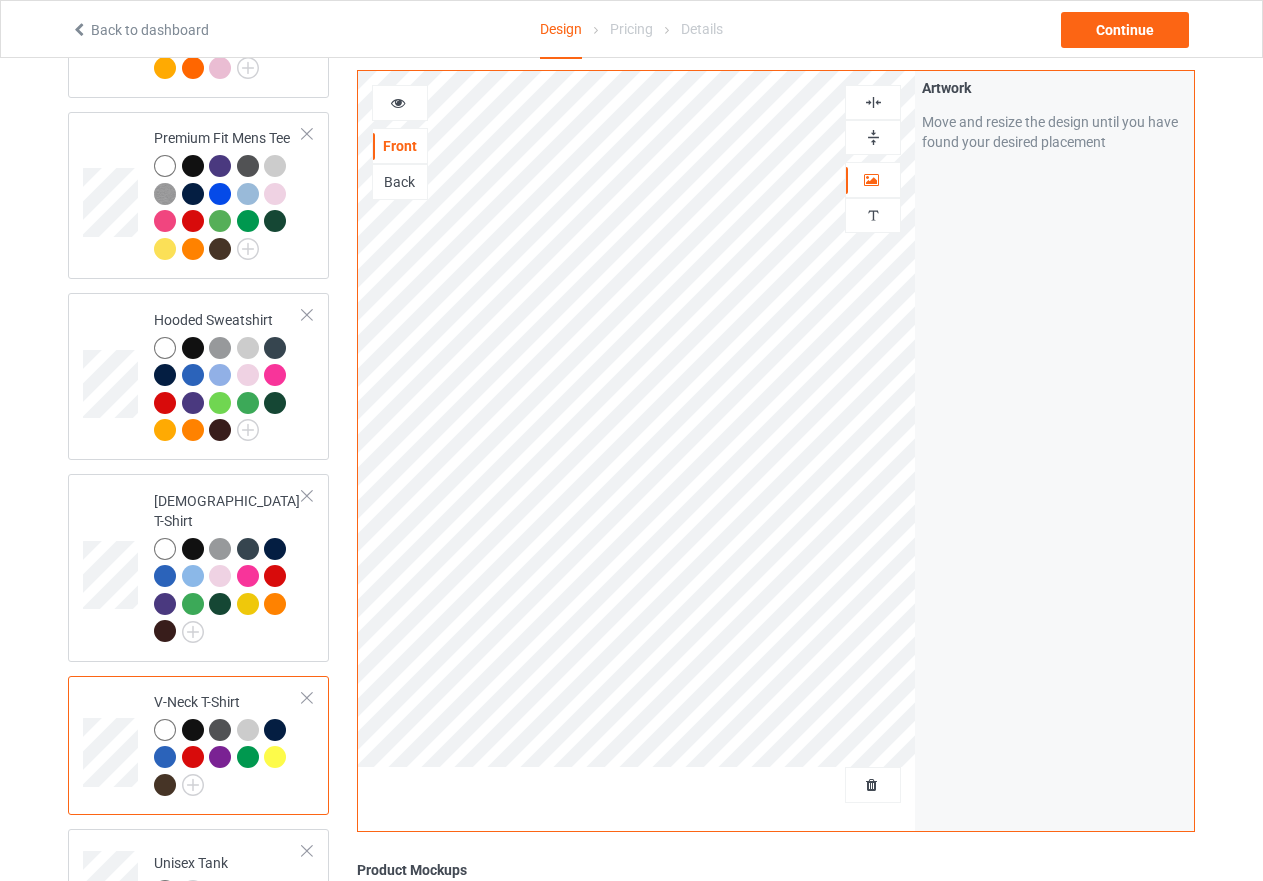 click at bounding box center (873, 137) 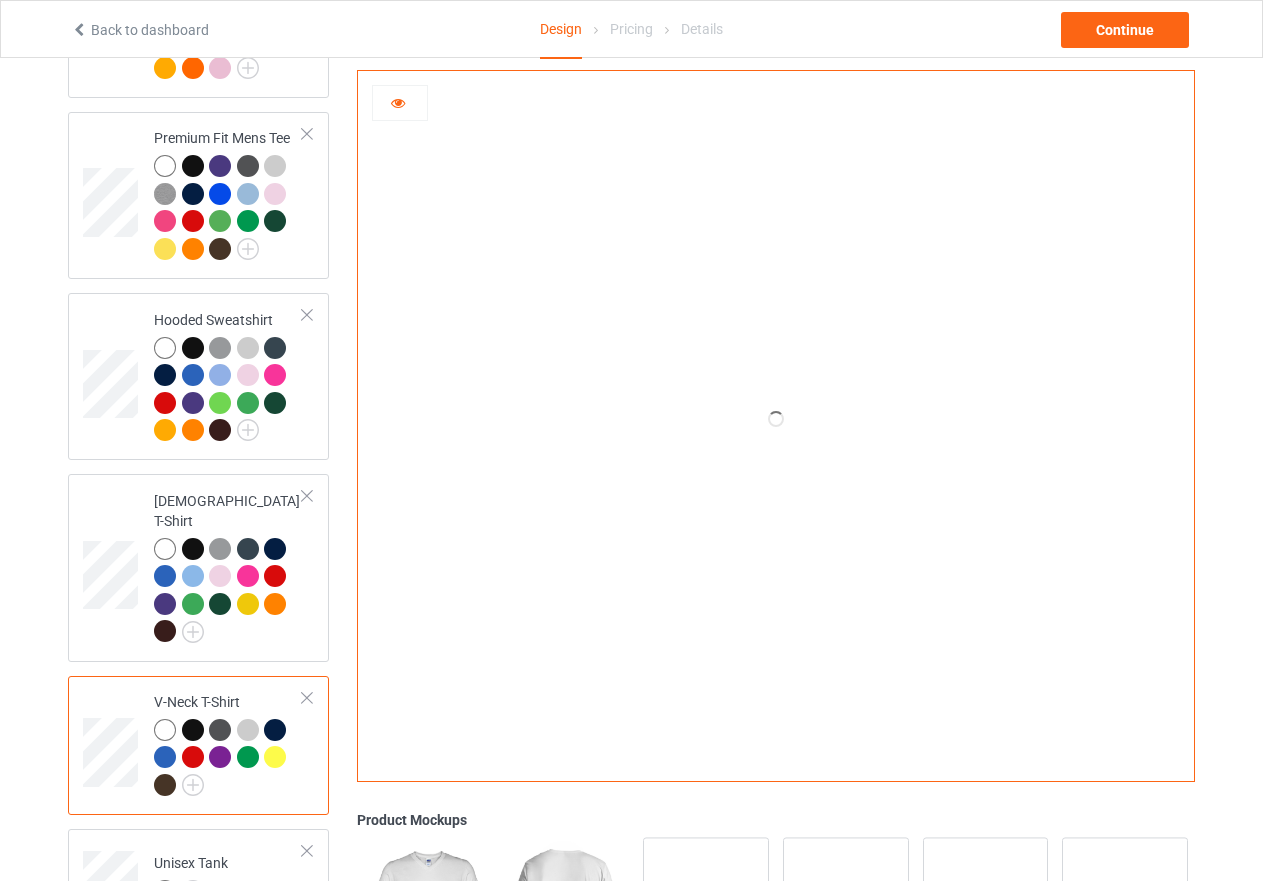 click at bounding box center [398, 100] 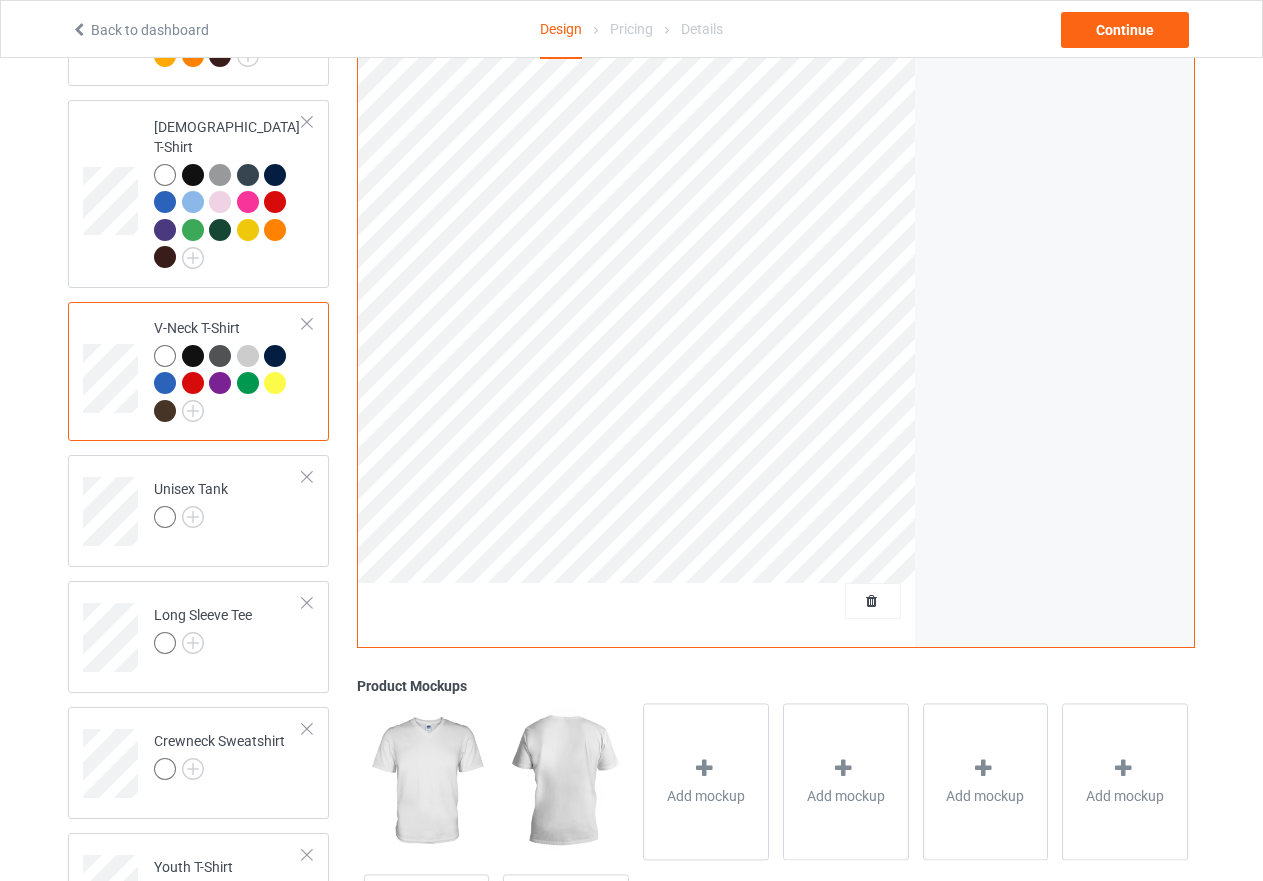 scroll, scrollTop: 700, scrollLeft: 0, axis: vertical 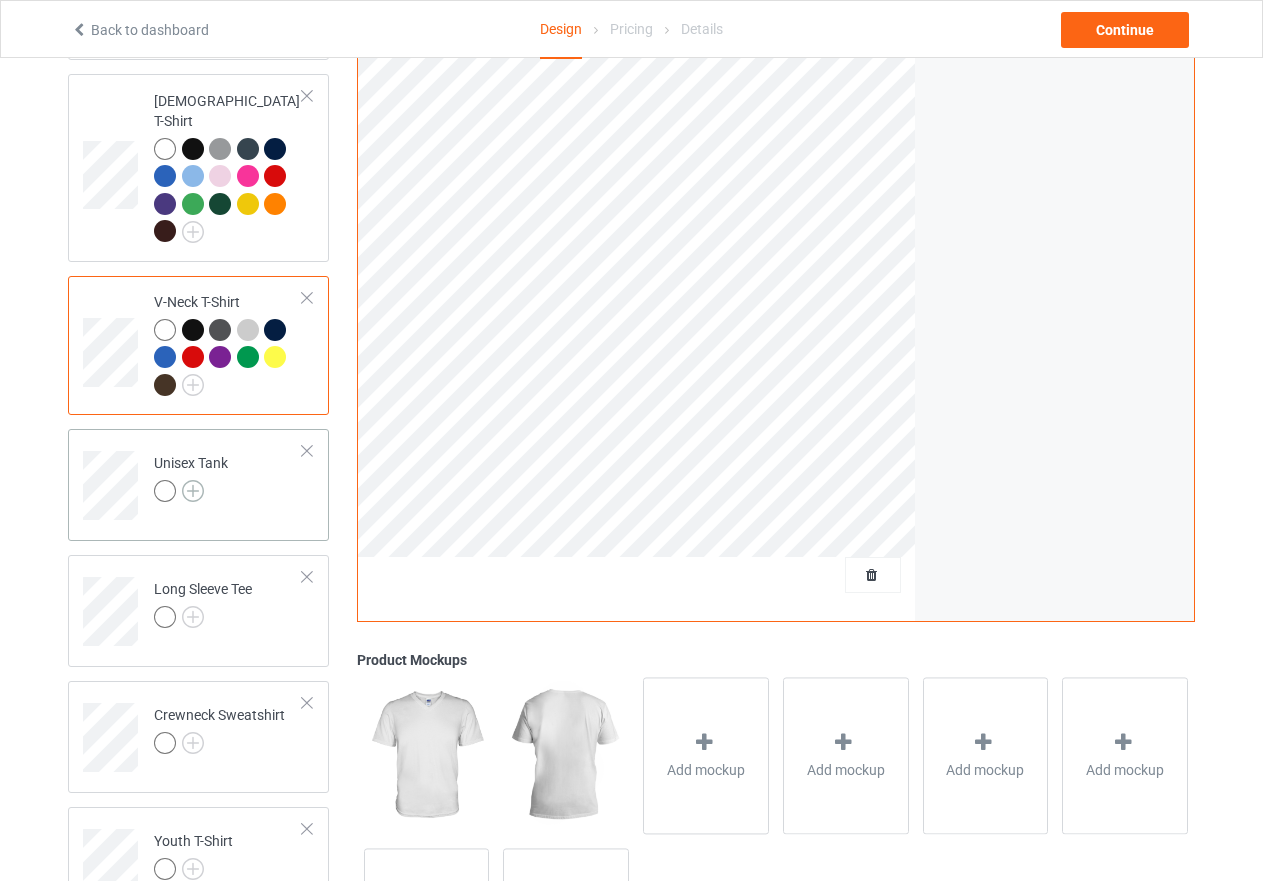 click at bounding box center [193, 491] 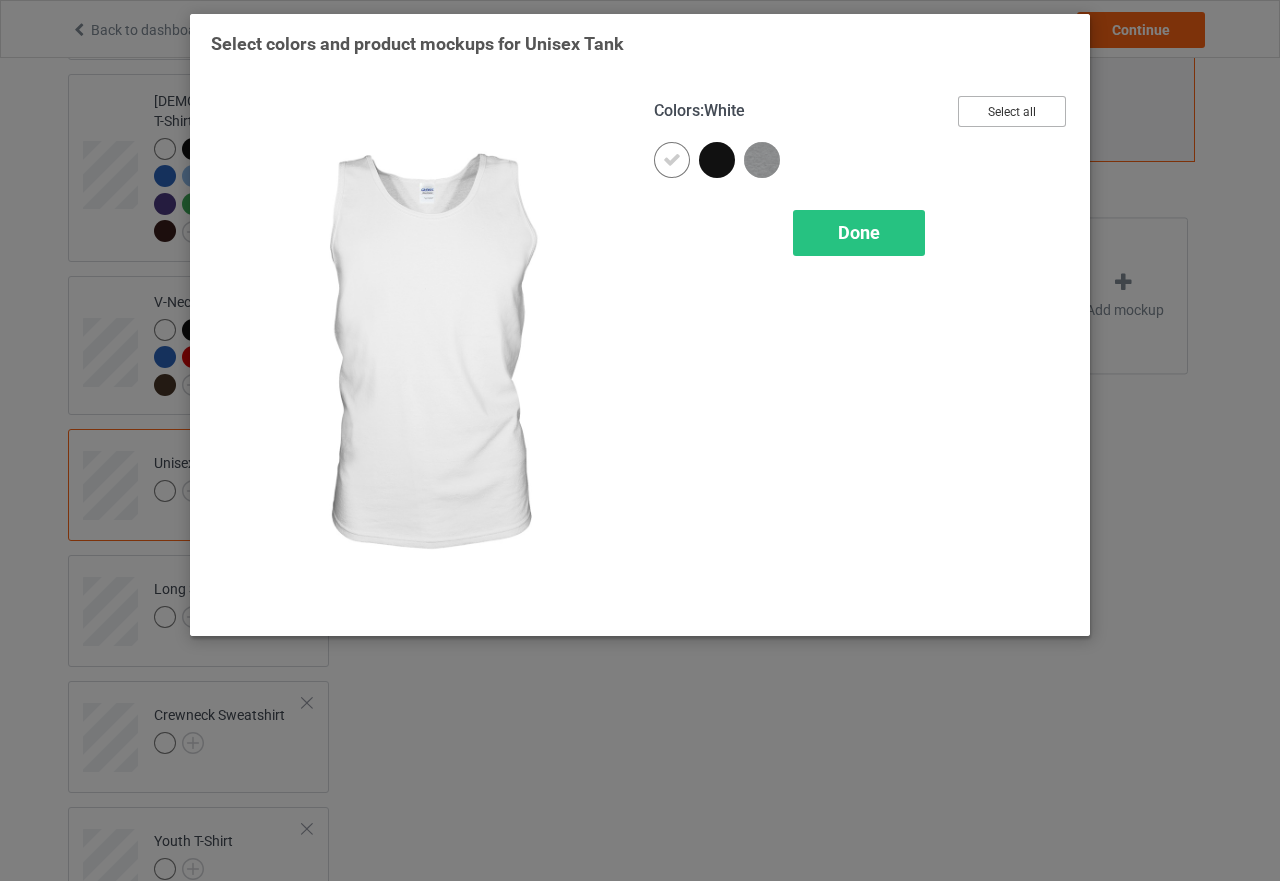 click on "Select all" at bounding box center [1012, 111] 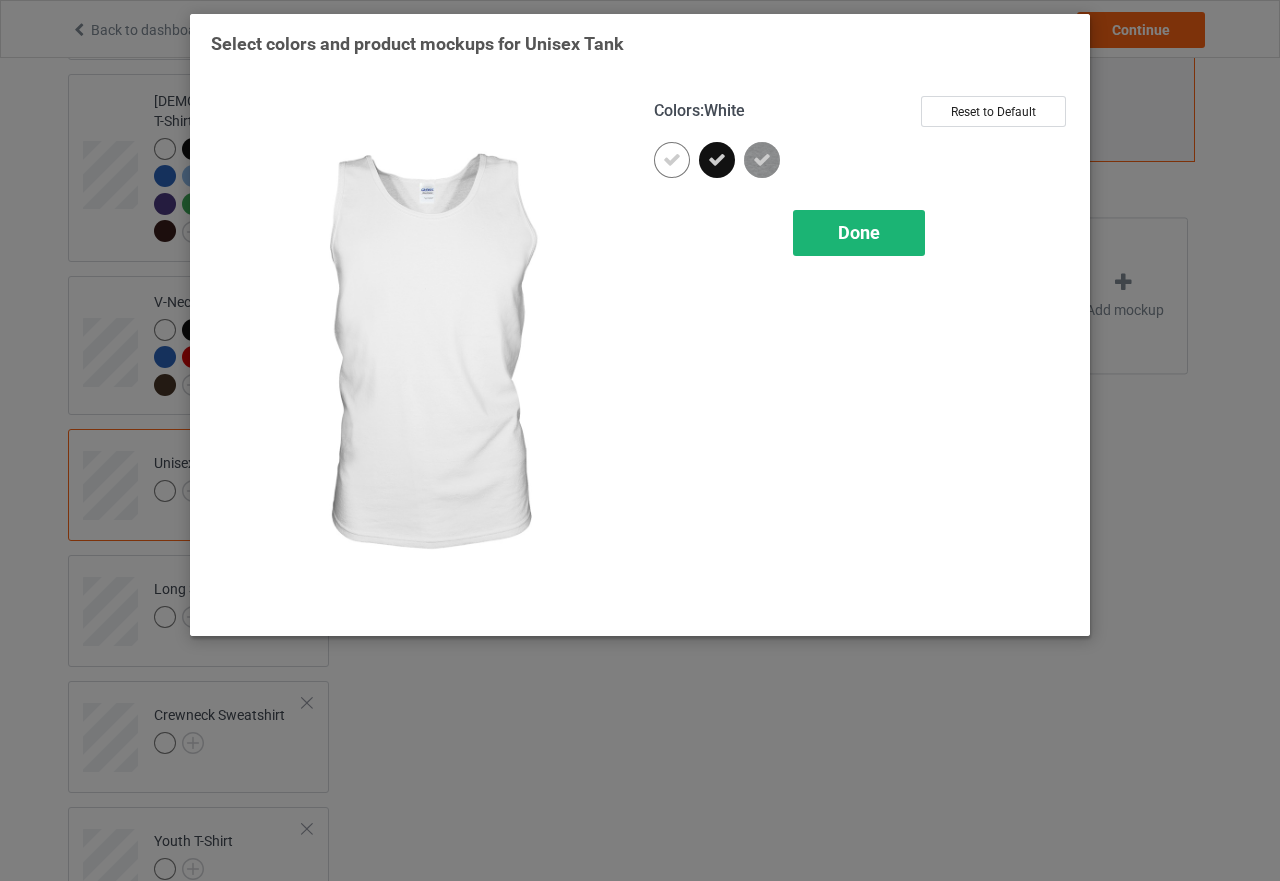 click on "Done" at bounding box center (859, 233) 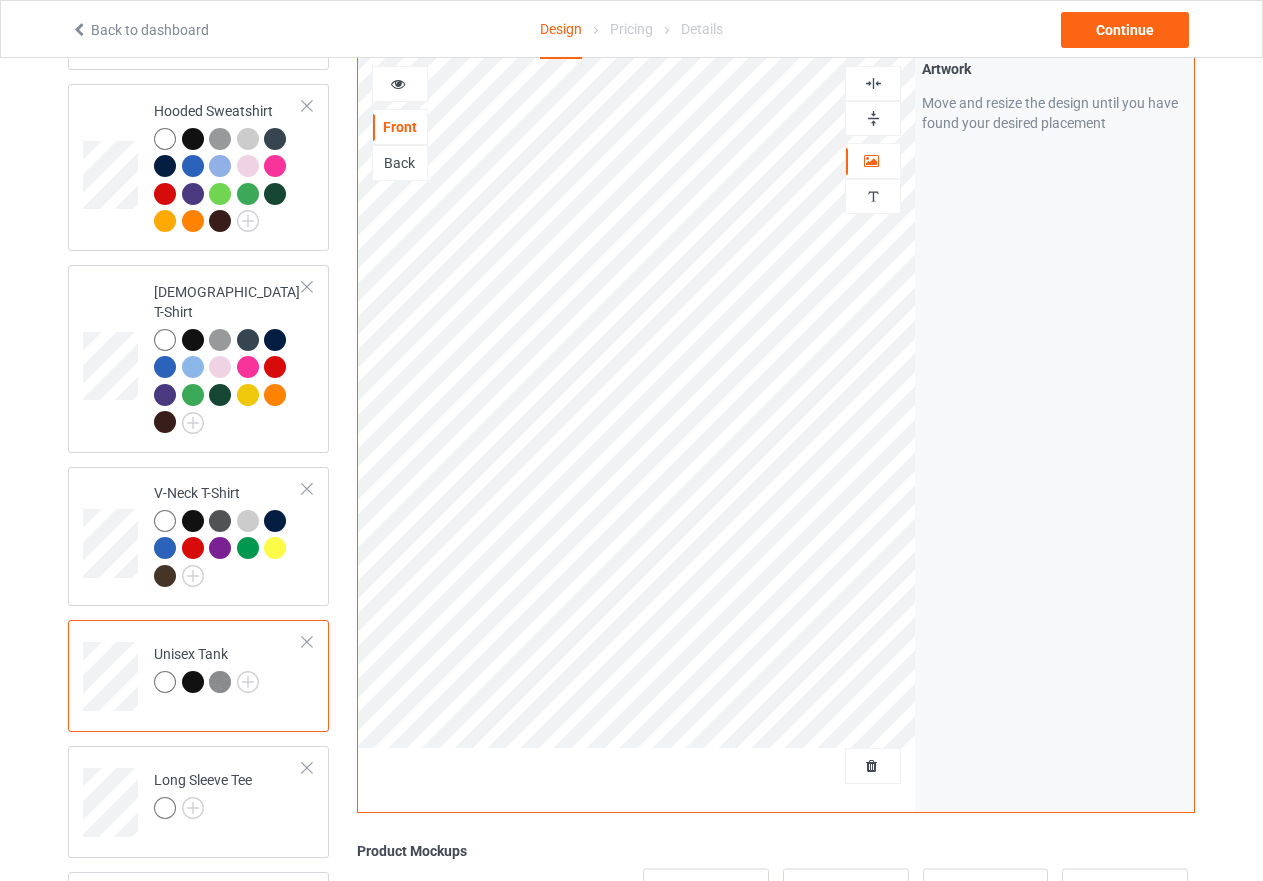 scroll, scrollTop: 500, scrollLeft: 0, axis: vertical 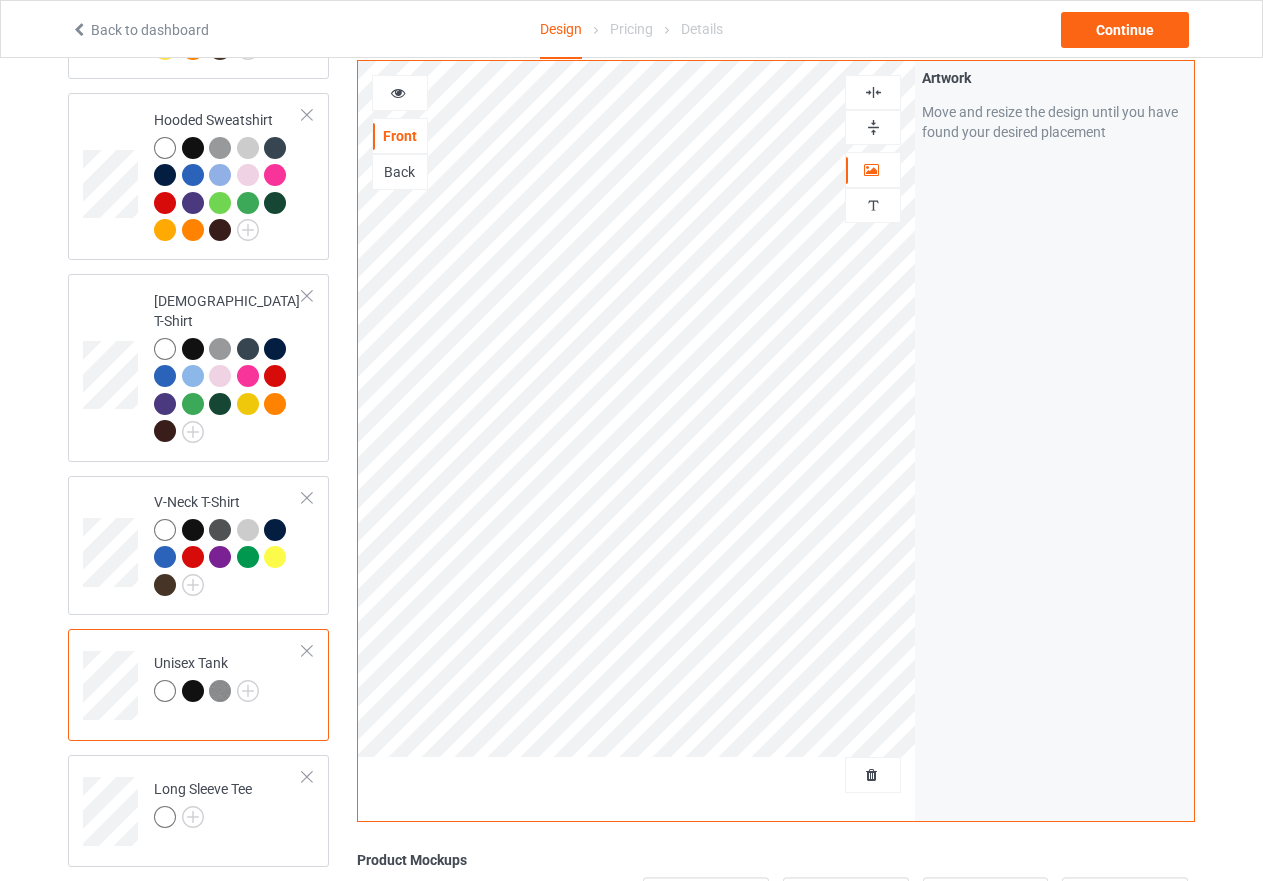 click at bounding box center (873, 127) 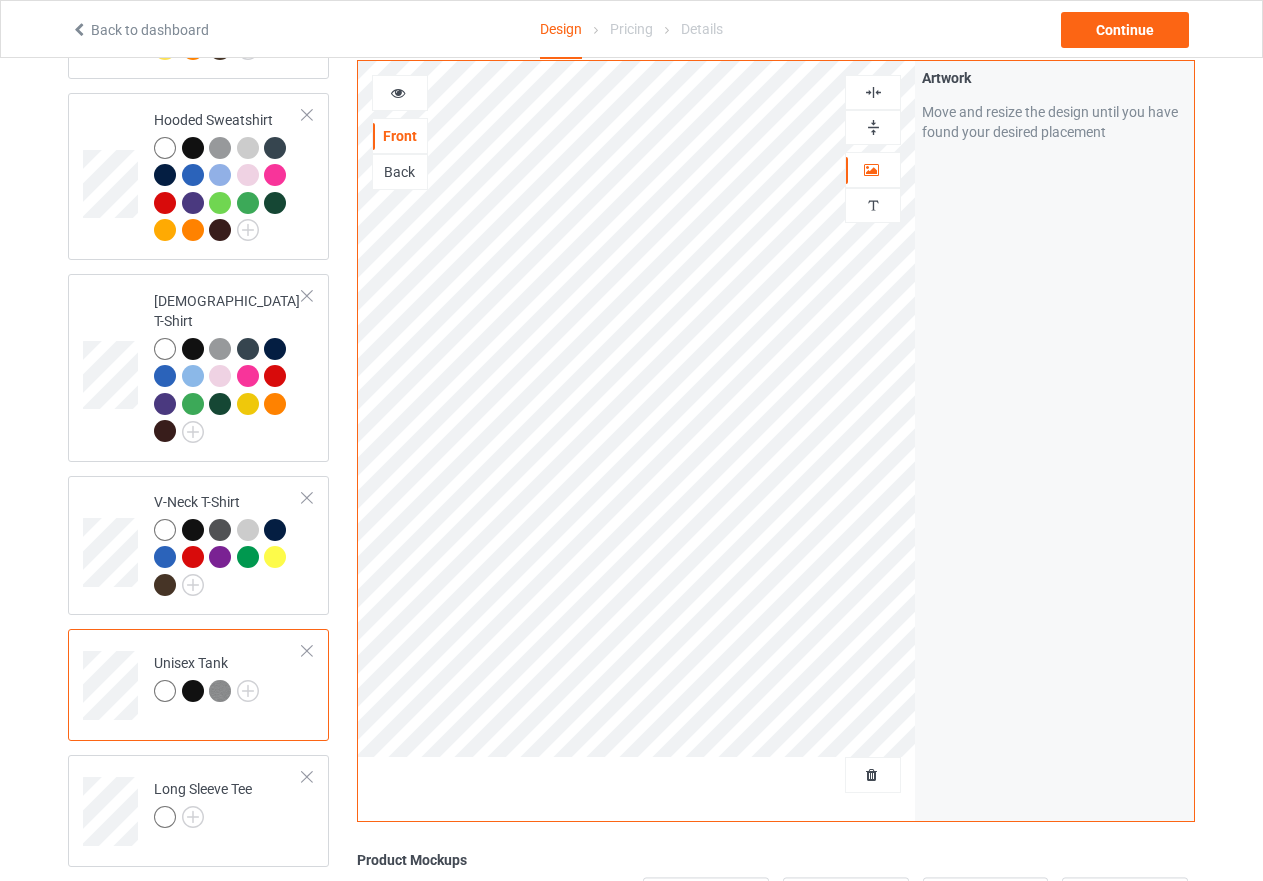 click at bounding box center (873, 92) 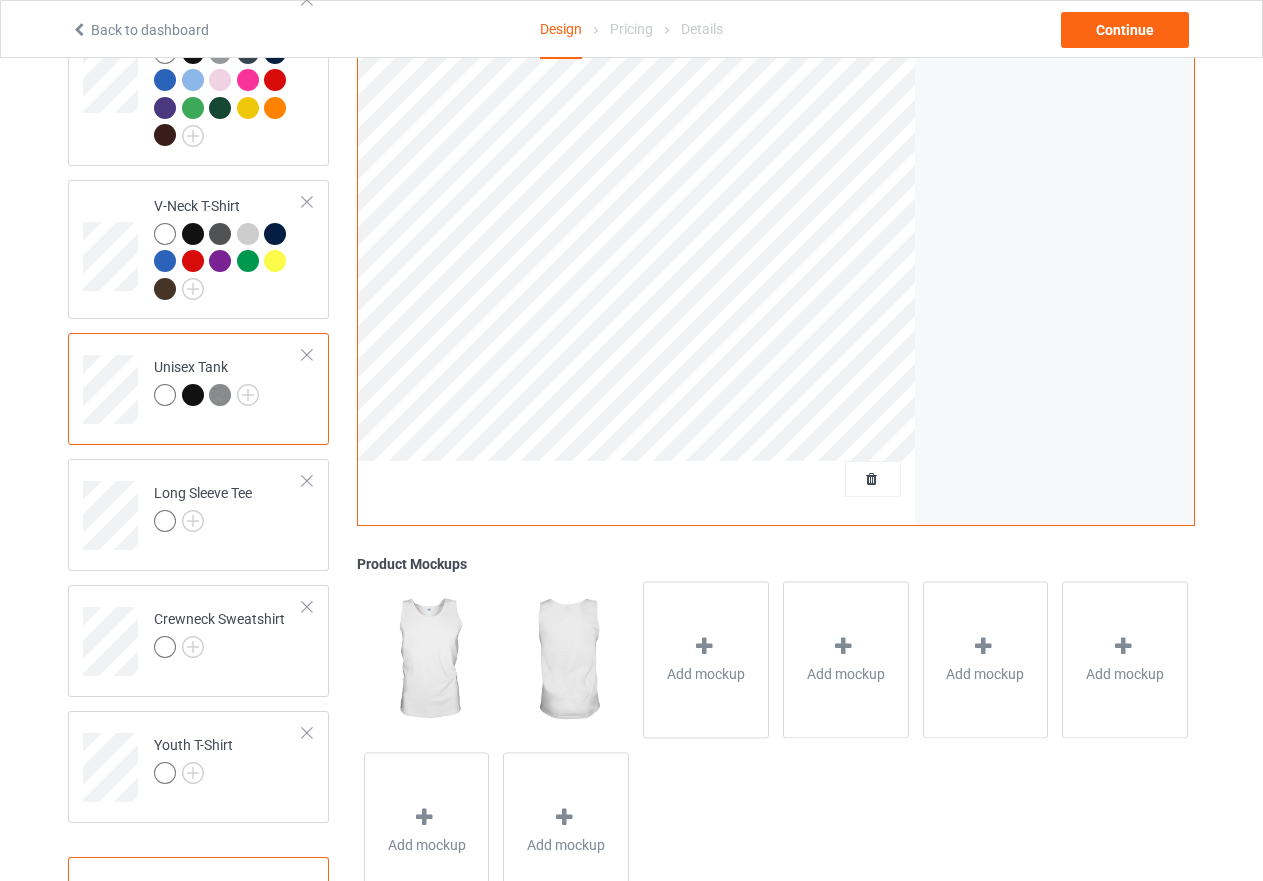 scroll, scrollTop: 800, scrollLeft: 0, axis: vertical 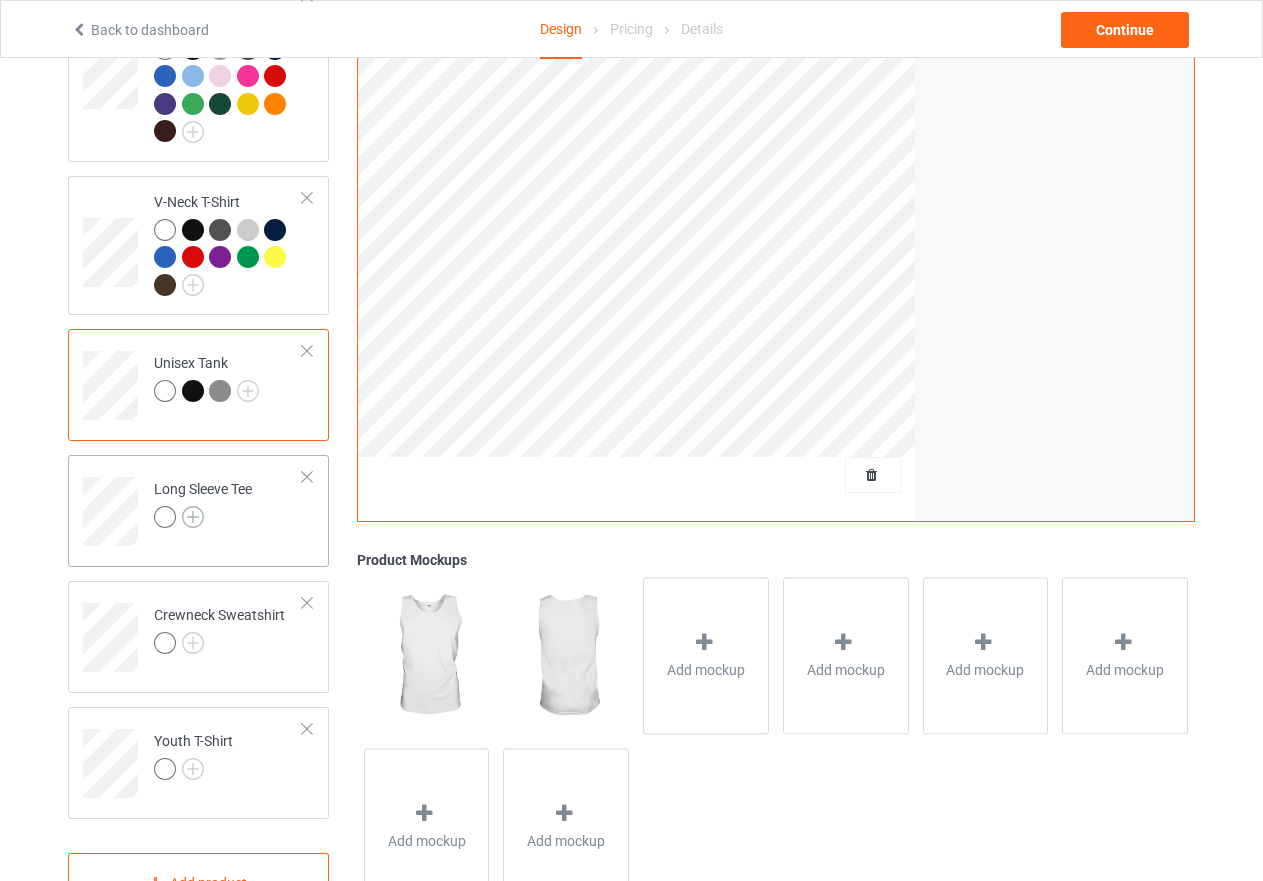 click at bounding box center (193, 517) 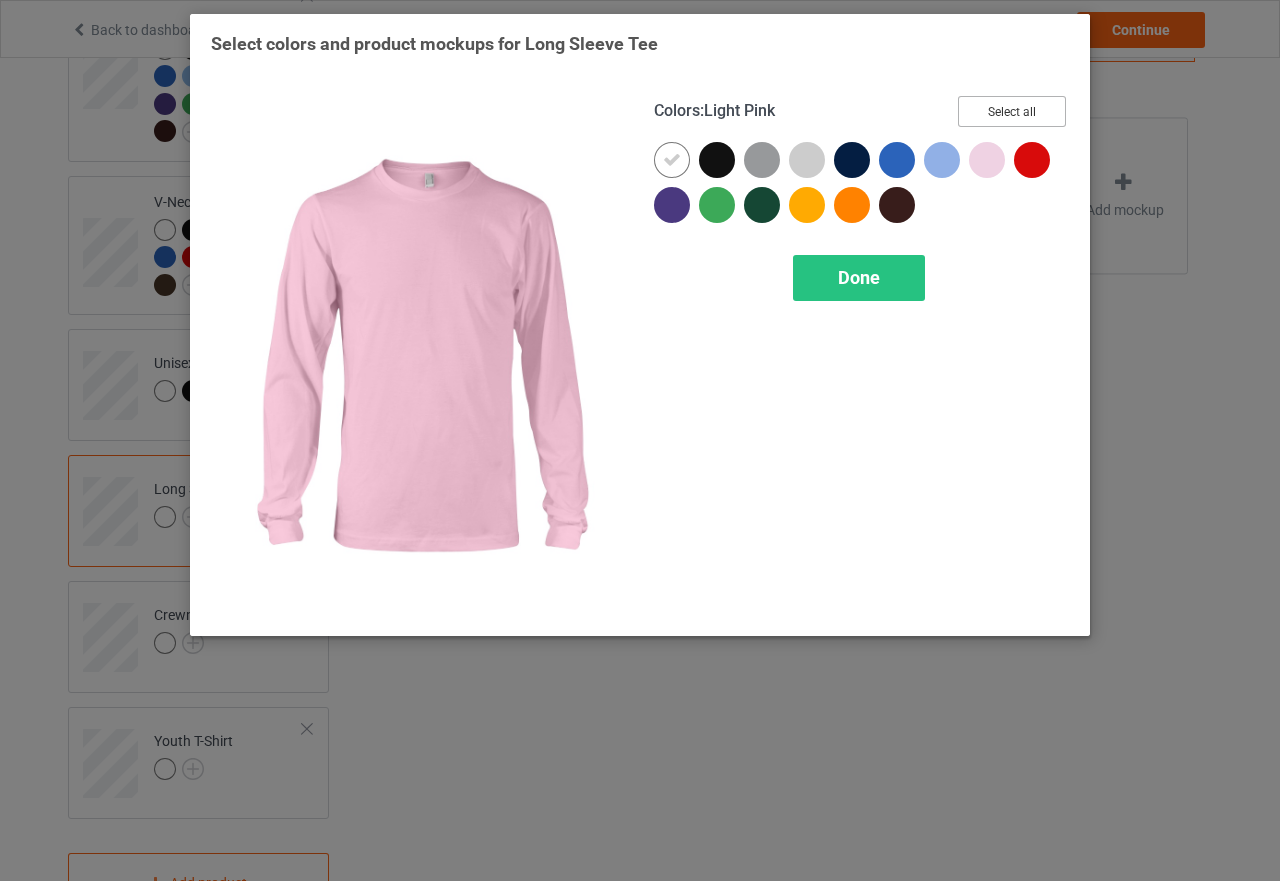 click on "Select all" at bounding box center [1012, 111] 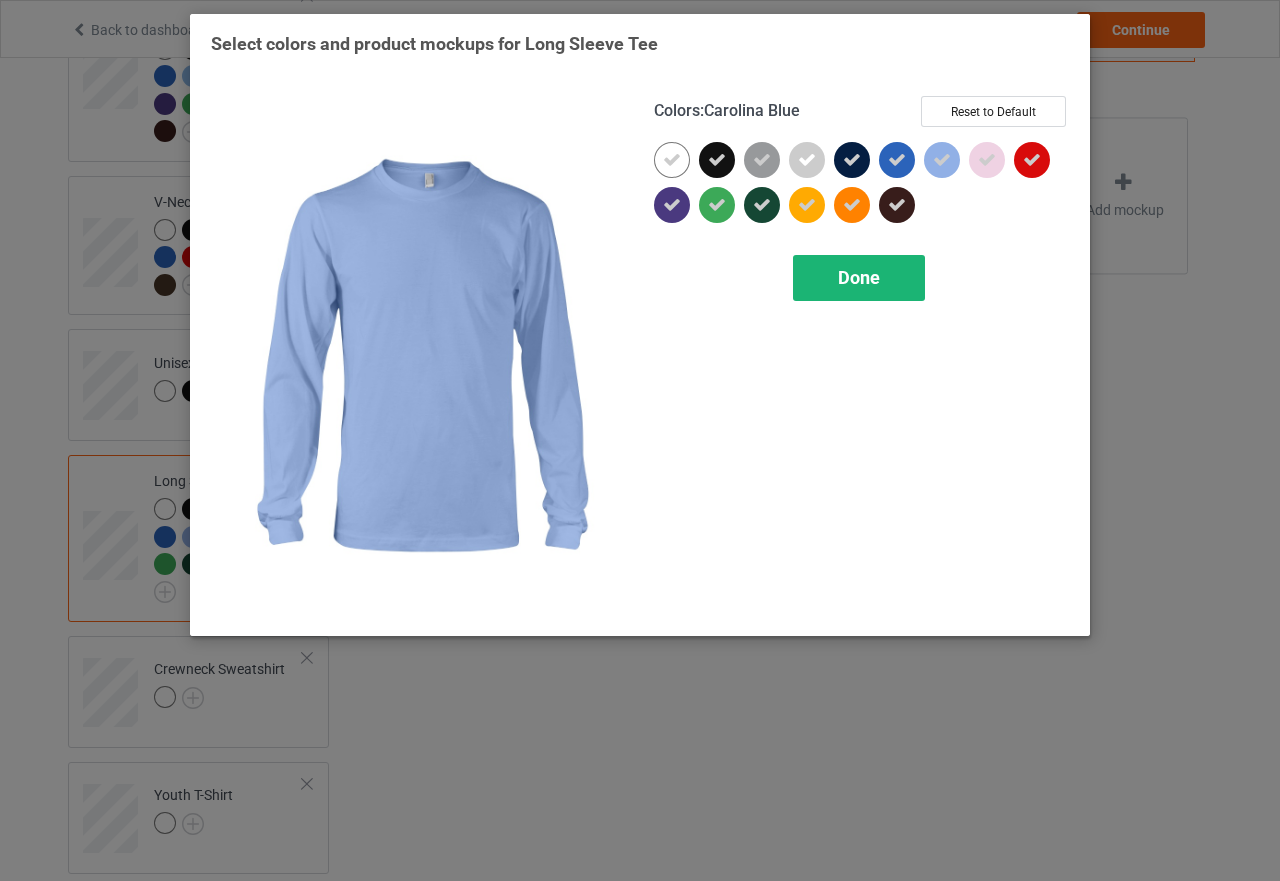 click on "Done" at bounding box center (859, 278) 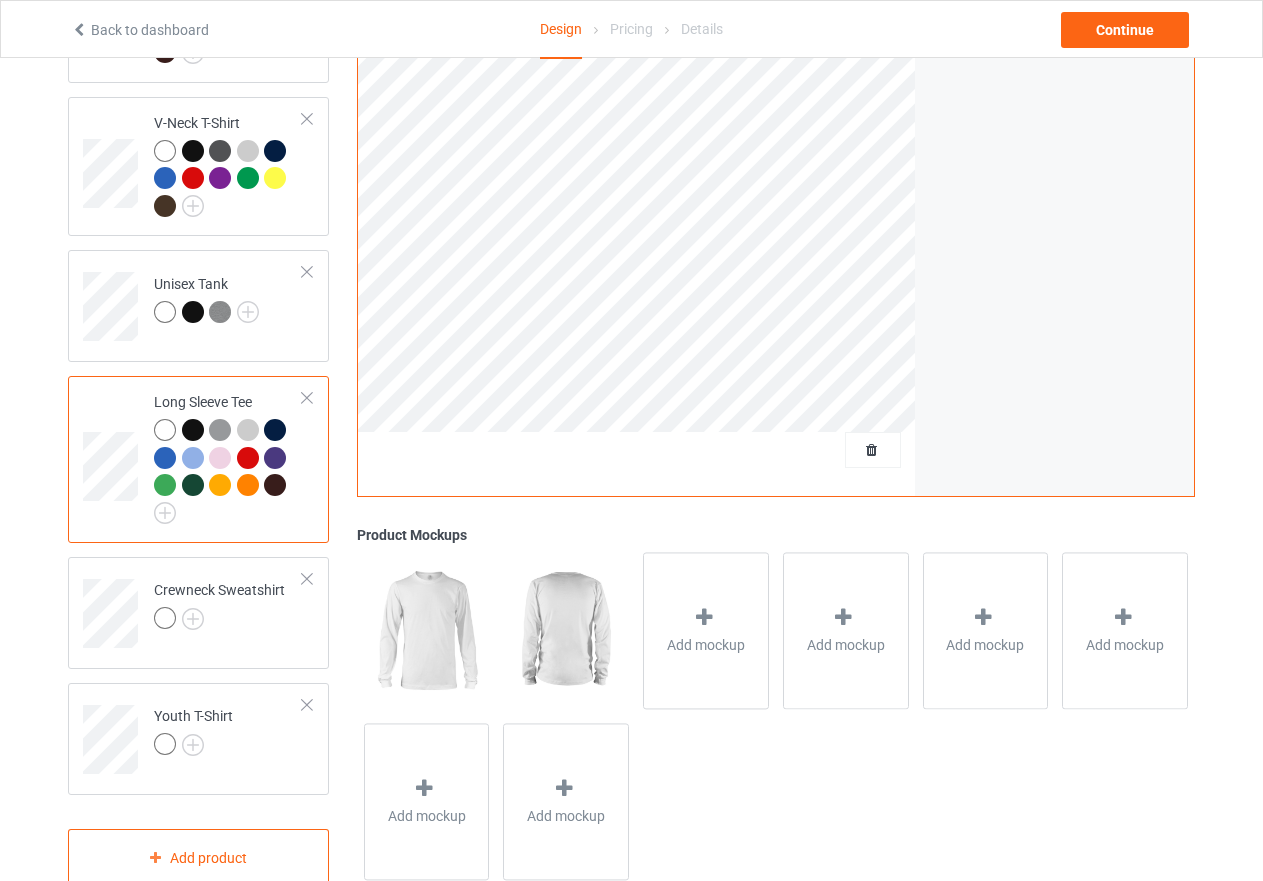 scroll, scrollTop: 914, scrollLeft: 0, axis: vertical 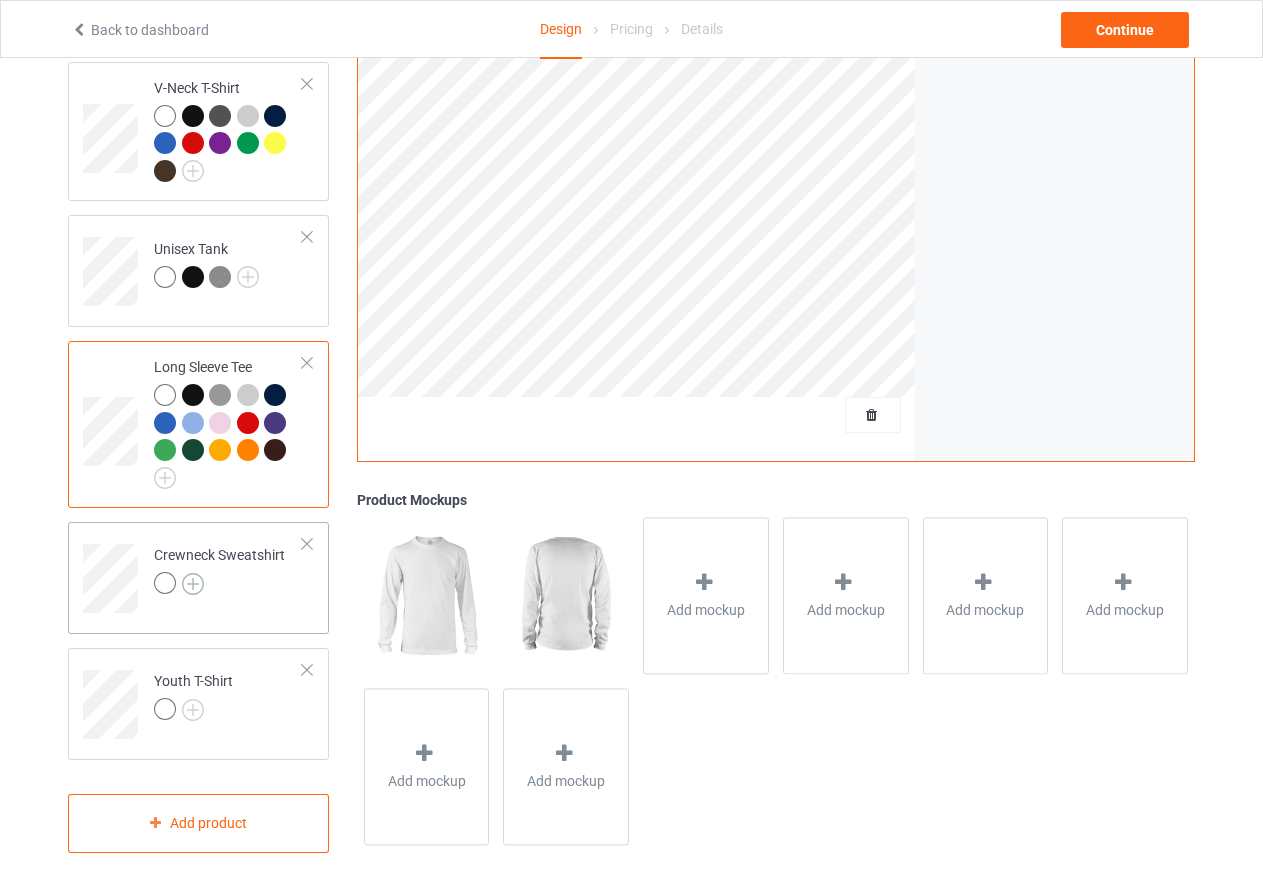 click at bounding box center [193, 584] 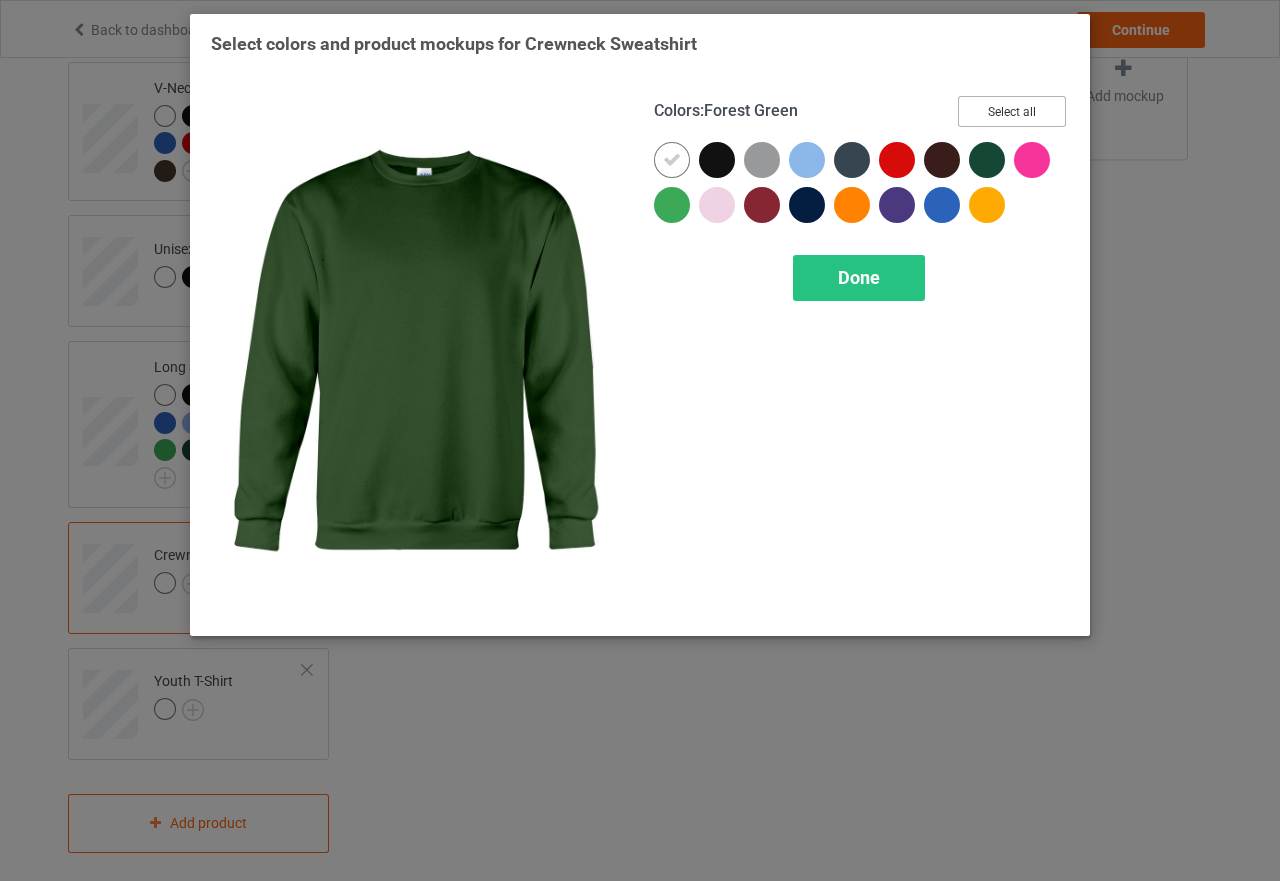 click on "Select all" at bounding box center [1012, 111] 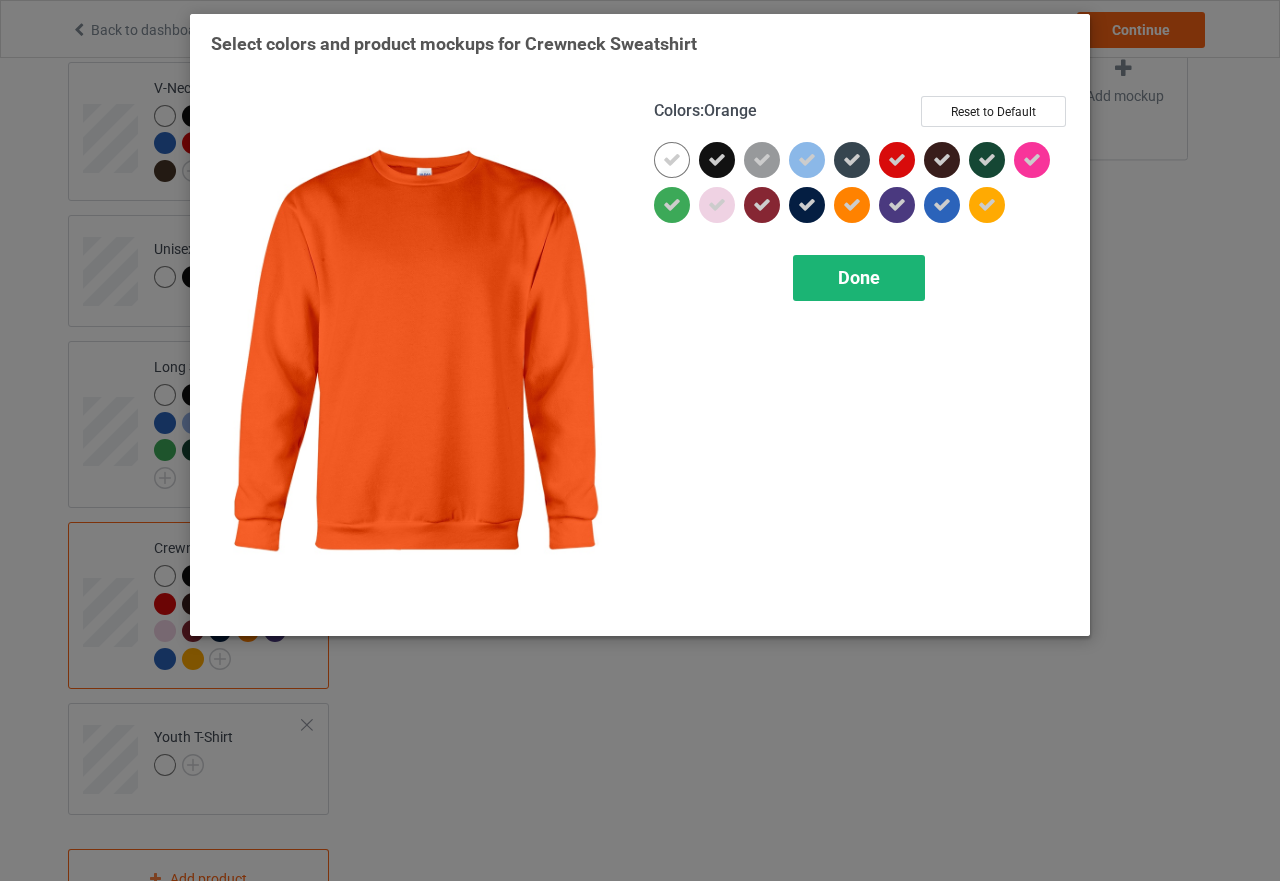 click on "Done" at bounding box center (859, 277) 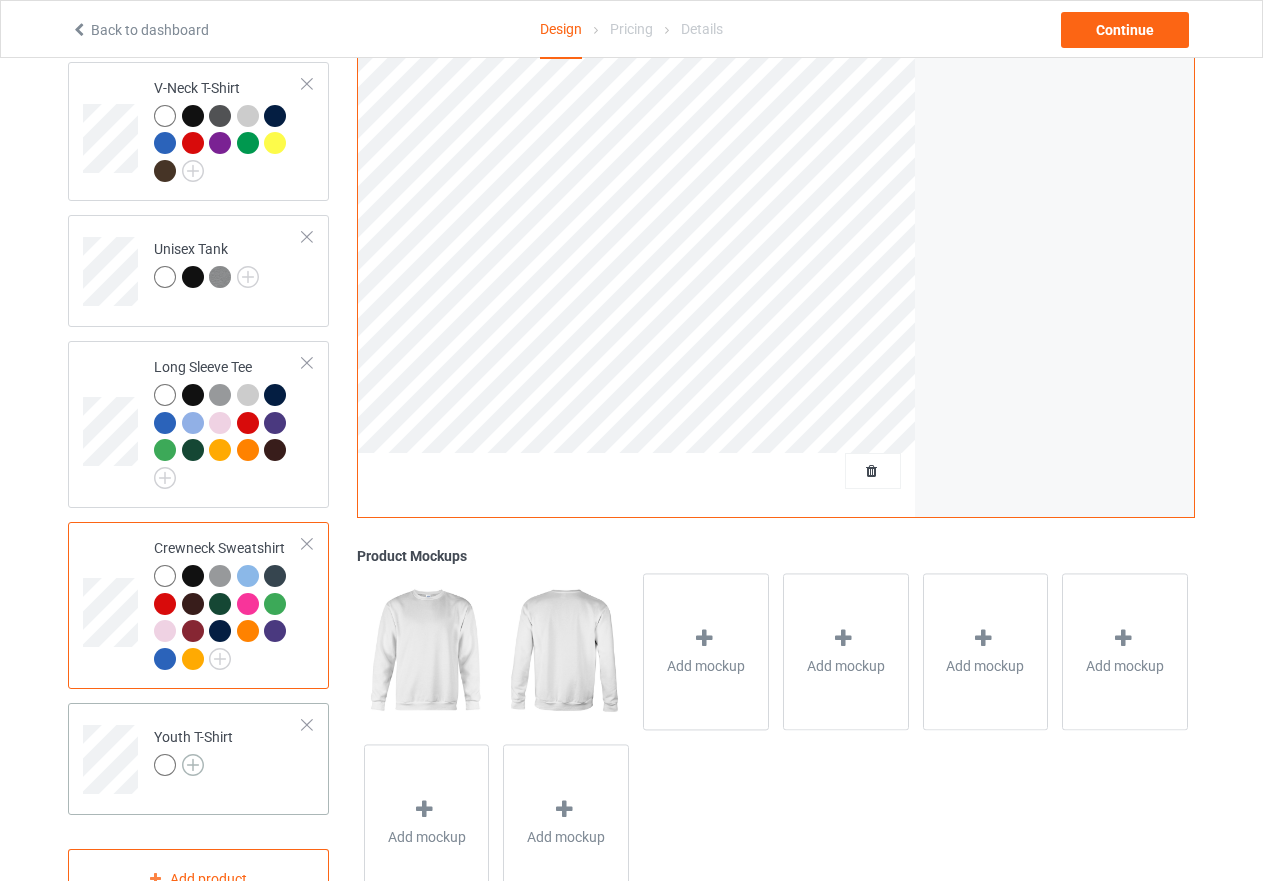 click at bounding box center [193, 765] 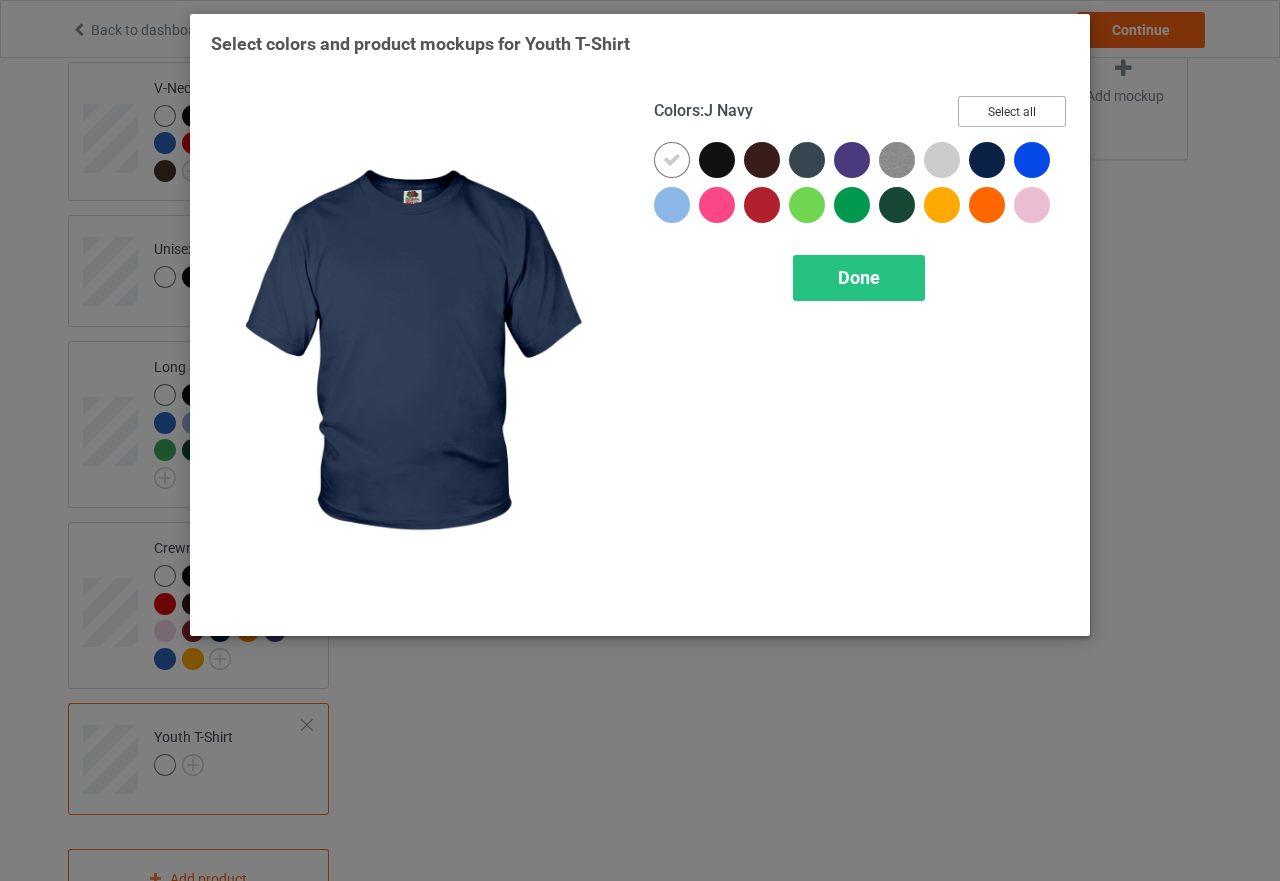 click on "Select all" at bounding box center (1012, 111) 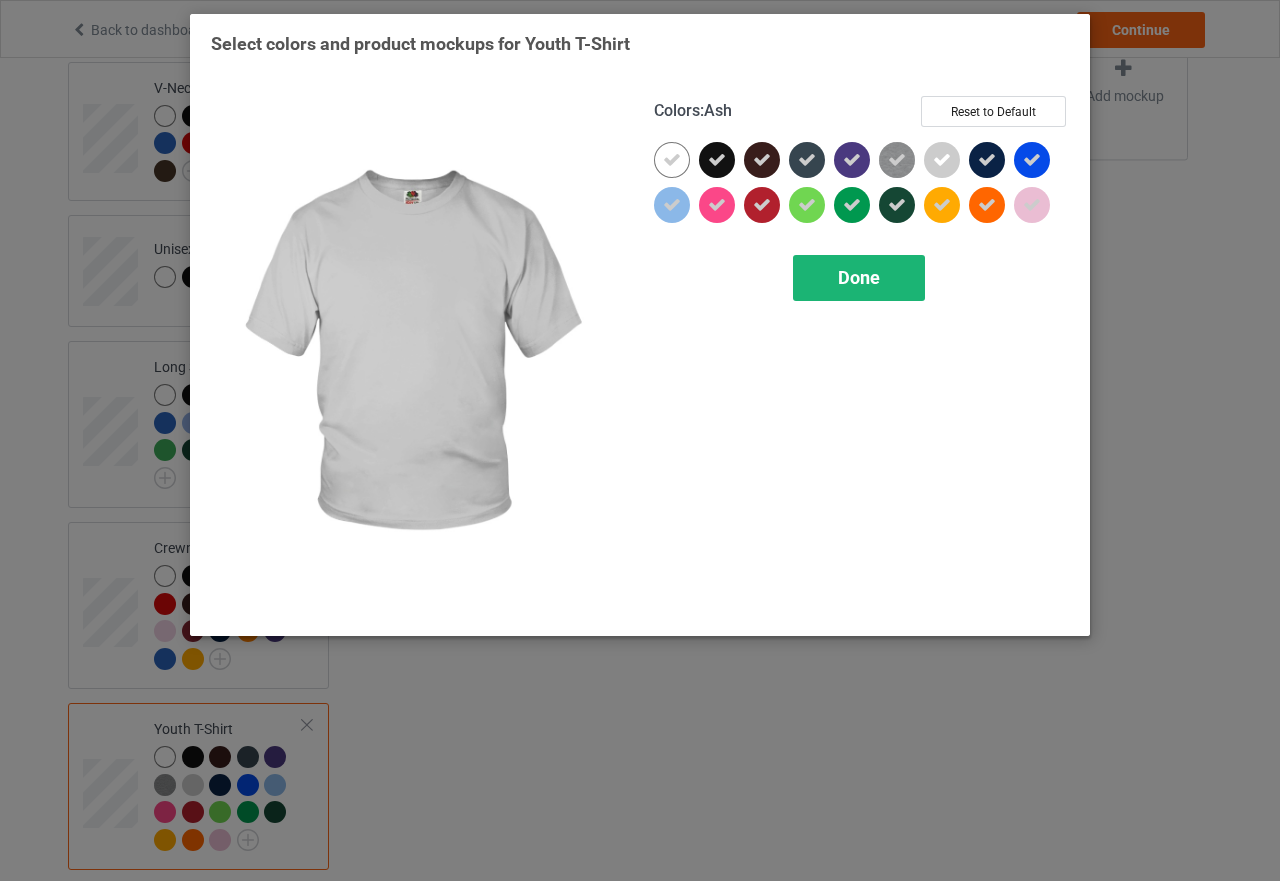 click on "Done" at bounding box center (859, 278) 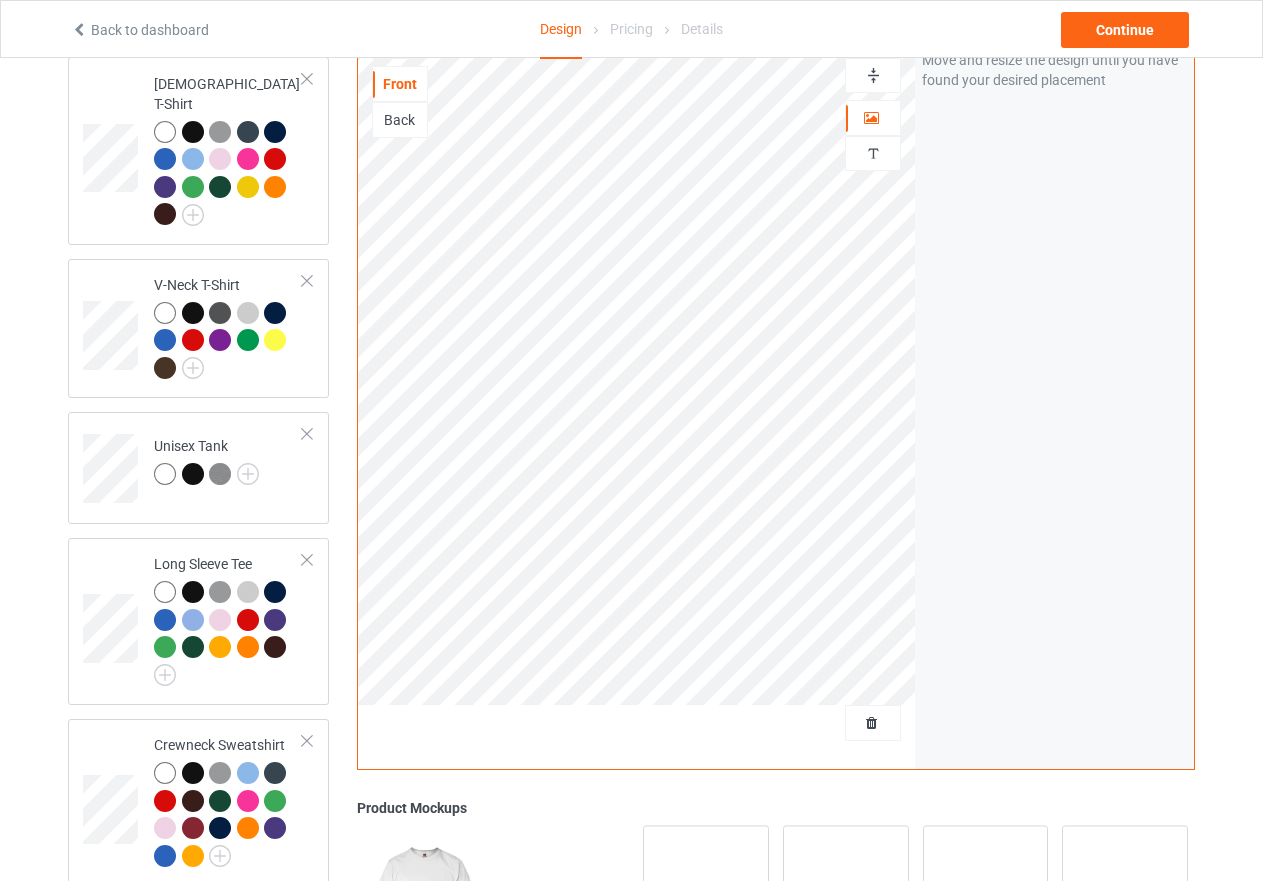 scroll, scrollTop: 714, scrollLeft: 0, axis: vertical 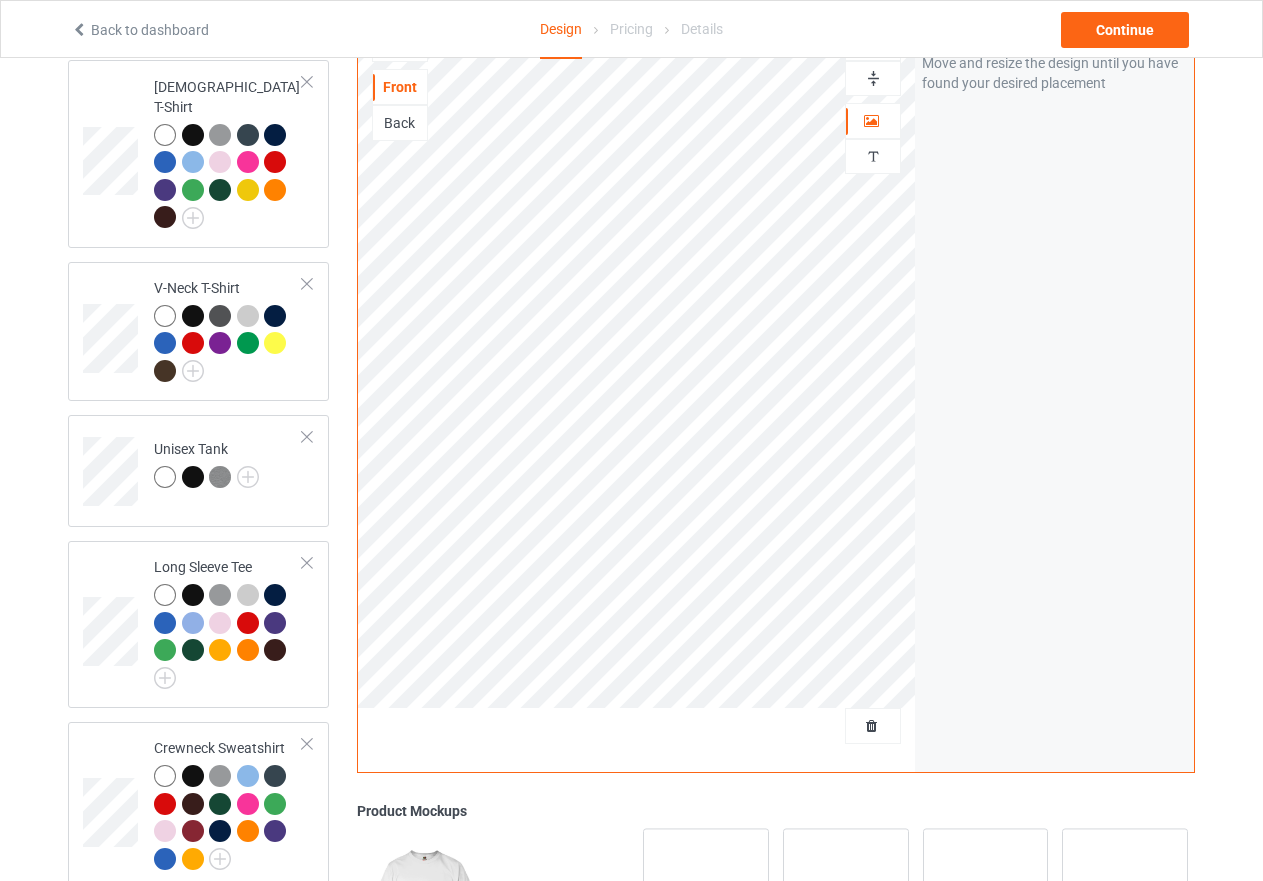 click at bounding box center (873, 78) 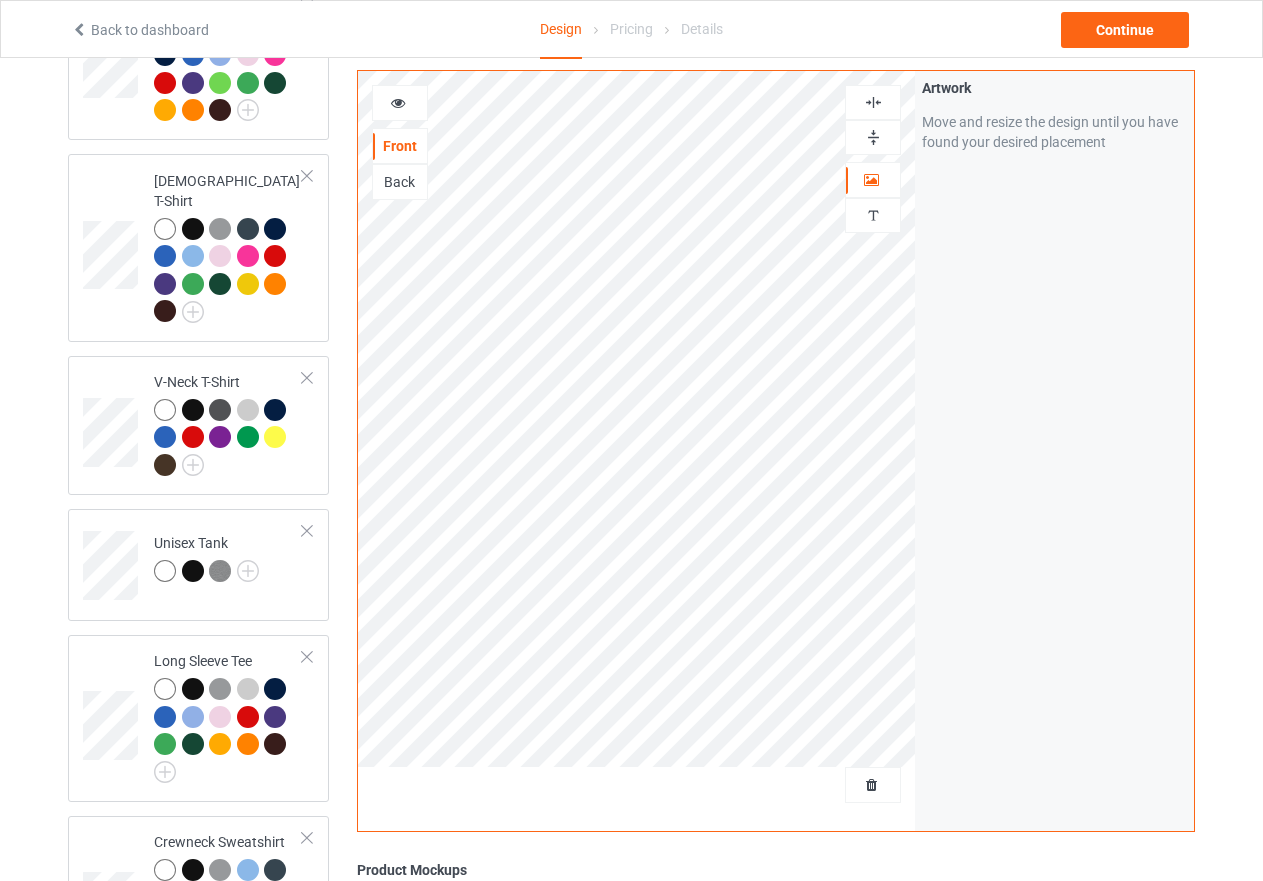 scroll, scrollTop: 614, scrollLeft: 0, axis: vertical 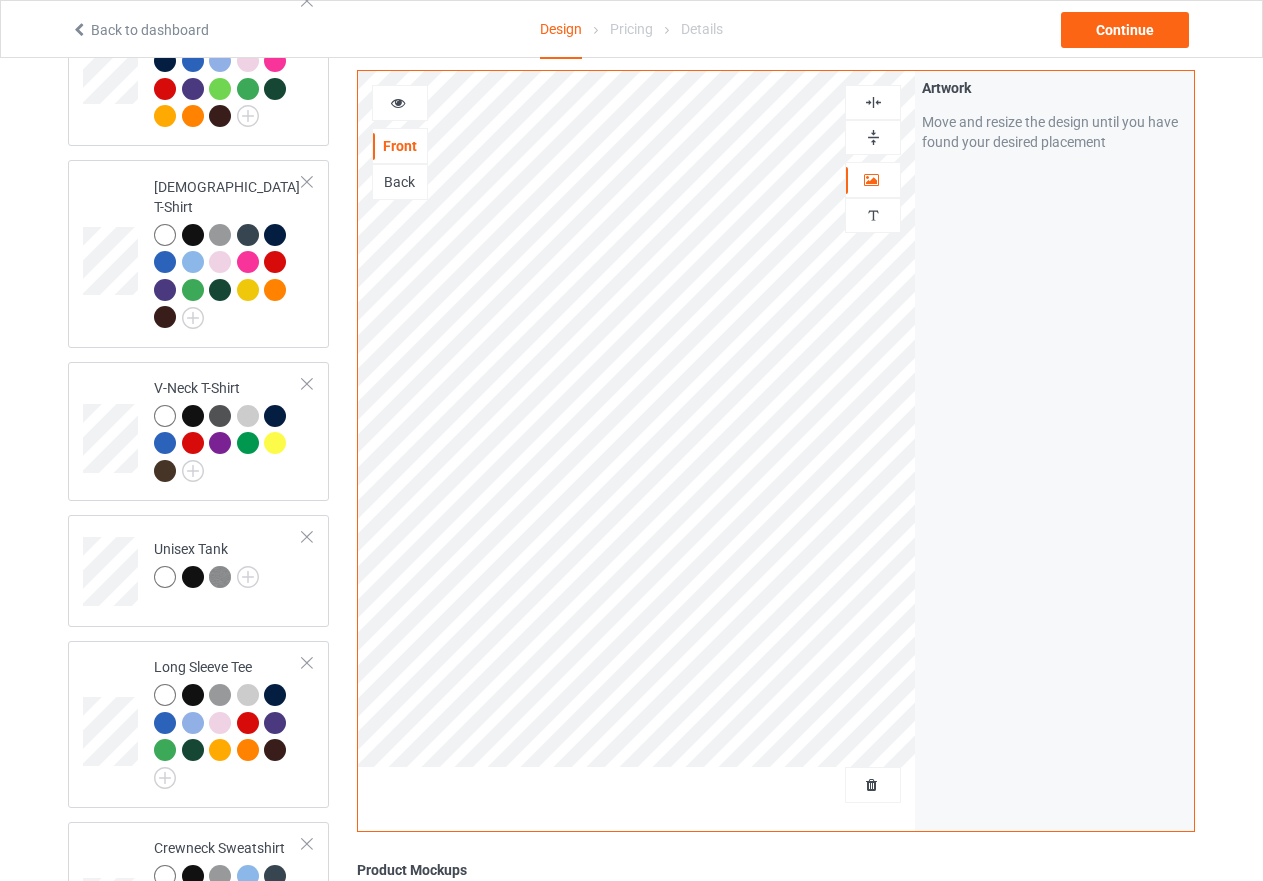 click at bounding box center (873, 137) 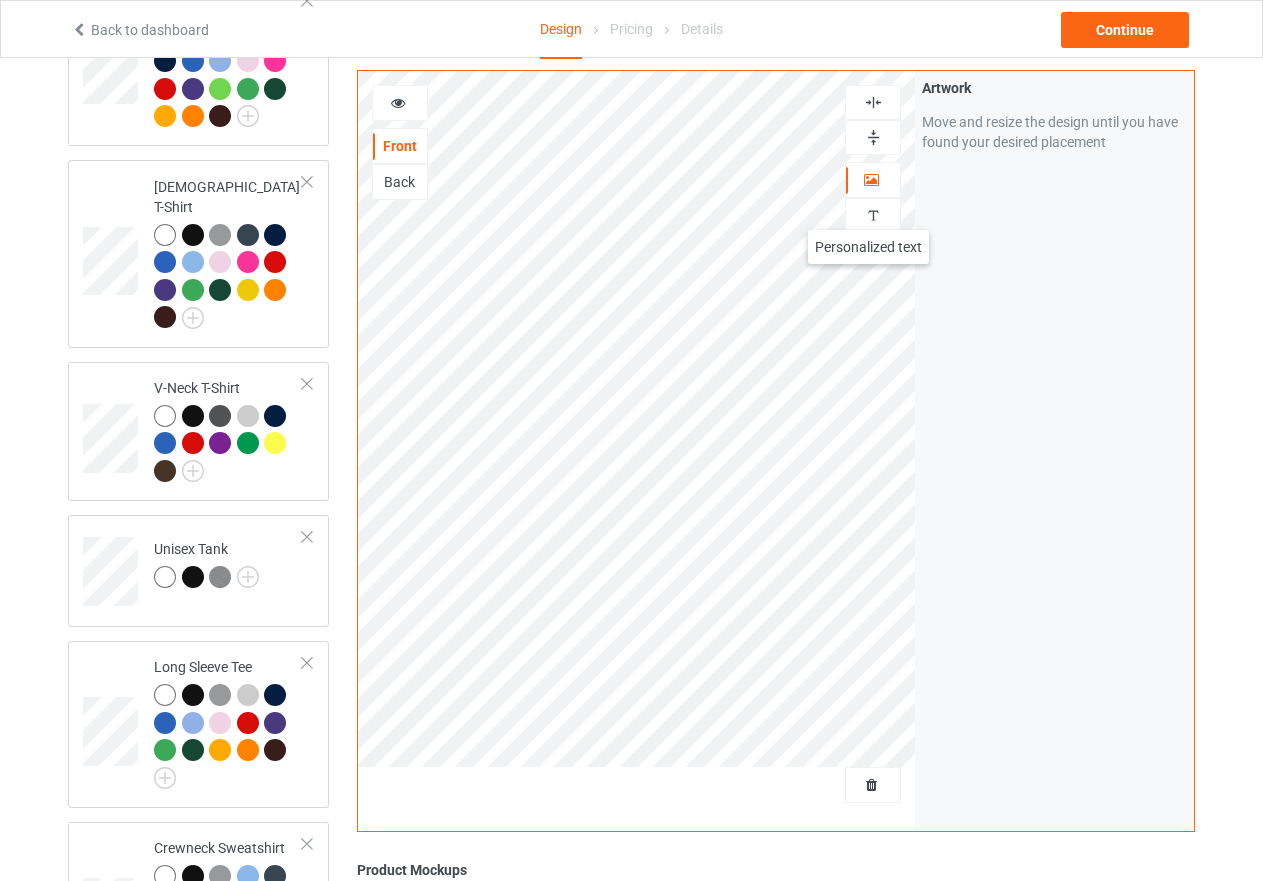 click at bounding box center (873, 215) 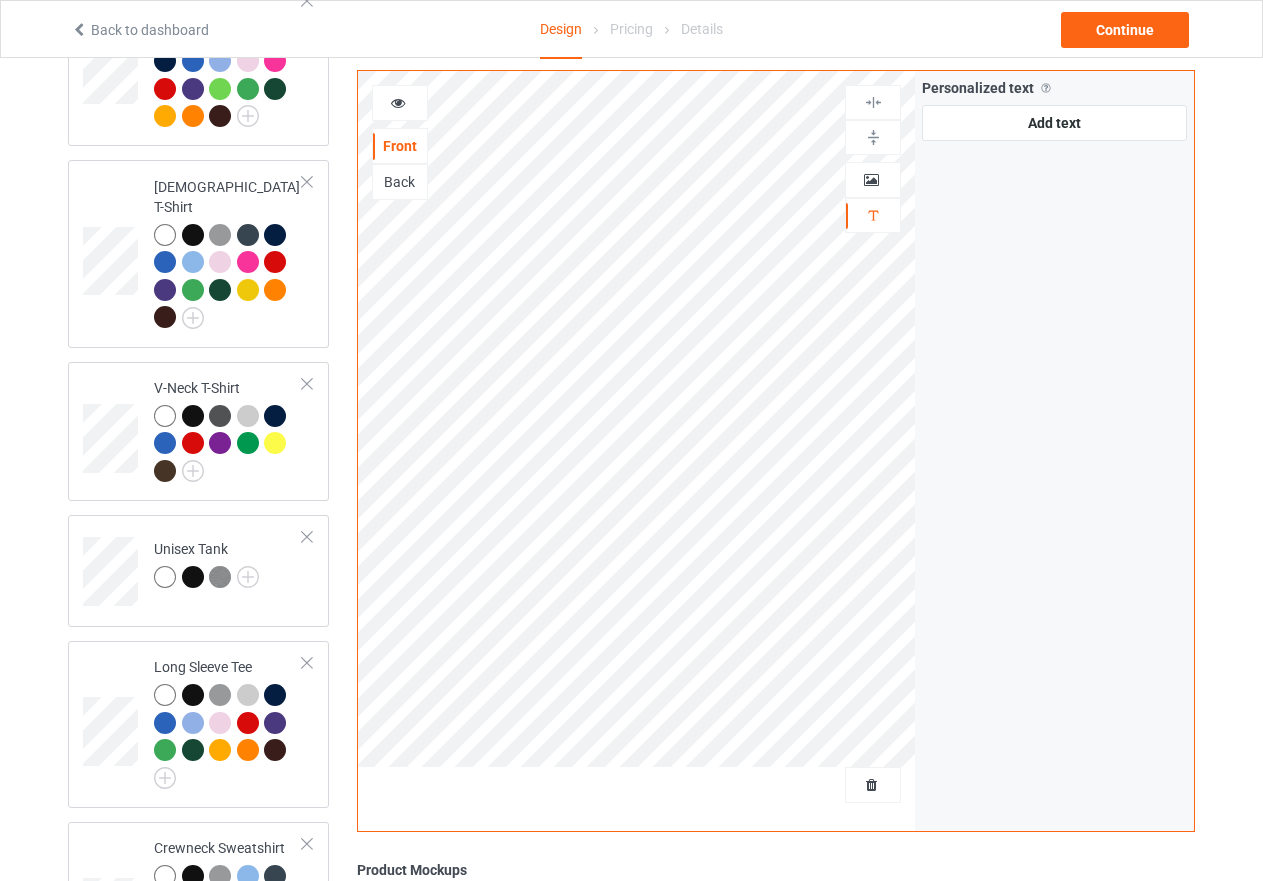 click at bounding box center (873, 137) 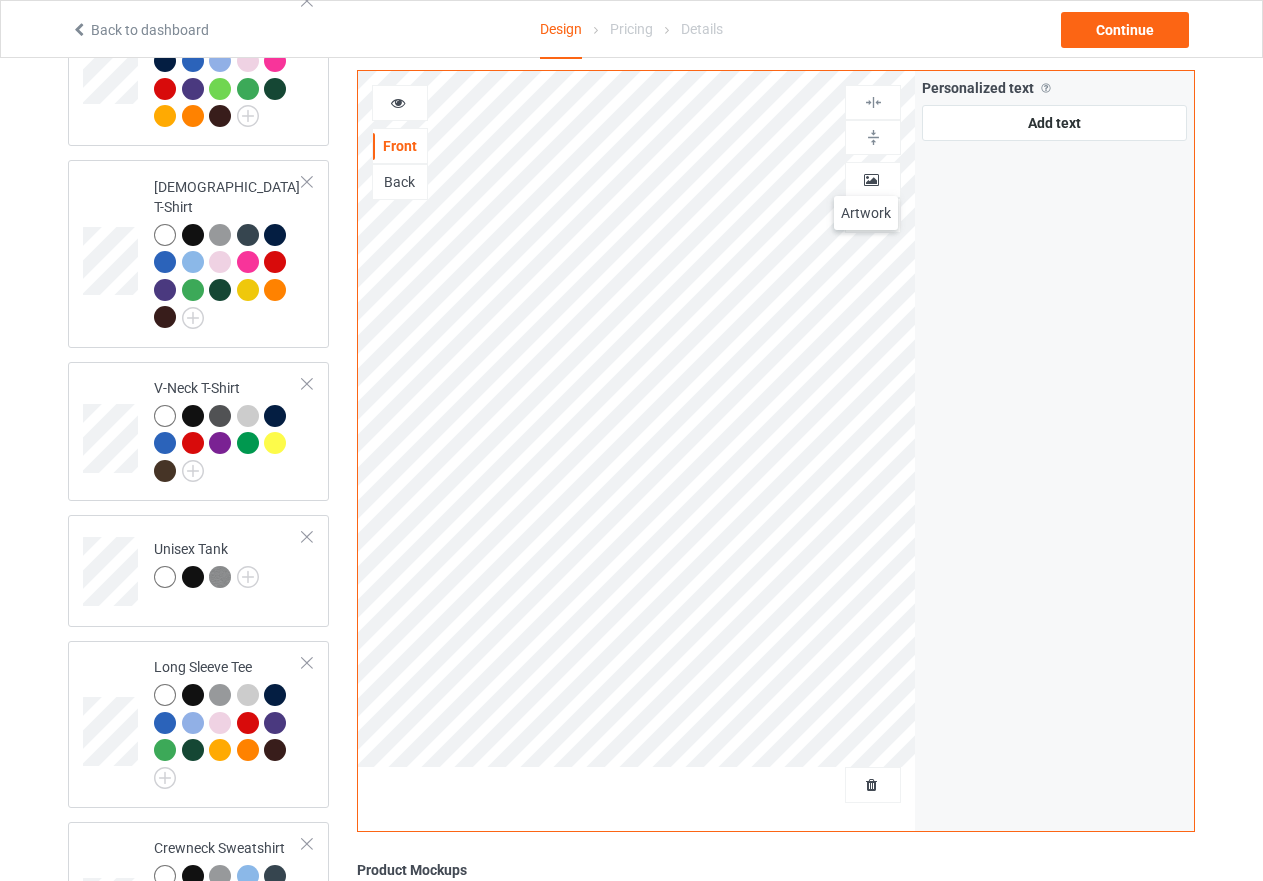 click at bounding box center (871, 177) 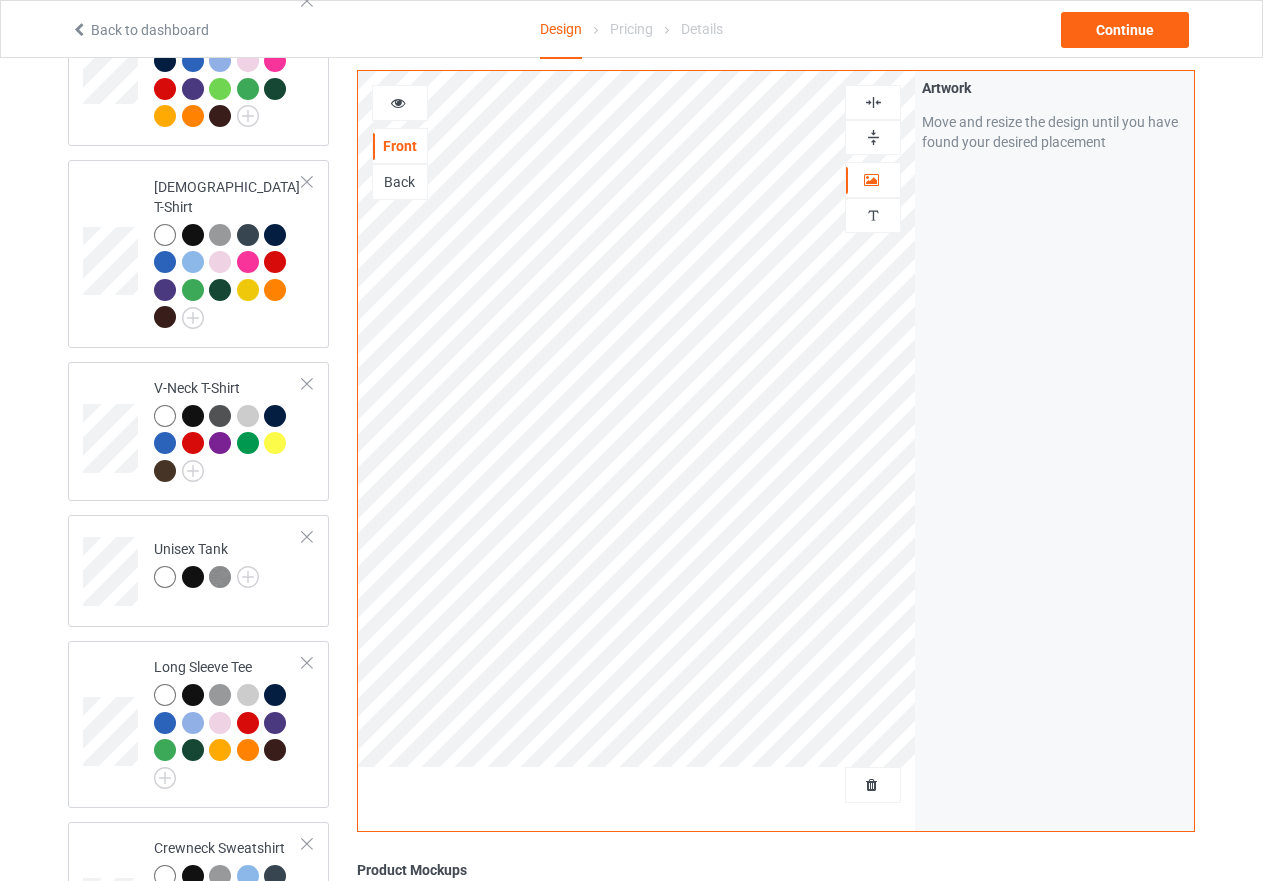 click at bounding box center (873, 137) 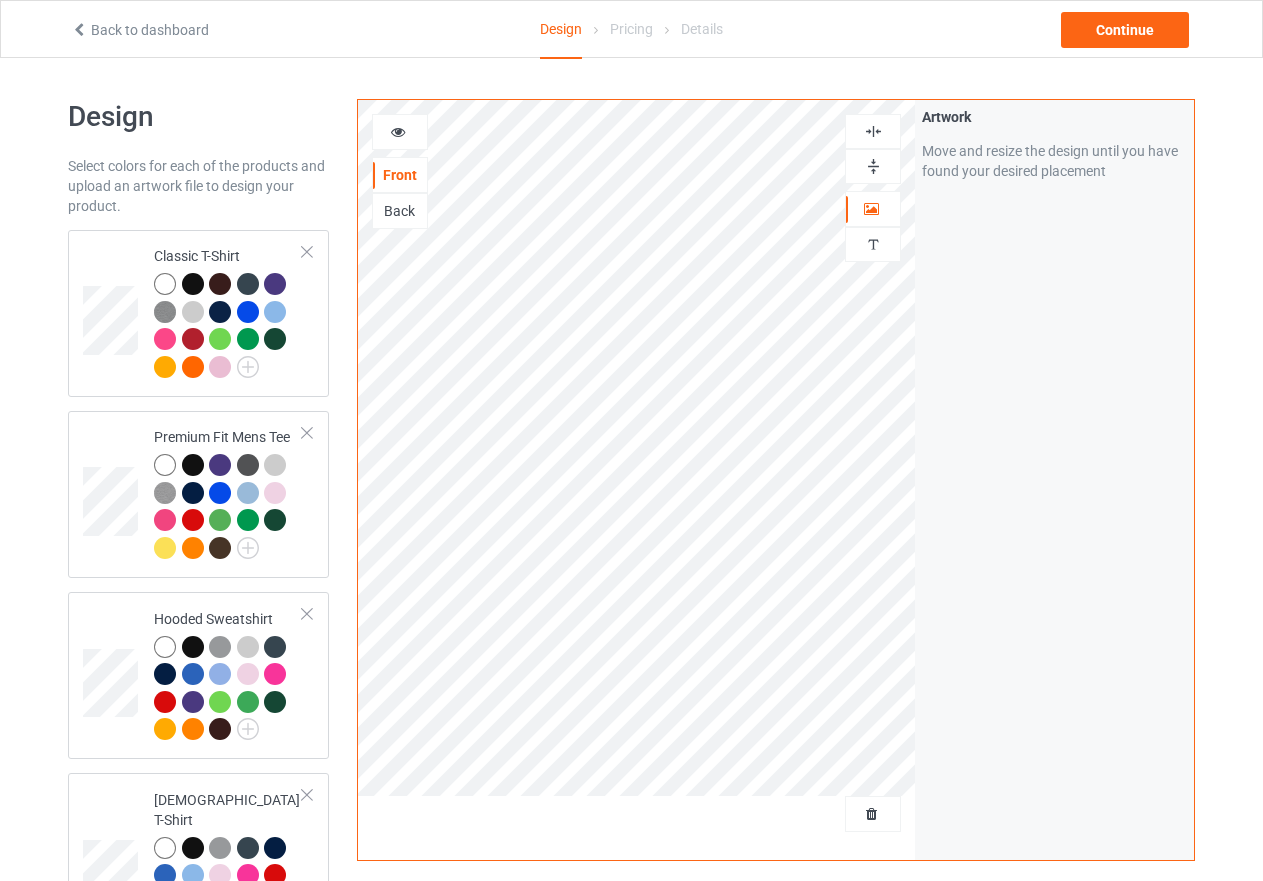 scroll, scrollTop: 0, scrollLeft: 0, axis: both 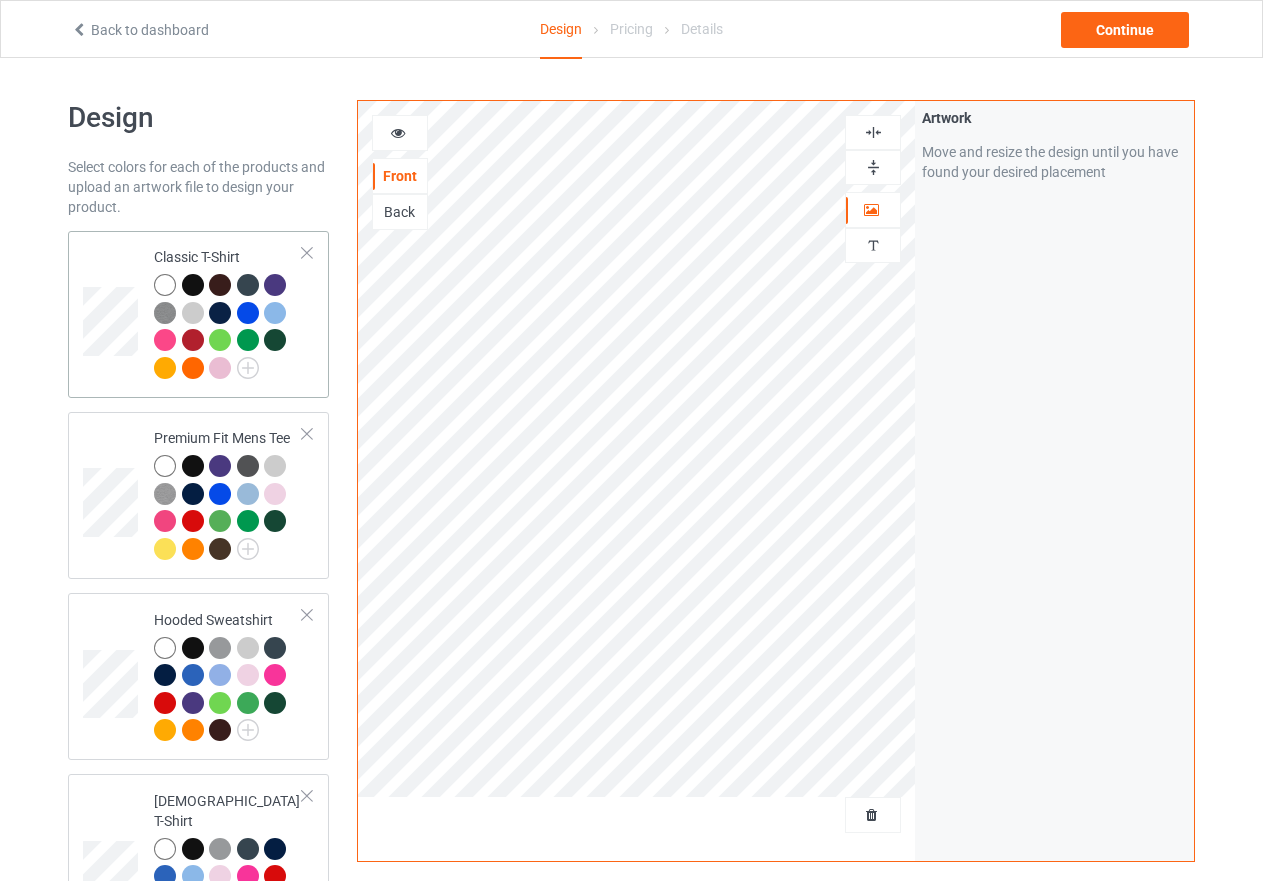 click at bounding box center (228, 329) 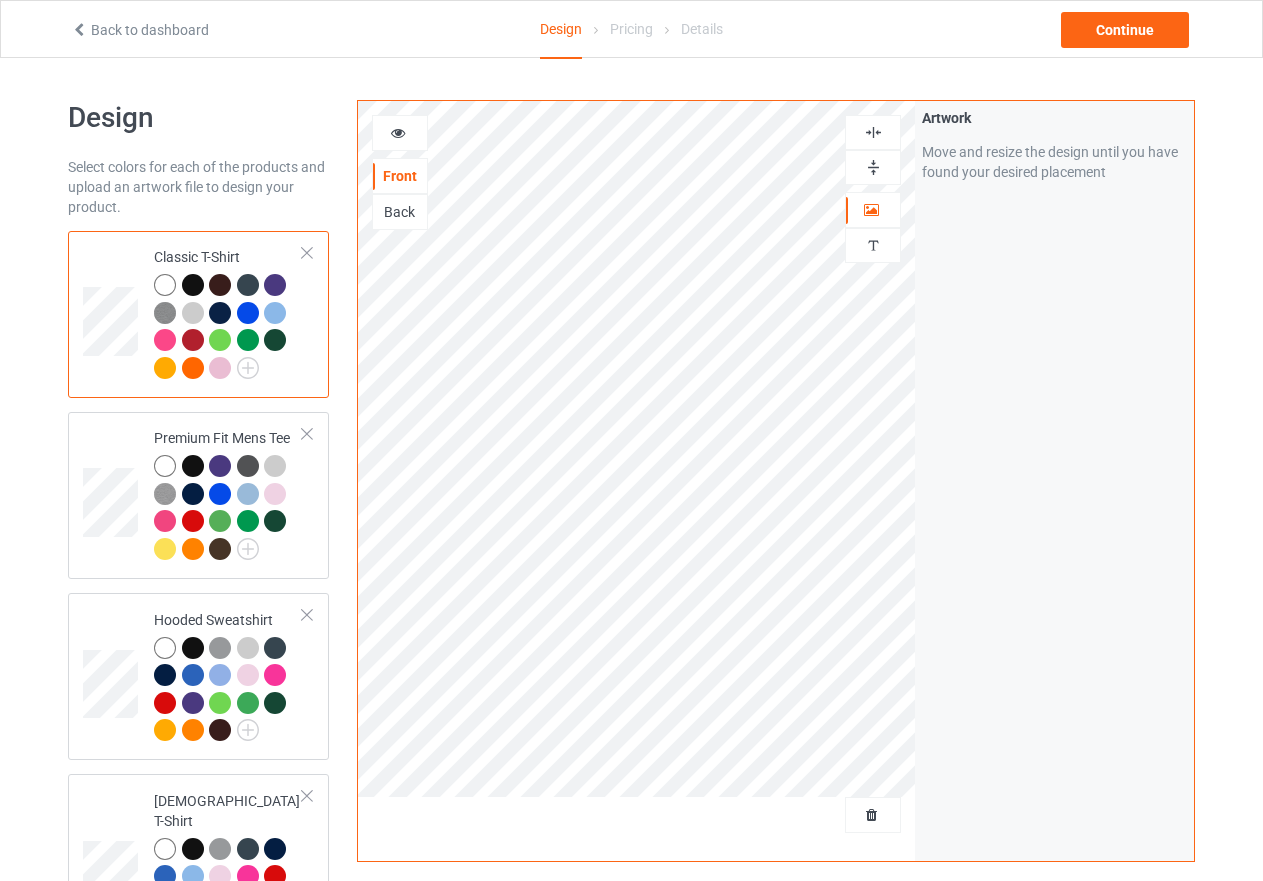 click at bounding box center [248, 285] 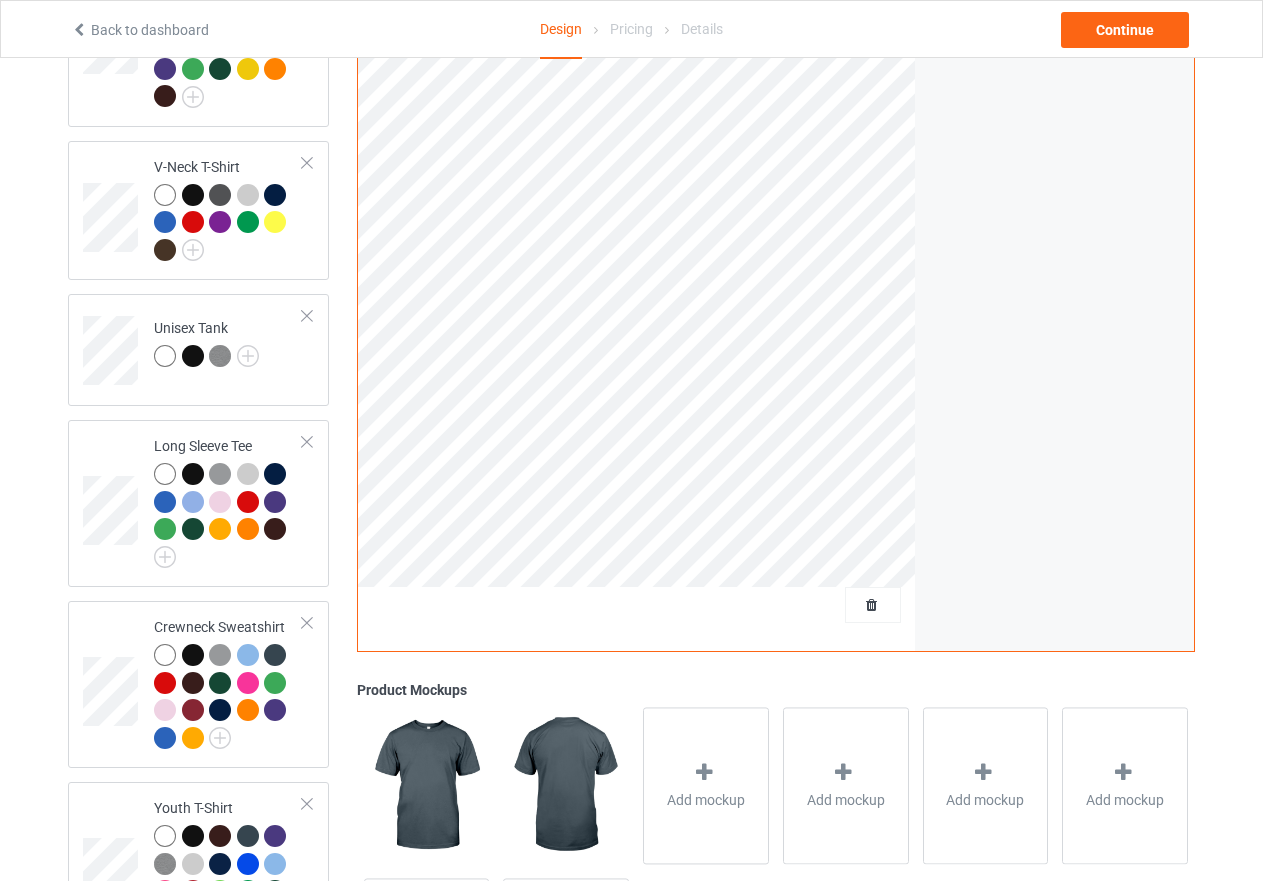 scroll, scrollTop: 900, scrollLeft: 0, axis: vertical 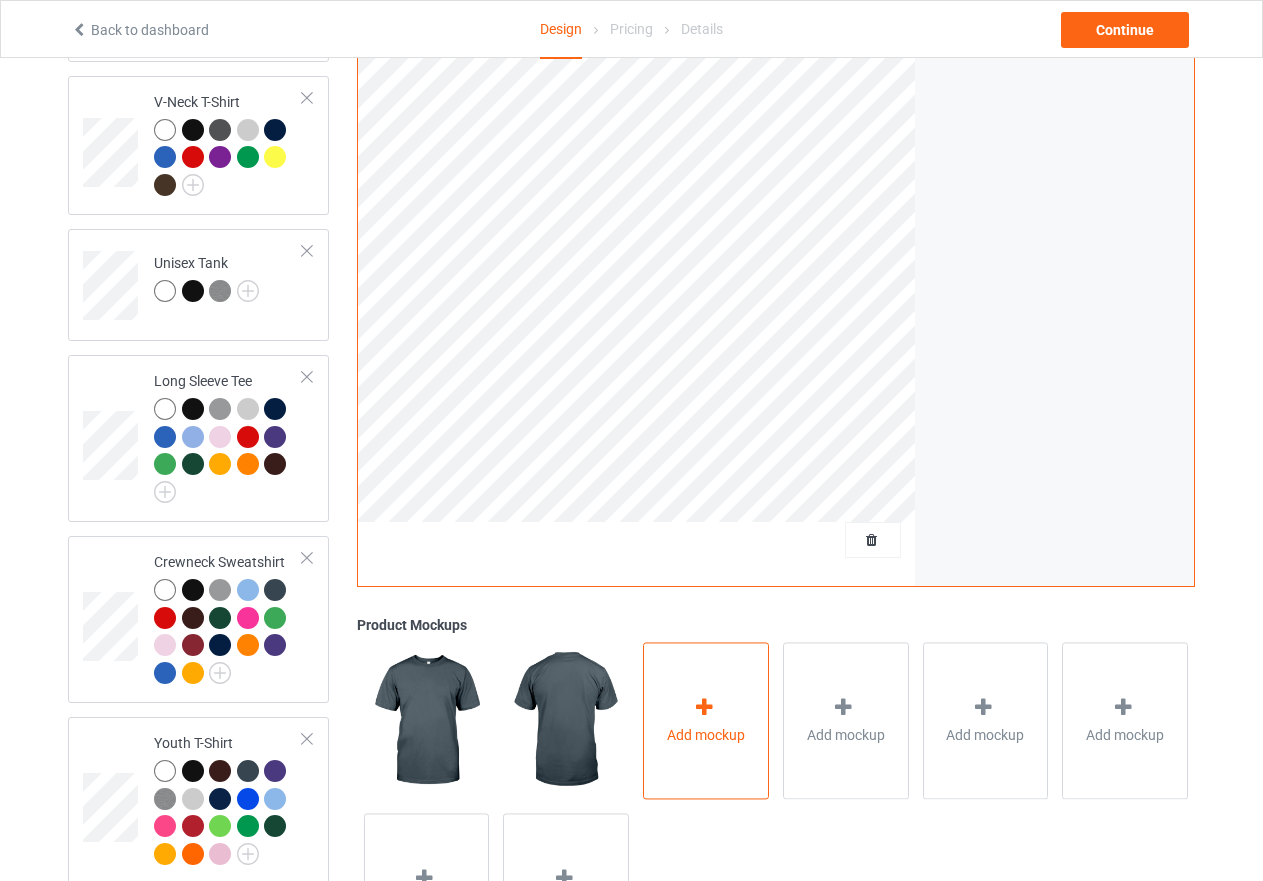 click at bounding box center (704, 707) 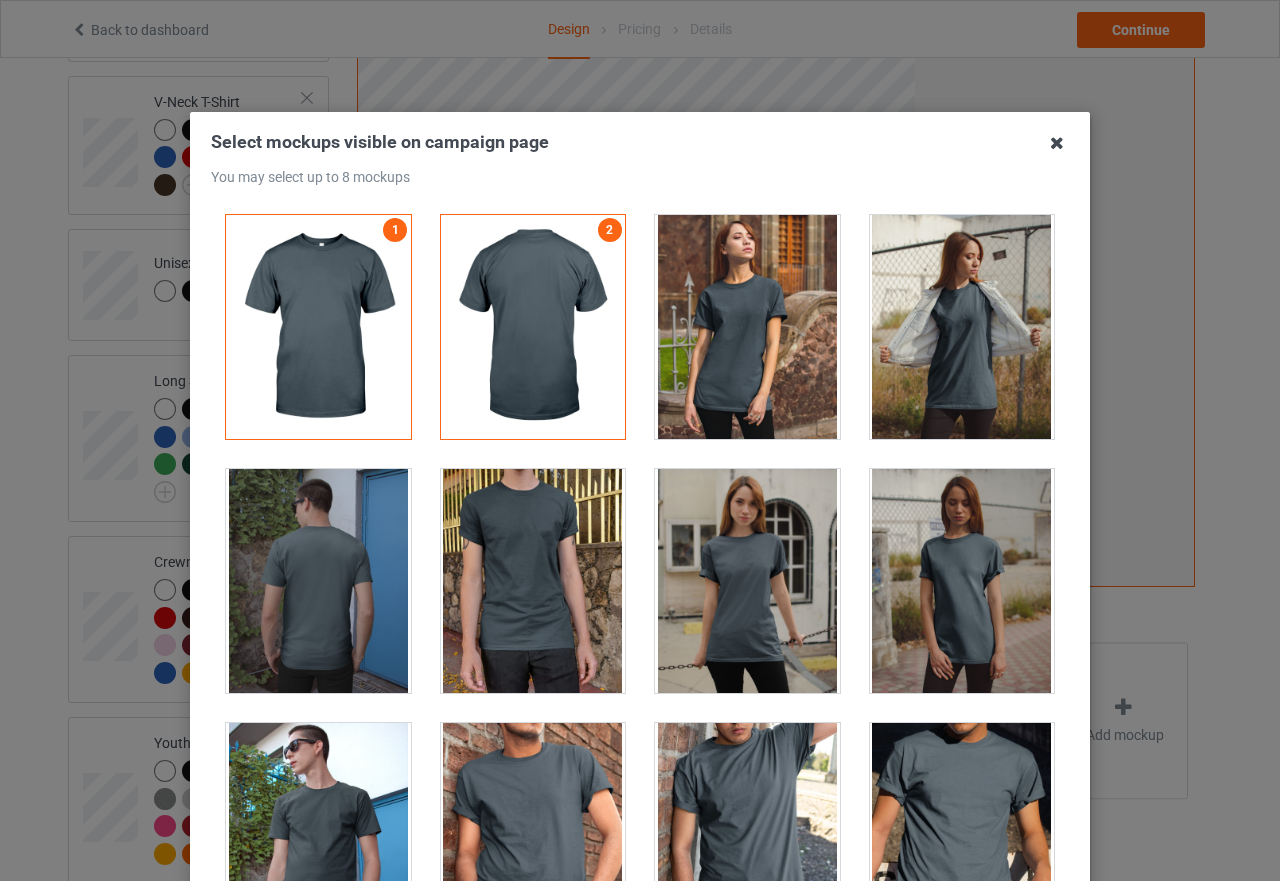 click at bounding box center [1057, 143] 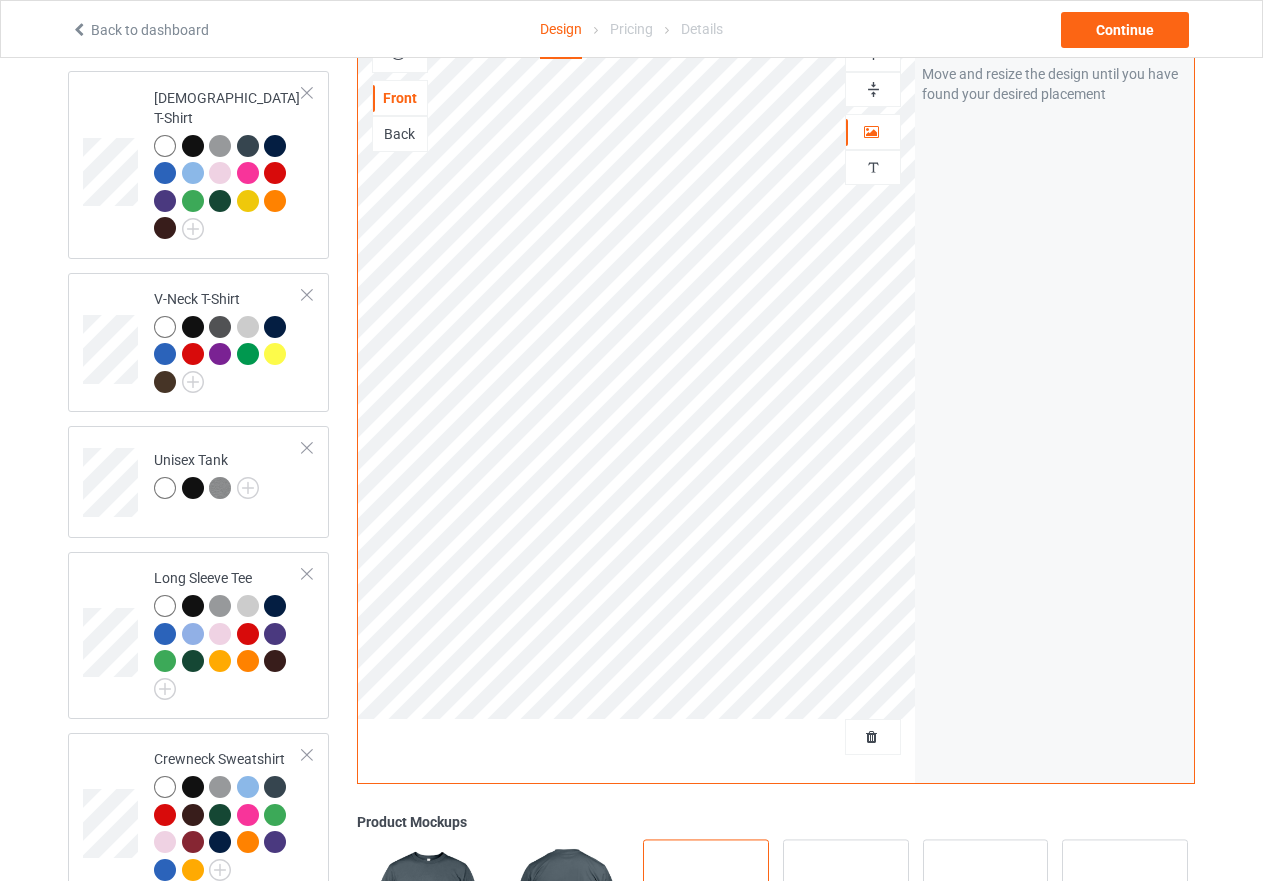 scroll, scrollTop: 700, scrollLeft: 0, axis: vertical 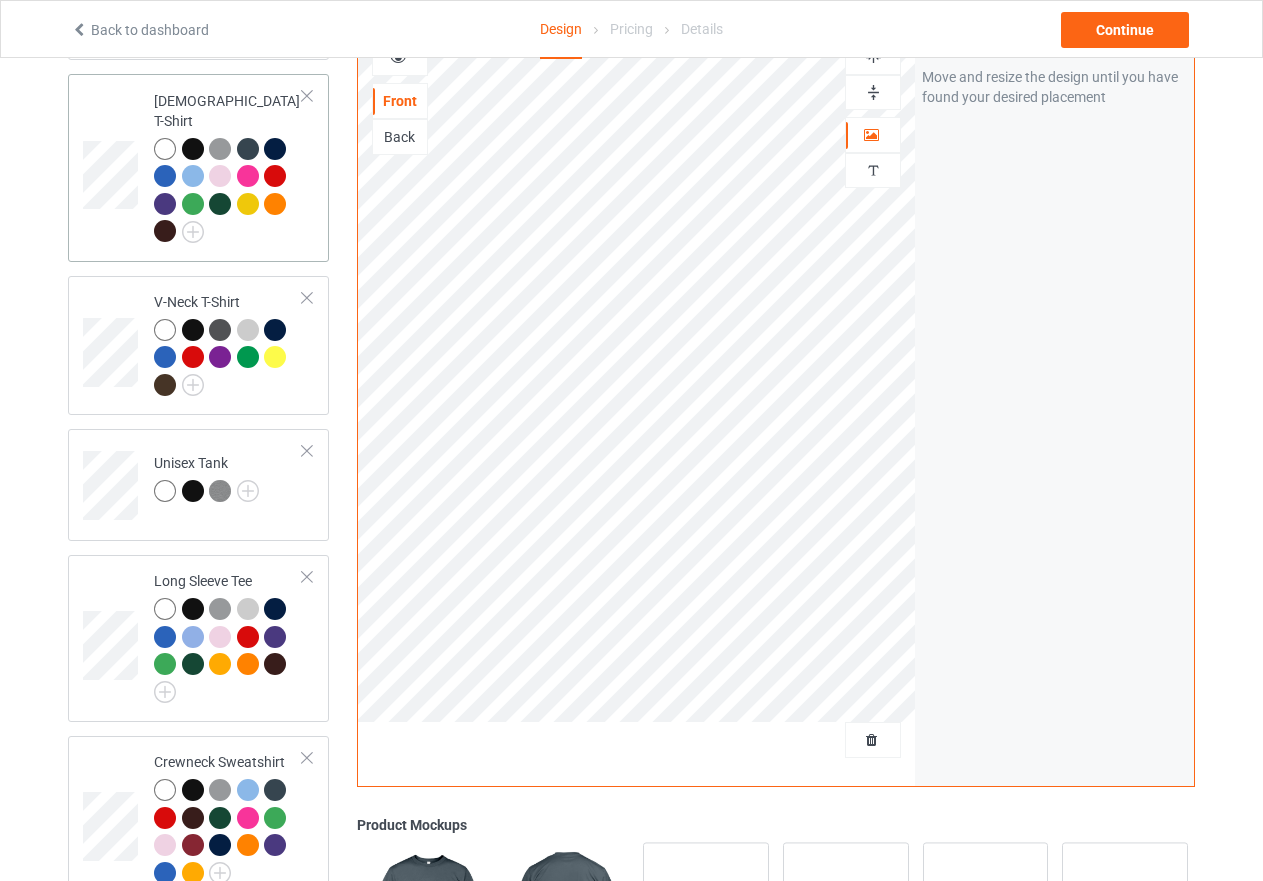 click at bounding box center (220, 149) 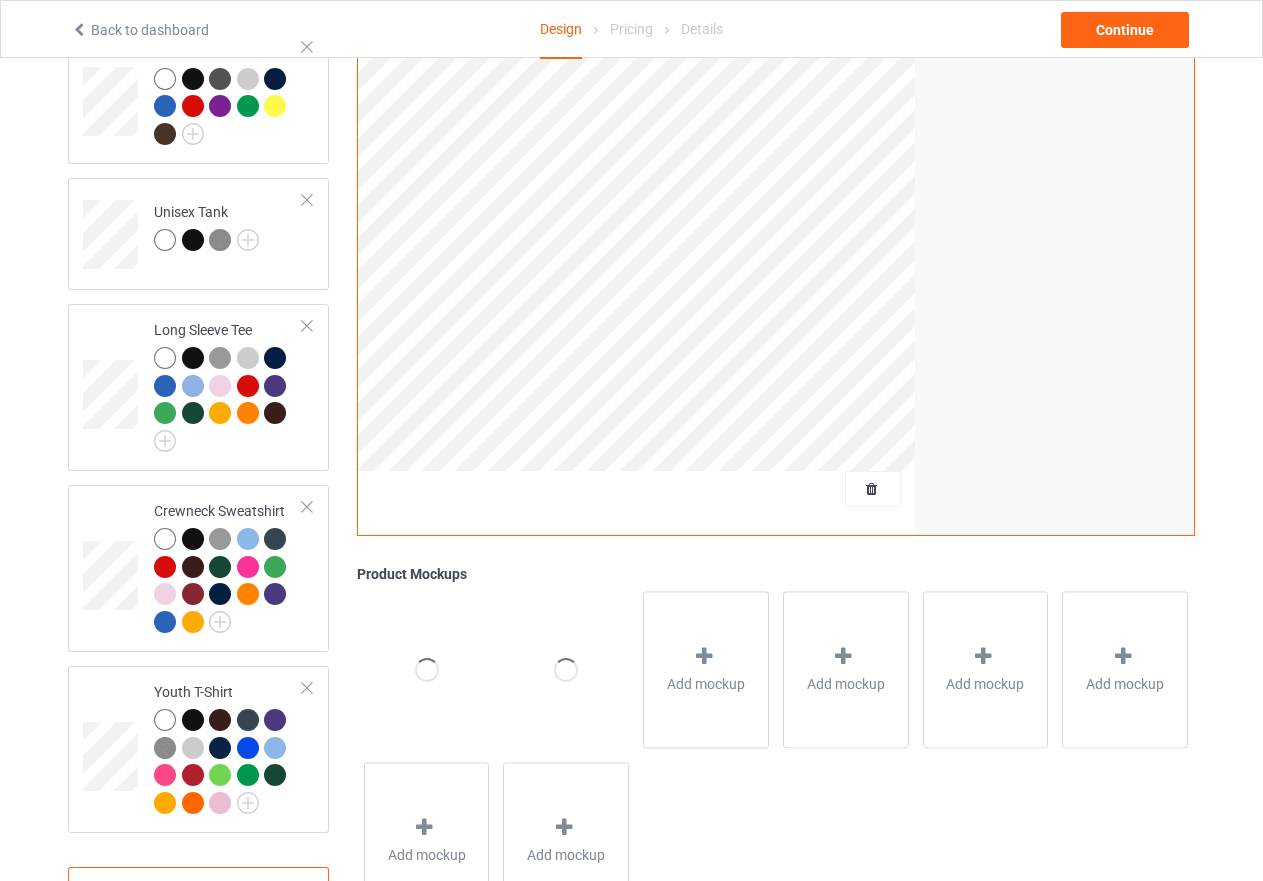 scroll, scrollTop: 1000, scrollLeft: 0, axis: vertical 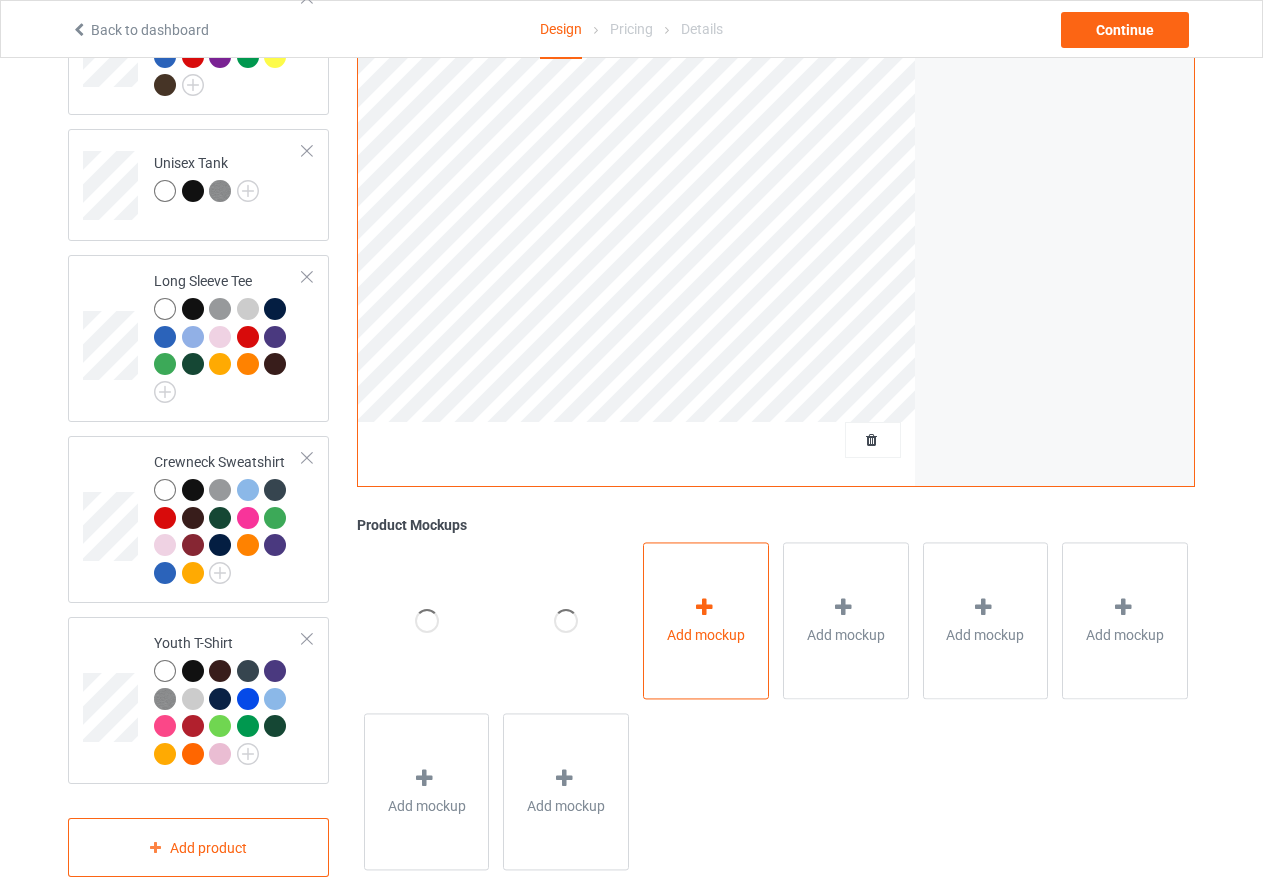 click at bounding box center [704, 607] 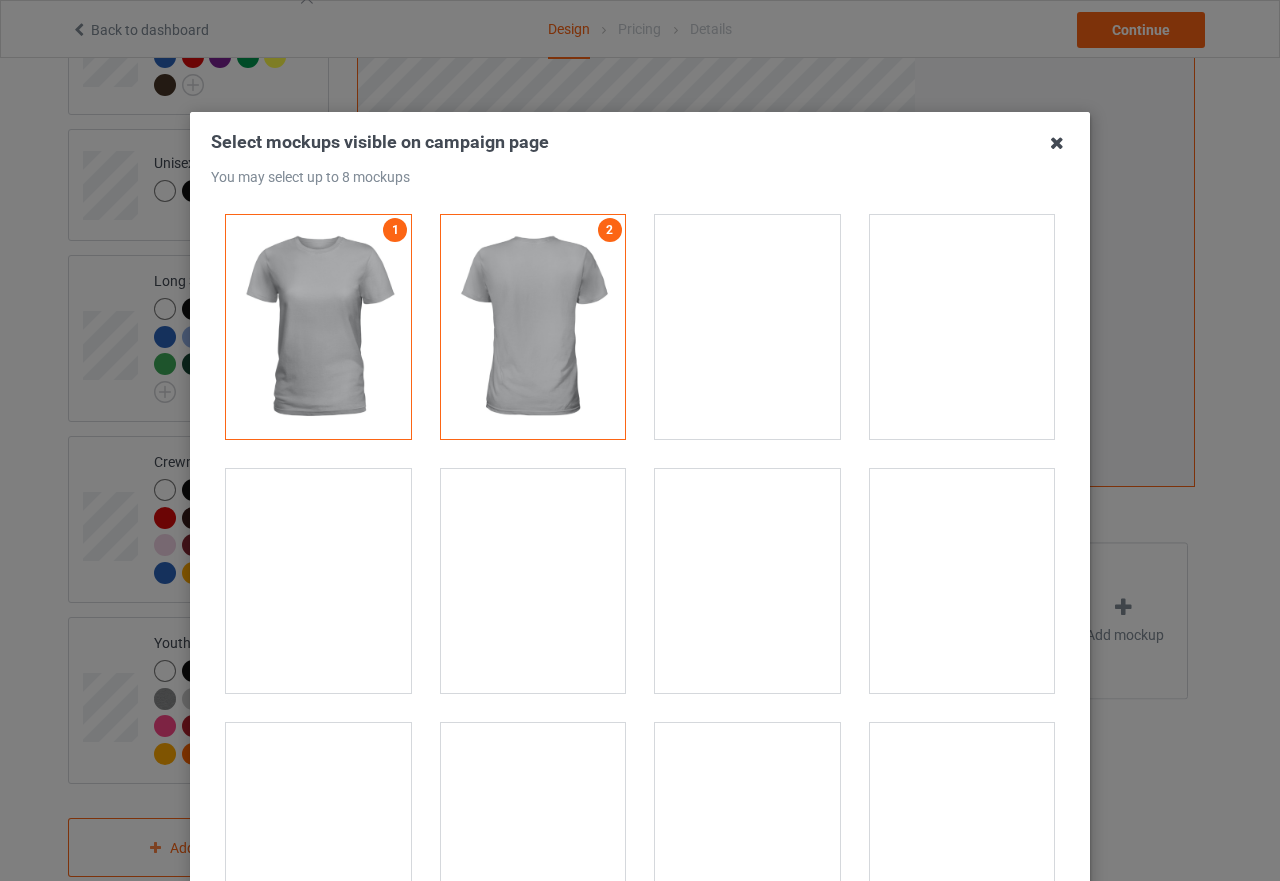 click at bounding box center (1057, 143) 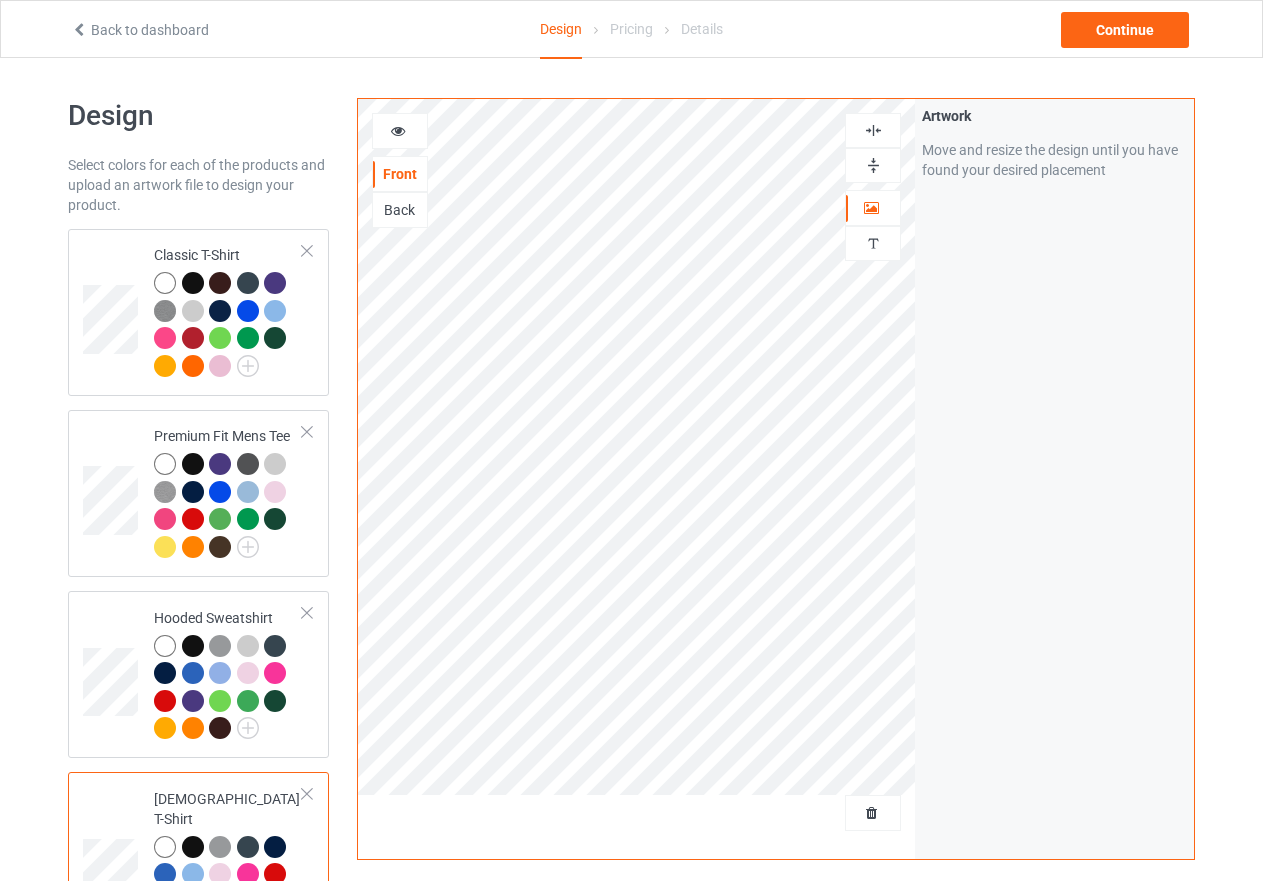 scroll, scrollTop: 0, scrollLeft: 0, axis: both 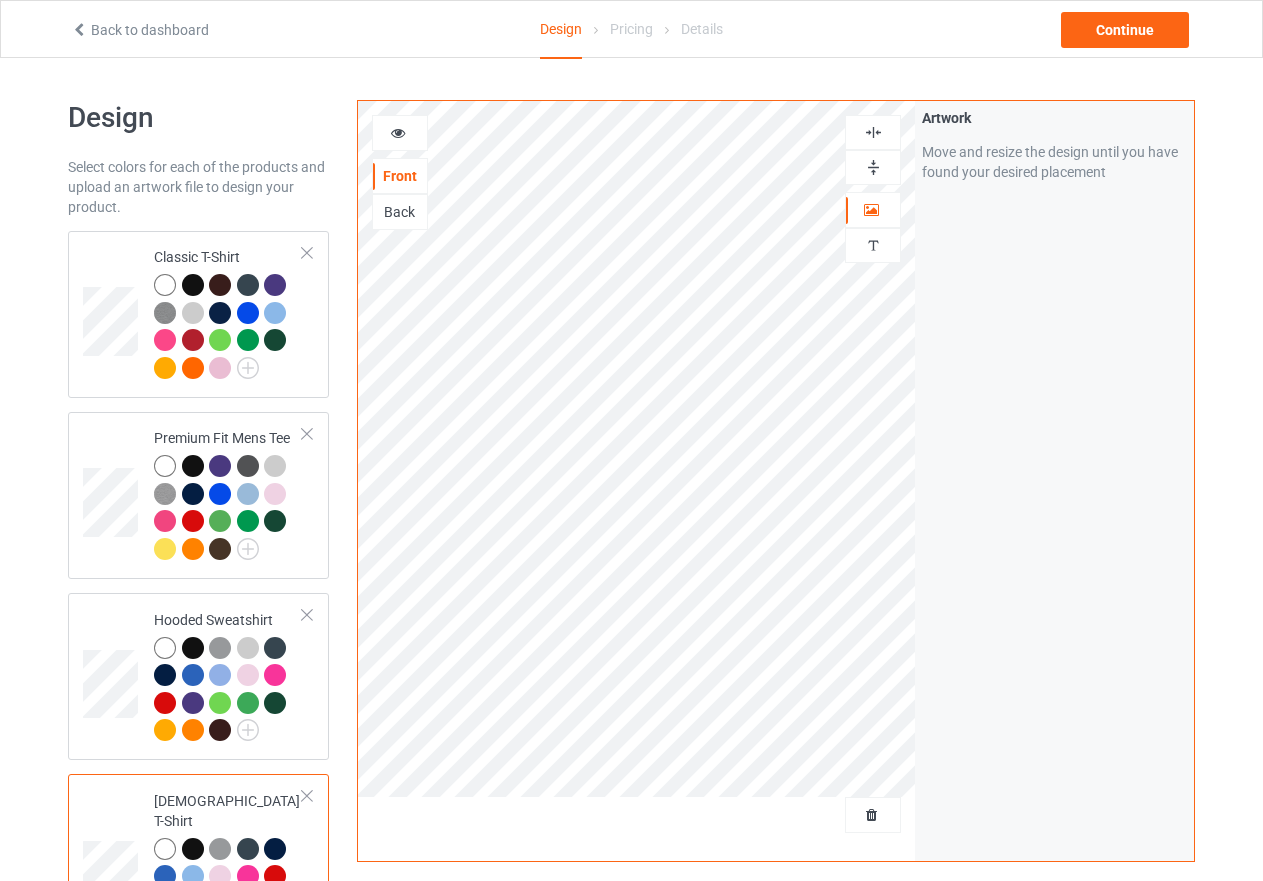 click at bounding box center (873, 167) 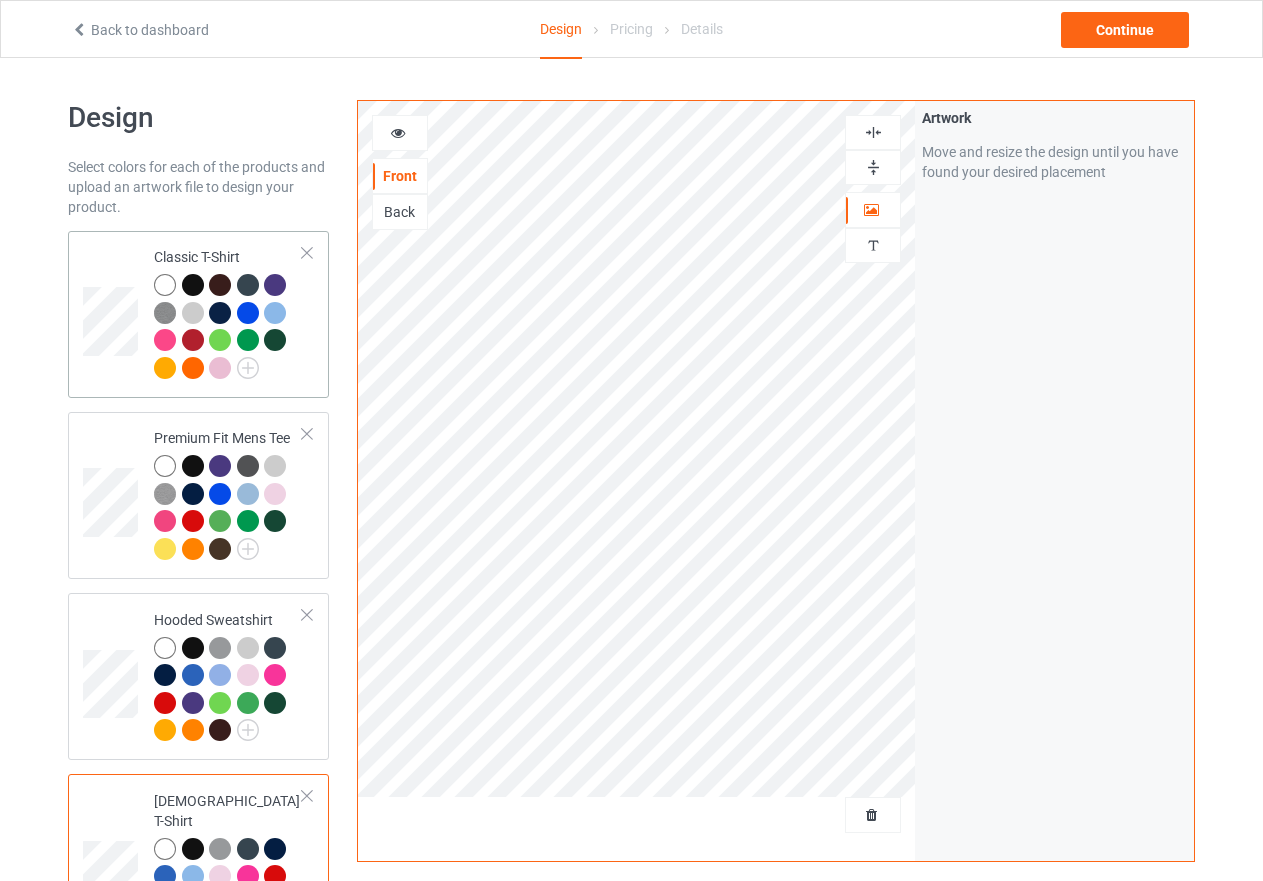 click at bounding box center (165, 285) 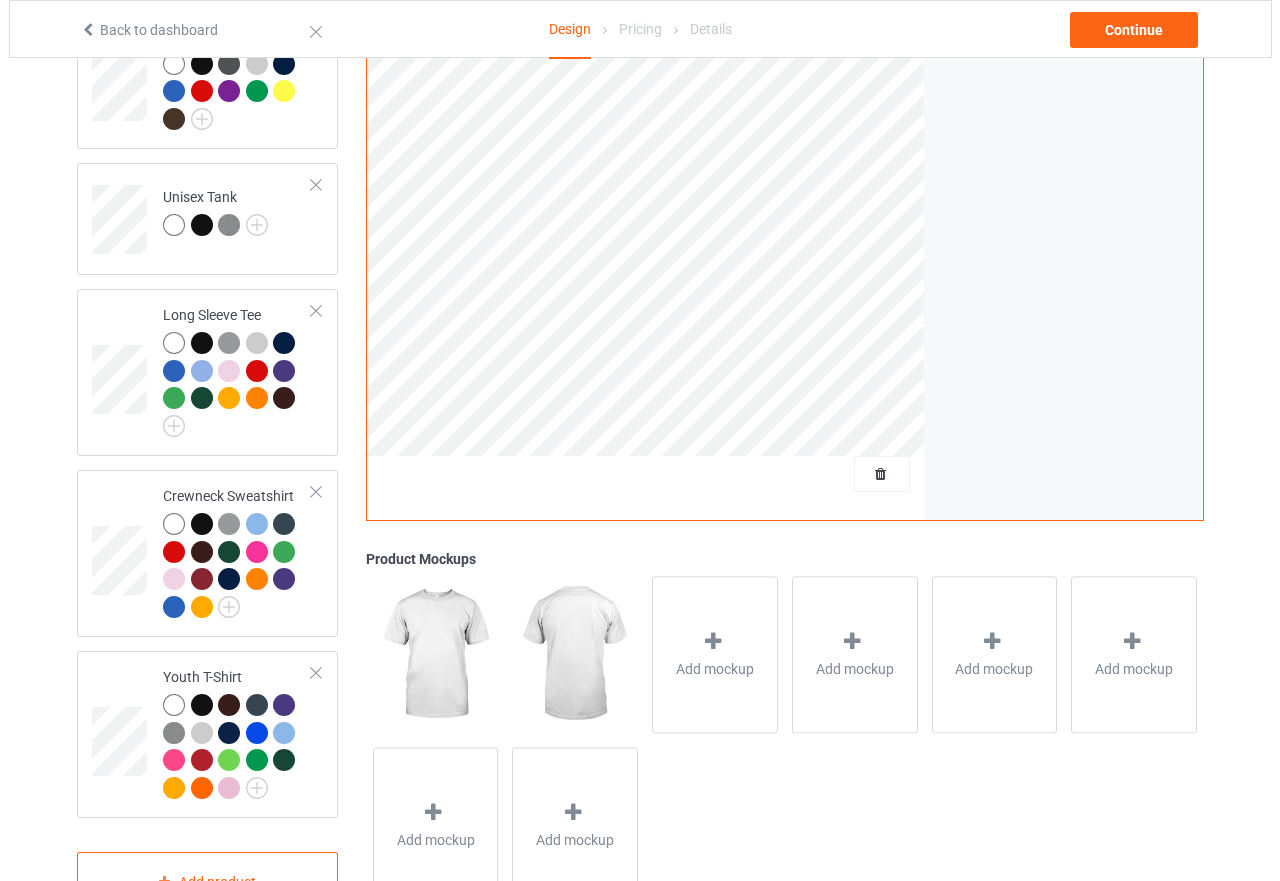 scroll, scrollTop: 1000, scrollLeft: 0, axis: vertical 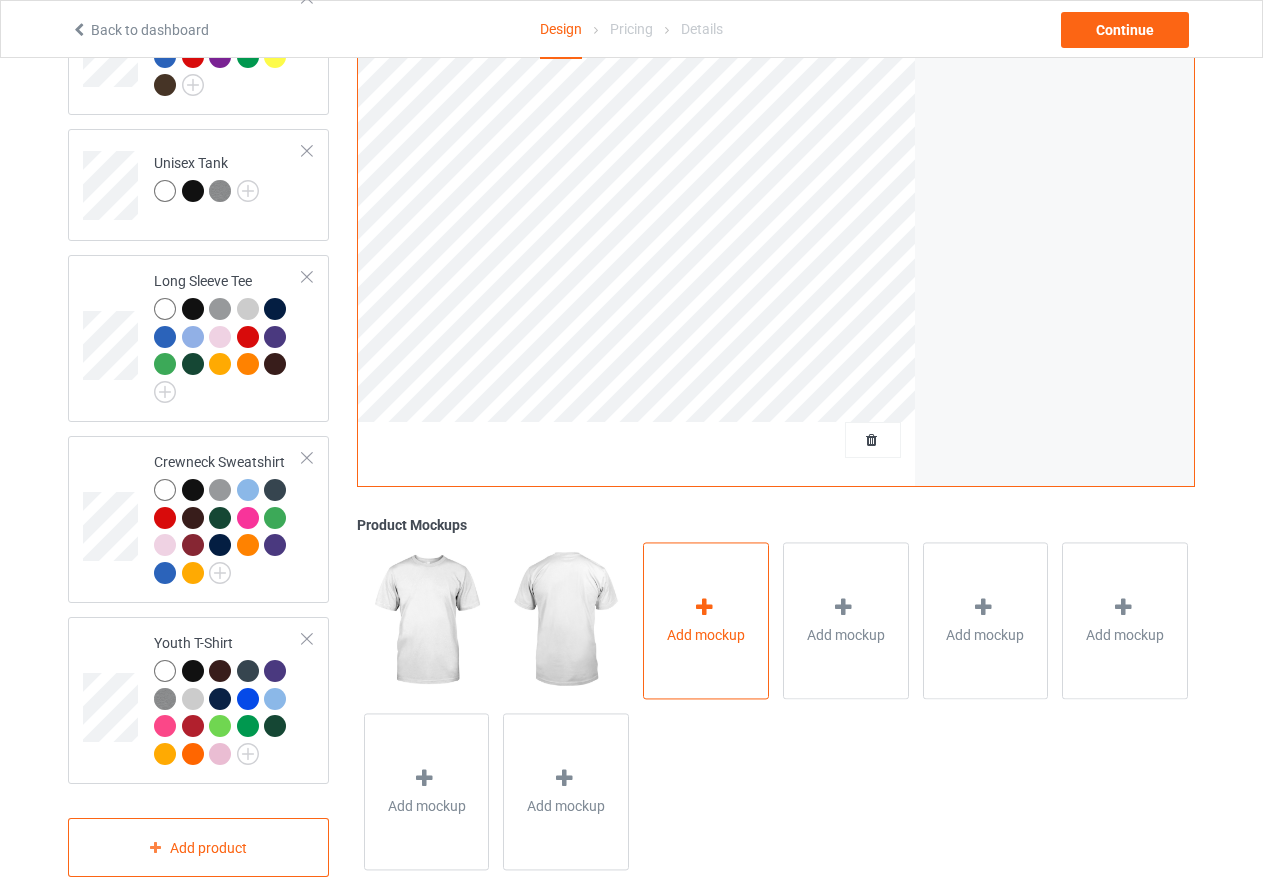 click at bounding box center [704, 607] 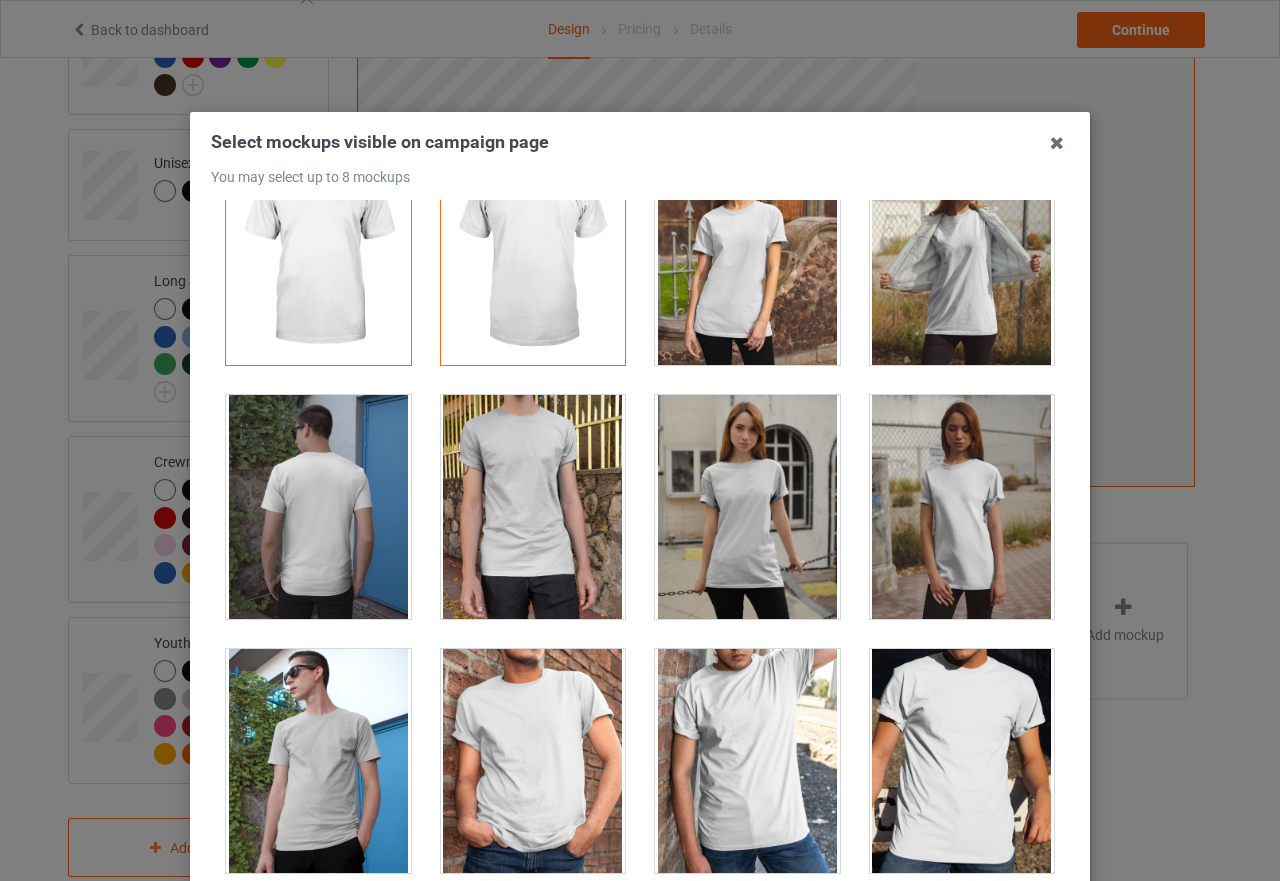 scroll, scrollTop: 0, scrollLeft: 0, axis: both 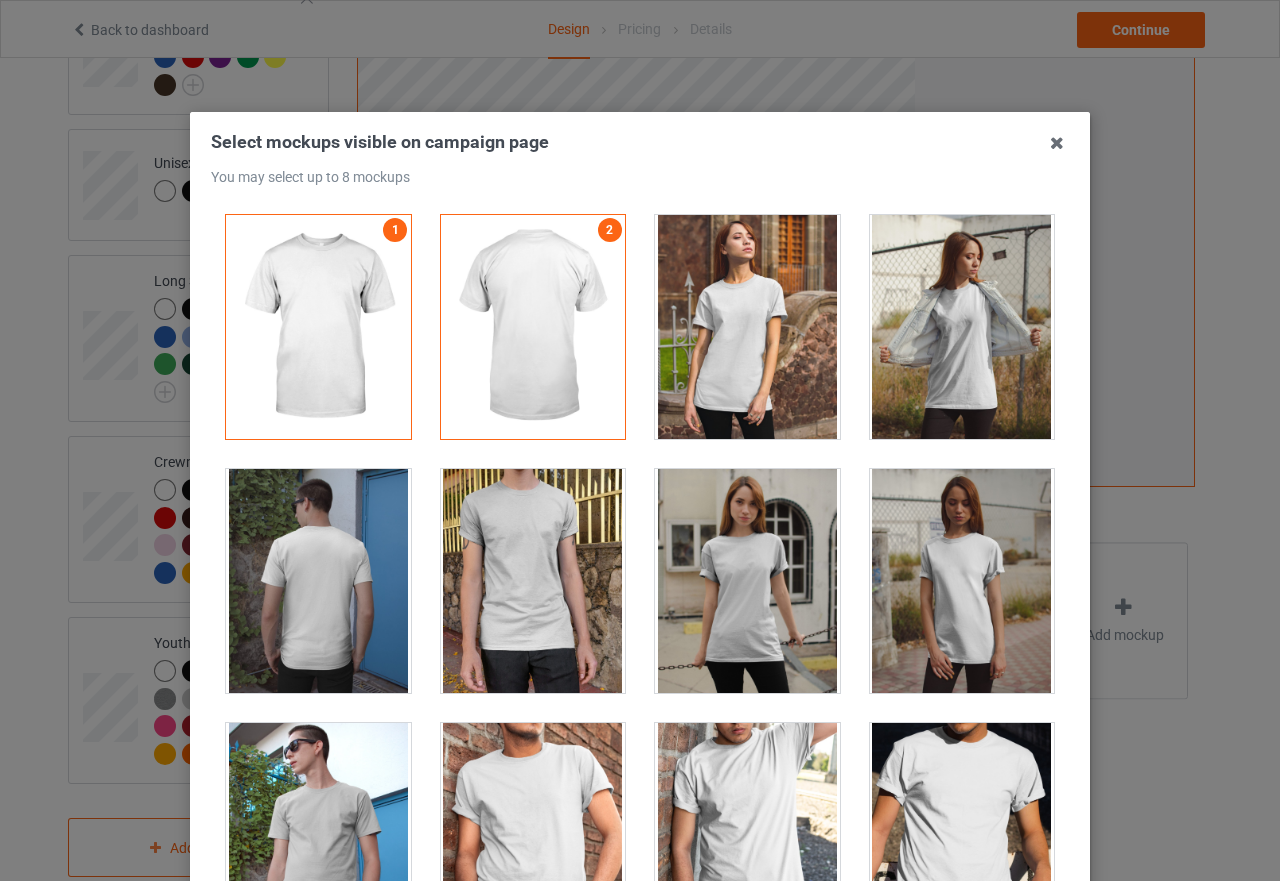 click at bounding box center [747, 327] 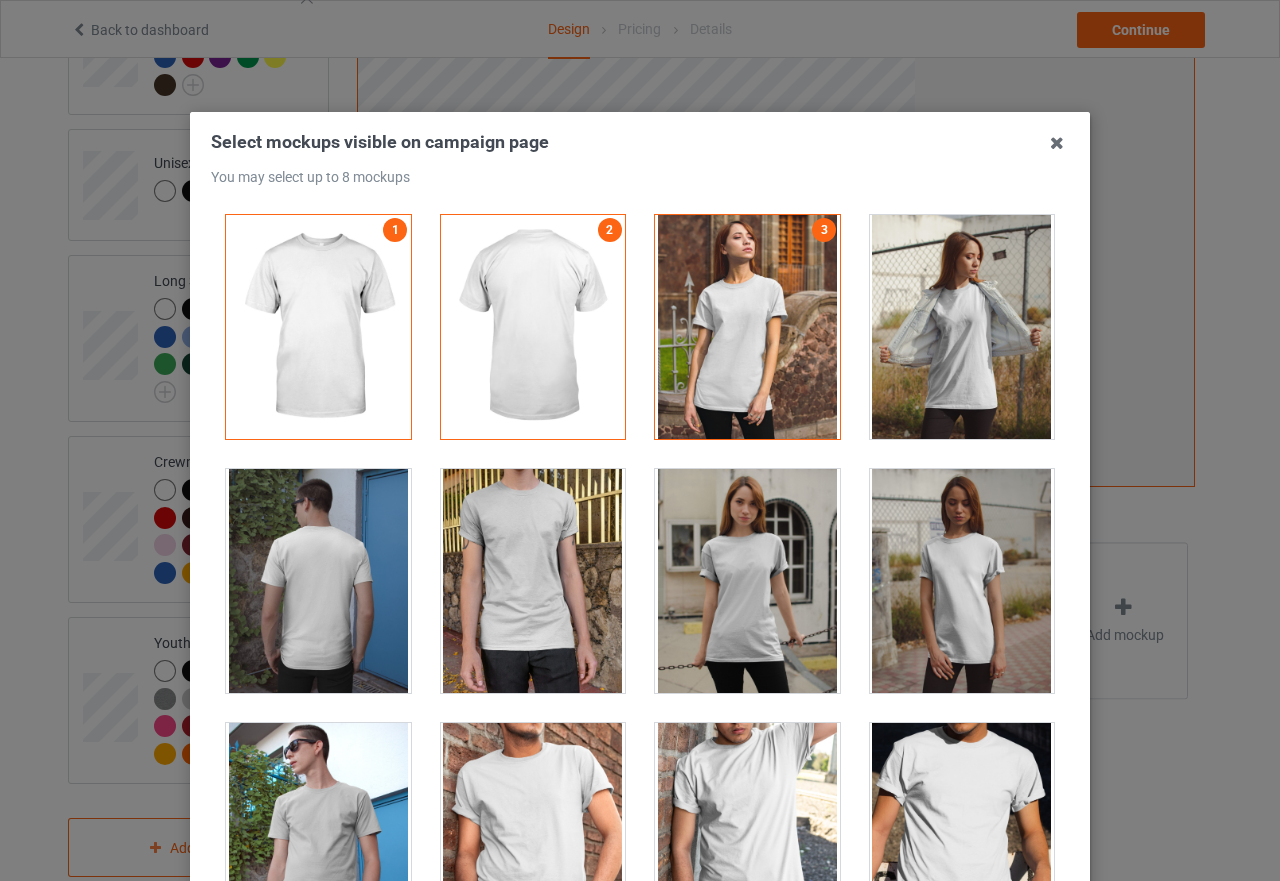 click at bounding box center [747, 581] 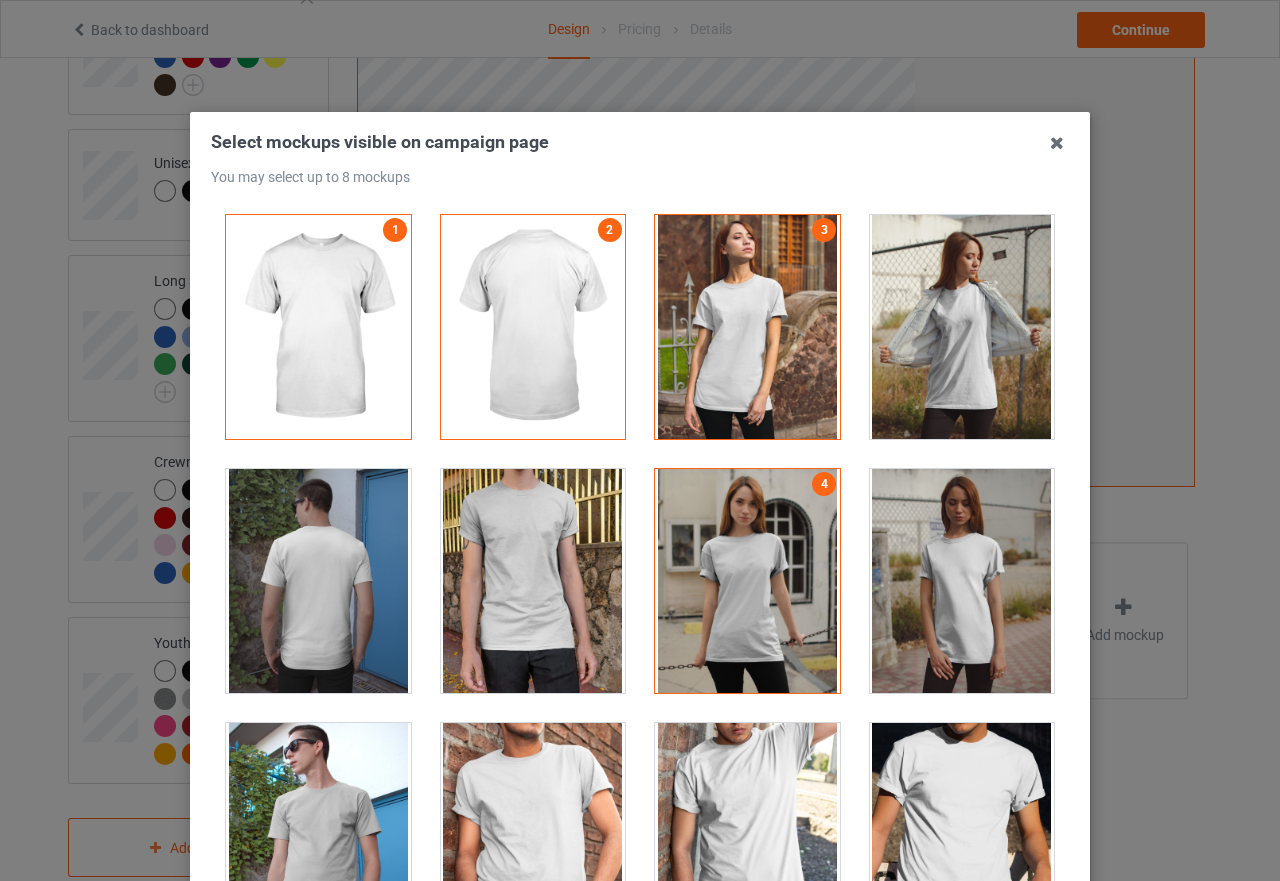 click at bounding box center (747, 327) 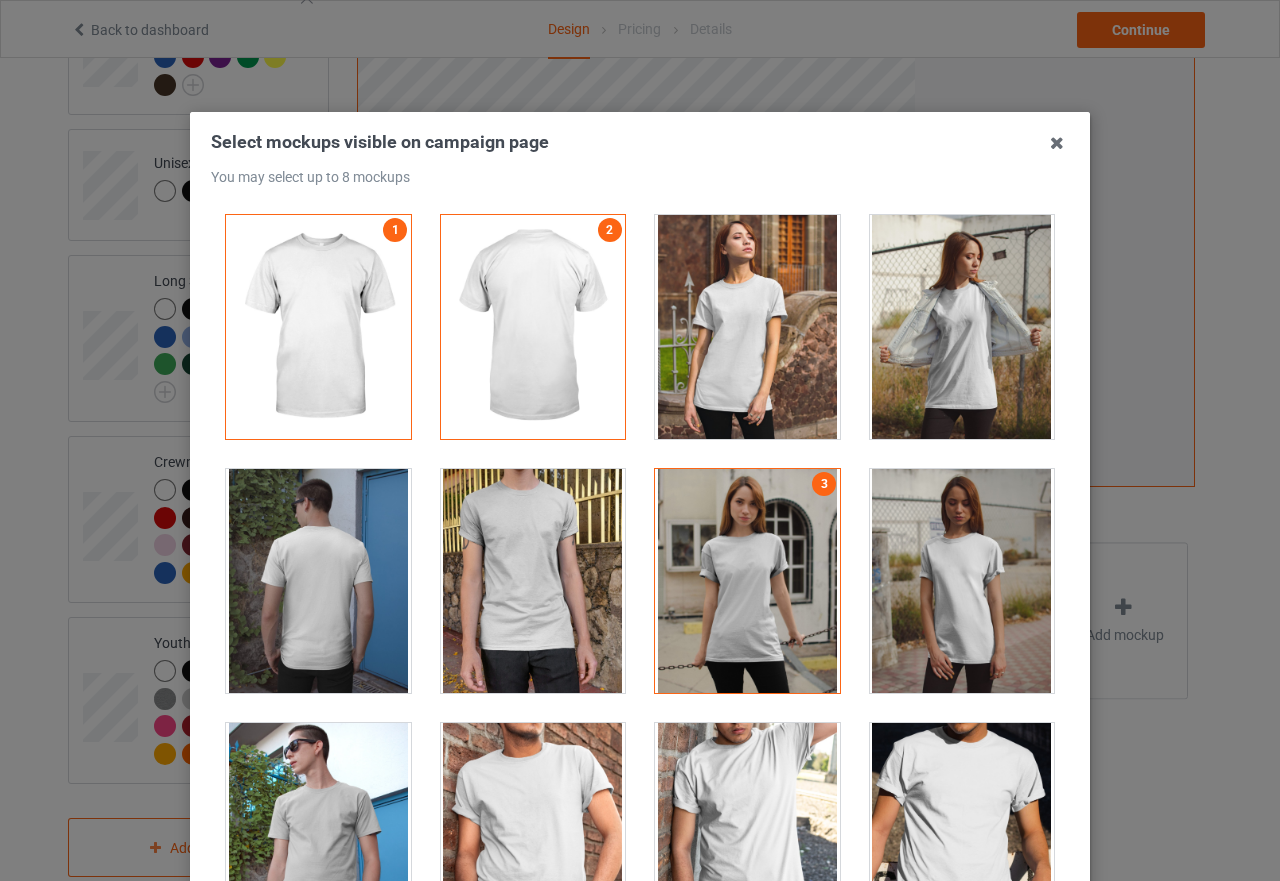 click at bounding box center (962, 581) 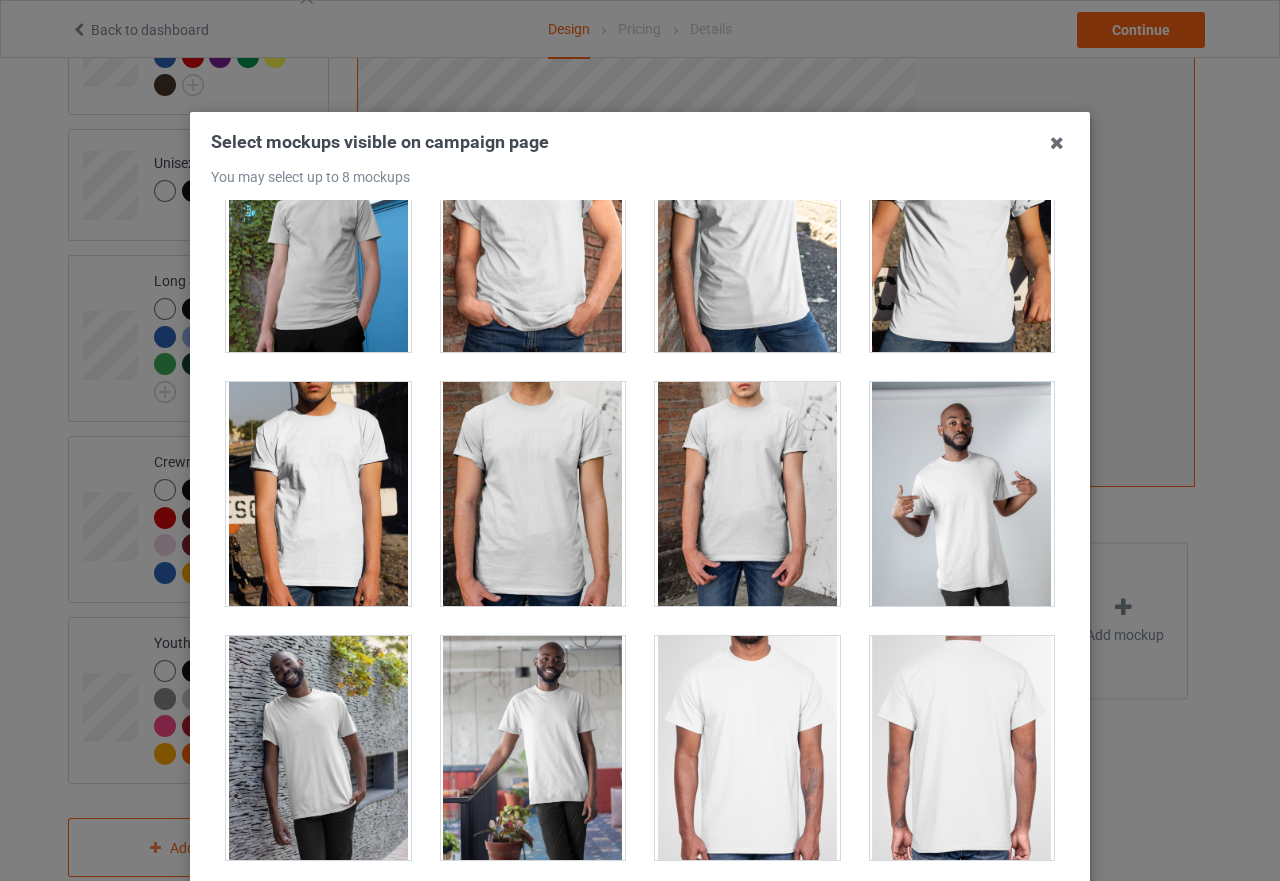 scroll, scrollTop: 600, scrollLeft: 0, axis: vertical 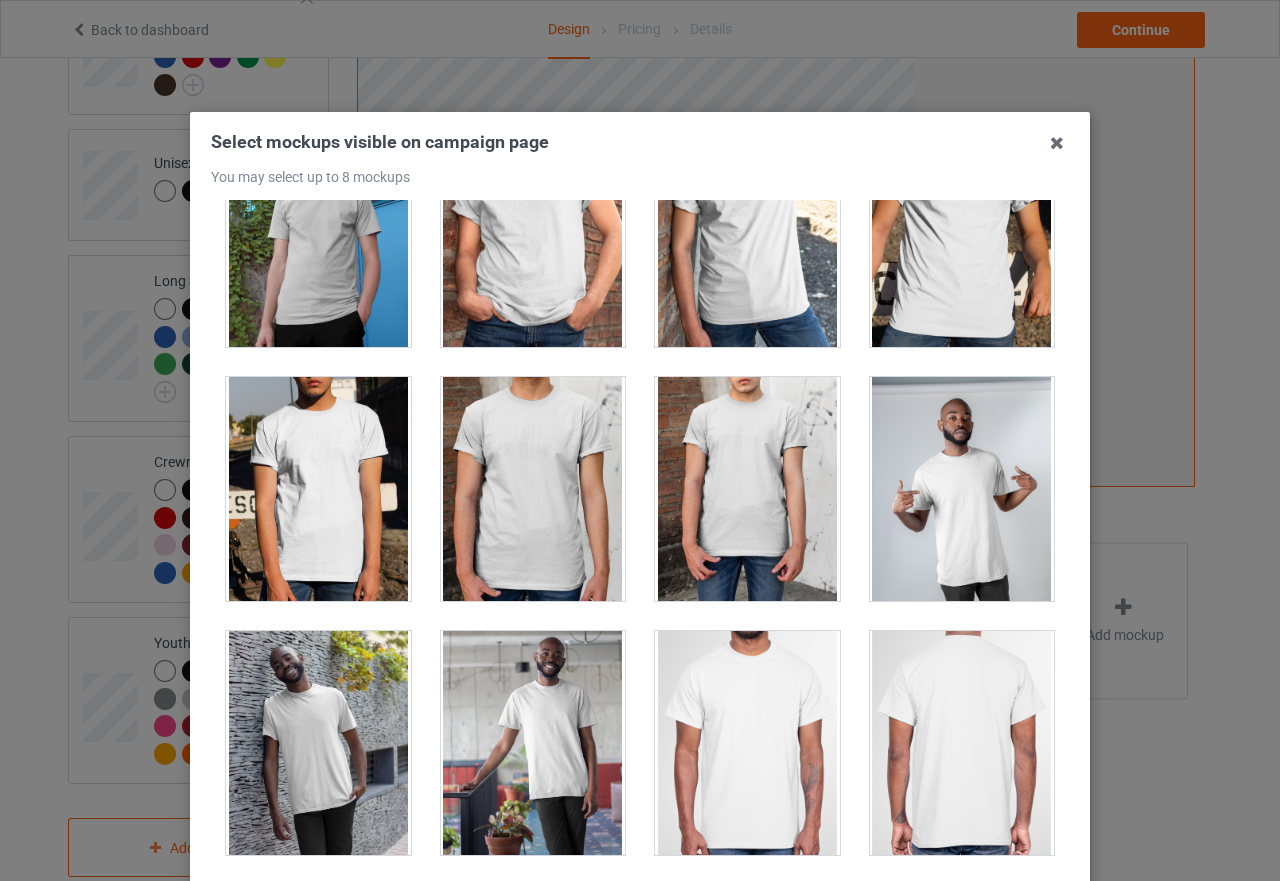 click at bounding box center (962, 489) 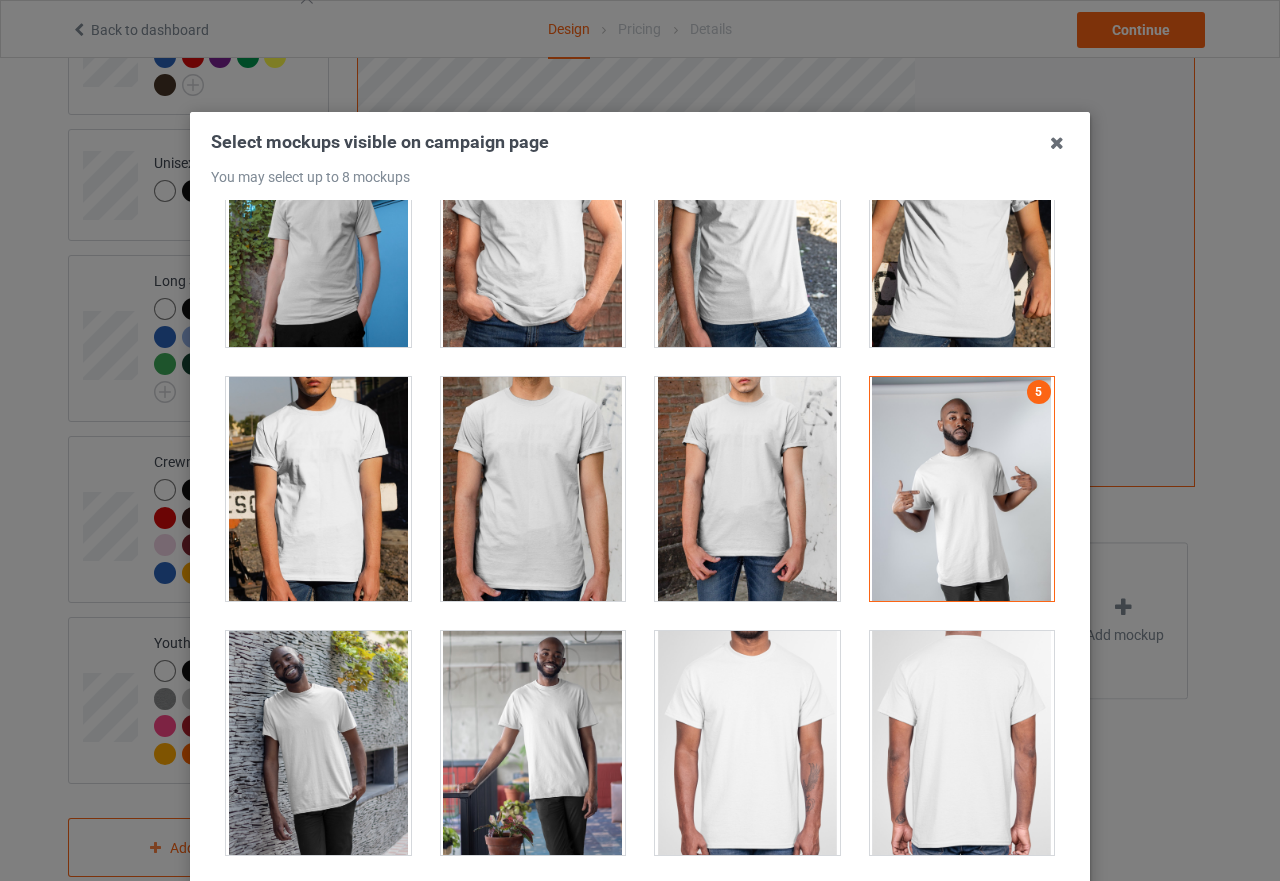 click at bounding box center (318, 743) 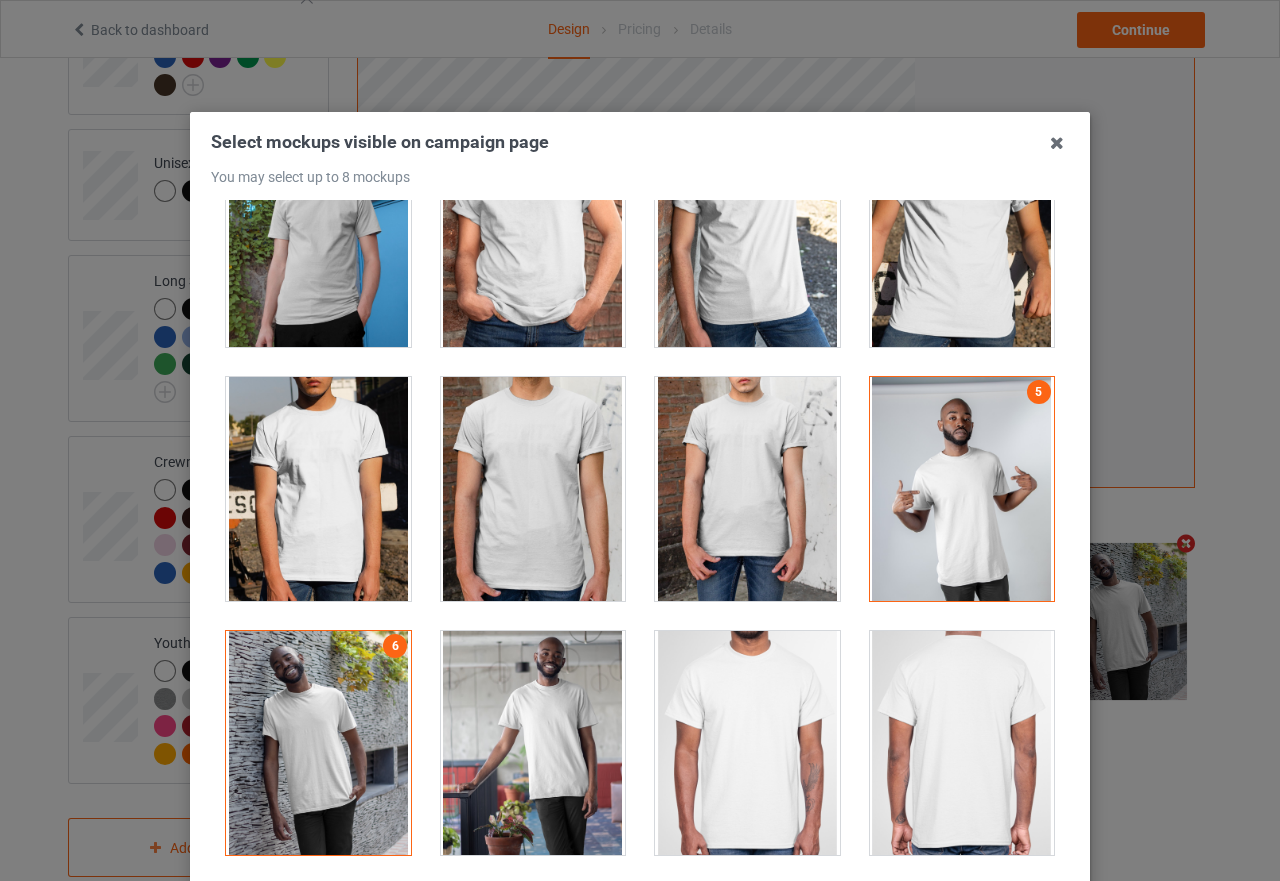 click at bounding box center (533, 743) 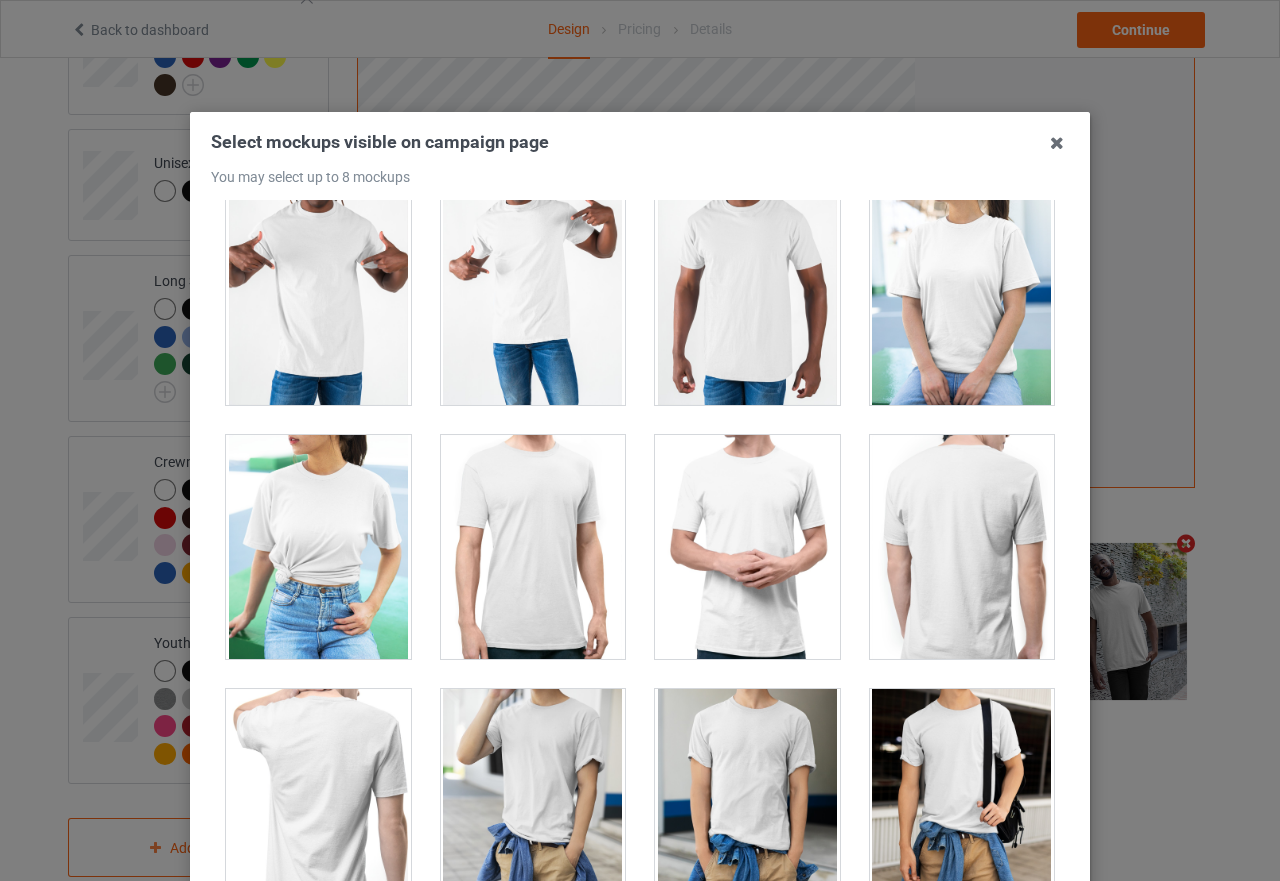 scroll, scrollTop: 11400, scrollLeft: 0, axis: vertical 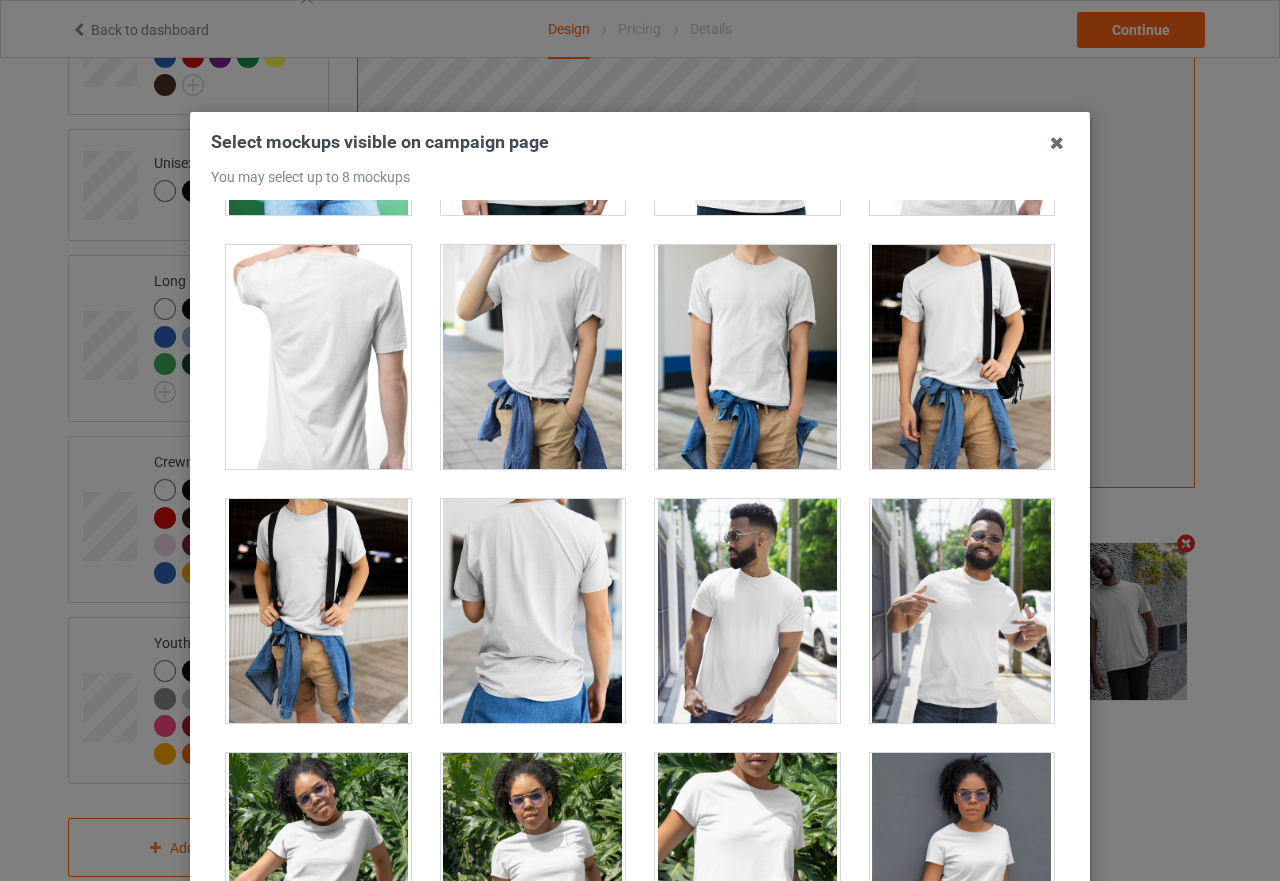click at bounding box center [962, 611] 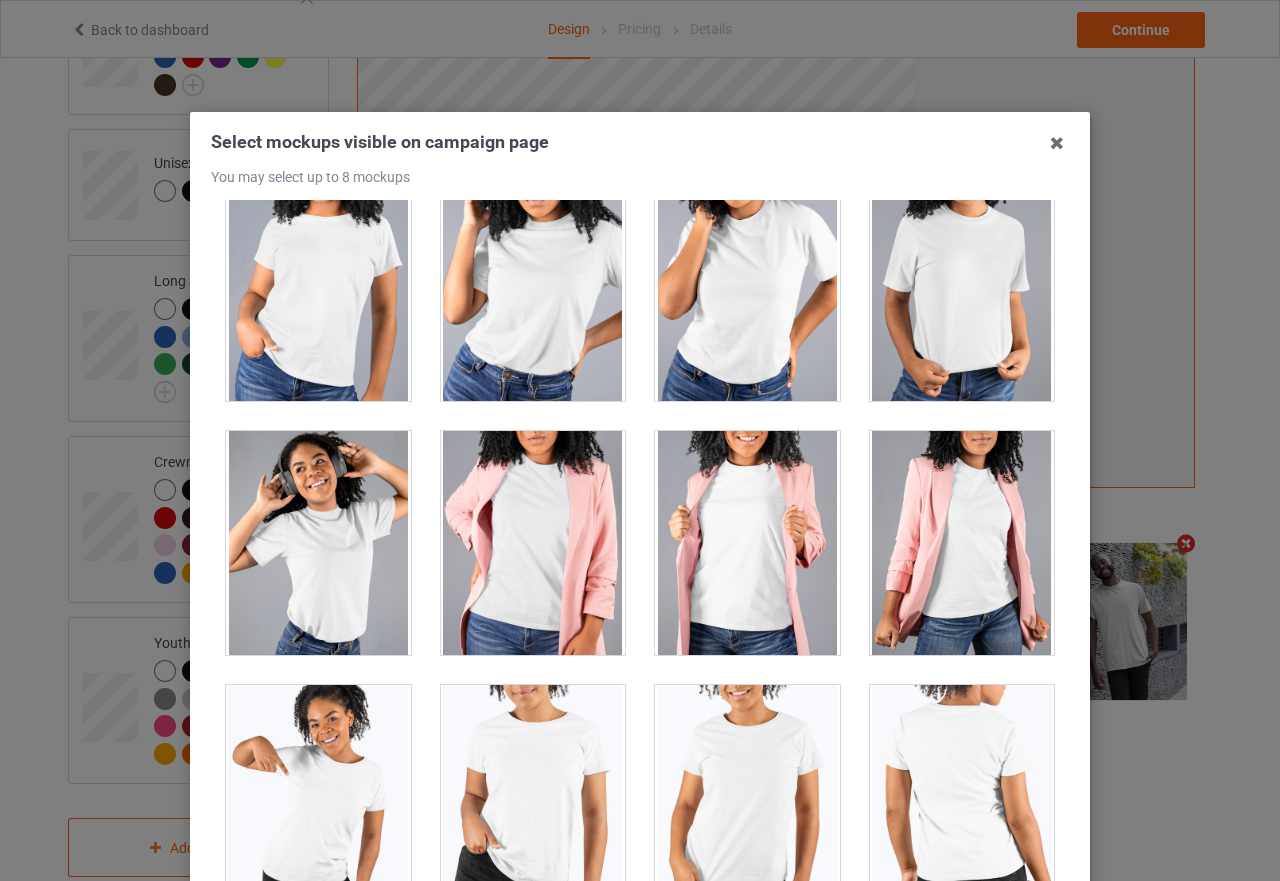 scroll, scrollTop: 26700, scrollLeft: 0, axis: vertical 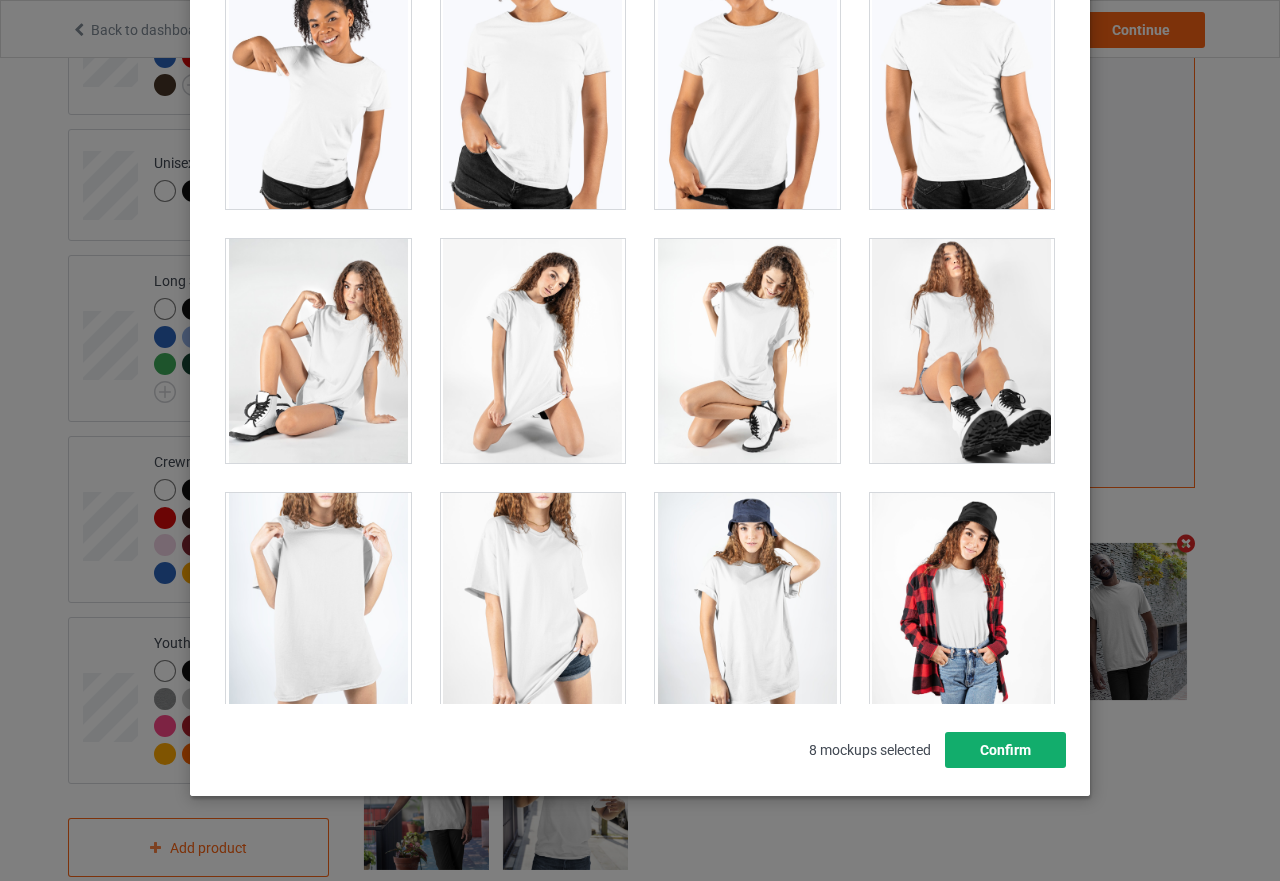 click on "Confirm" at bounding box center (1005, 750) 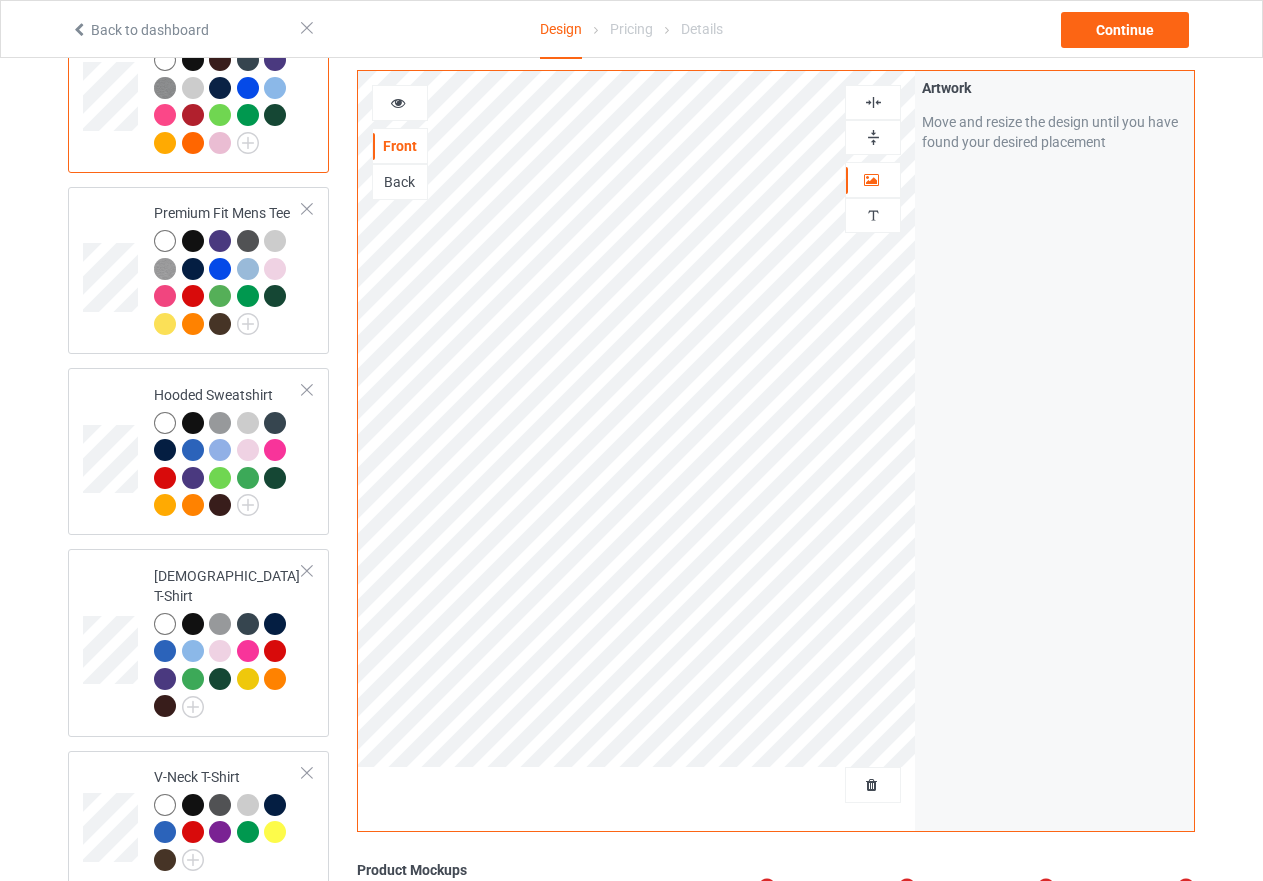 scroll, scrollTop: 126, scrollLeft: 0, axis: vertical 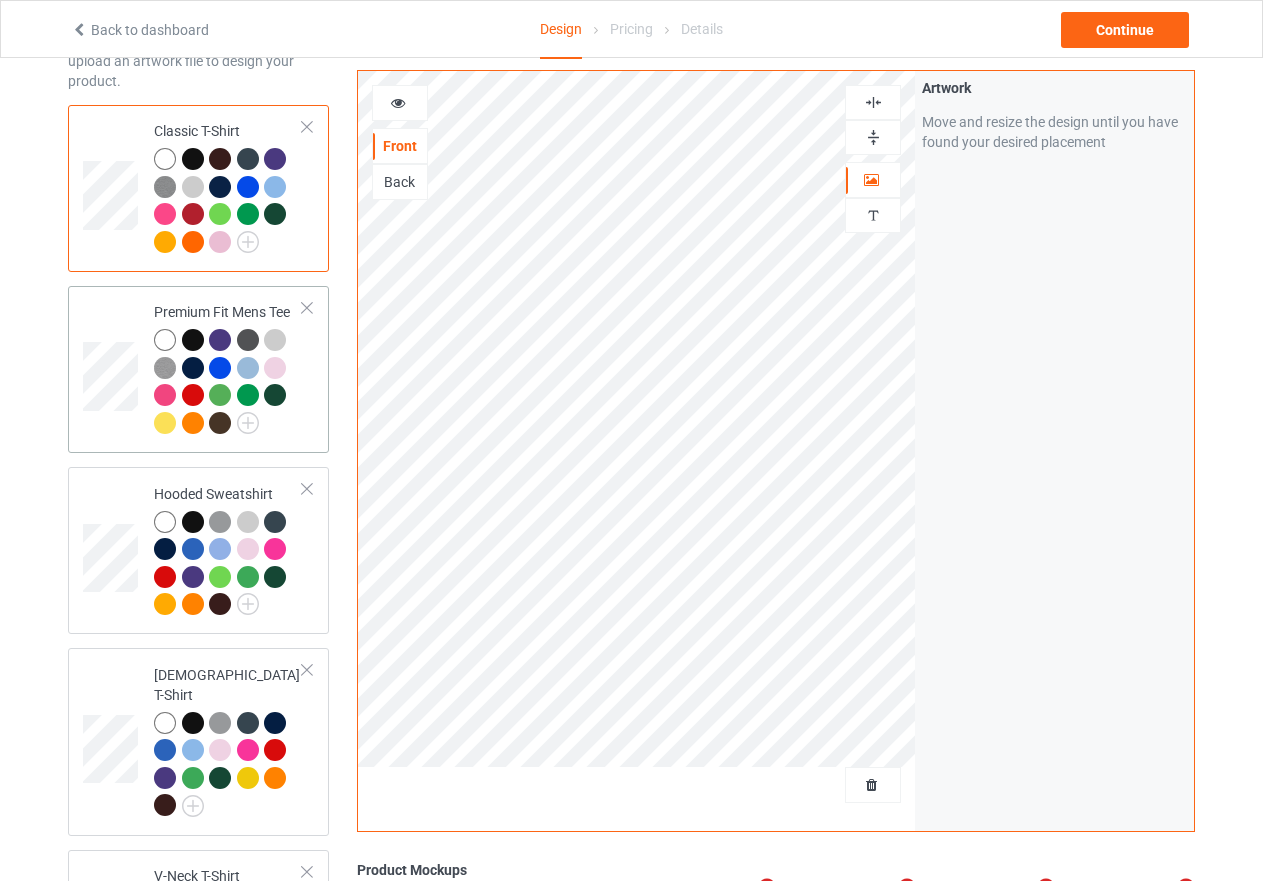 click at bounding box center (228, 384) 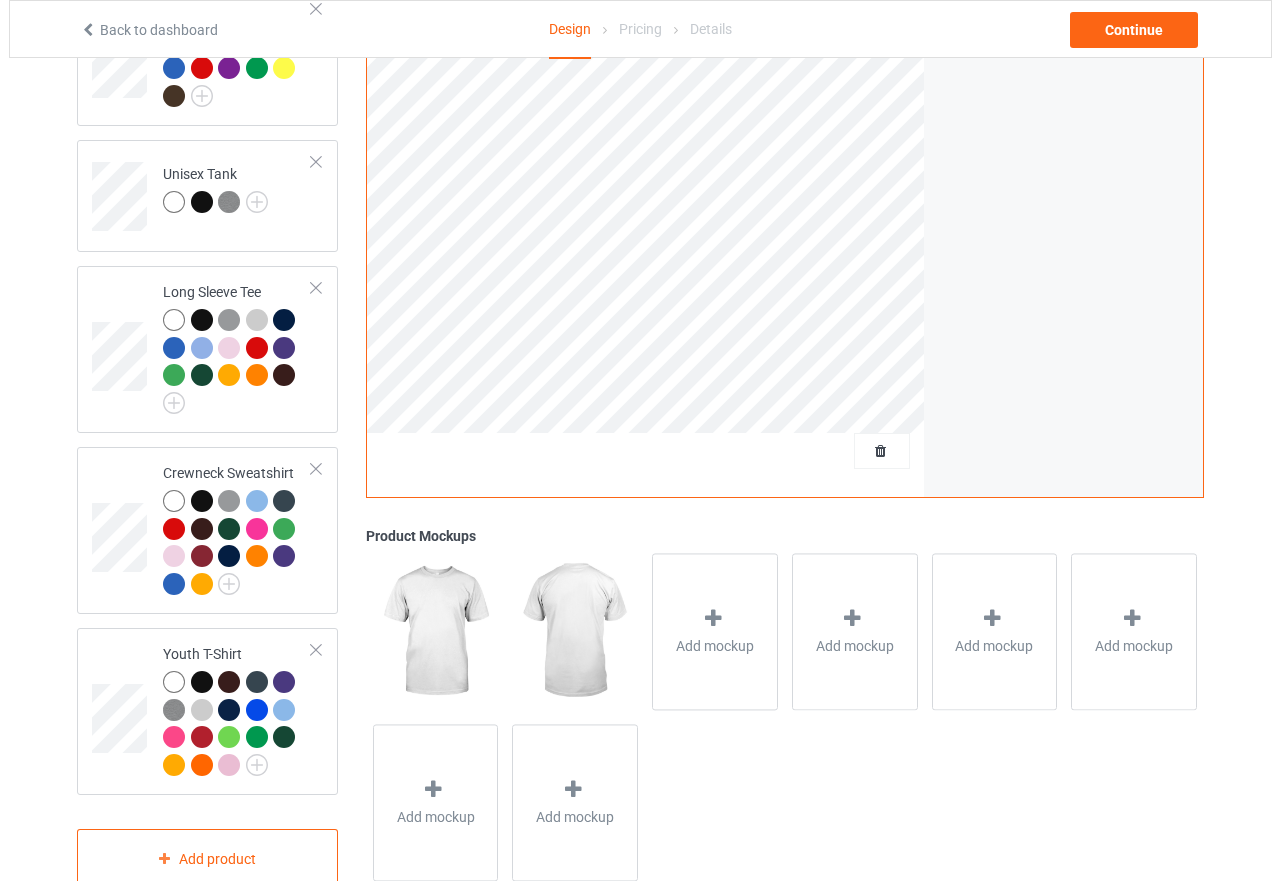 scroll, scrollTop: 1026, scrollLeft: 0, axis: vertical 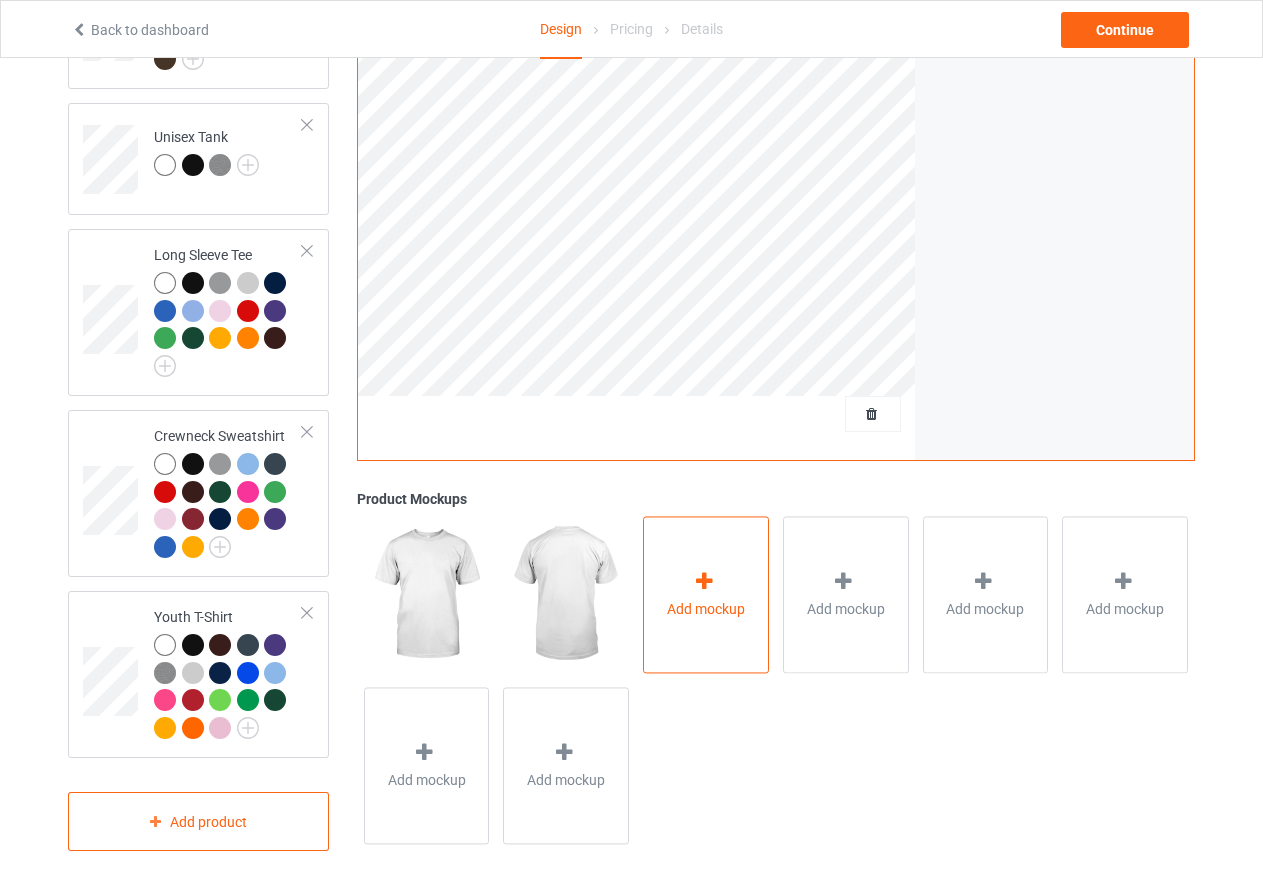 click at bounding box center (704, 581) 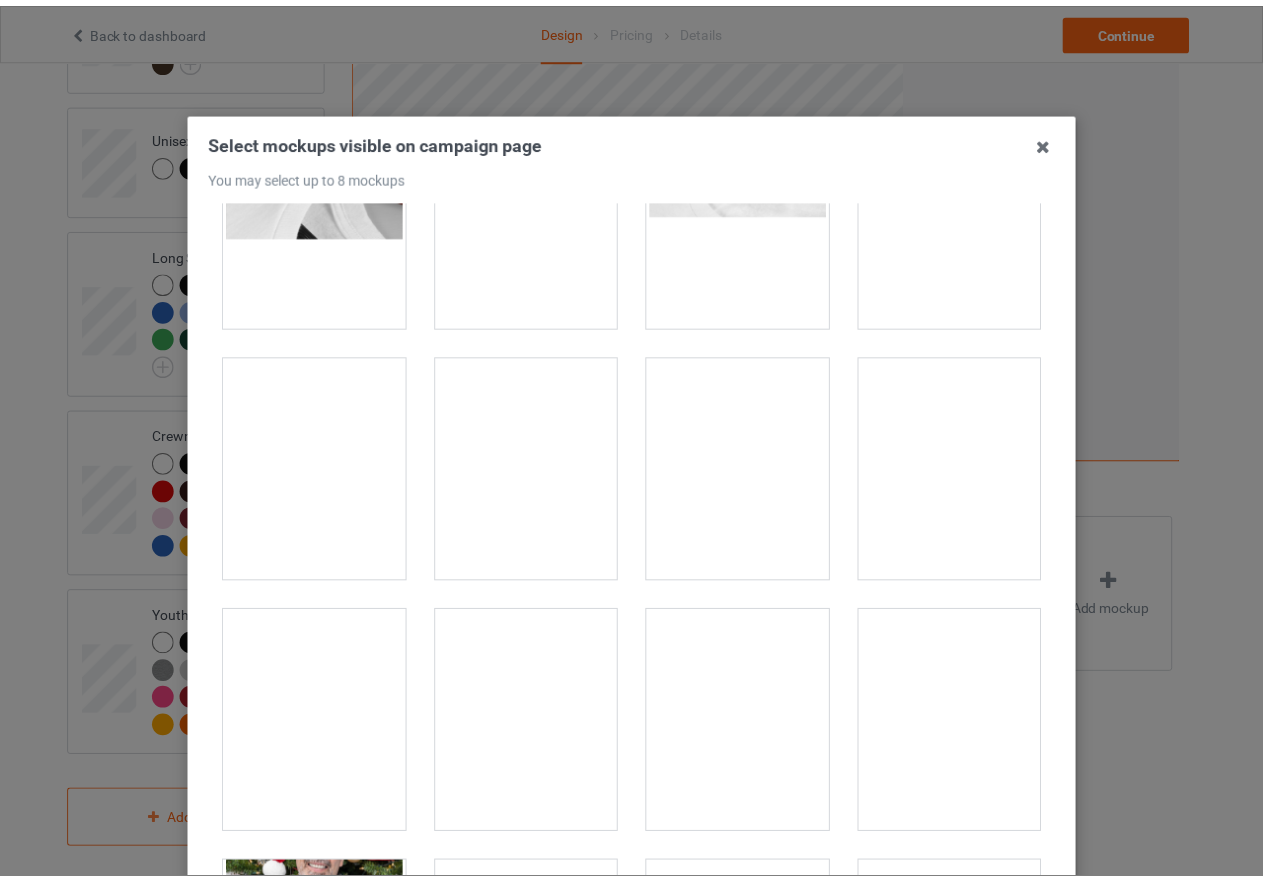 scroll, scrollTop: 6153, scrollLeft: 0, axis: vertical 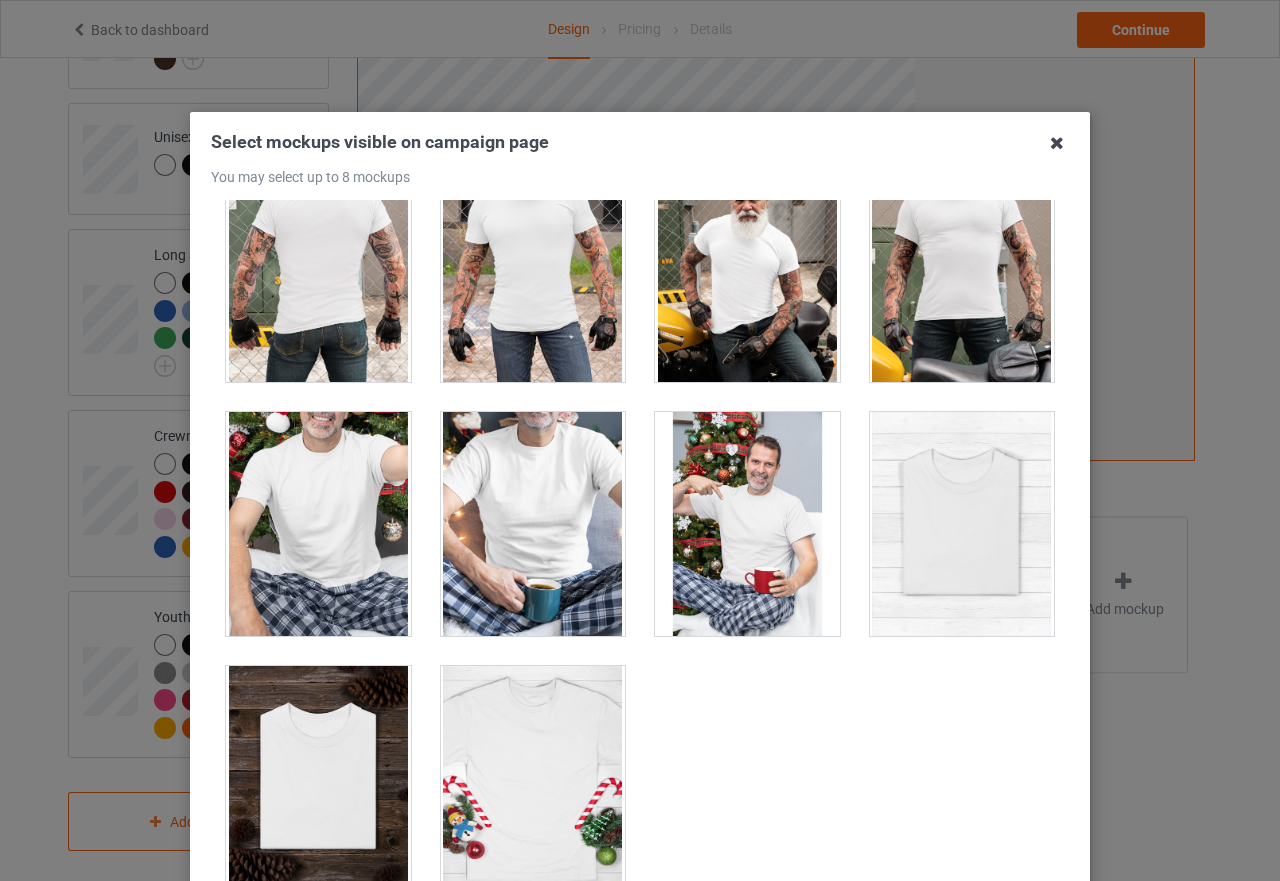 click at bounding box center (1057, 143) 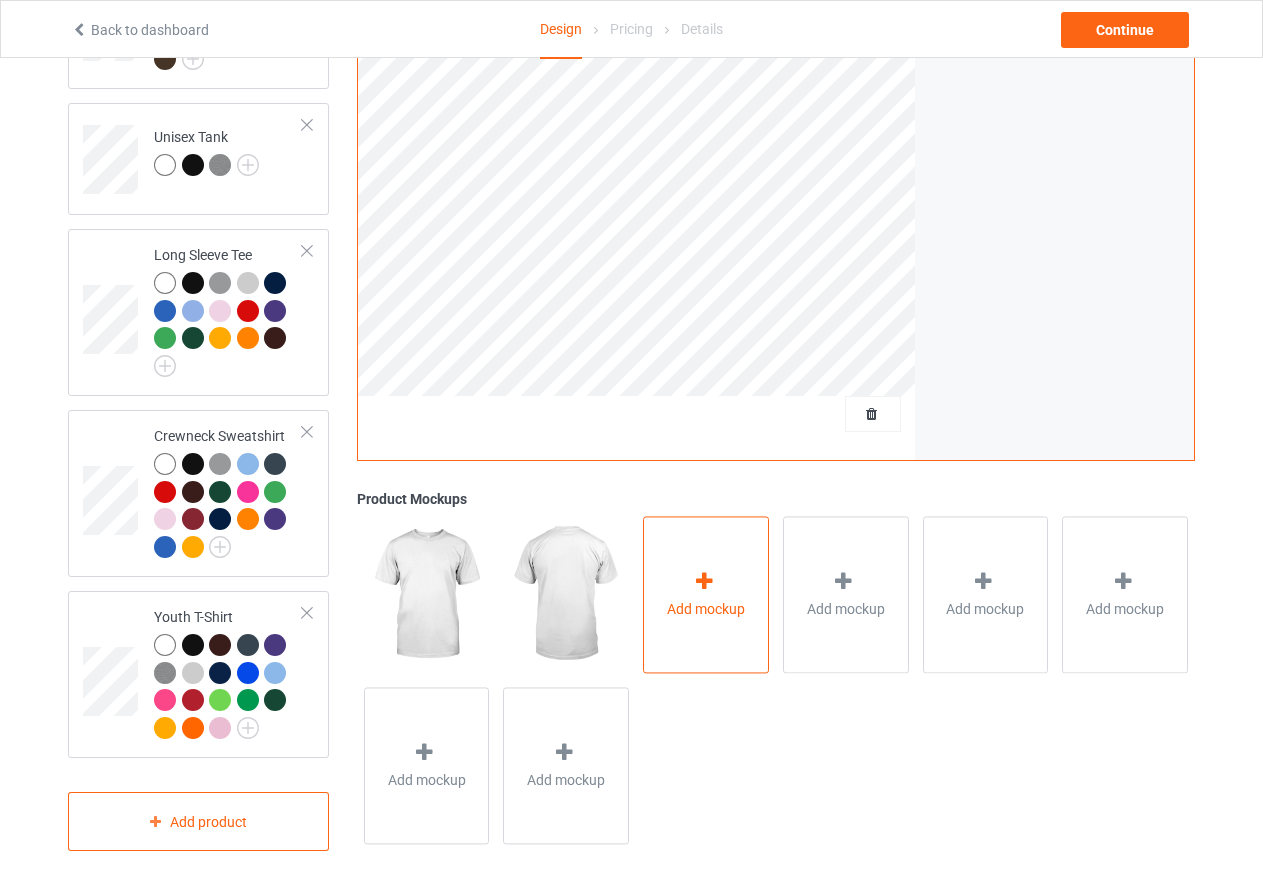 click at bounding box center [704, 581] 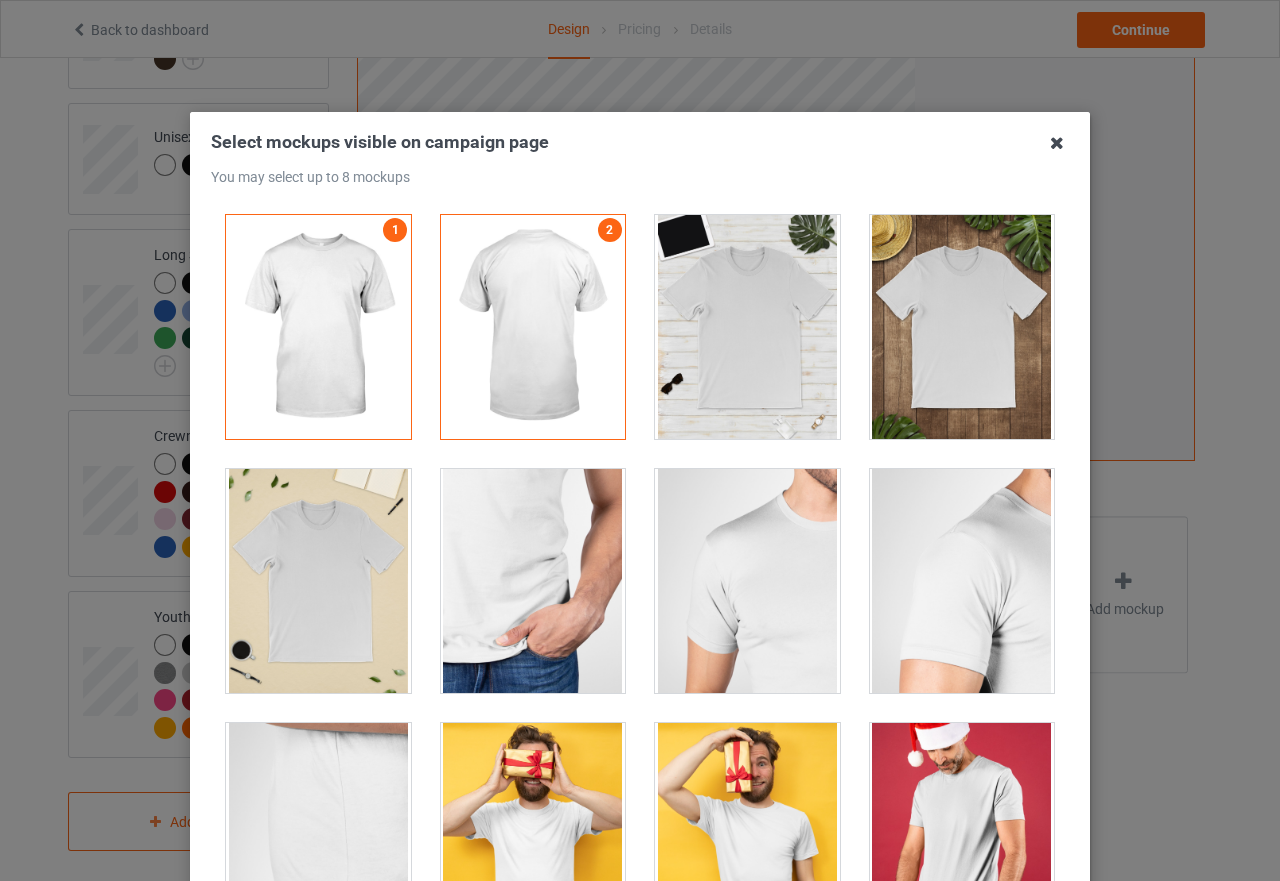 click at bounding box center [1057, 143] 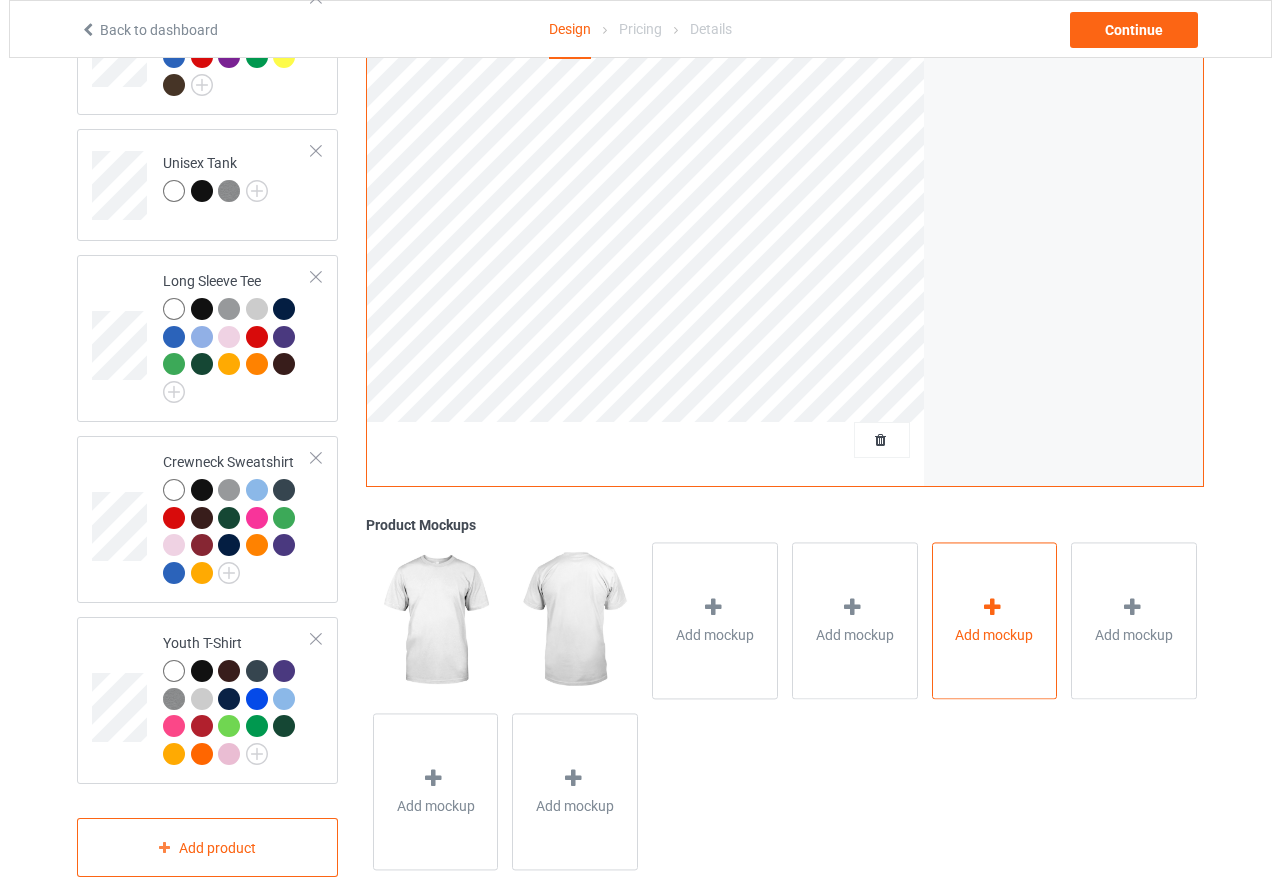 scroll, scrollTop: 1026, scrollLeft: 0, axis: vertical 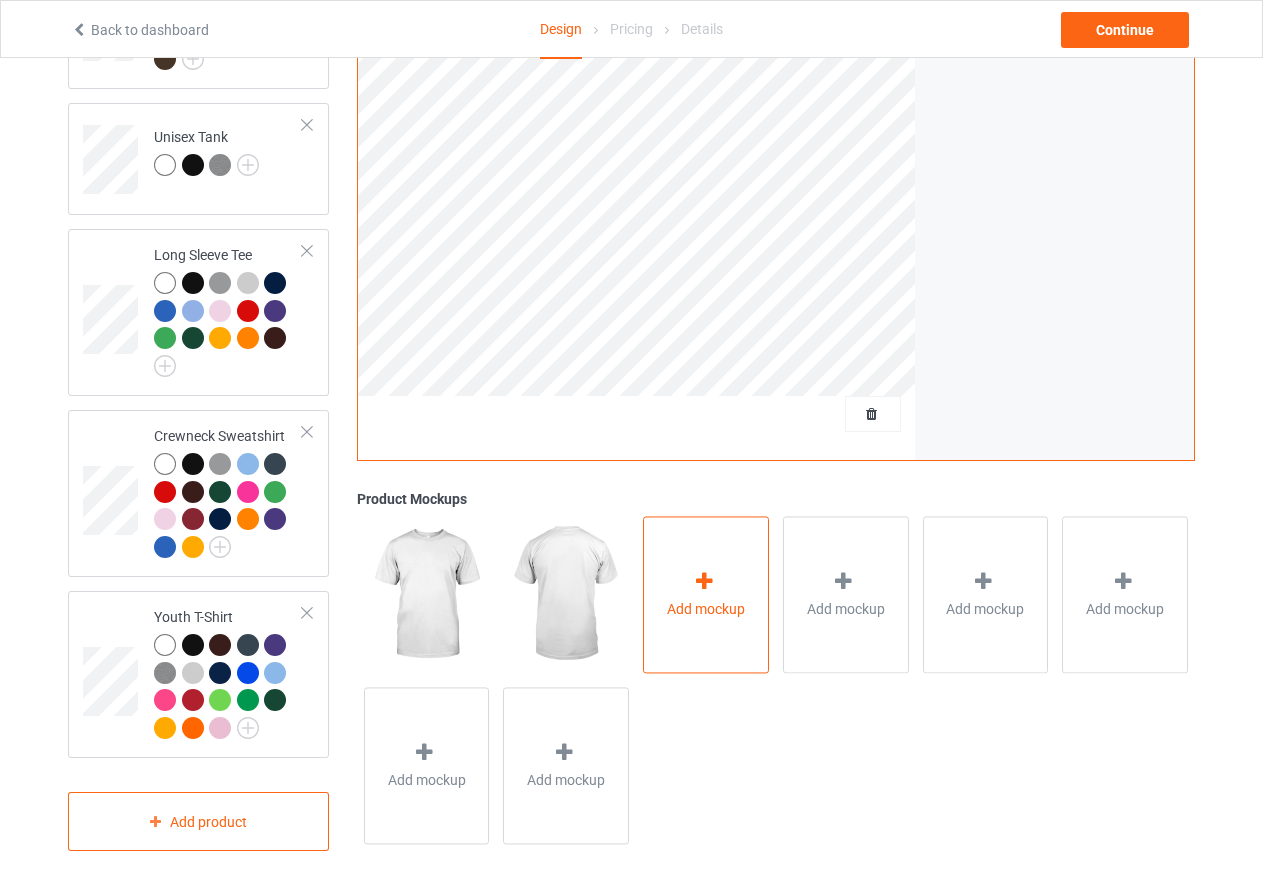 click at bounding box center [706, 584] 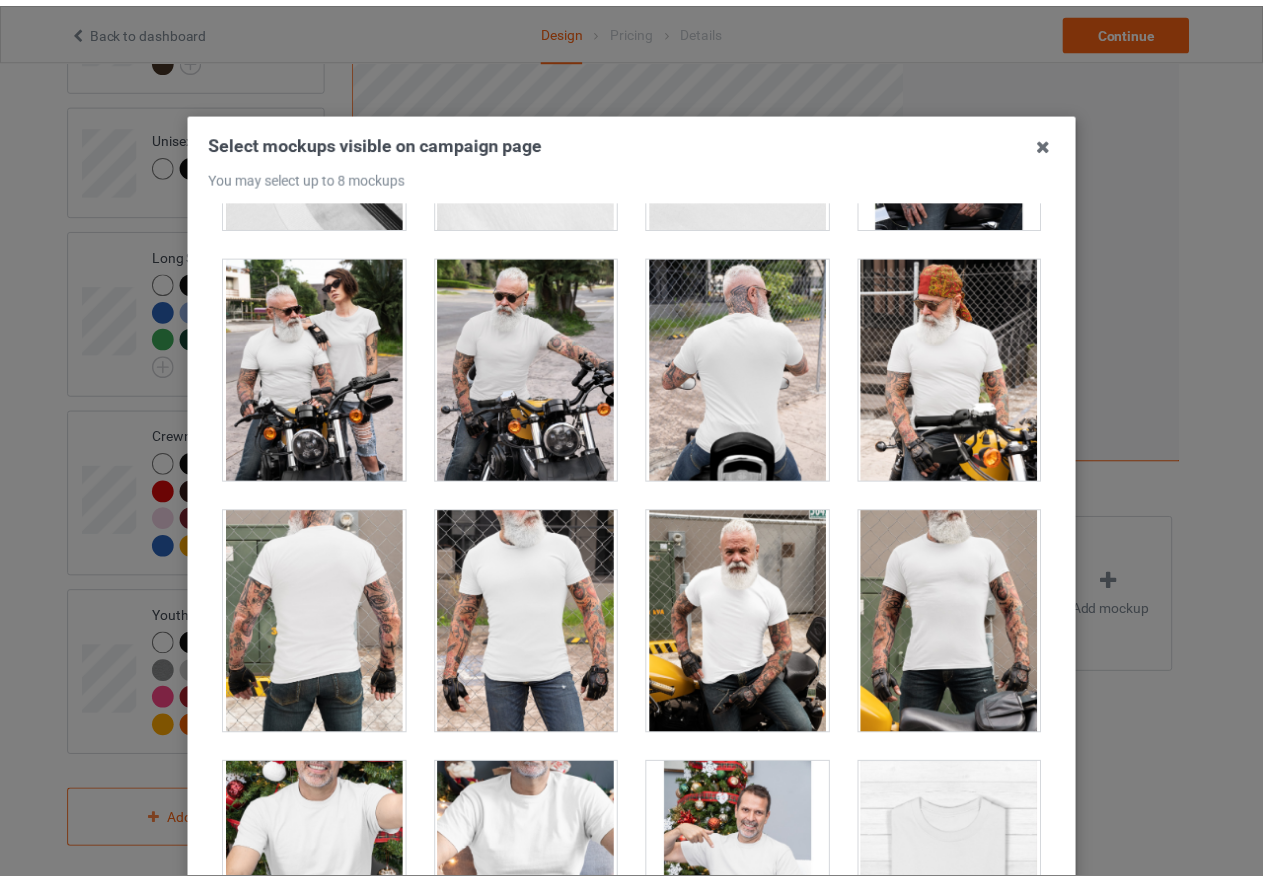 scroll, scrollTop: 6153, scrollLeft: 0, axis: vertical 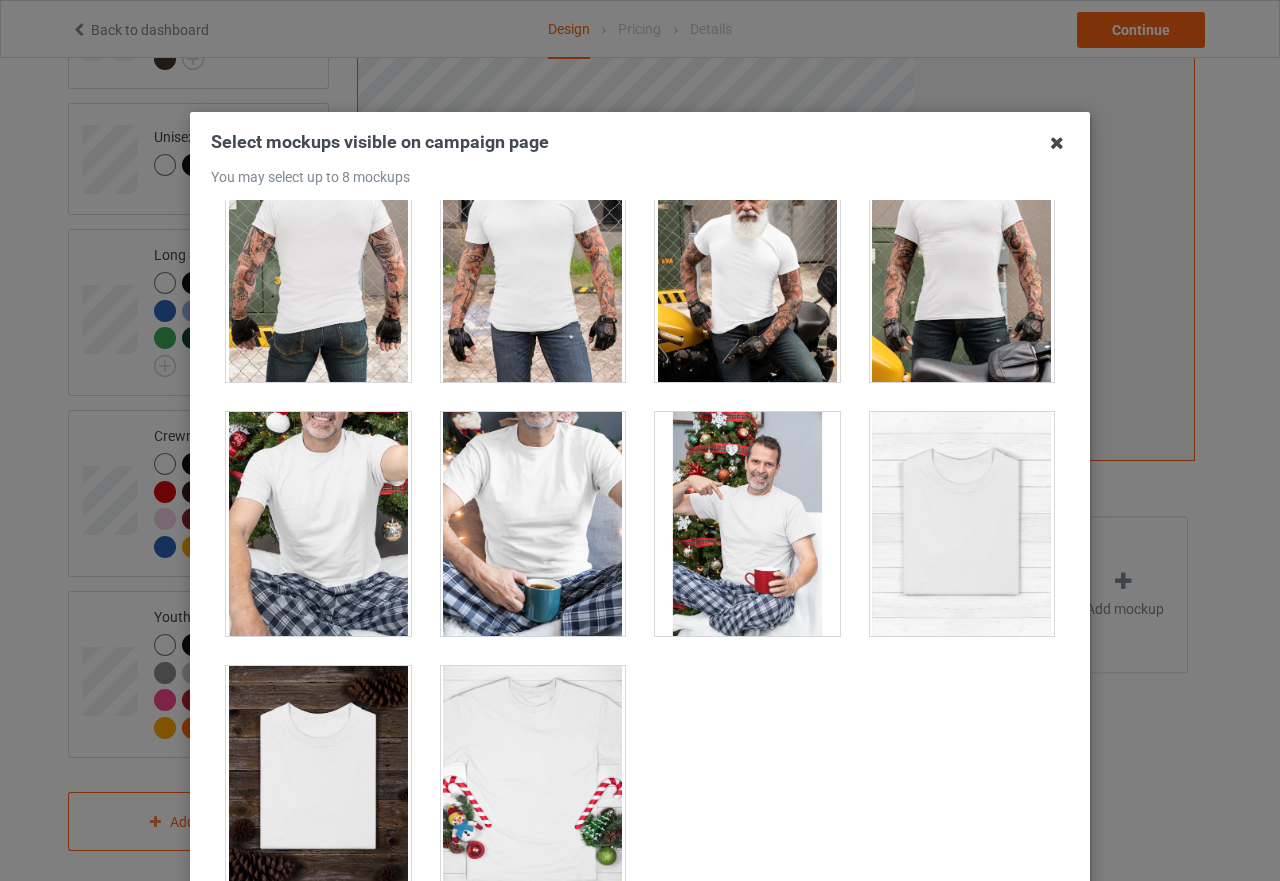 click at bounding box center [1057, 143] 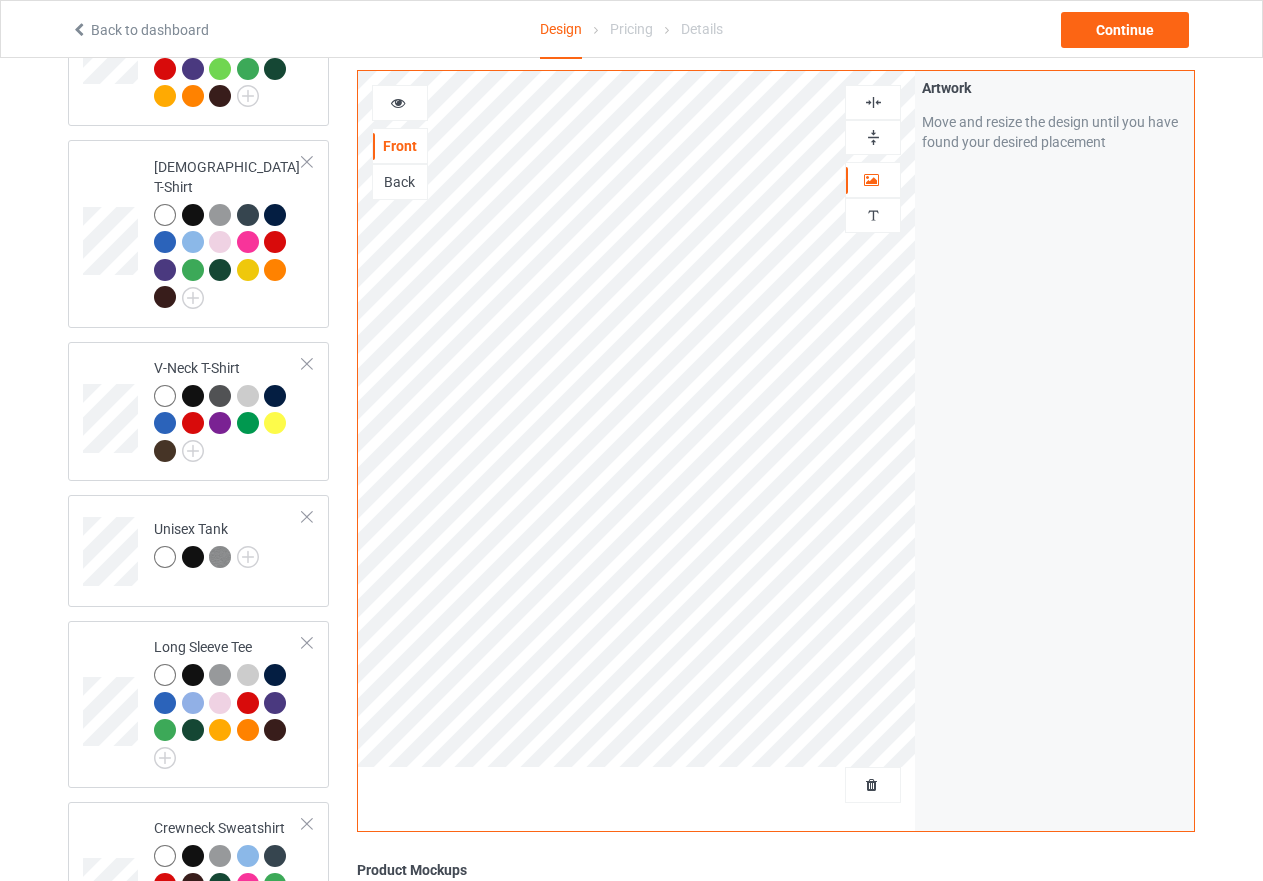 scroll, scrollTop: 626, scrollLeft: 0, axis: vertical 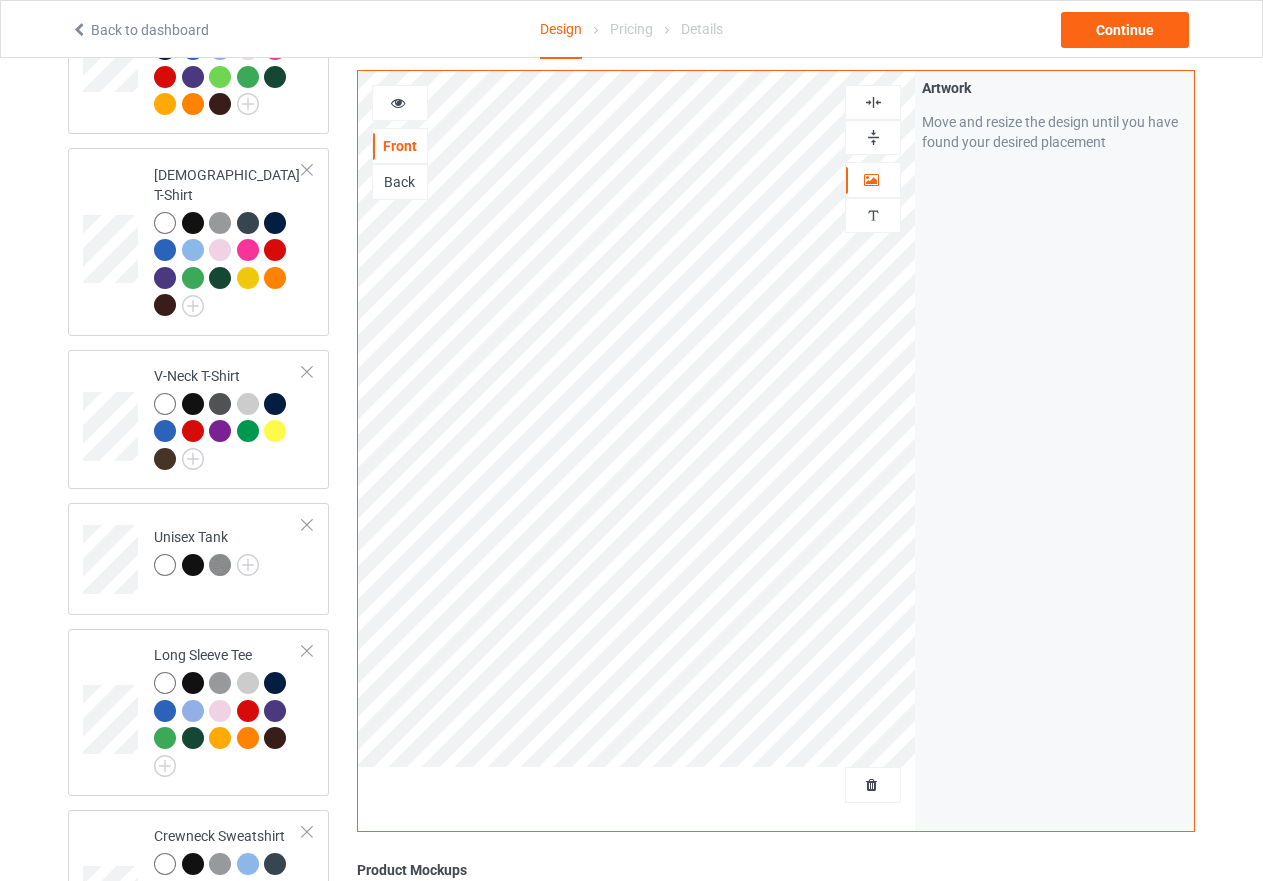 click at bounding box center [873, 137] 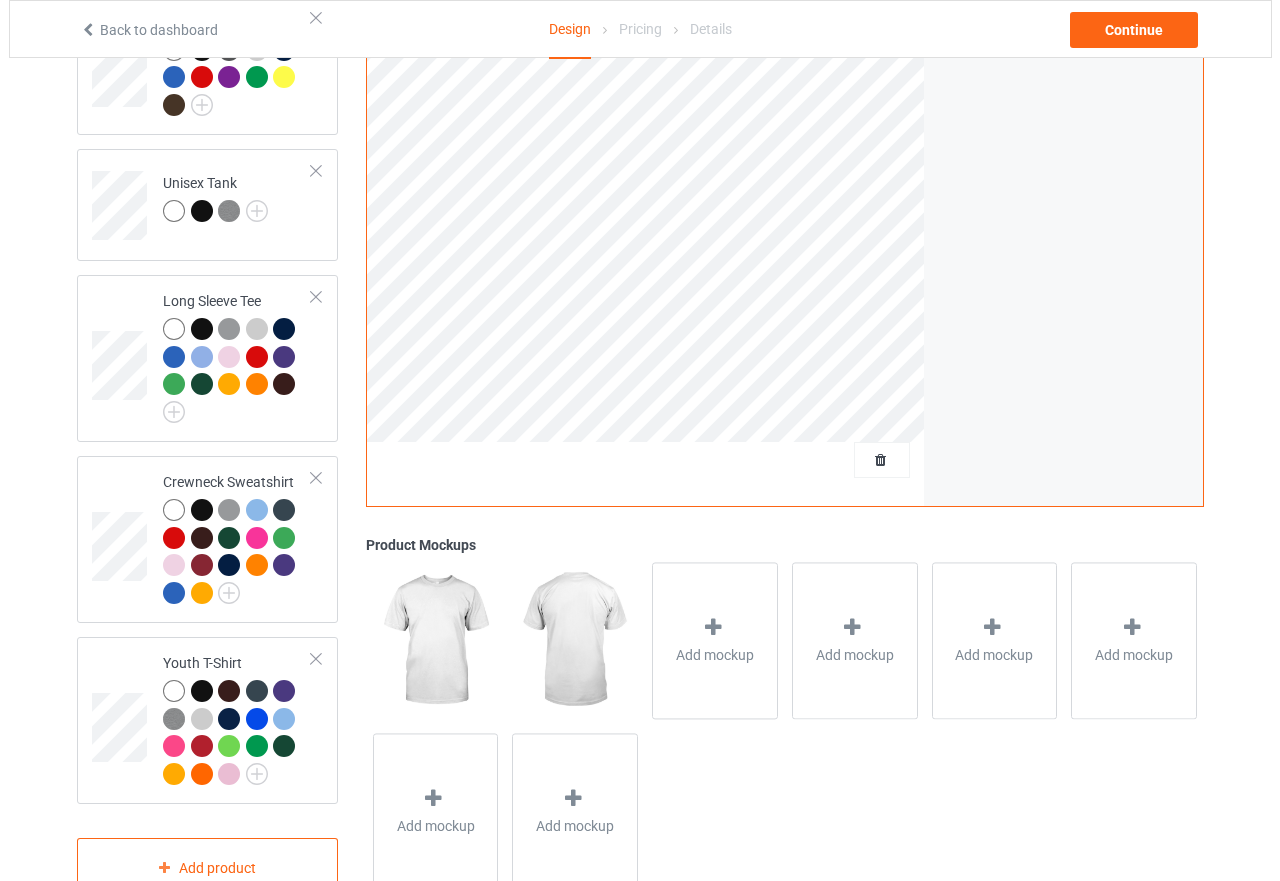 scroll, scrollTop: 1026, scrollLeft: 0, axis: vertical 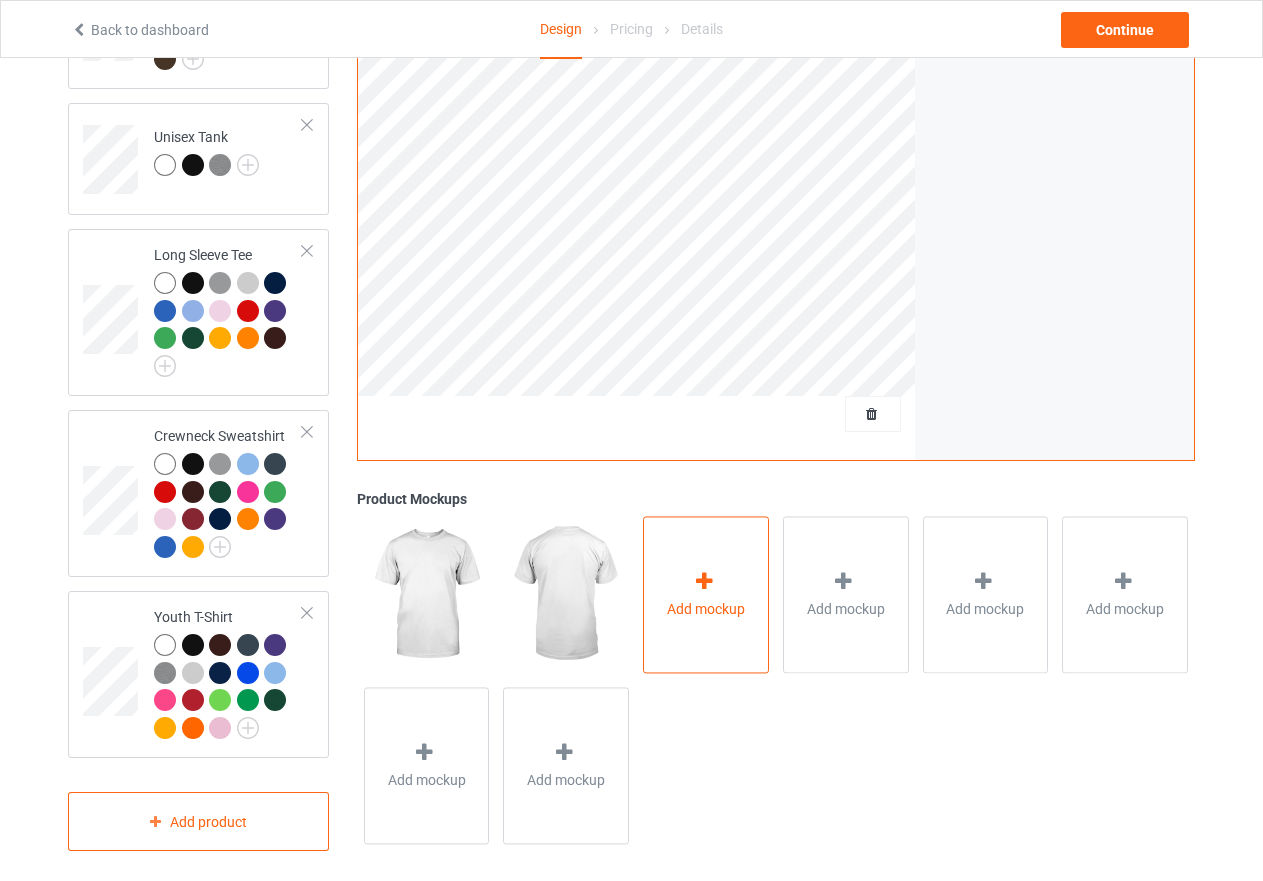click at bounding box center (704, 581) 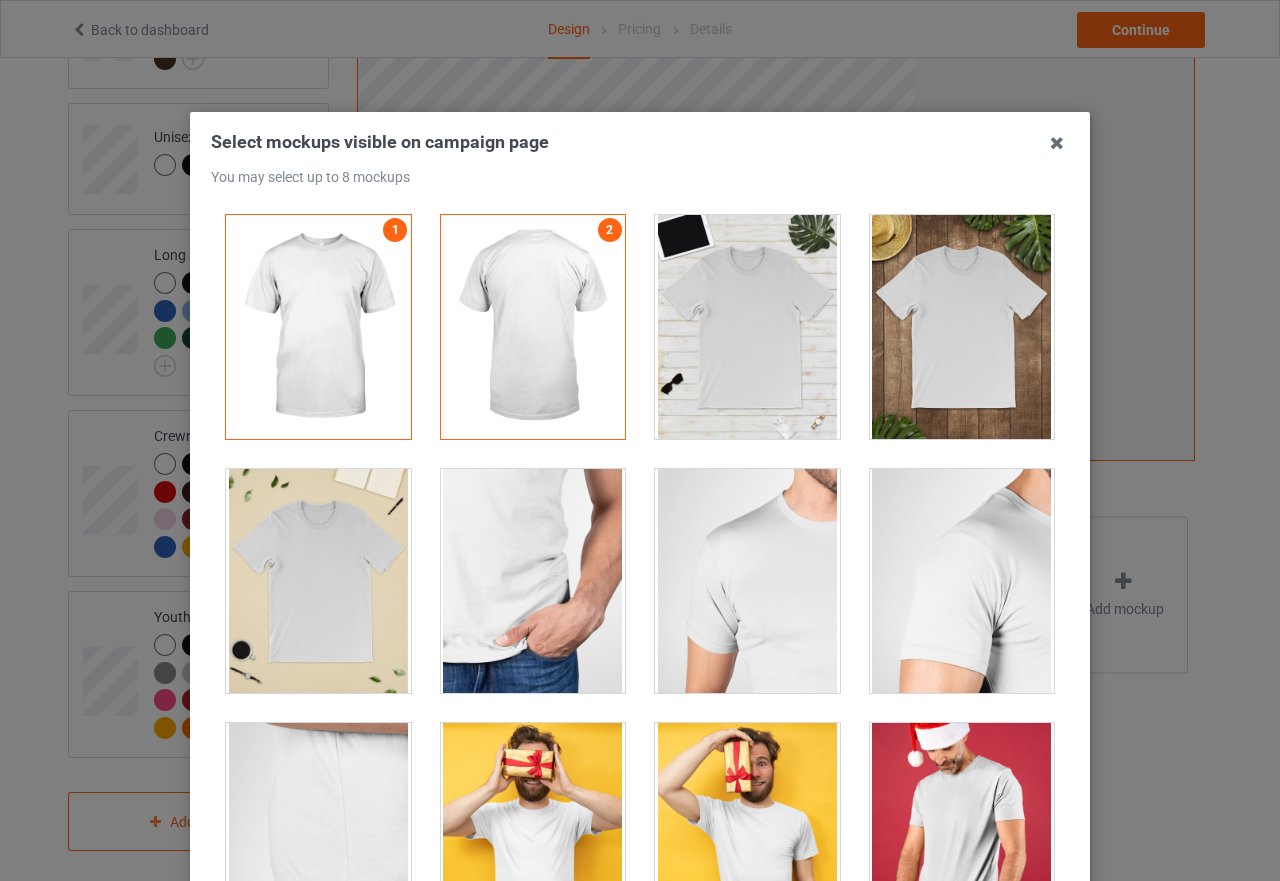 click at bounding box center [747, 327] 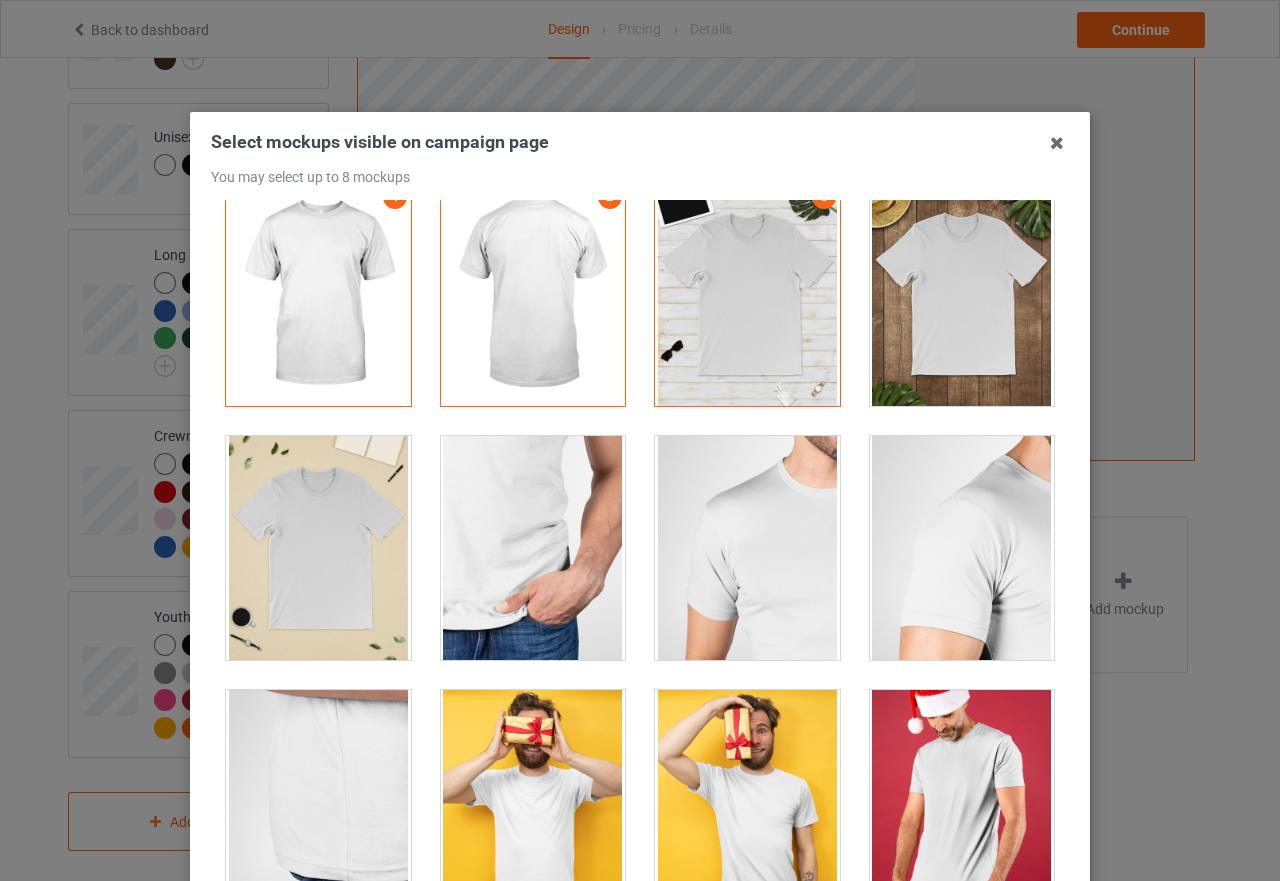 scroll, scrollTop: 0, scrollLeft: 0, axis: both 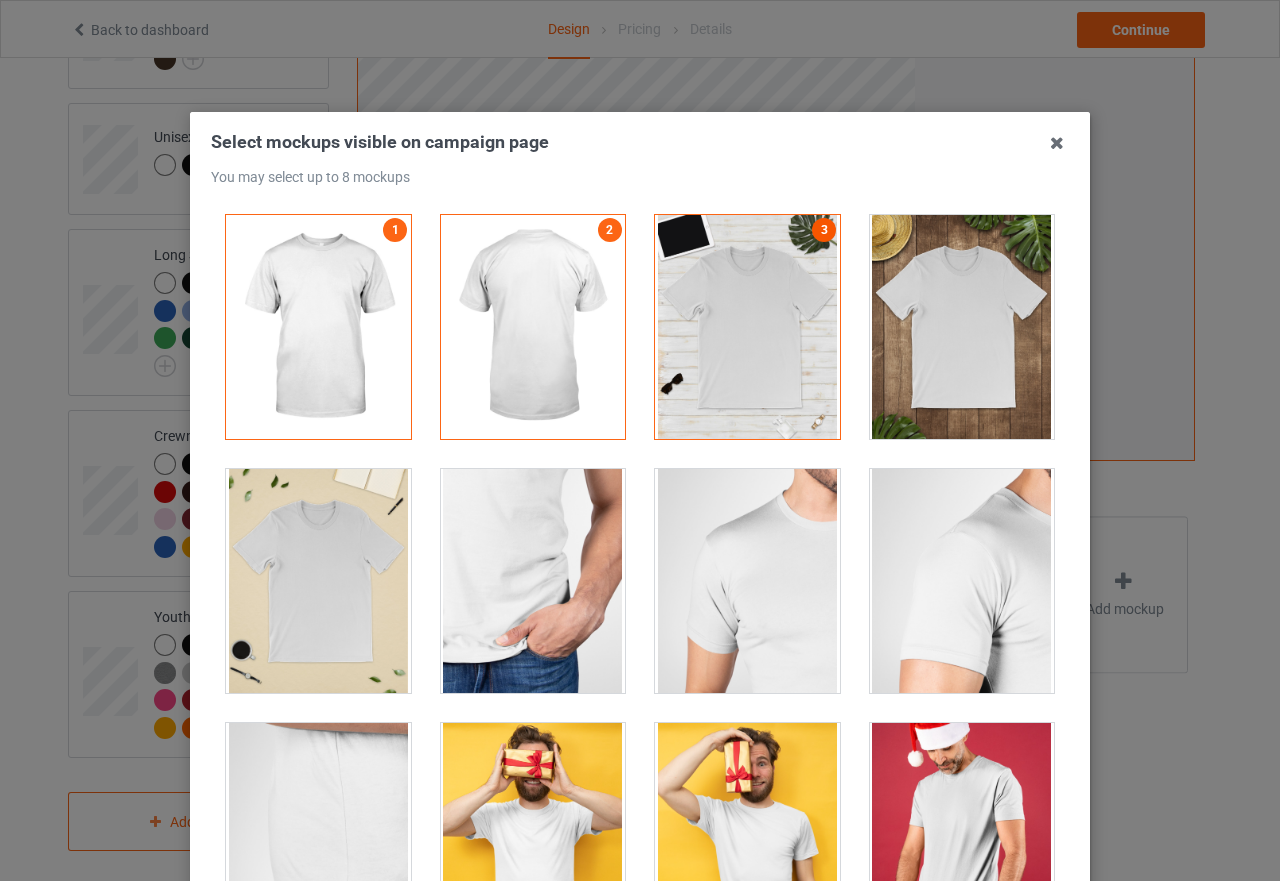 click on "3" at bounding box center [824, 230] 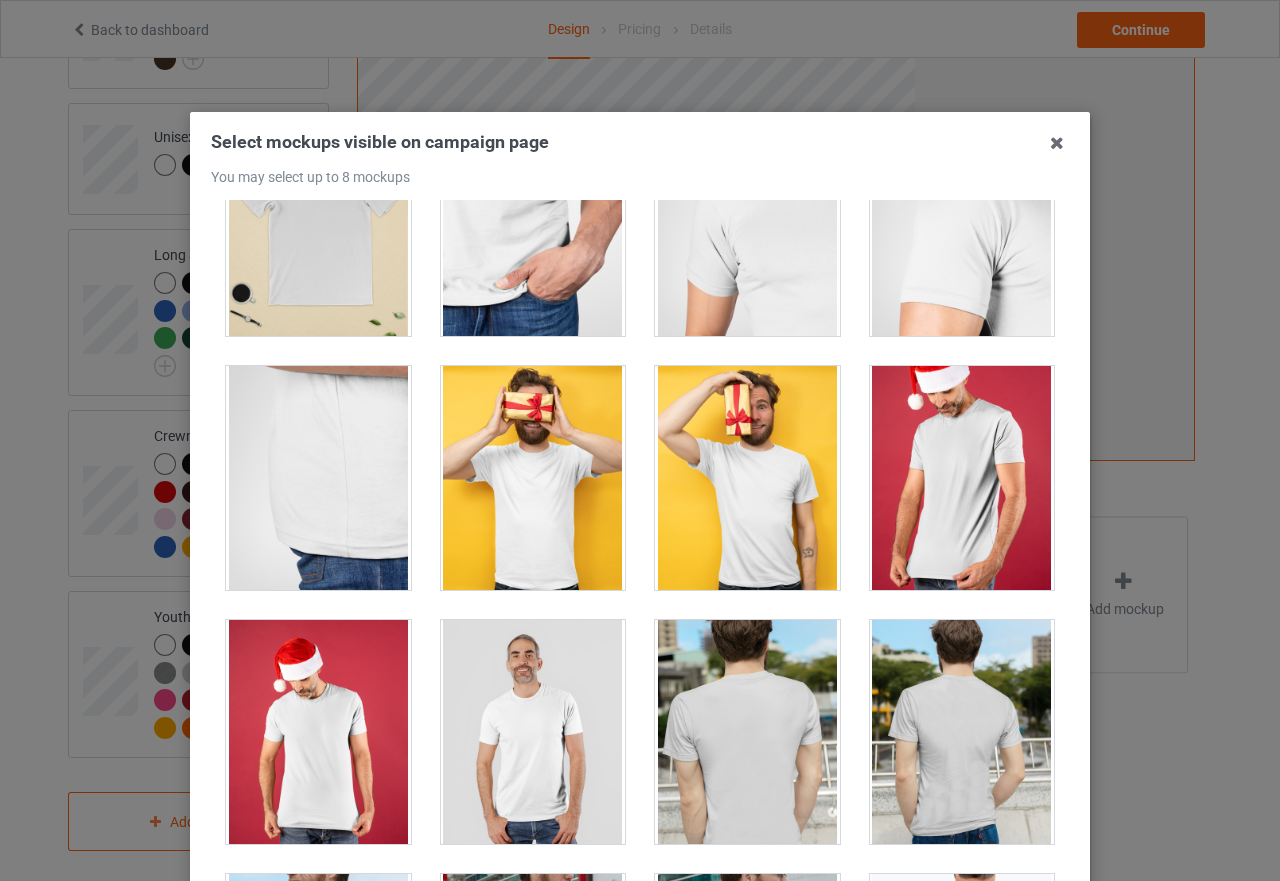 scroll, scrollTop: 300, scrollLeft: 0, axis: vertical 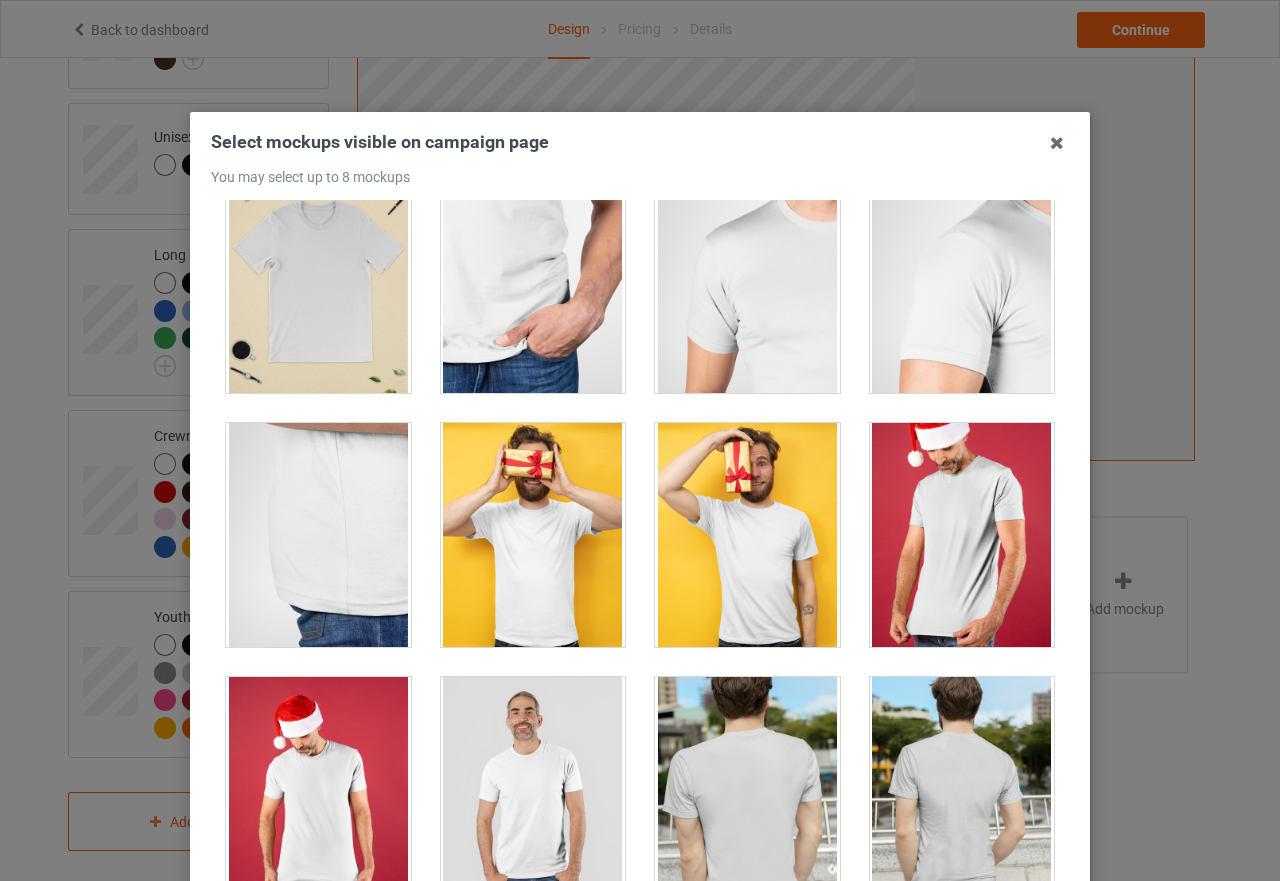 click at bounding box center [747, 535] 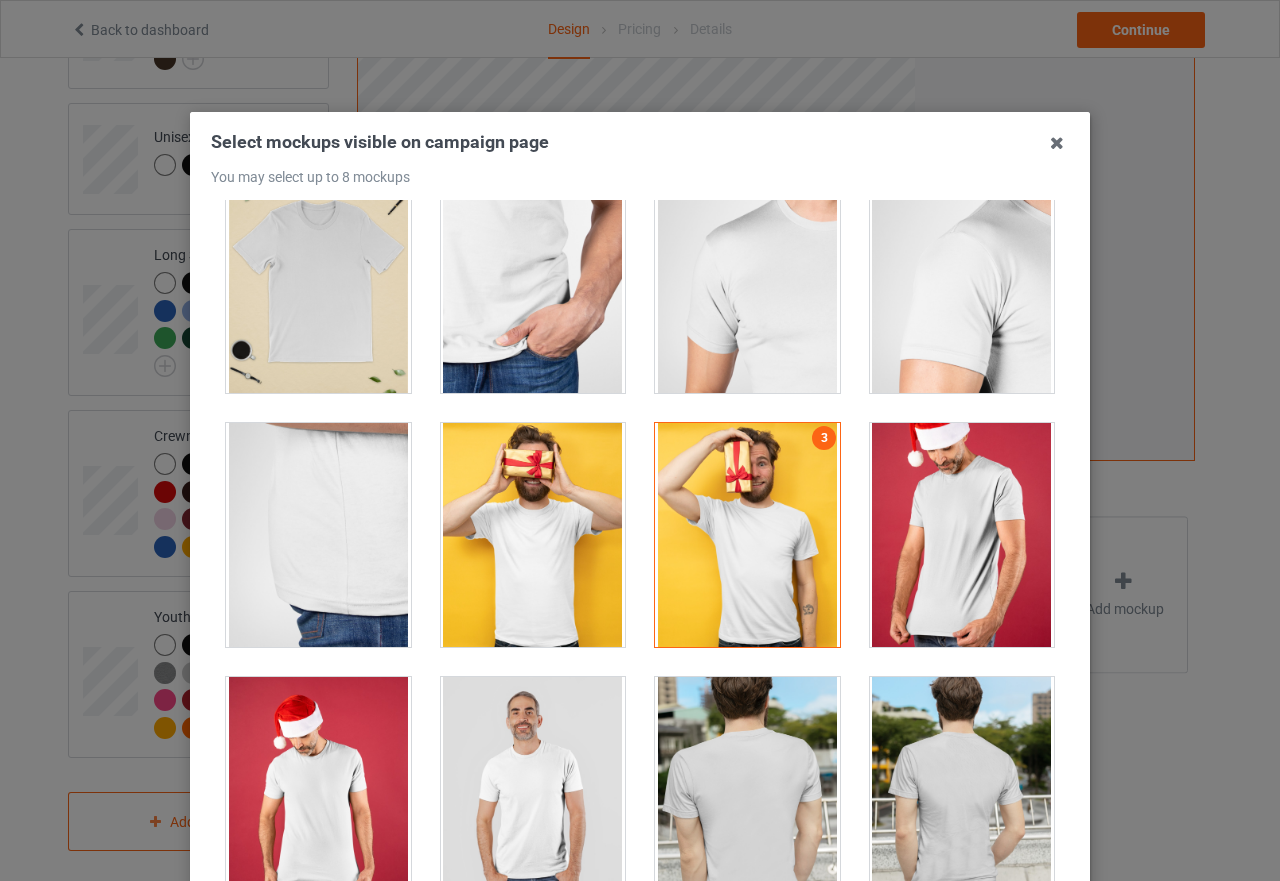 click at bounding box center [747, 535] 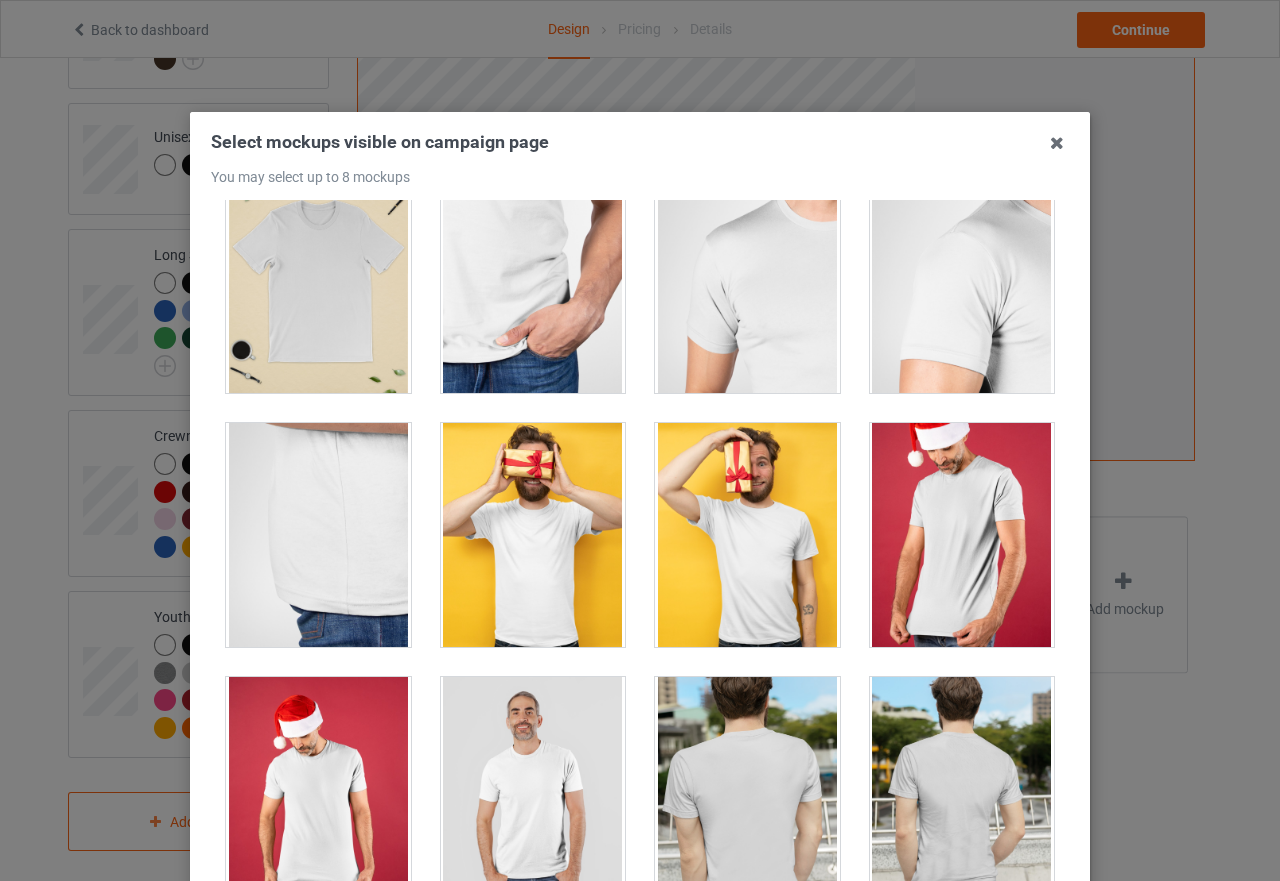 click at bounding box center (533, 535) 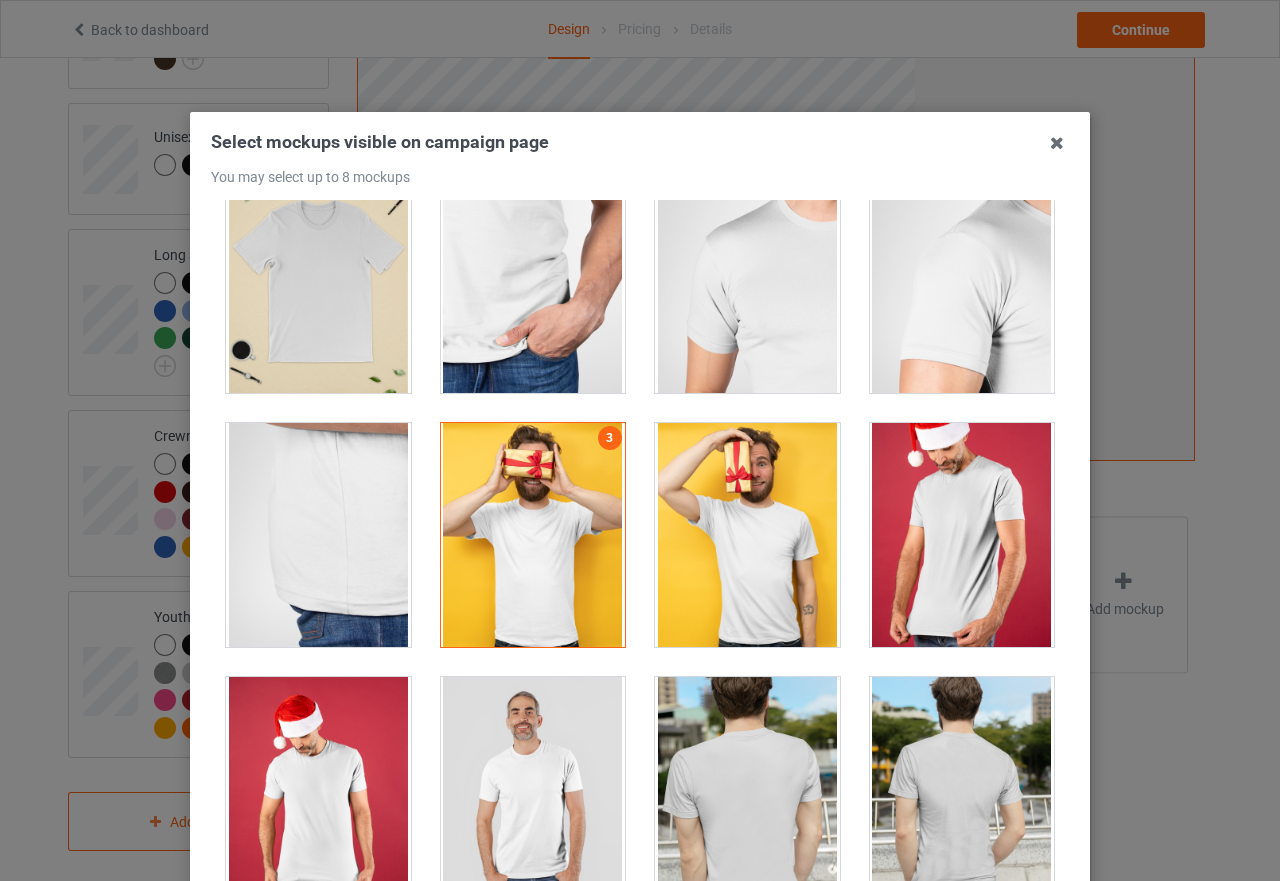click at bounding box center (747, 535) 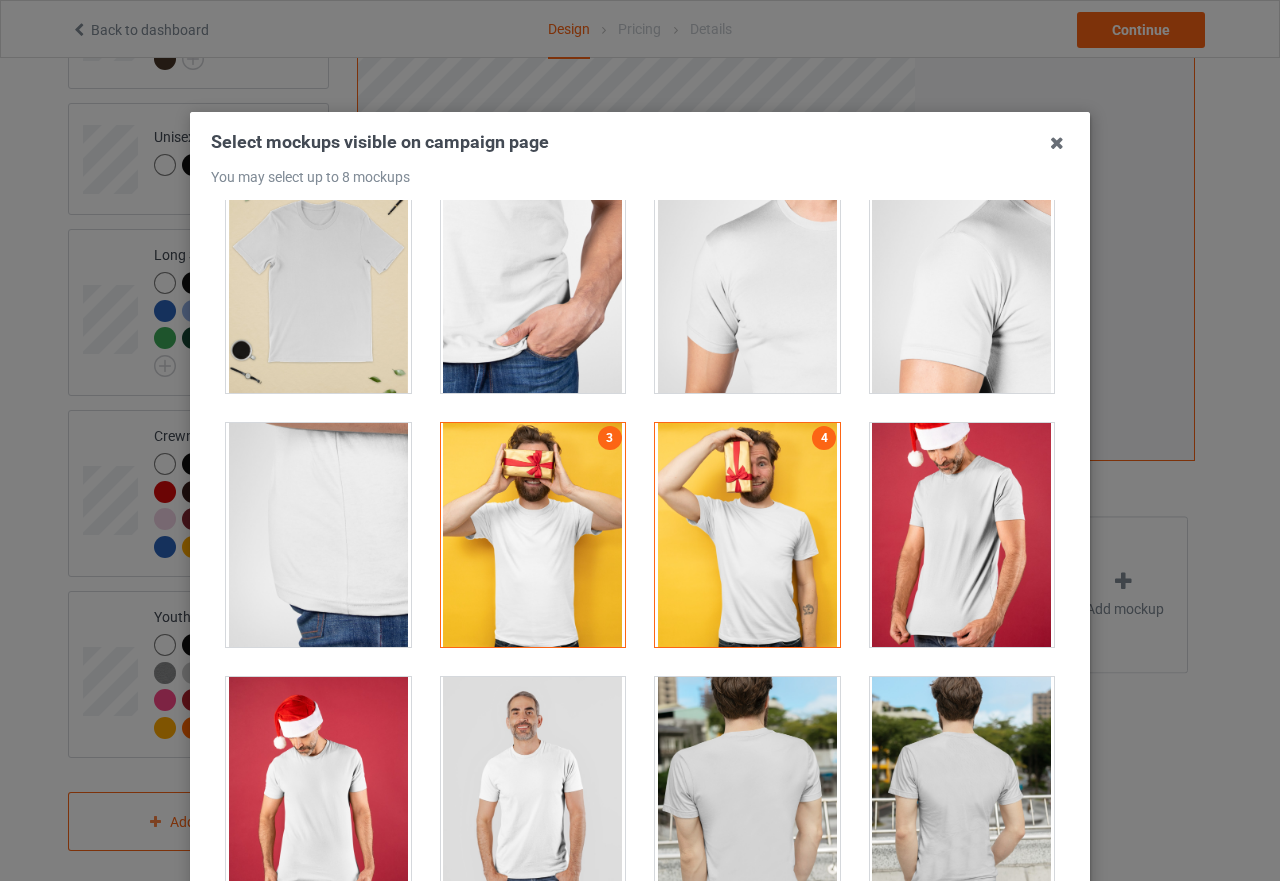click at bounding box center (962, 535) 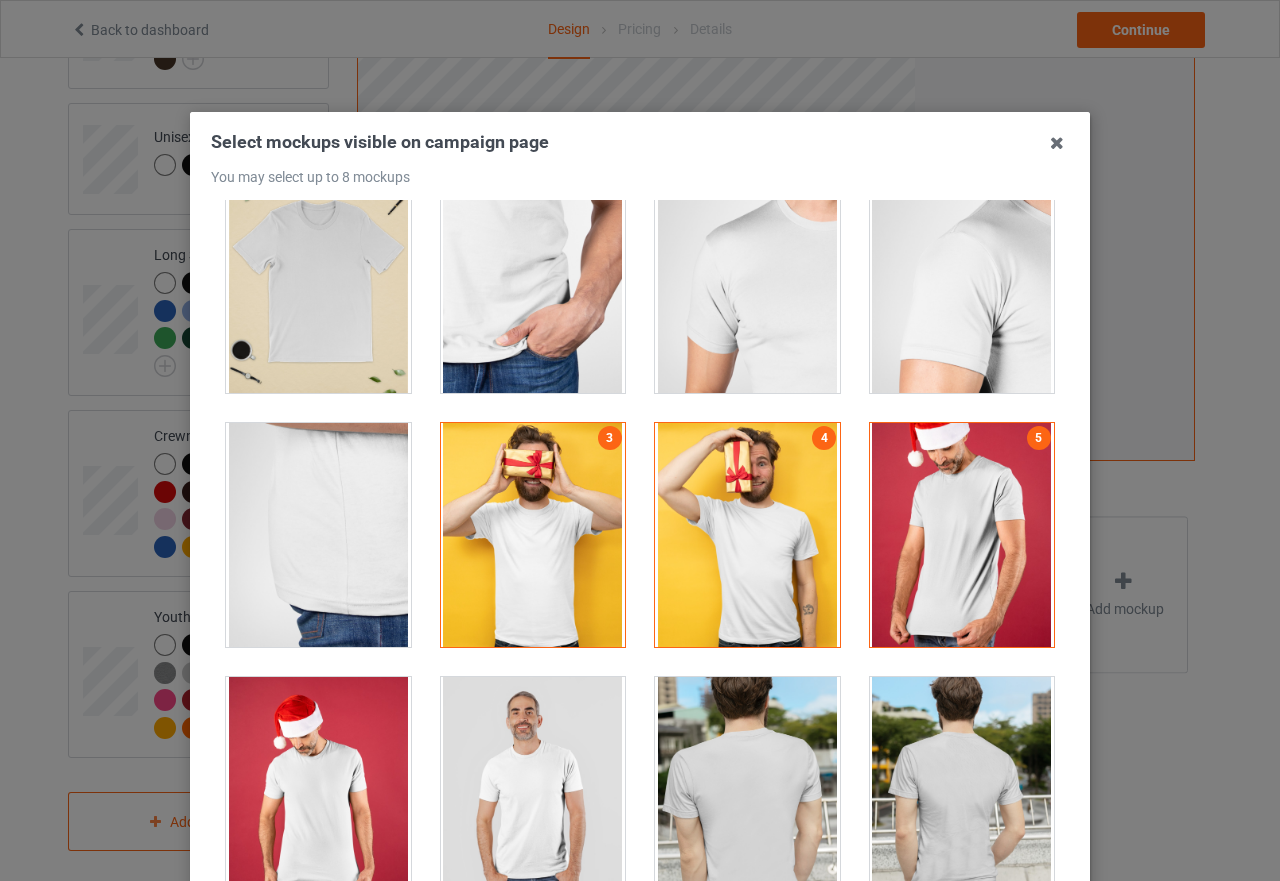 click at bounding box center (962, 789) 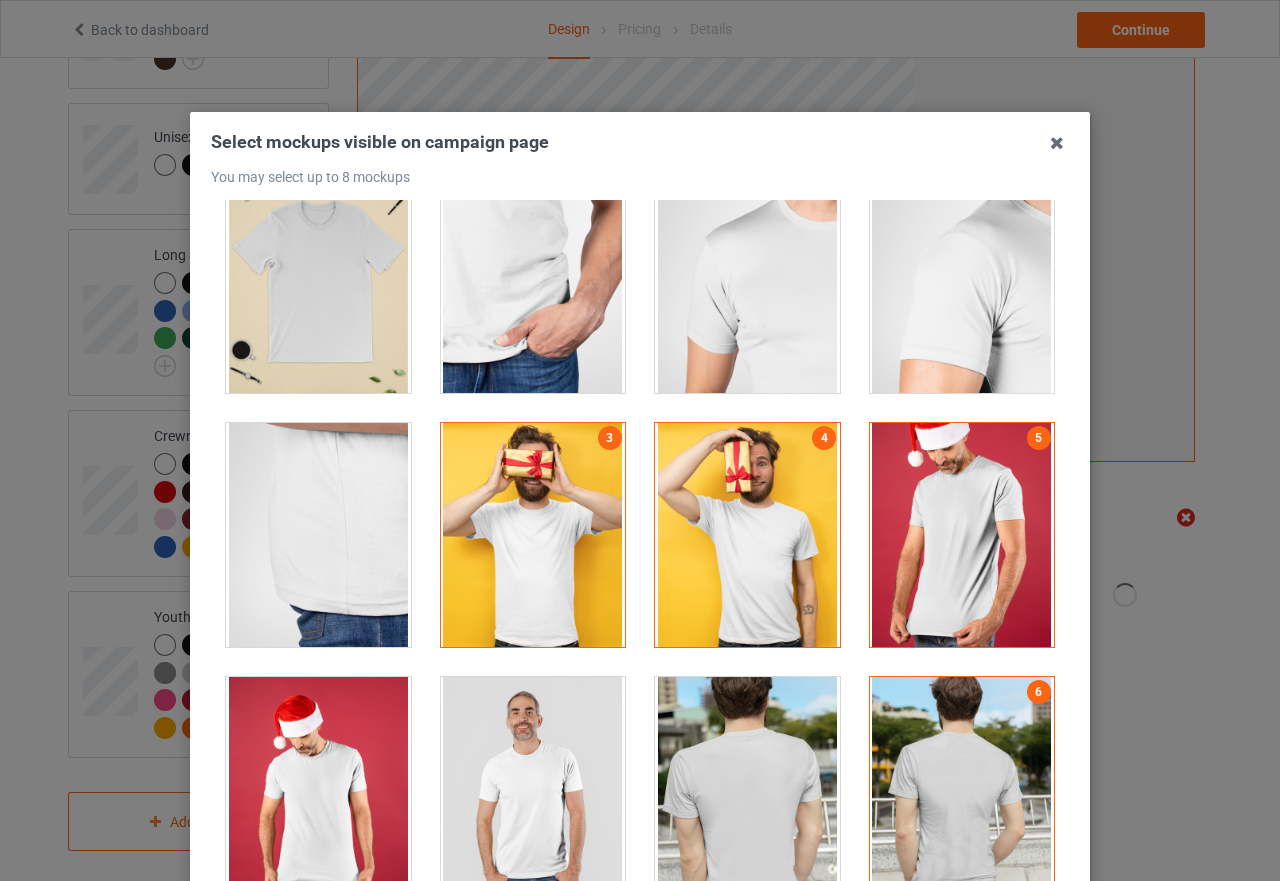 click at bounding box center (747, 535) 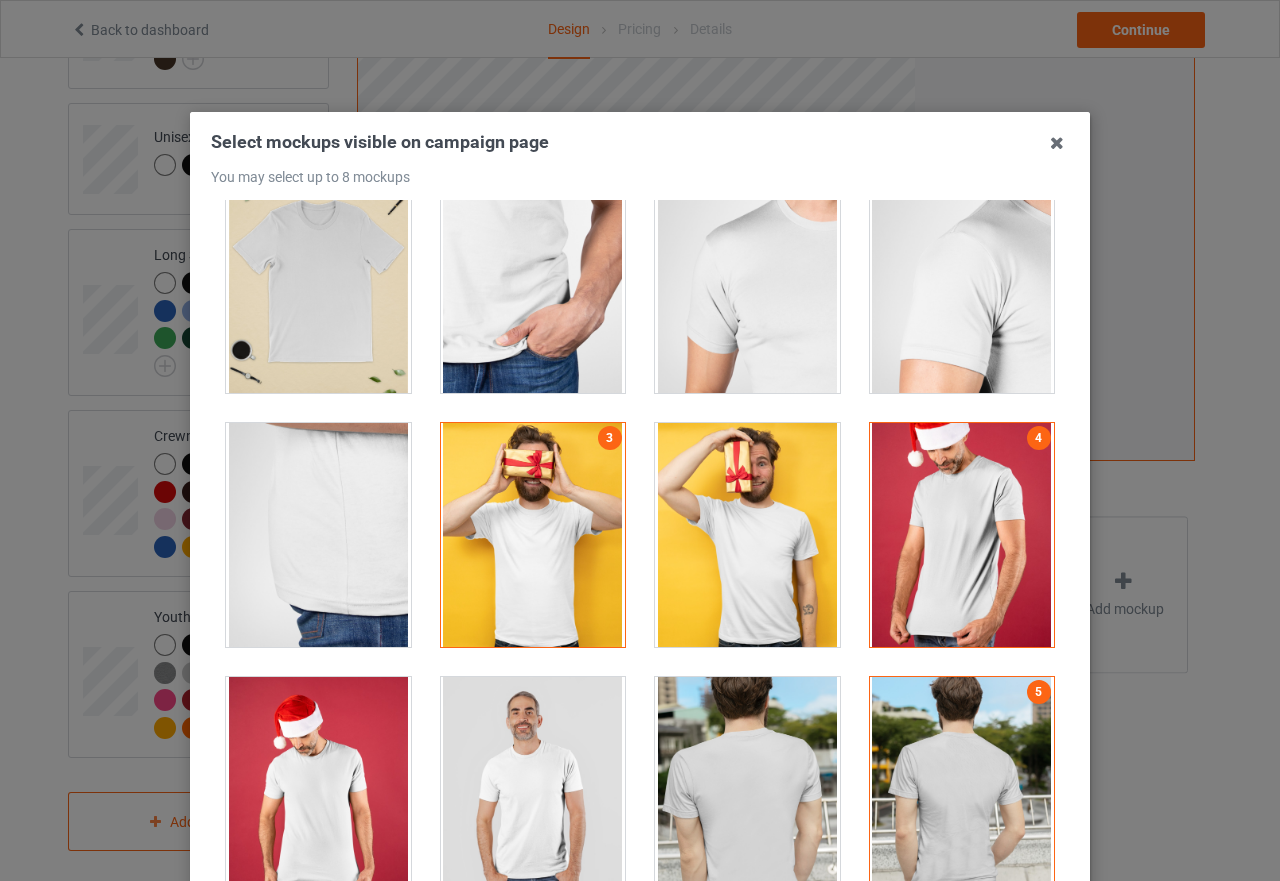 click at bounding box center [533, 535] 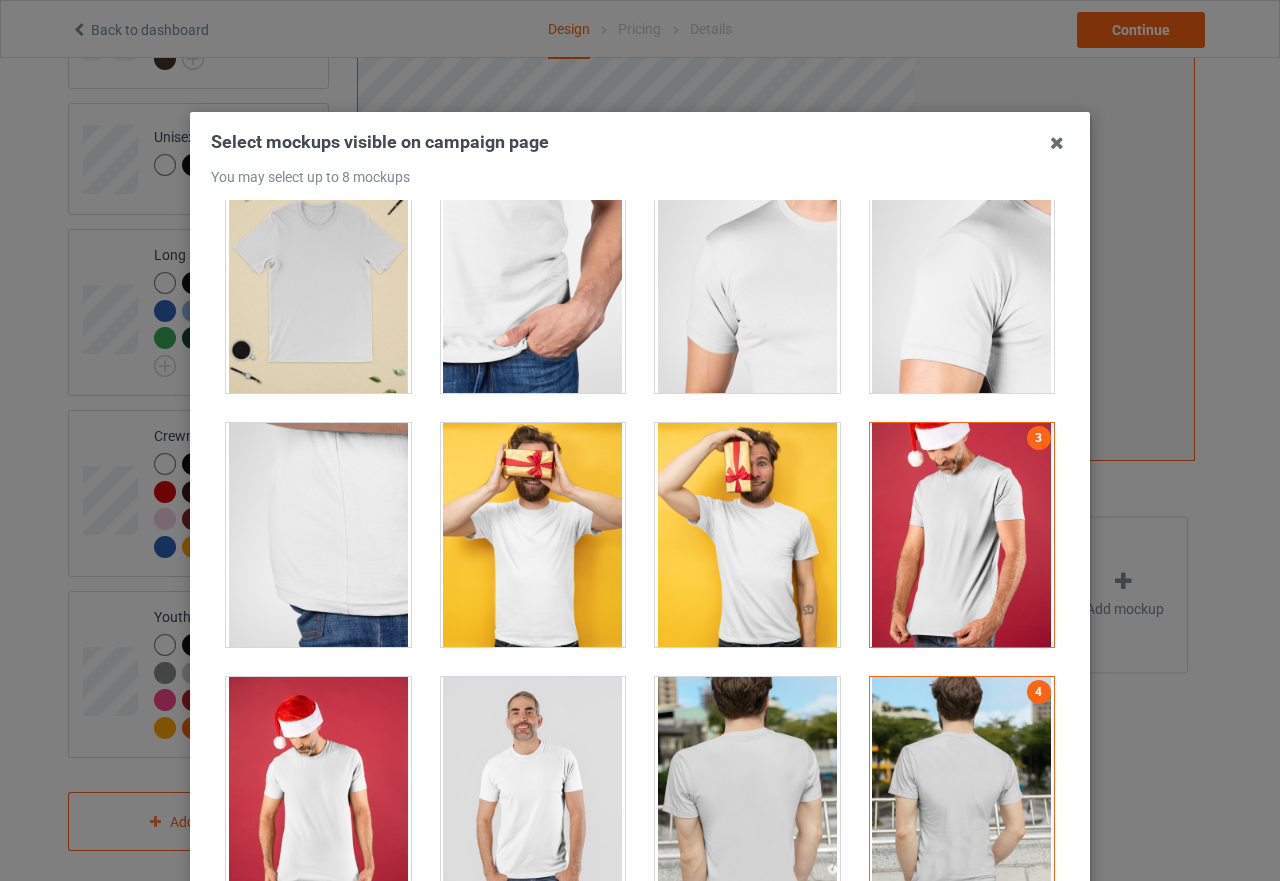 click at bounding box center (962, 535) 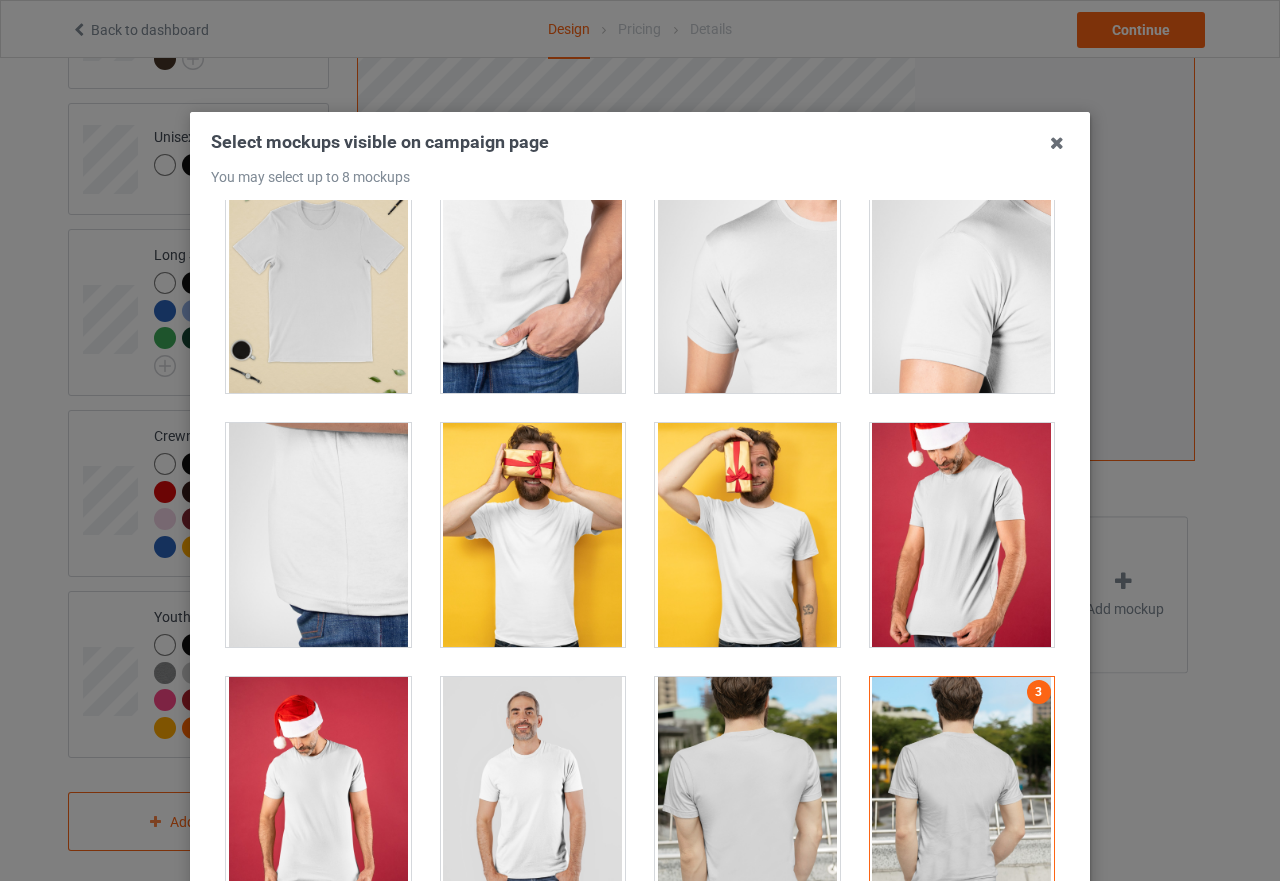 click at bounding box center (962, 789) 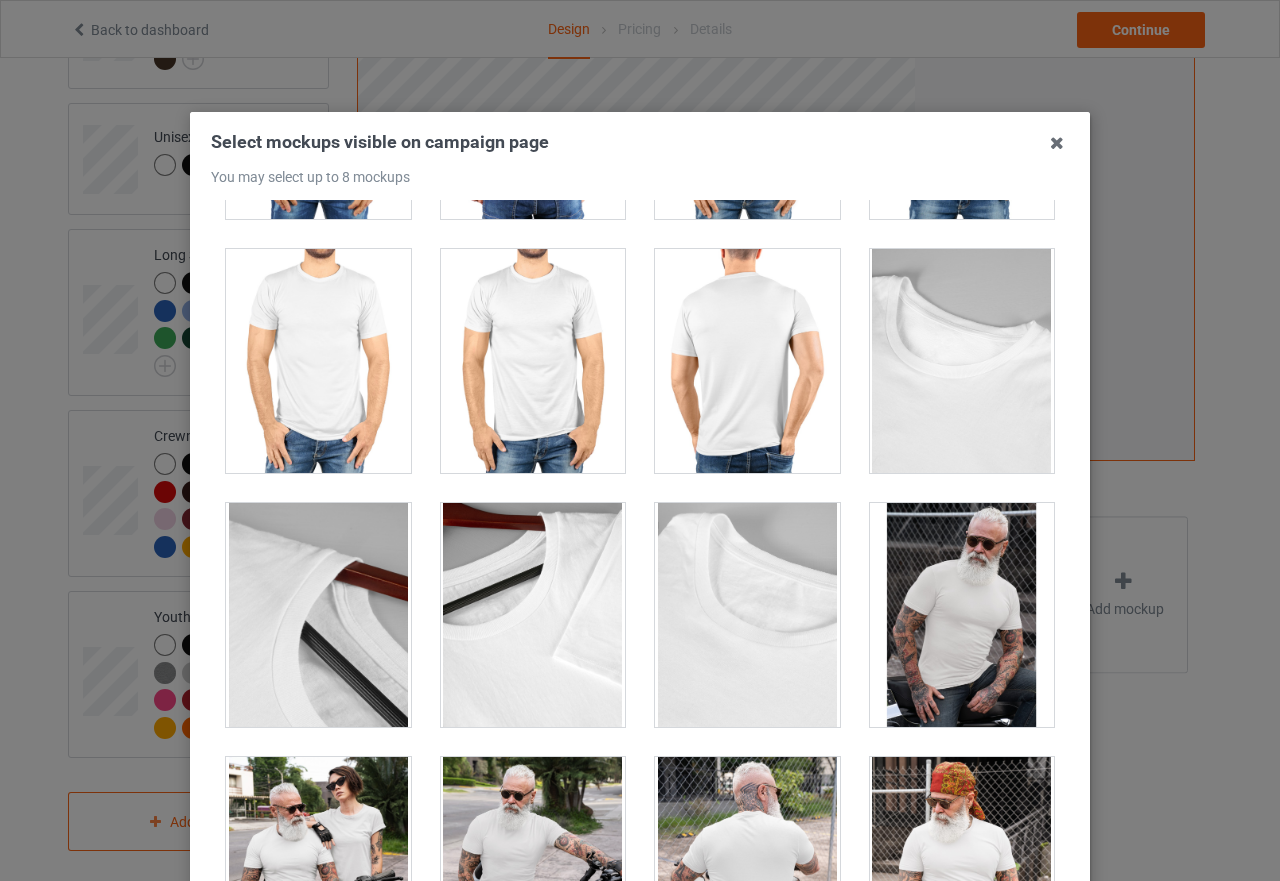 scroll, scrollTop: 5900, scrollLeft: 0, axis: vertical 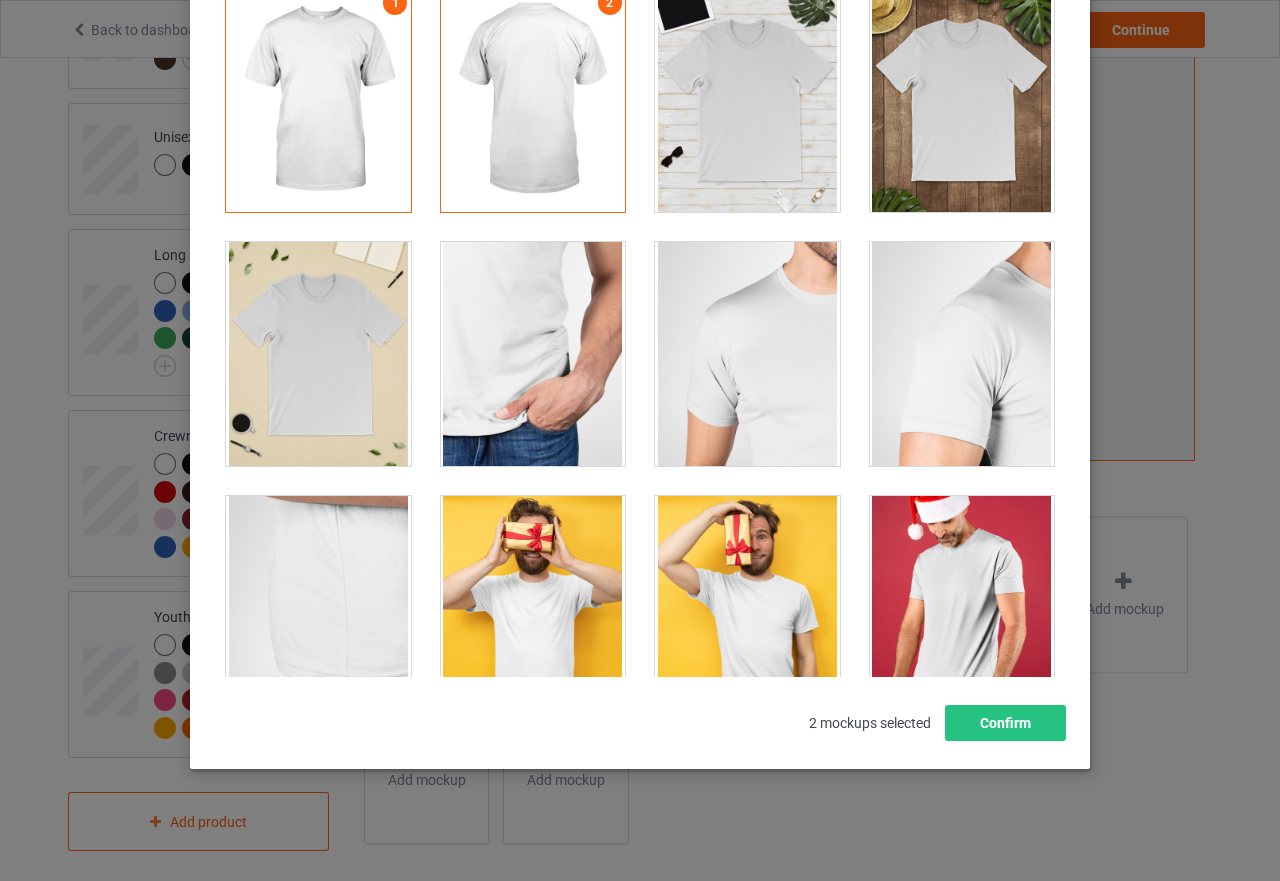 click at bounding box center [747, 100] 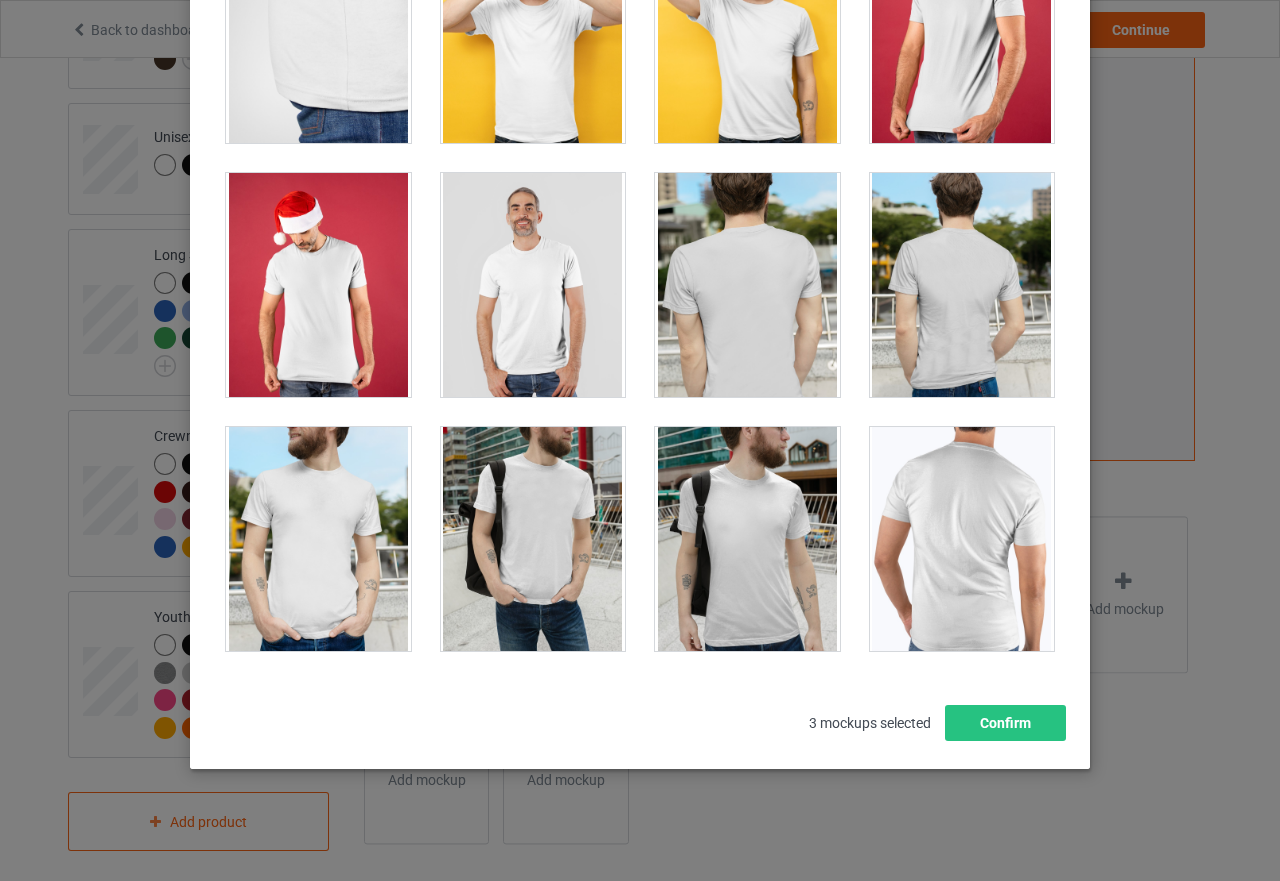 scroll, scrollTop: 800, scrollLeft: 0, axis: vertical 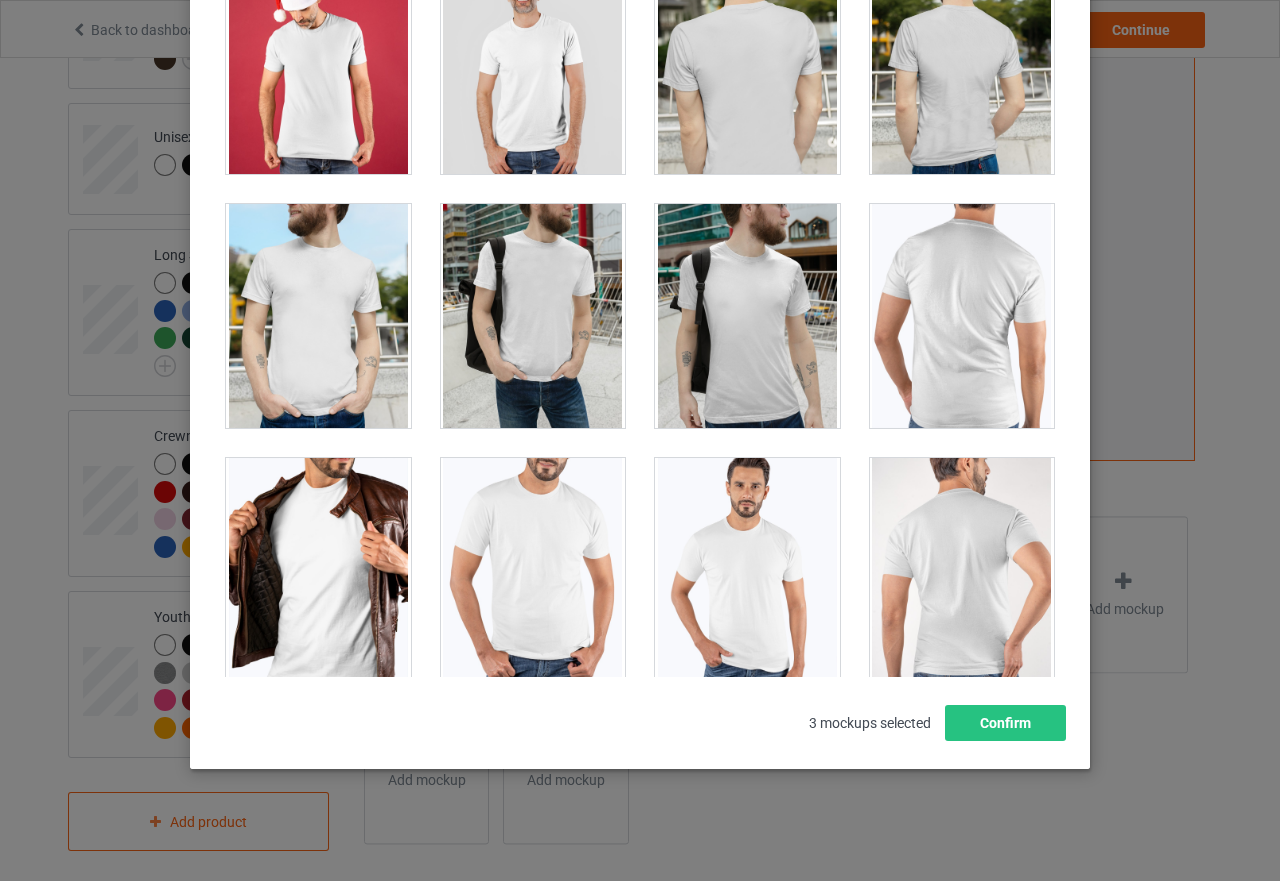 click at bounding box center (533, 316) 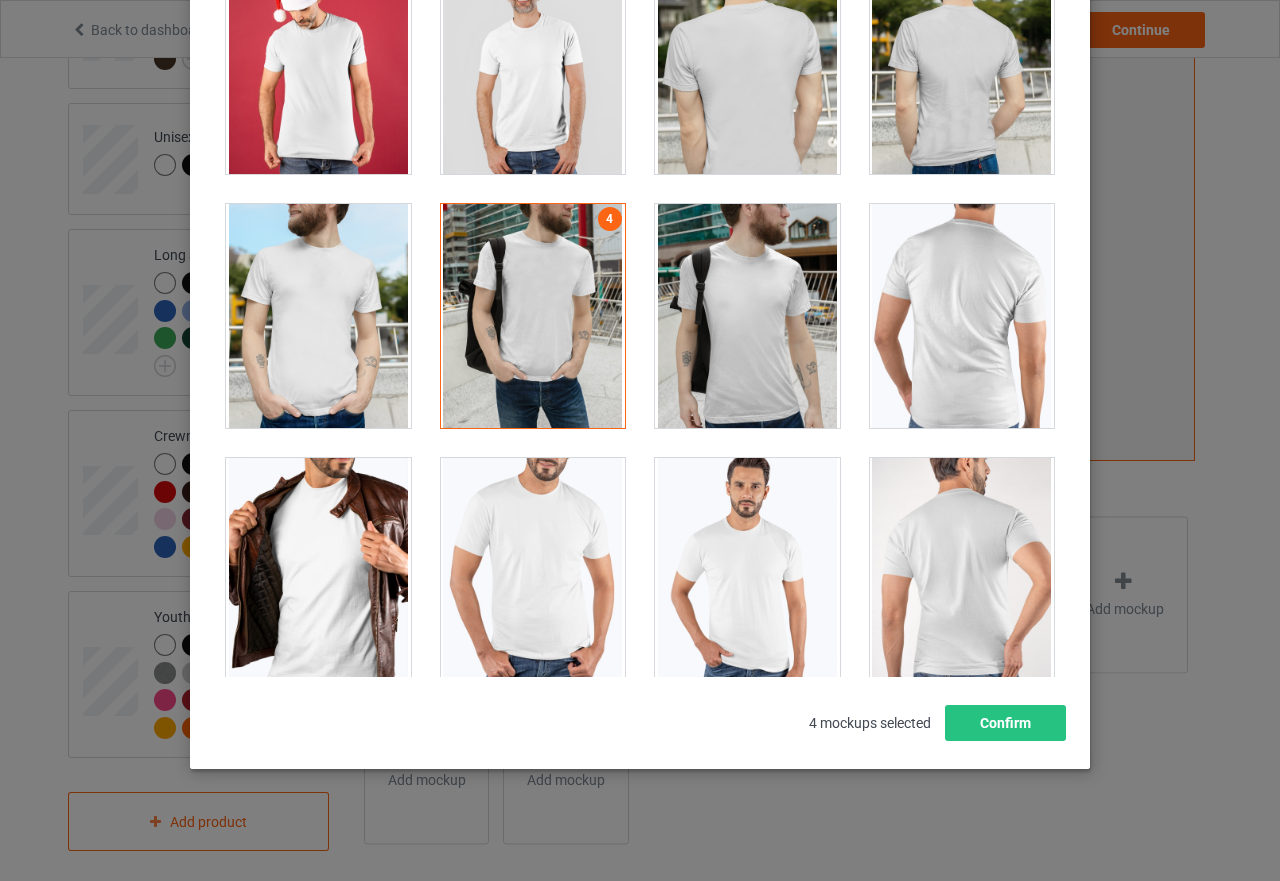 click at bounding box center [533, 570] 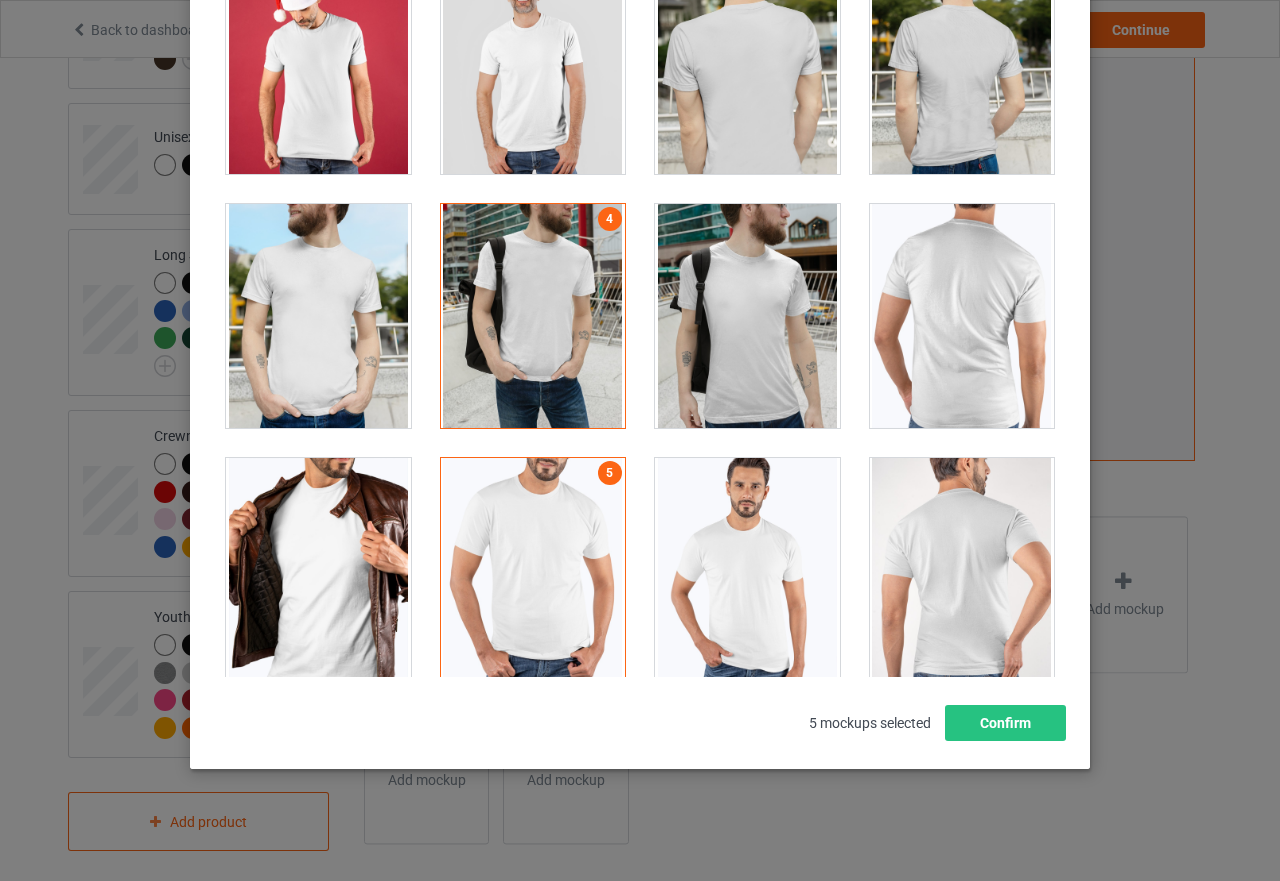 click at bounding box center [747, 570] 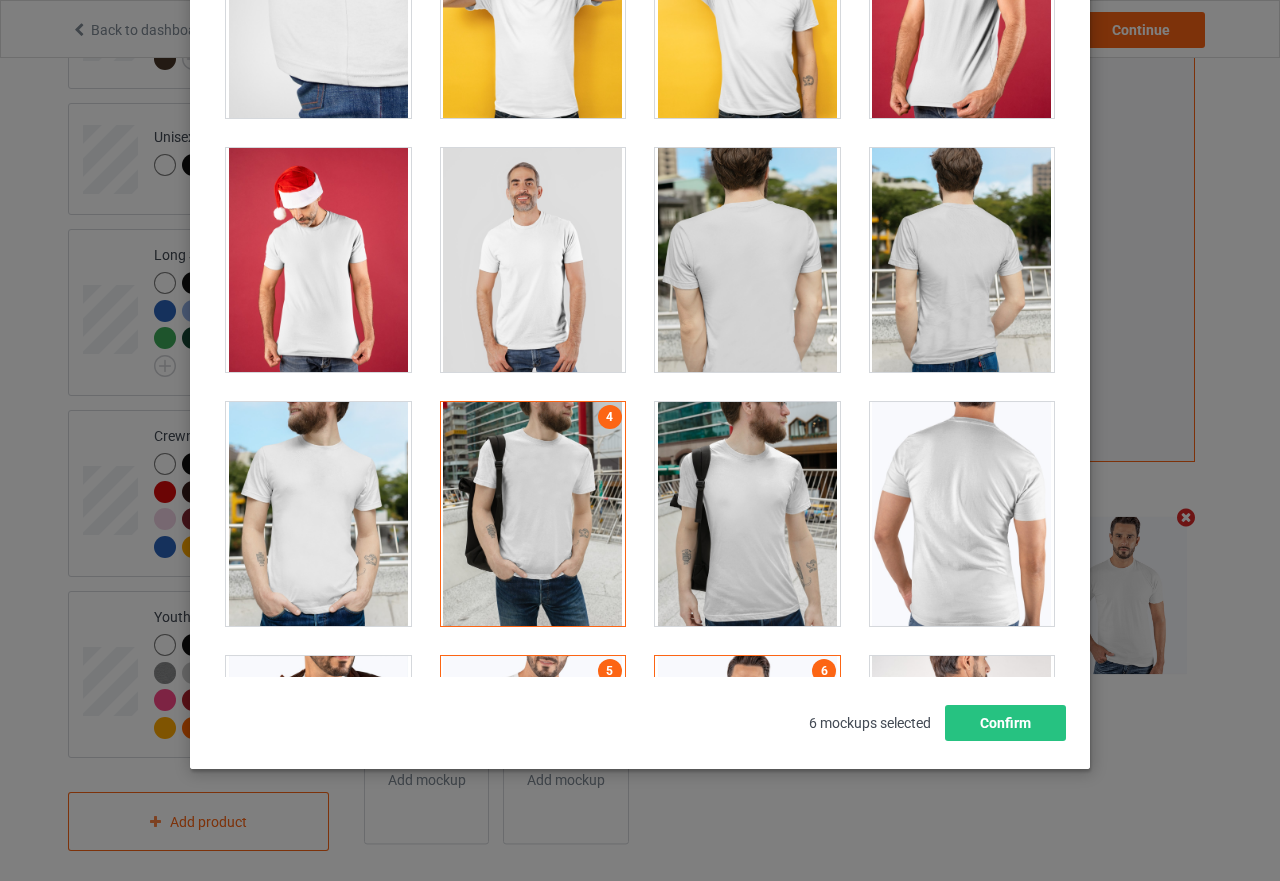 scroll, scrollTop: 600, scrollLeft: 0, axis: vertical 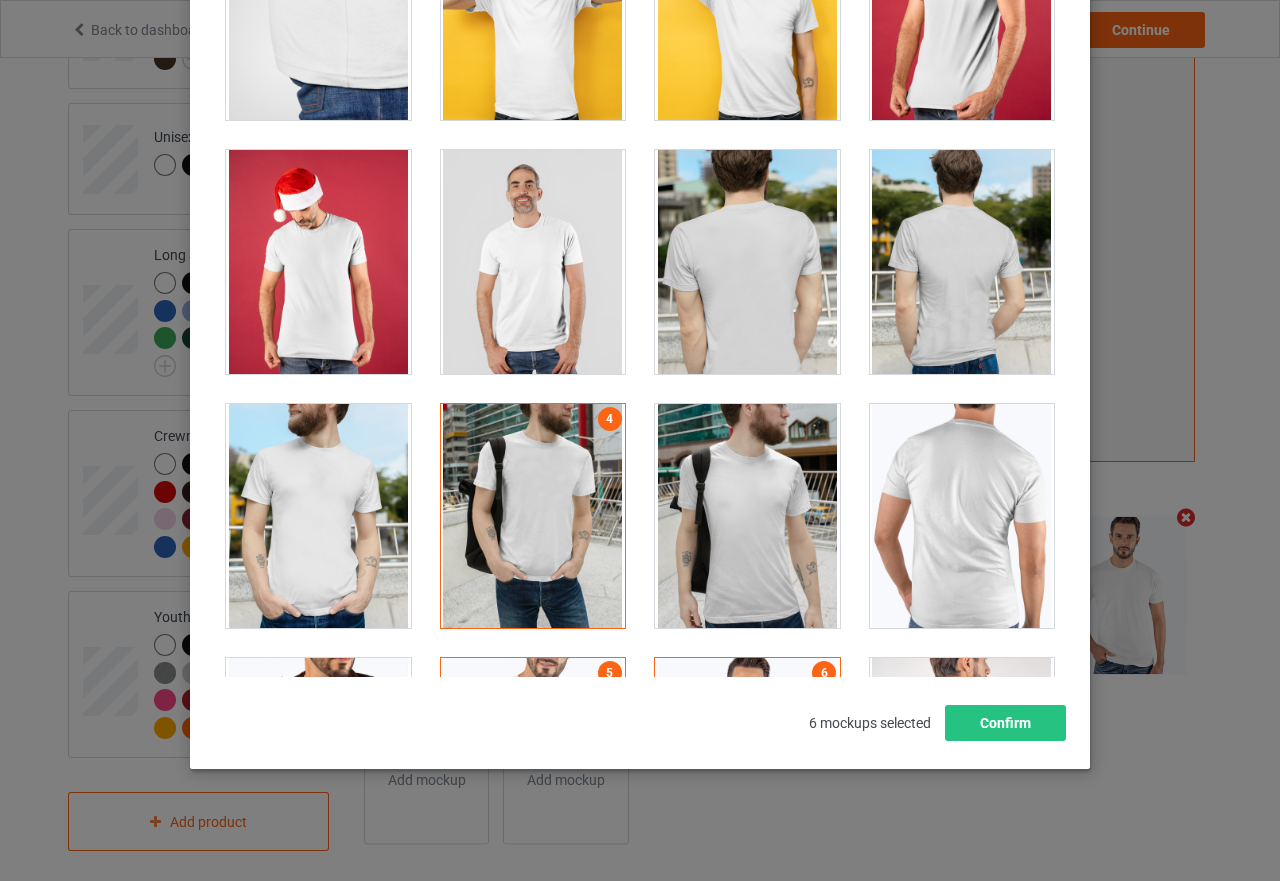 click at bounding box center [533, 262] 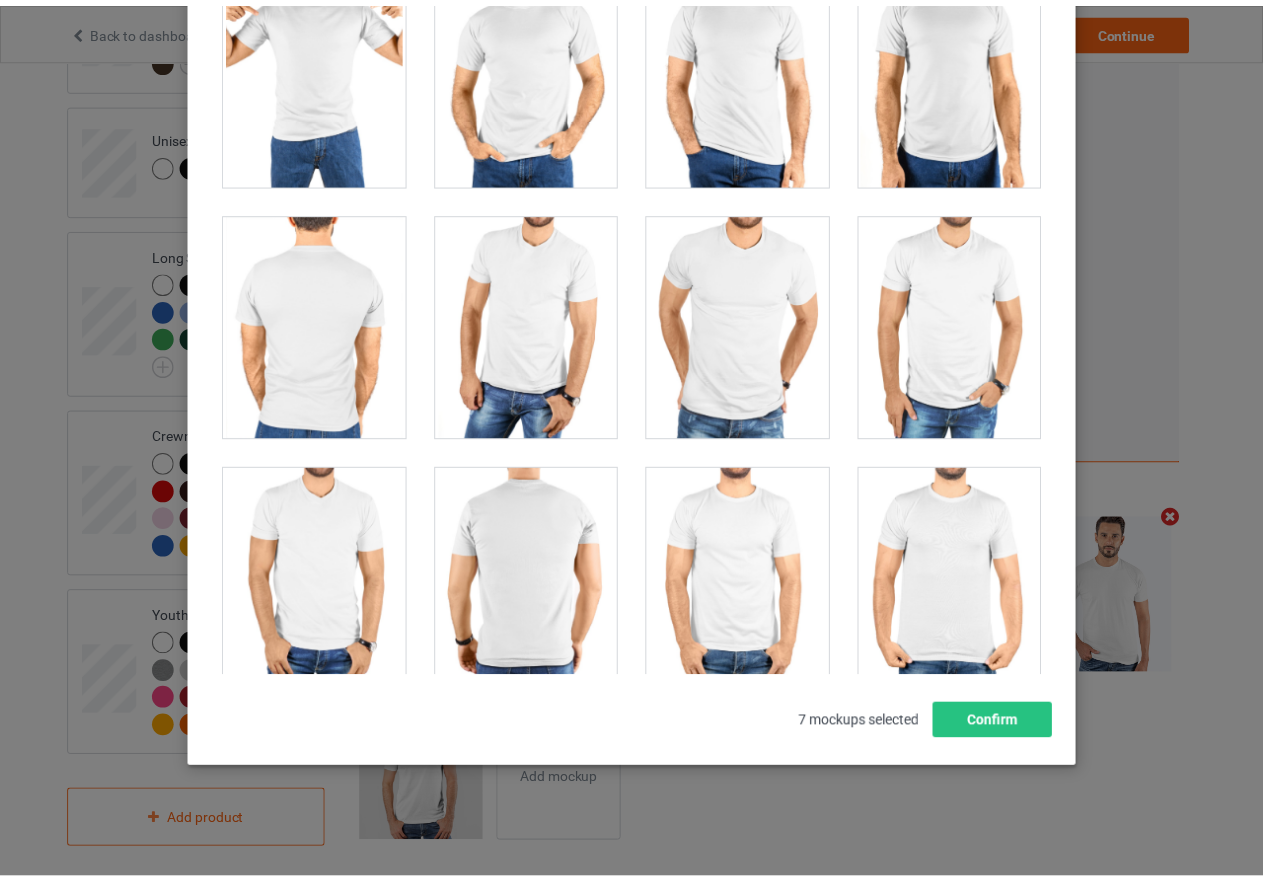 scroll, scrollTop: 4200, scrollLeft: 0, axis: vertical 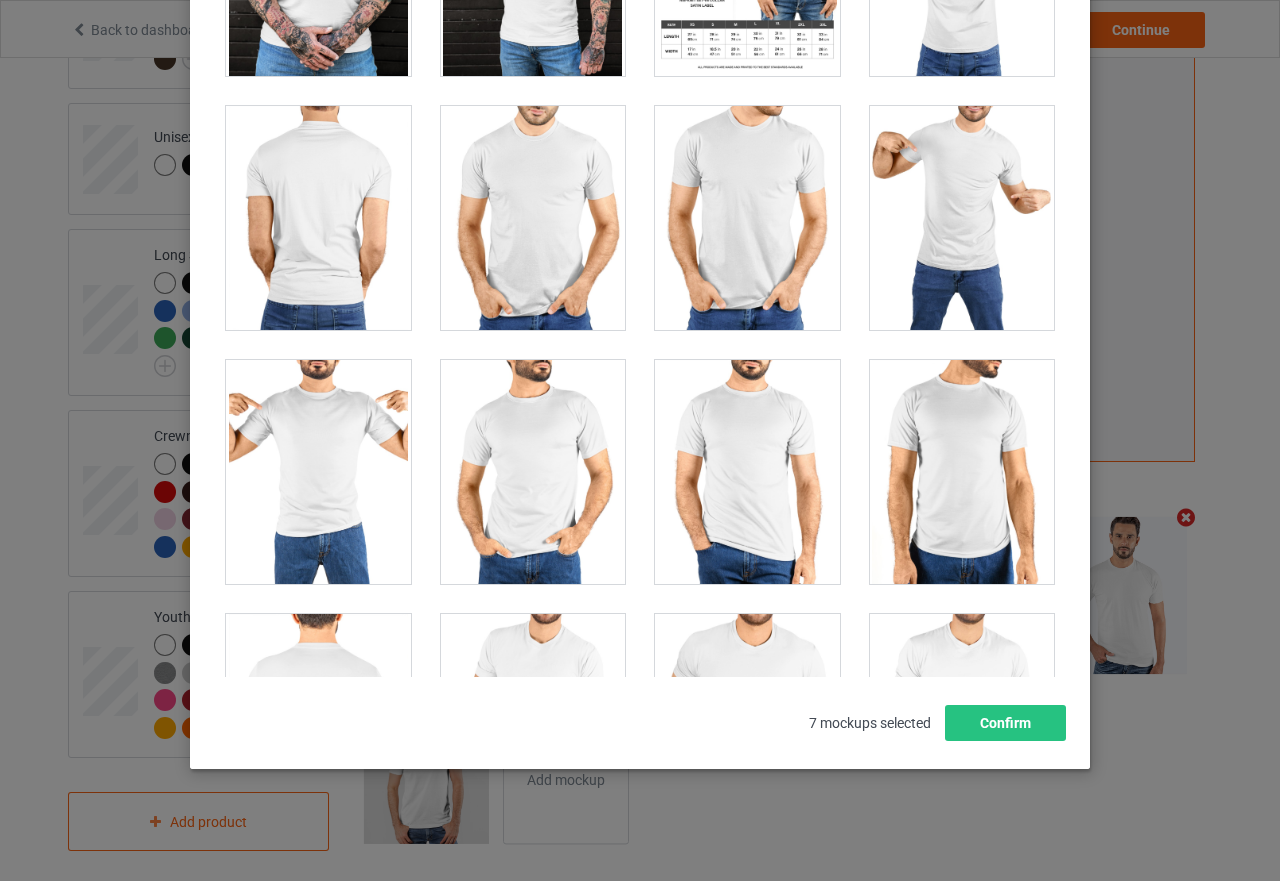 click at bounding box center (962, 218) 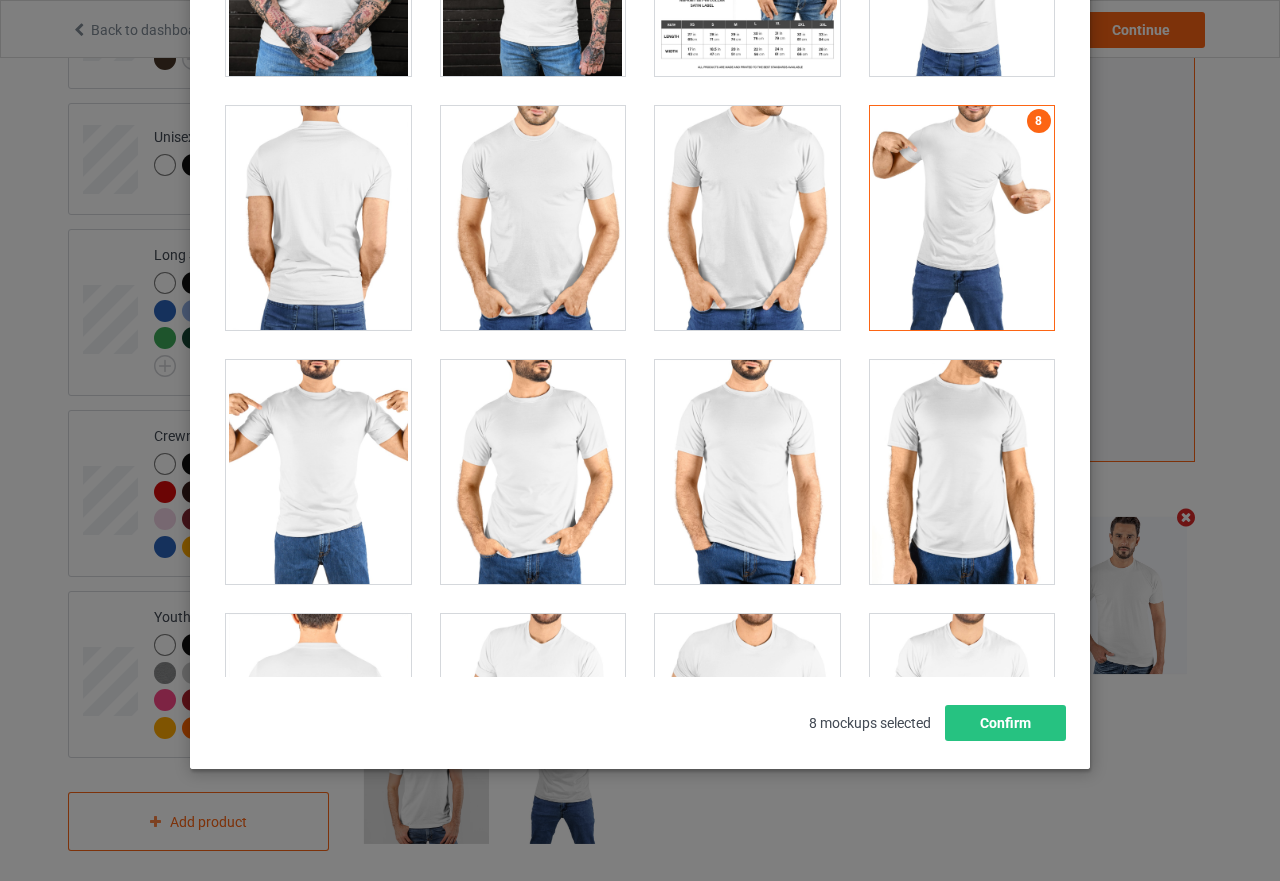 click at bounding box center (962, 218) 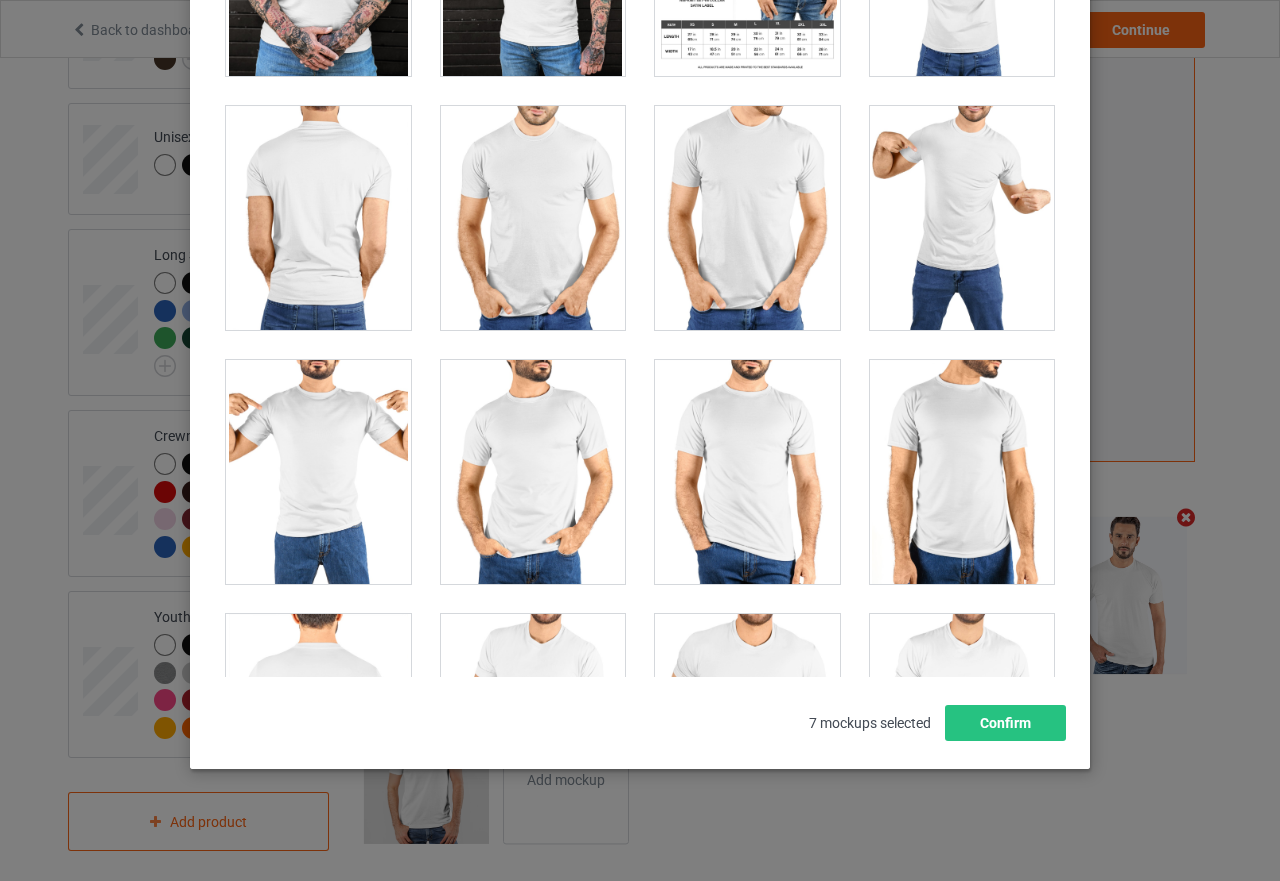 click at bounding box center [962, 218] 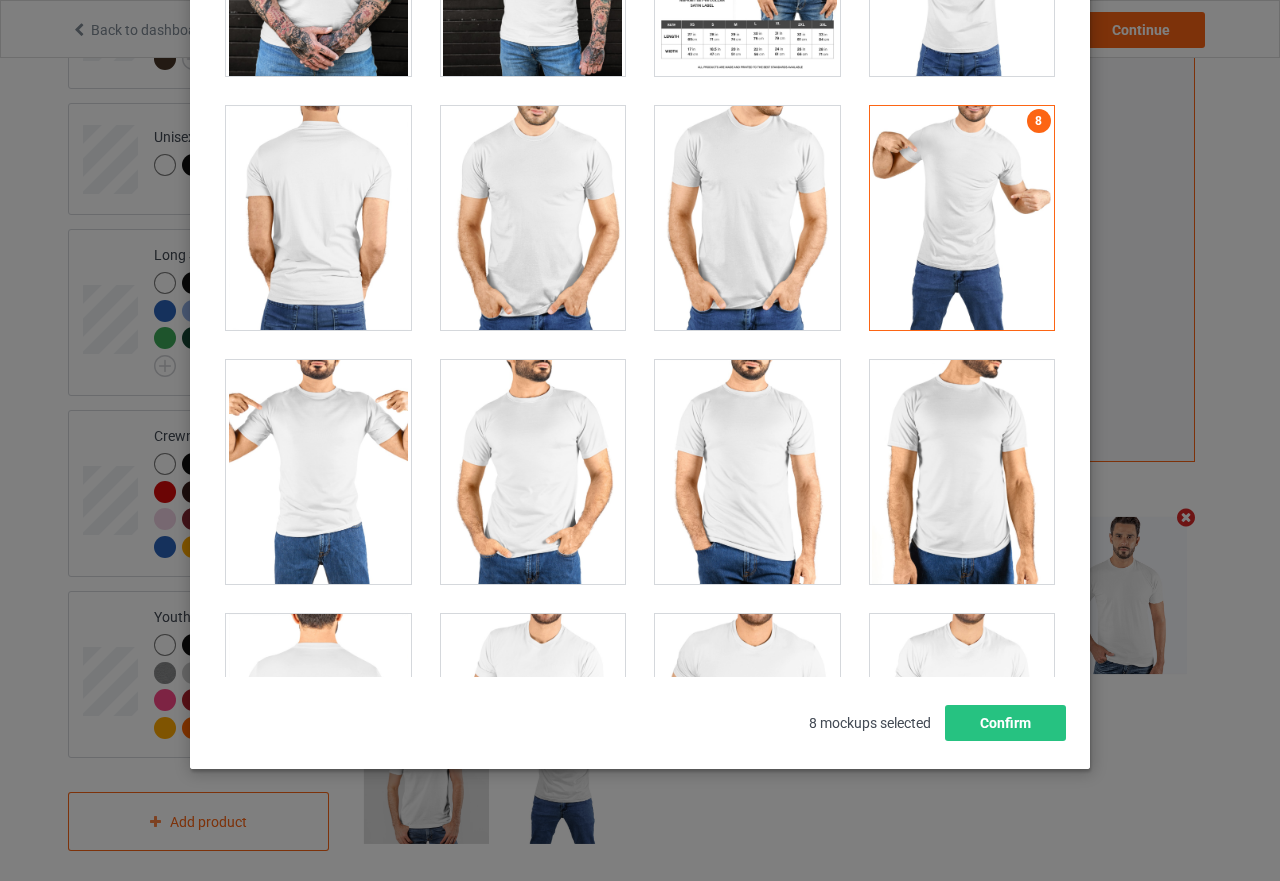 click at bounding box center (962, 218) 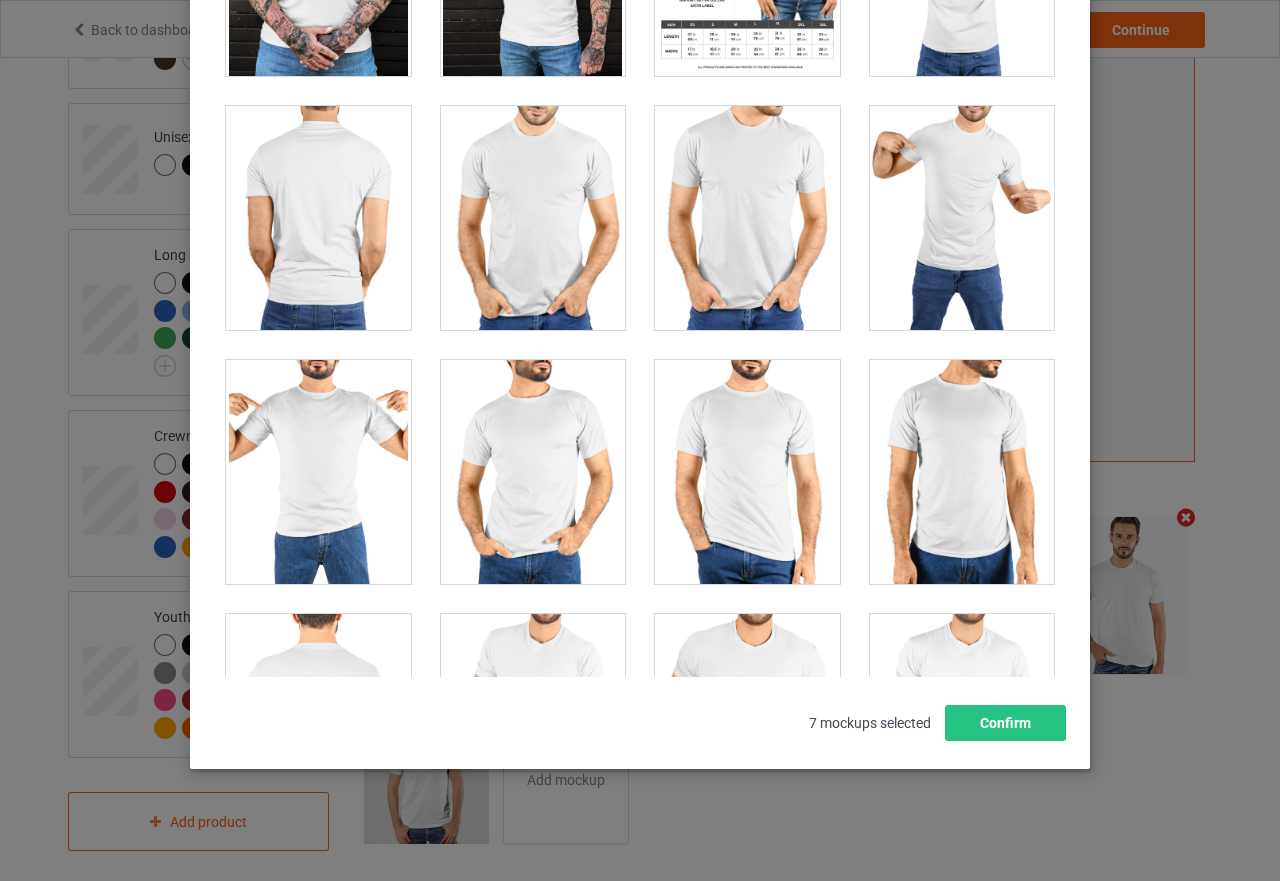 click at bounding box center (318, 472) 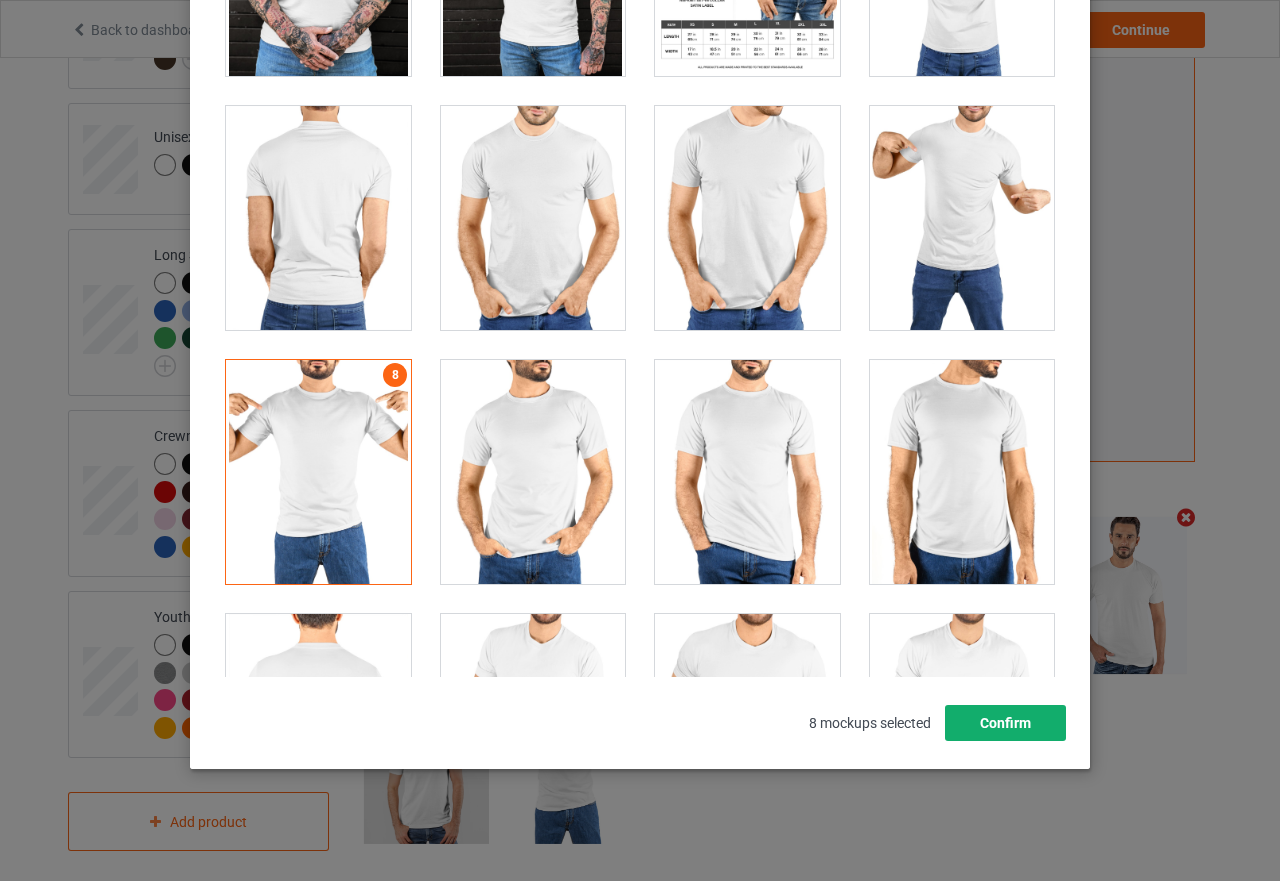 click on "Confirm" at bounding box center (1005, 723) 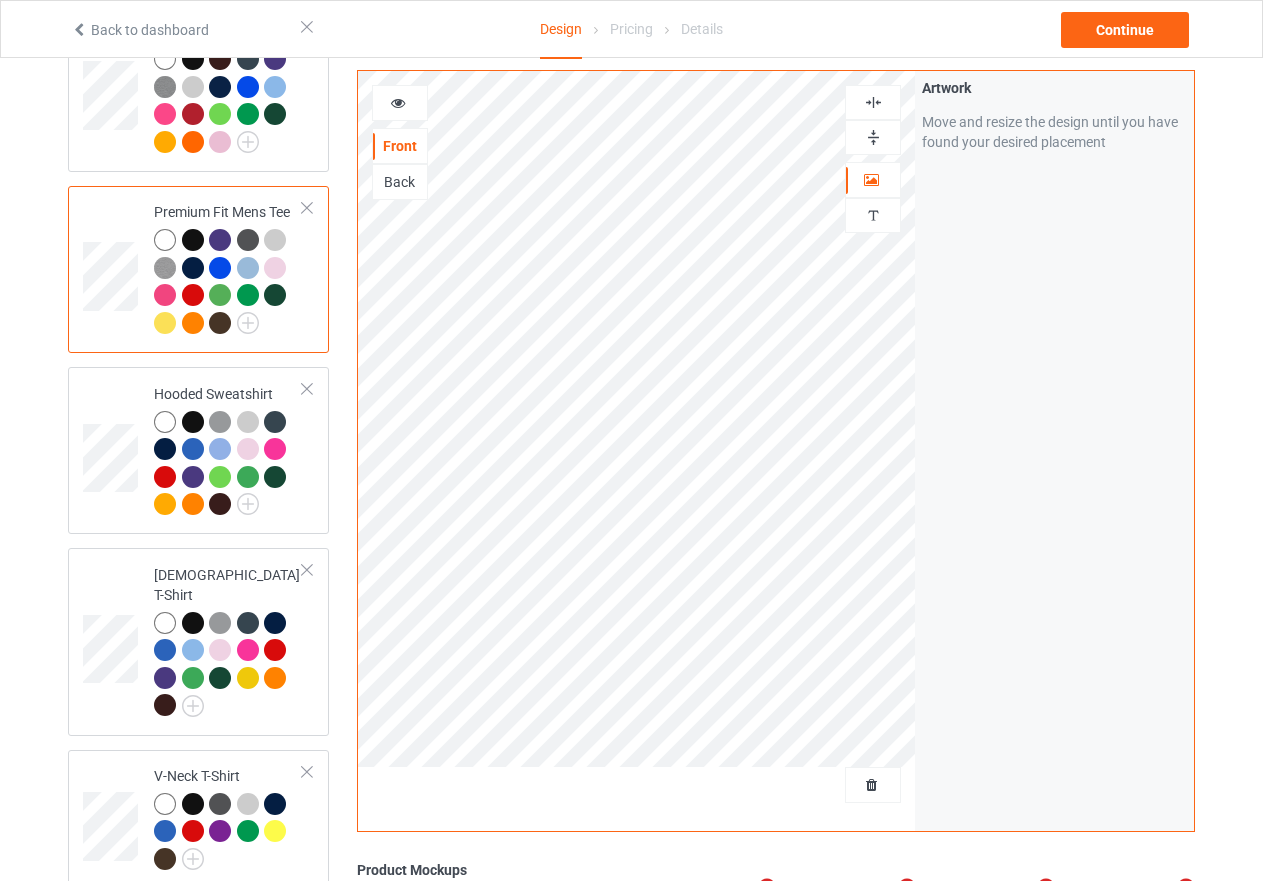scroll, scrollTop: 126, scrollLeft: 0, axis: vertical 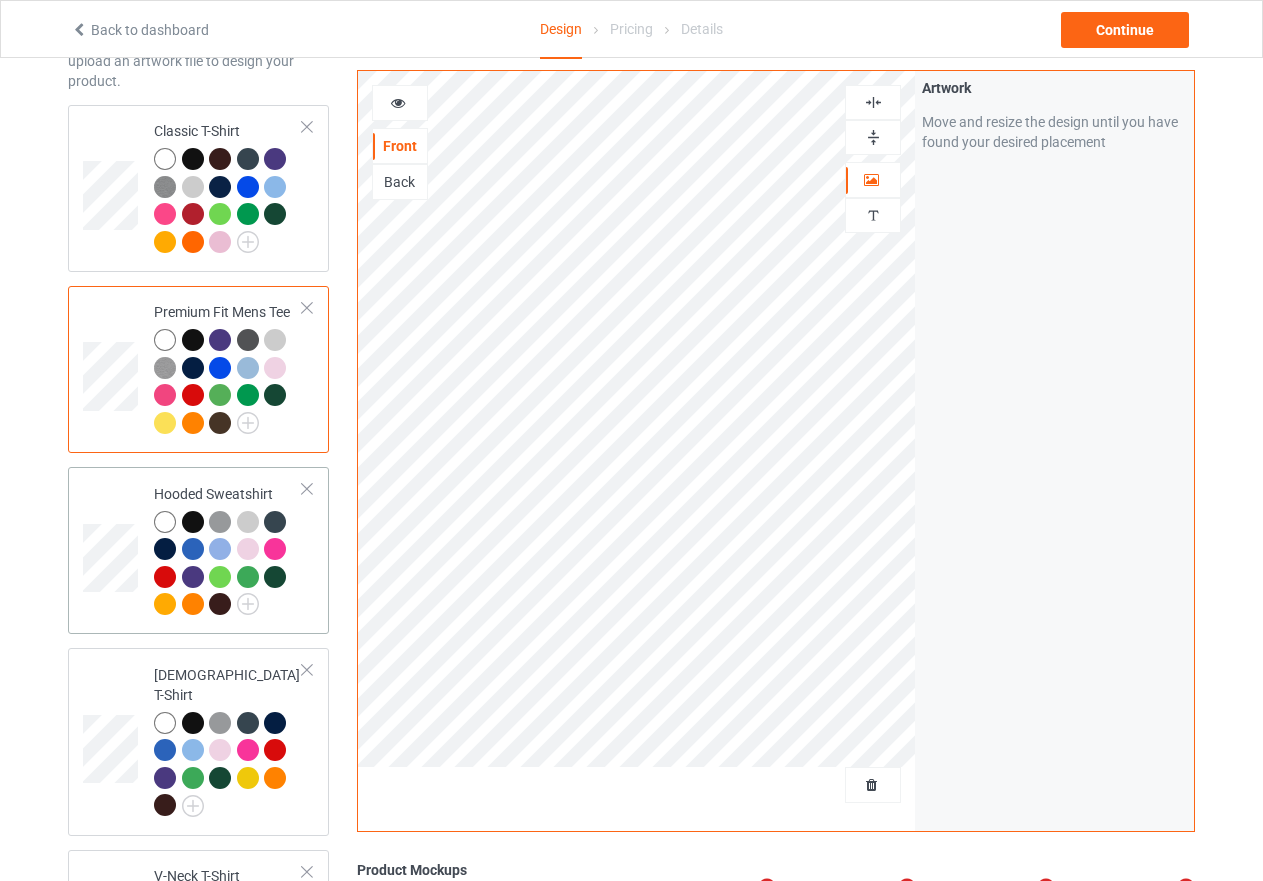 click at bounding box center (228, 566) 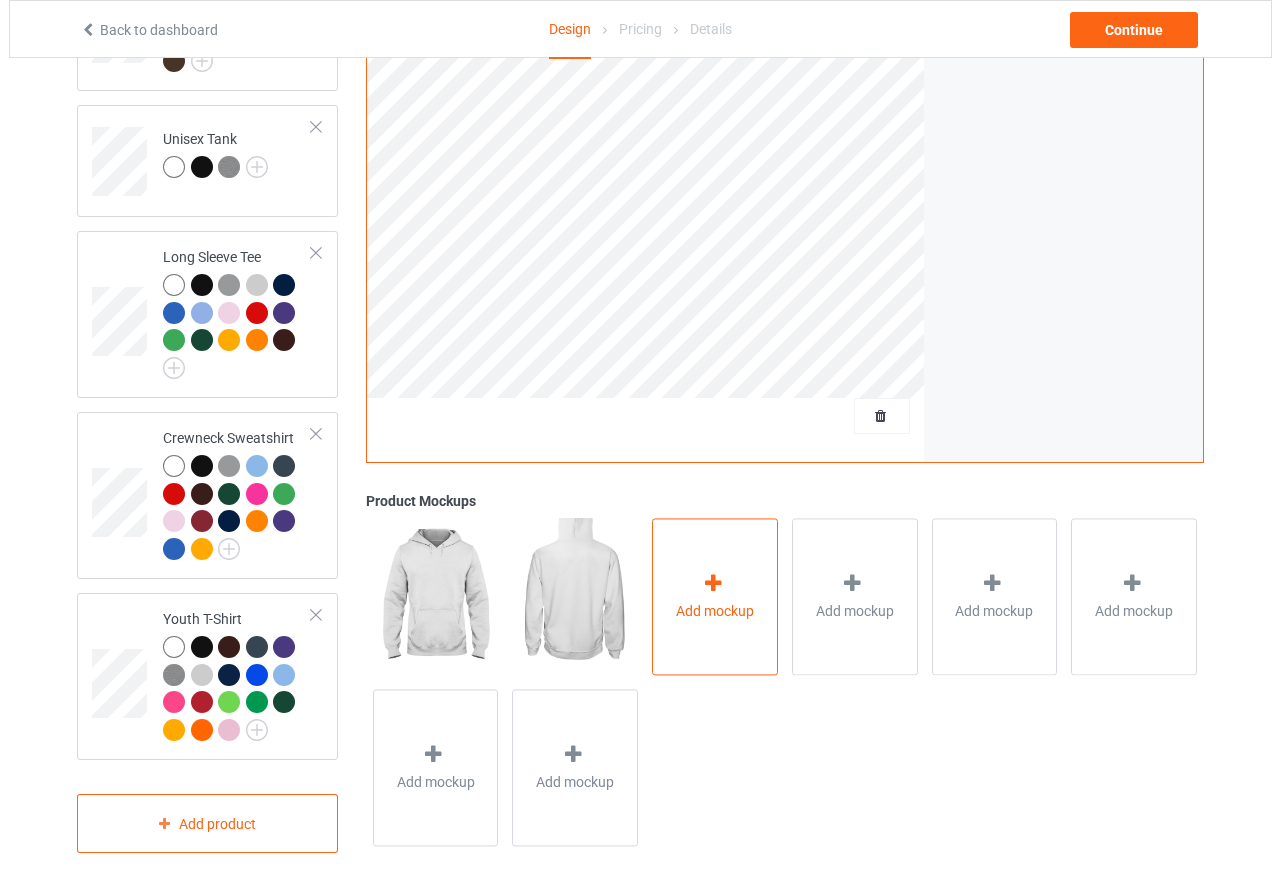 scroll, scrollTop: 1026, scrollLeft: 0, axis: vertical 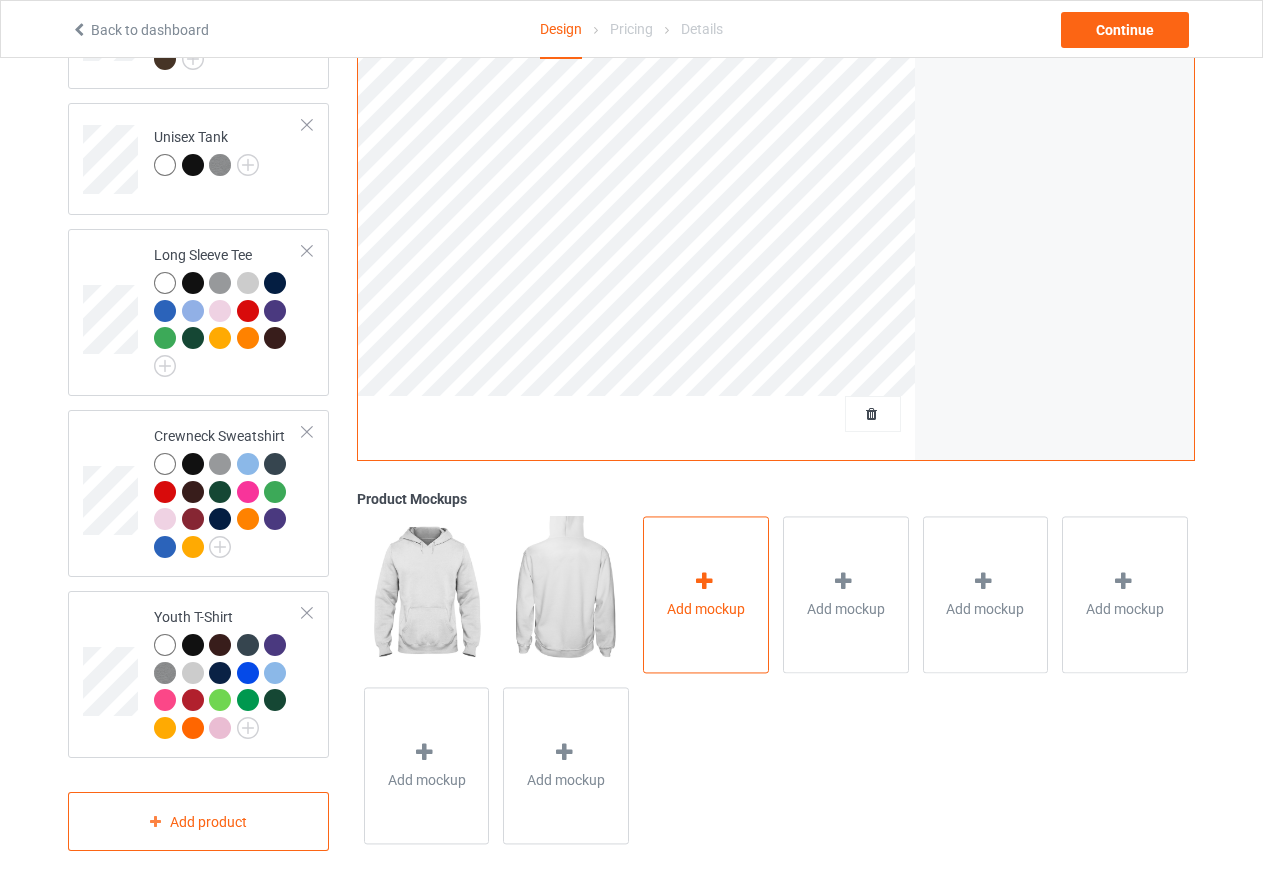 click at bounding box center [704, 581] 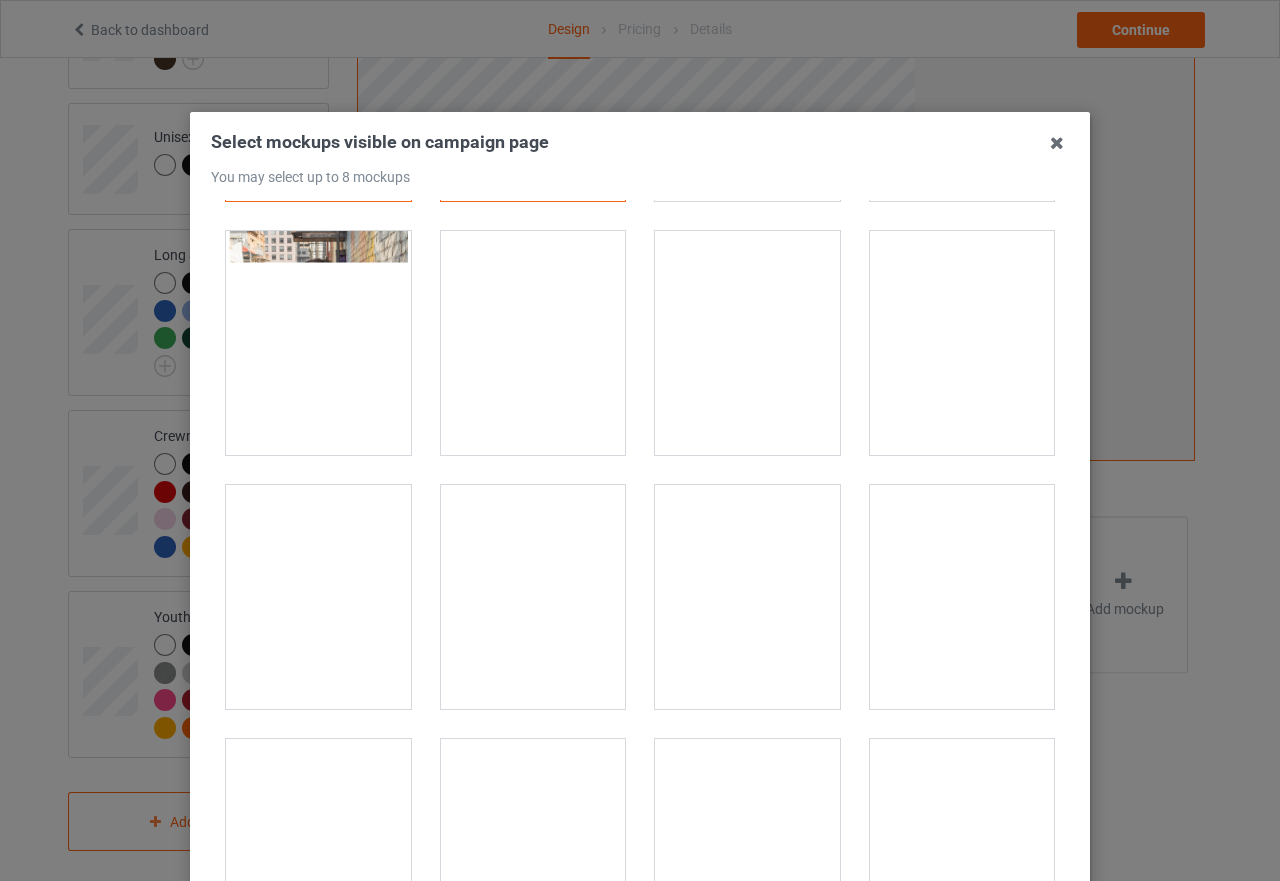 scroll, scrollTop: 100, scrollLeft: 0, axis: vertical 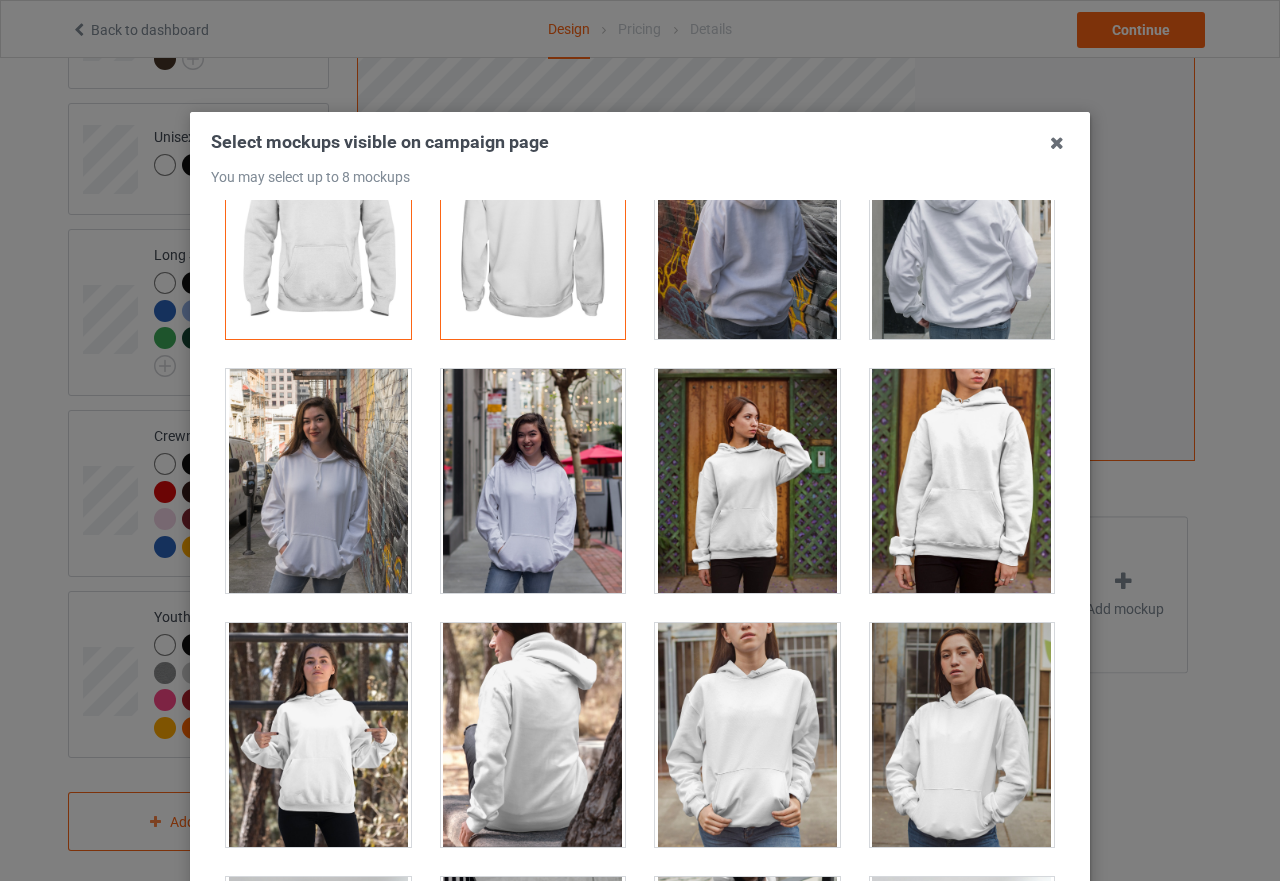 click at bounding box center (533, 481) 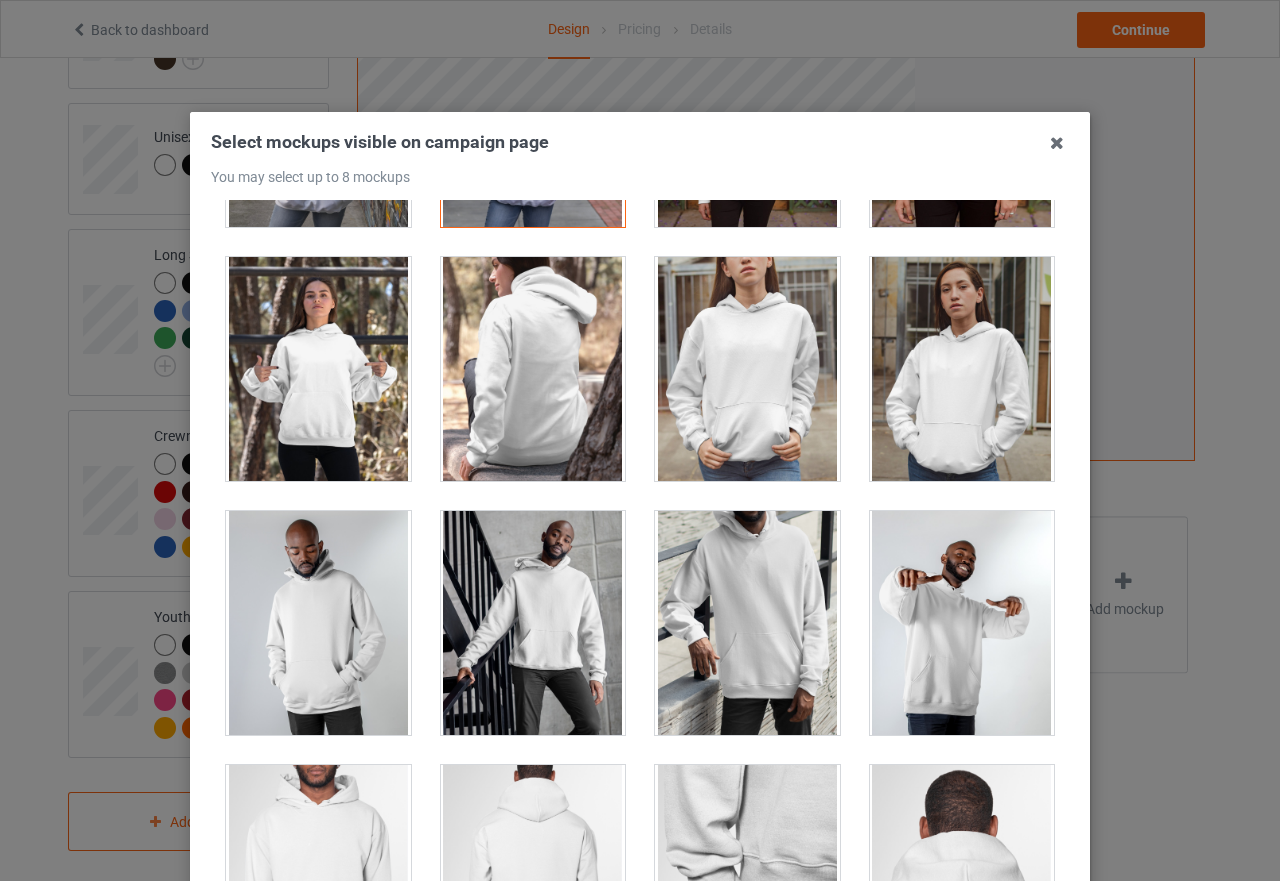 scroll, scrollTop: 600, scrollLeft: 0, axis: vertical 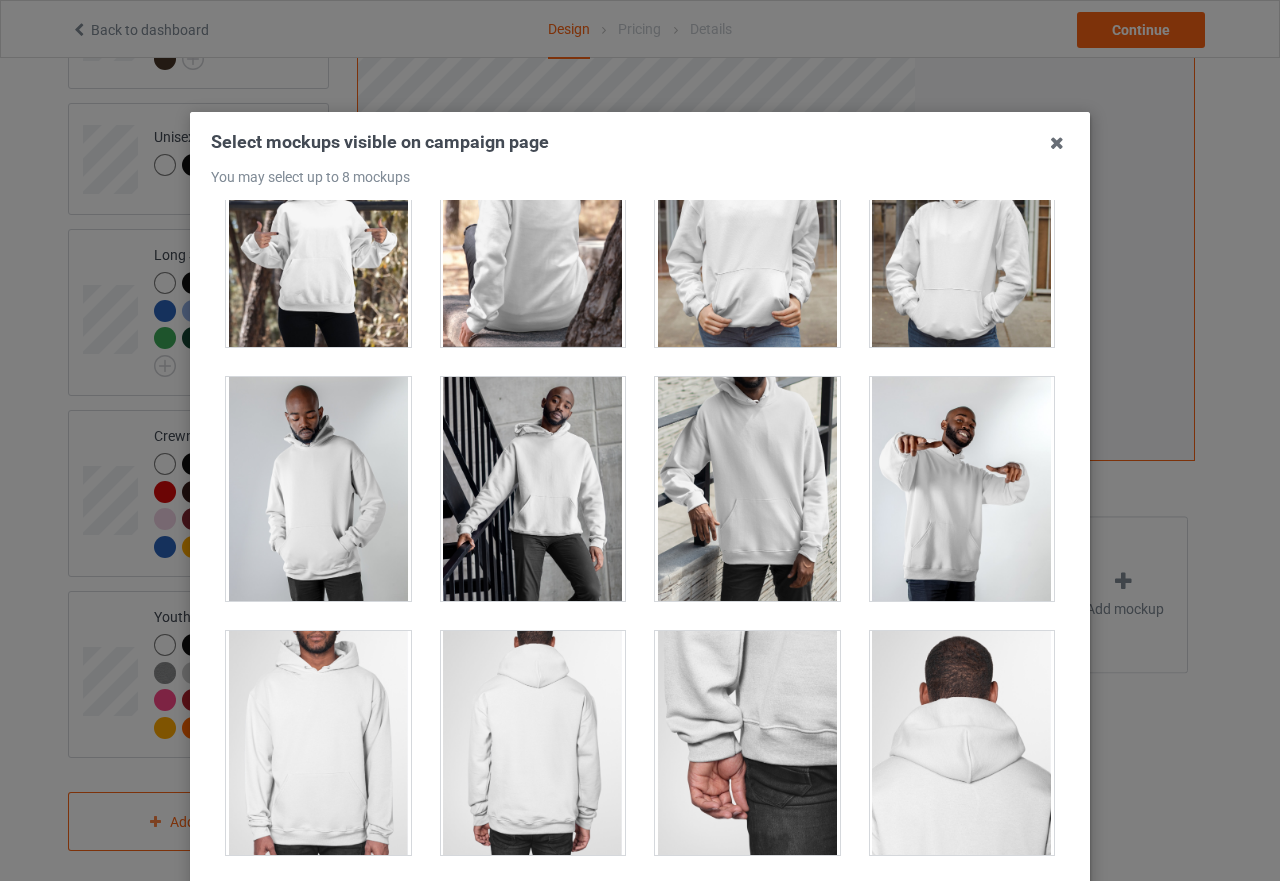 click at bounding box center [533, 489] 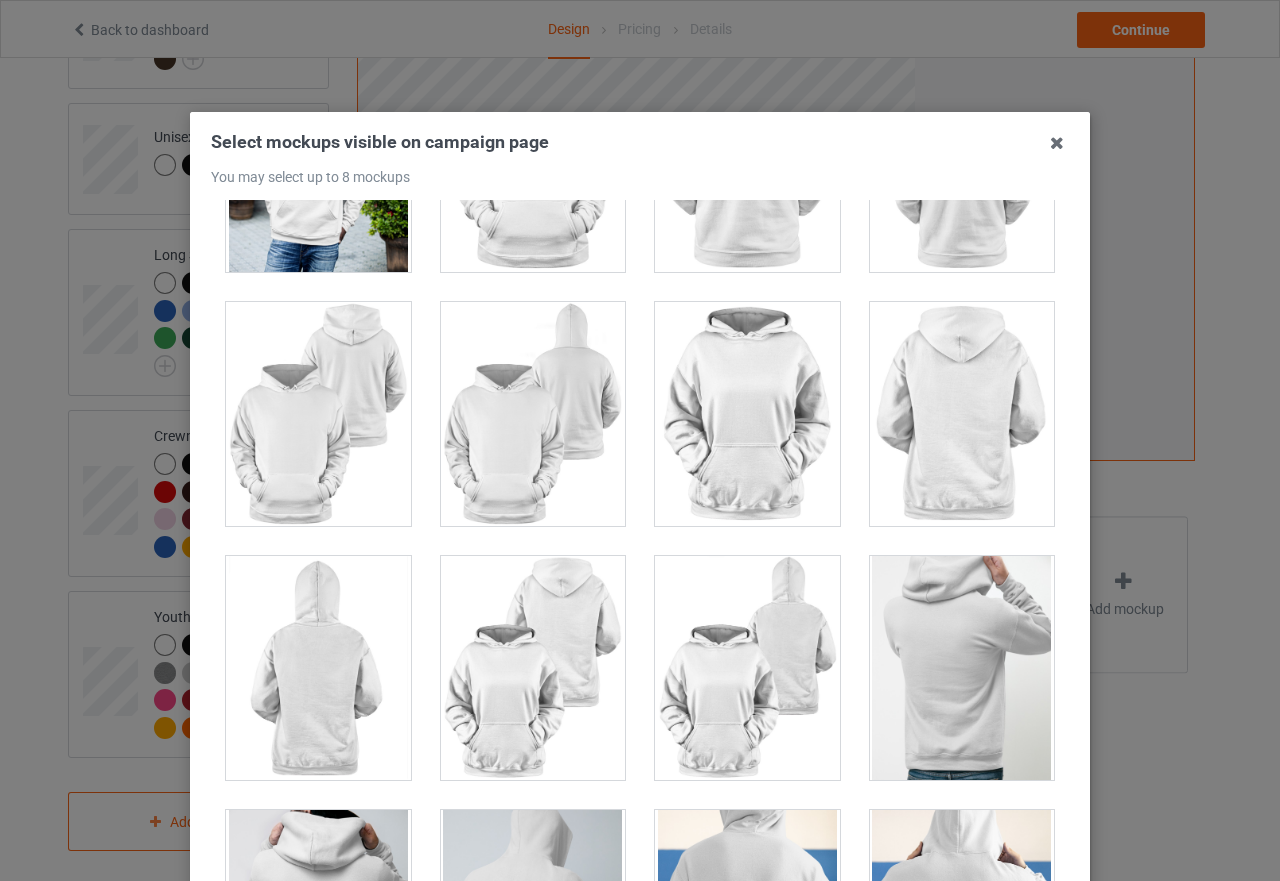 scroll, scrollTop: 2700, scrollLeft: 0, axis: vertical 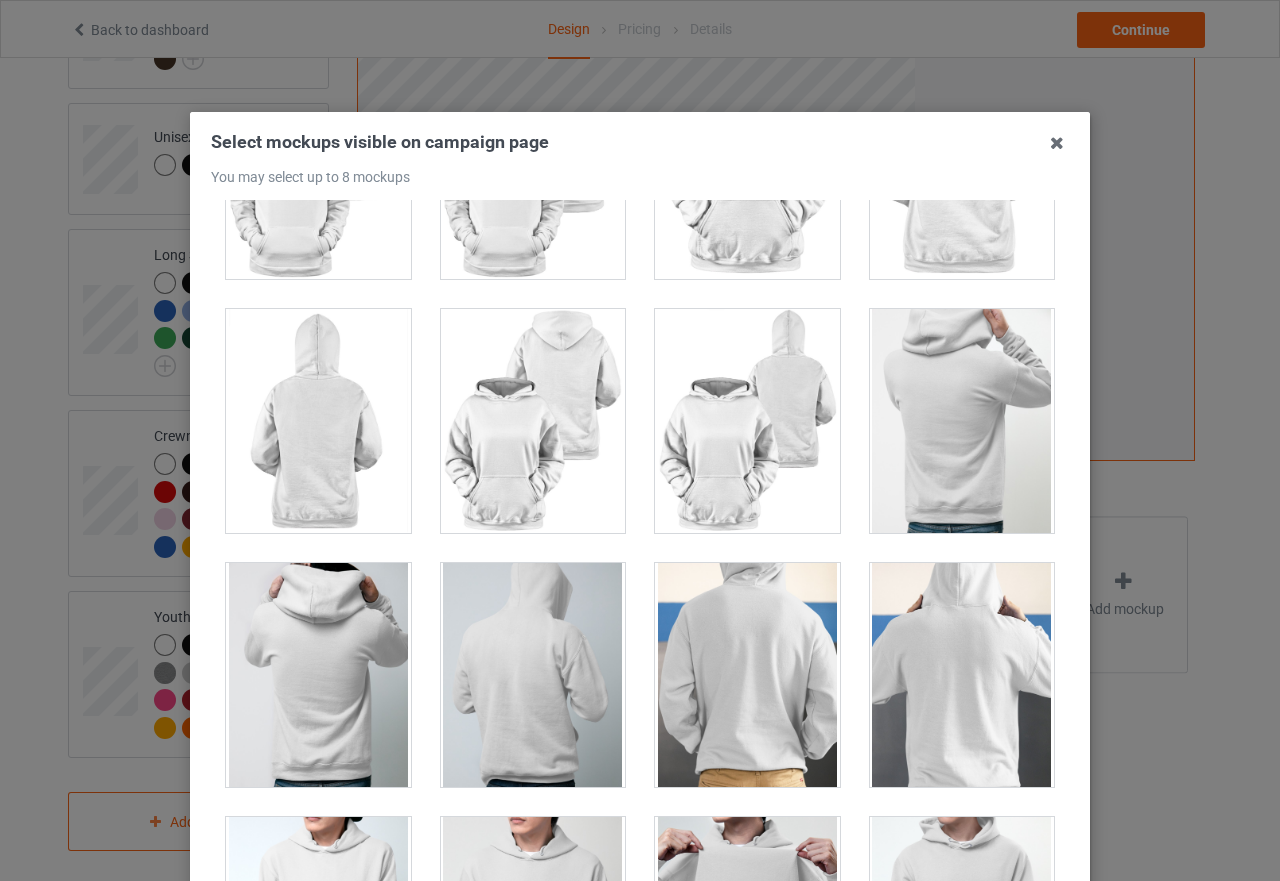 click at bounding box center [533, 421] 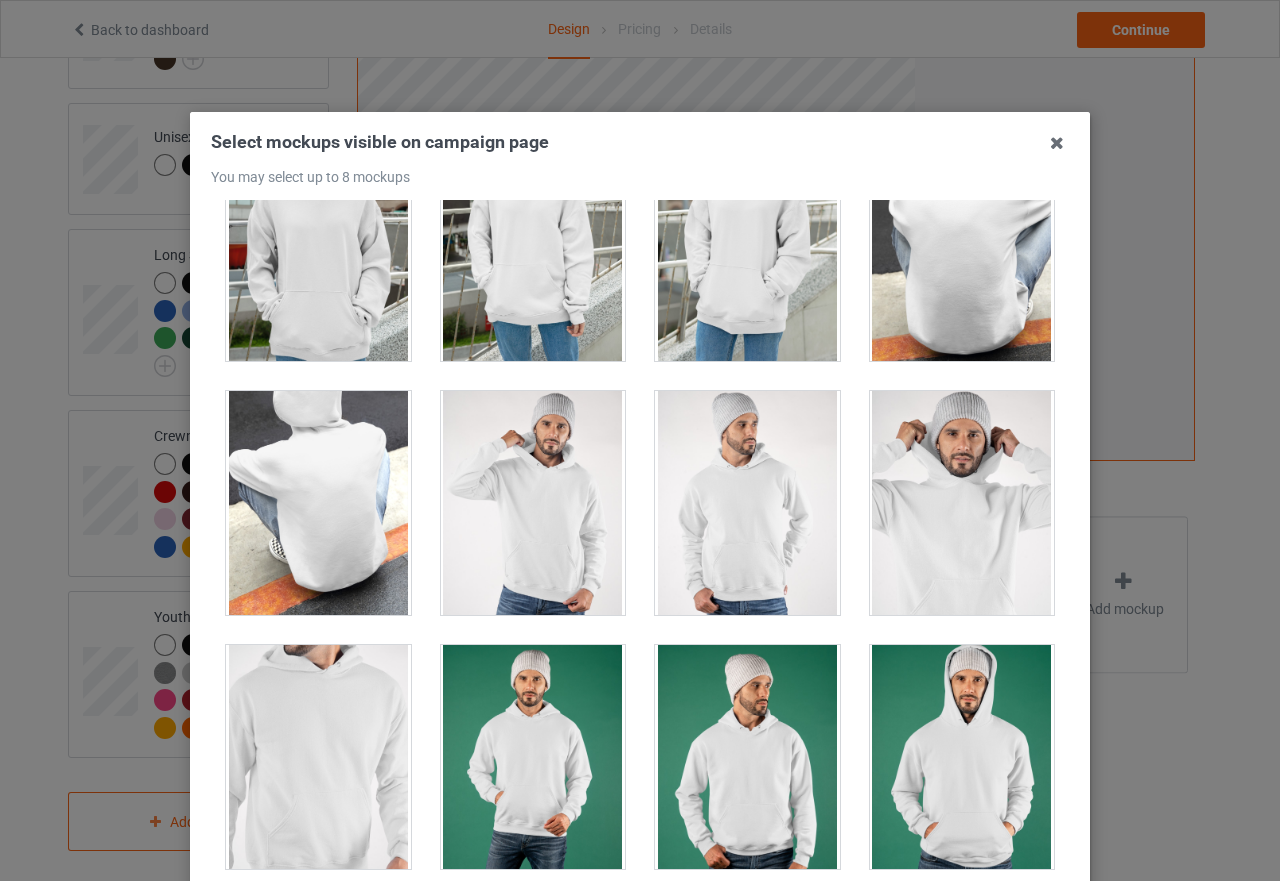 scroll, scrollTop: 6200, scrollLeft: 0, axis: vertical 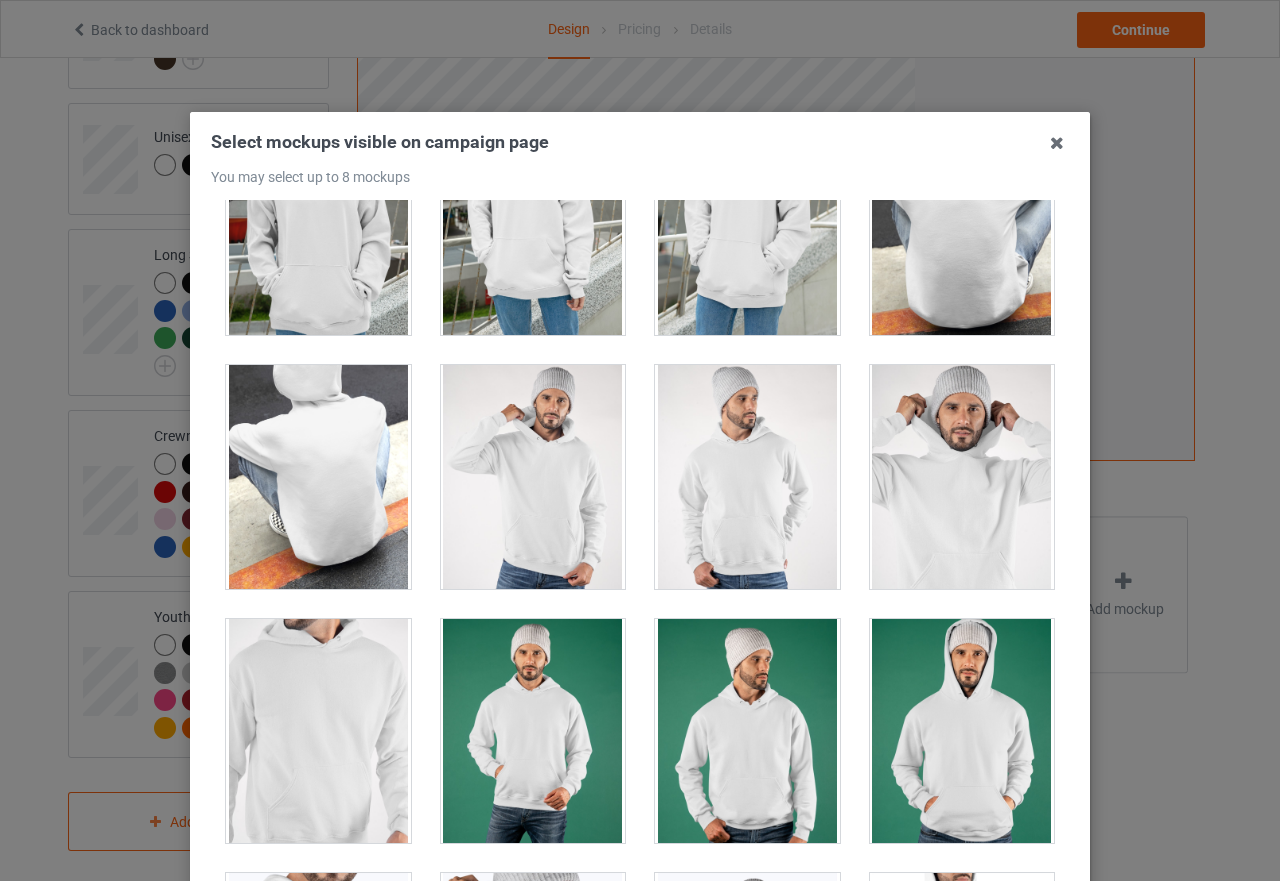 click at bounding box center (533, 477) 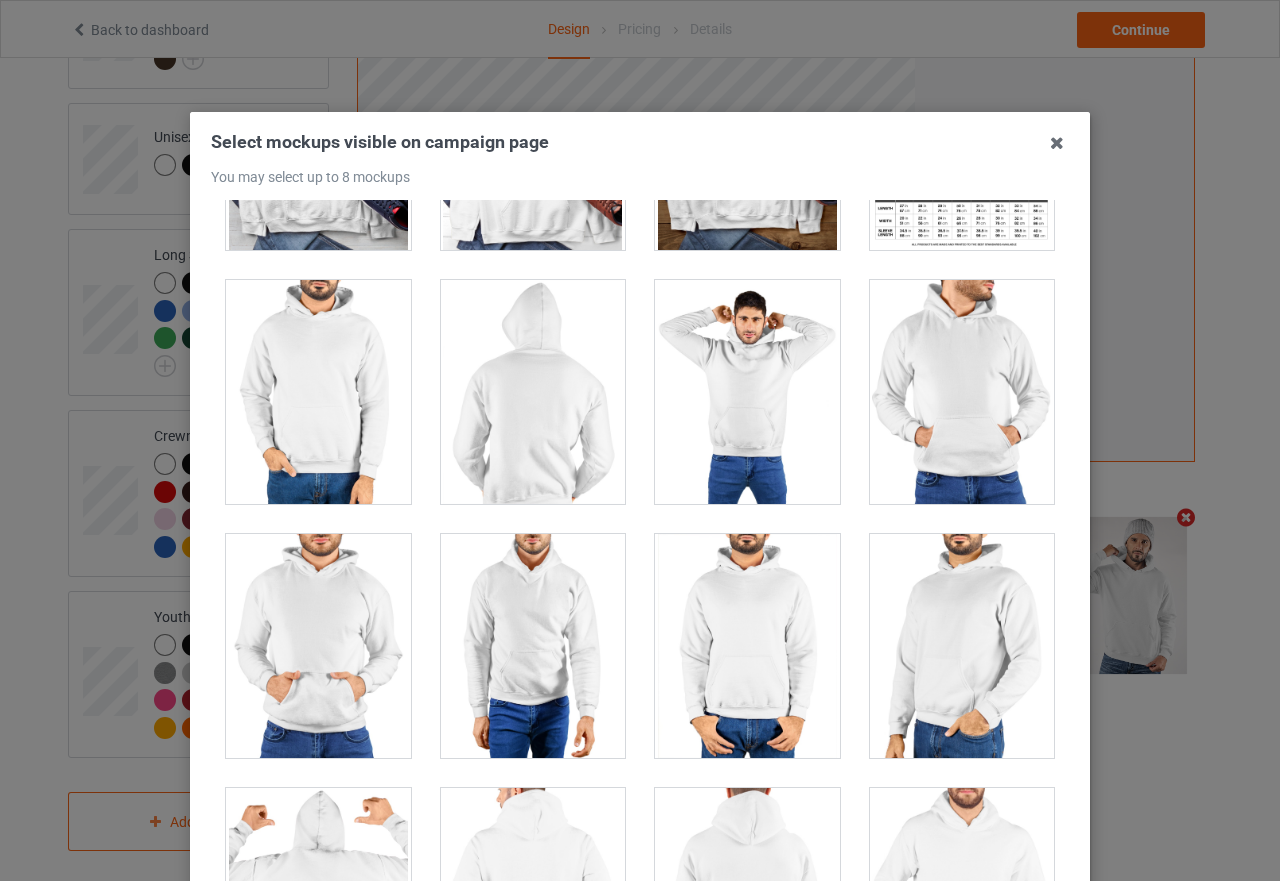 scroll, scrollTop: 10100, scrollLeft: 0, axis: vertical 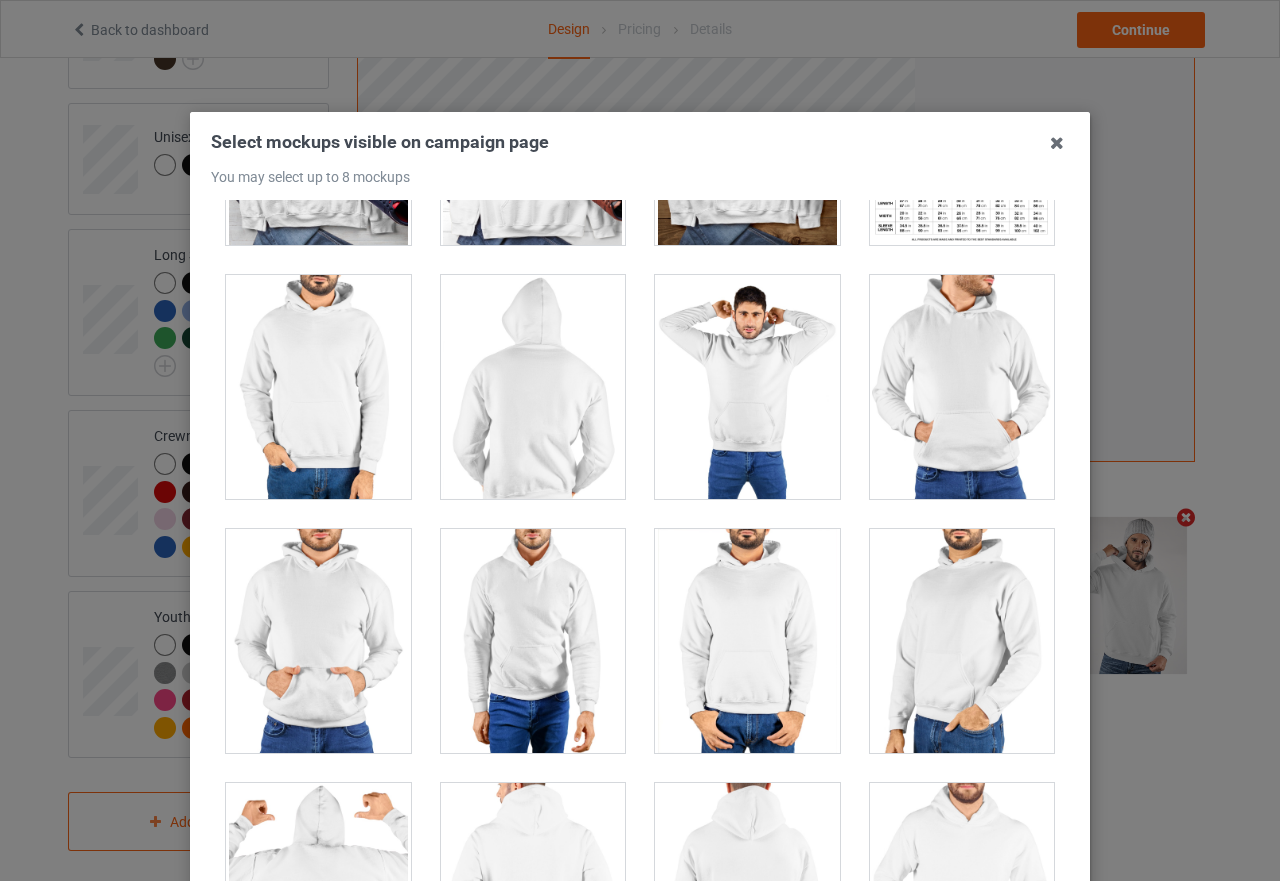 click at bounding box center (747, 387) 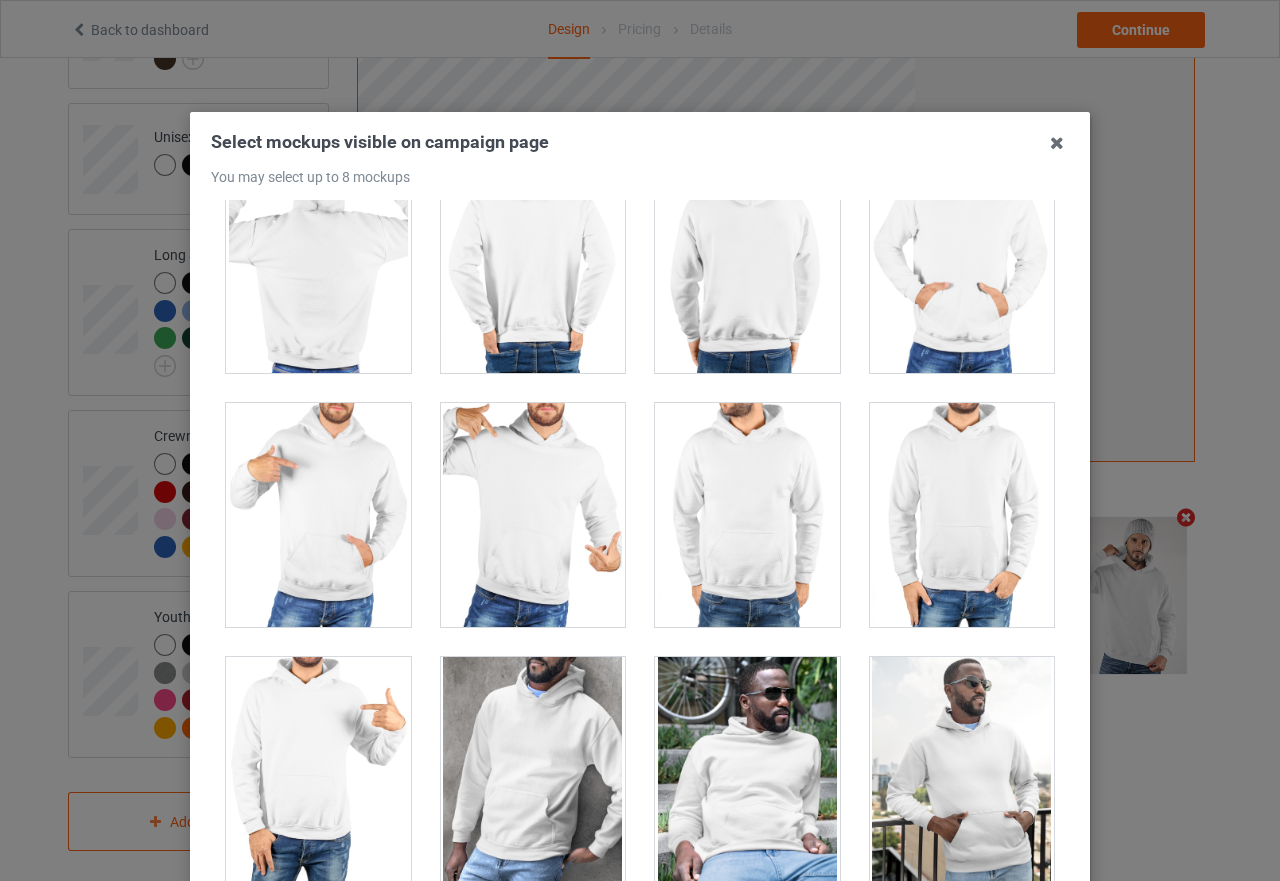scroll, scrollTop: 11000, scrollLeft: 0, axis: vertical 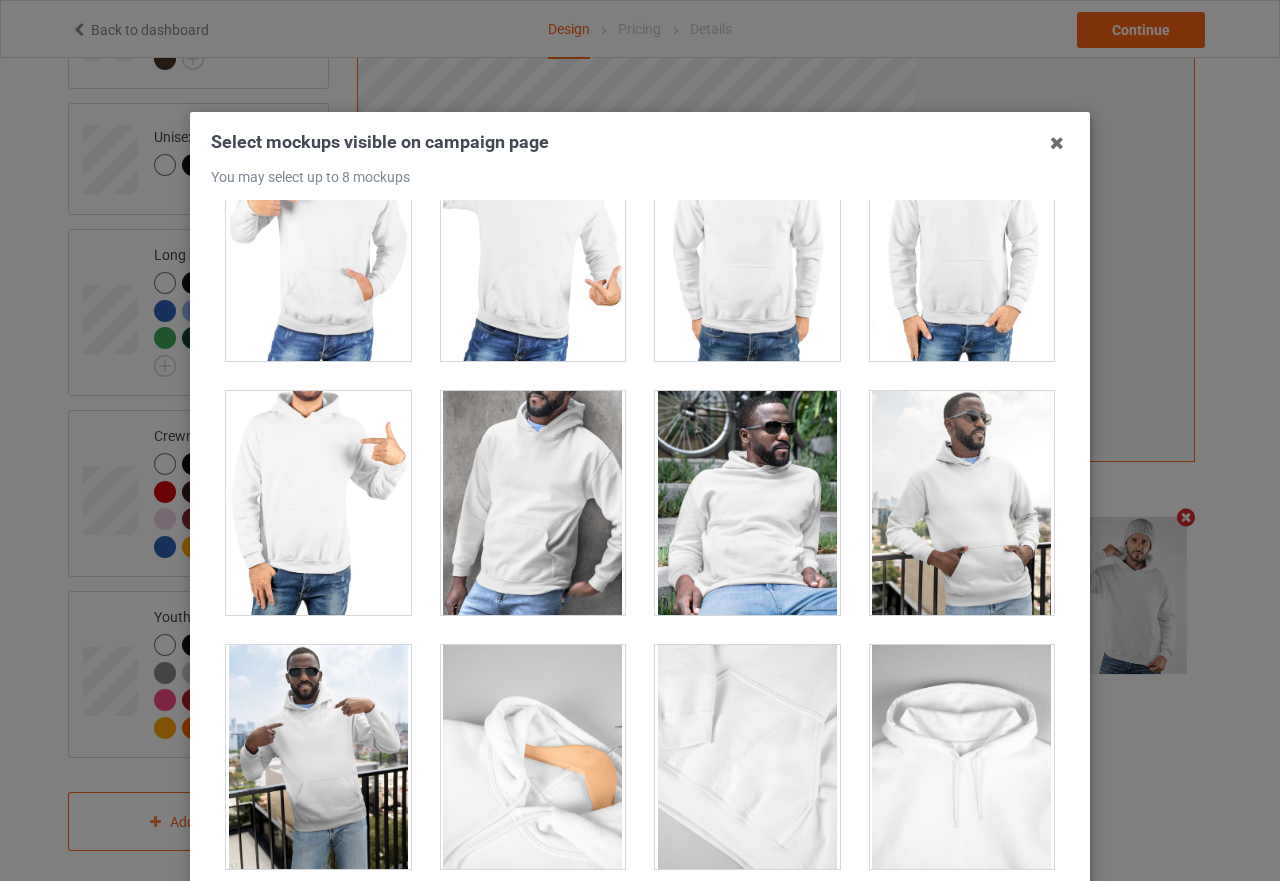 click at bounding box center (318, 757) 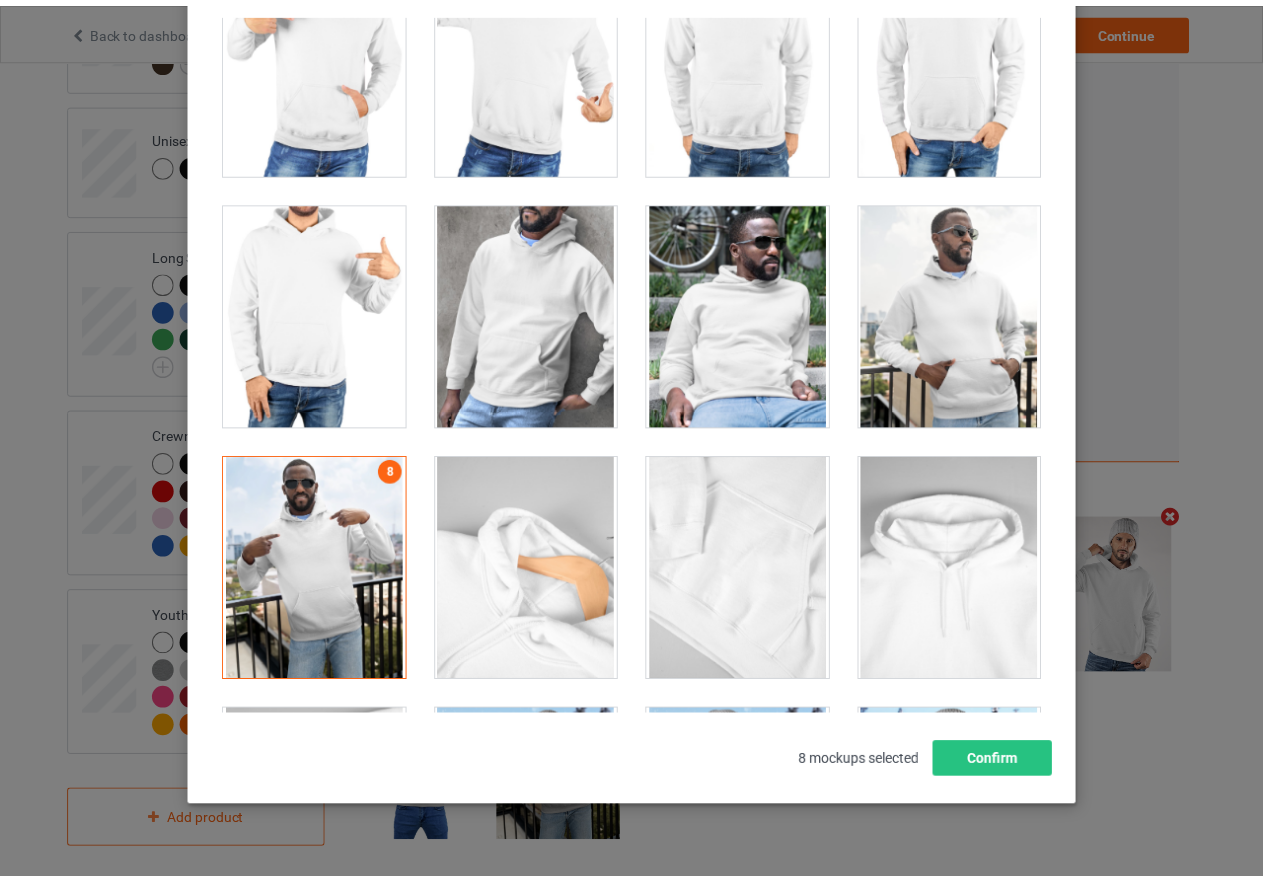 scroll, scrollTop: 227, scrollLeft: 0, axis: vertical 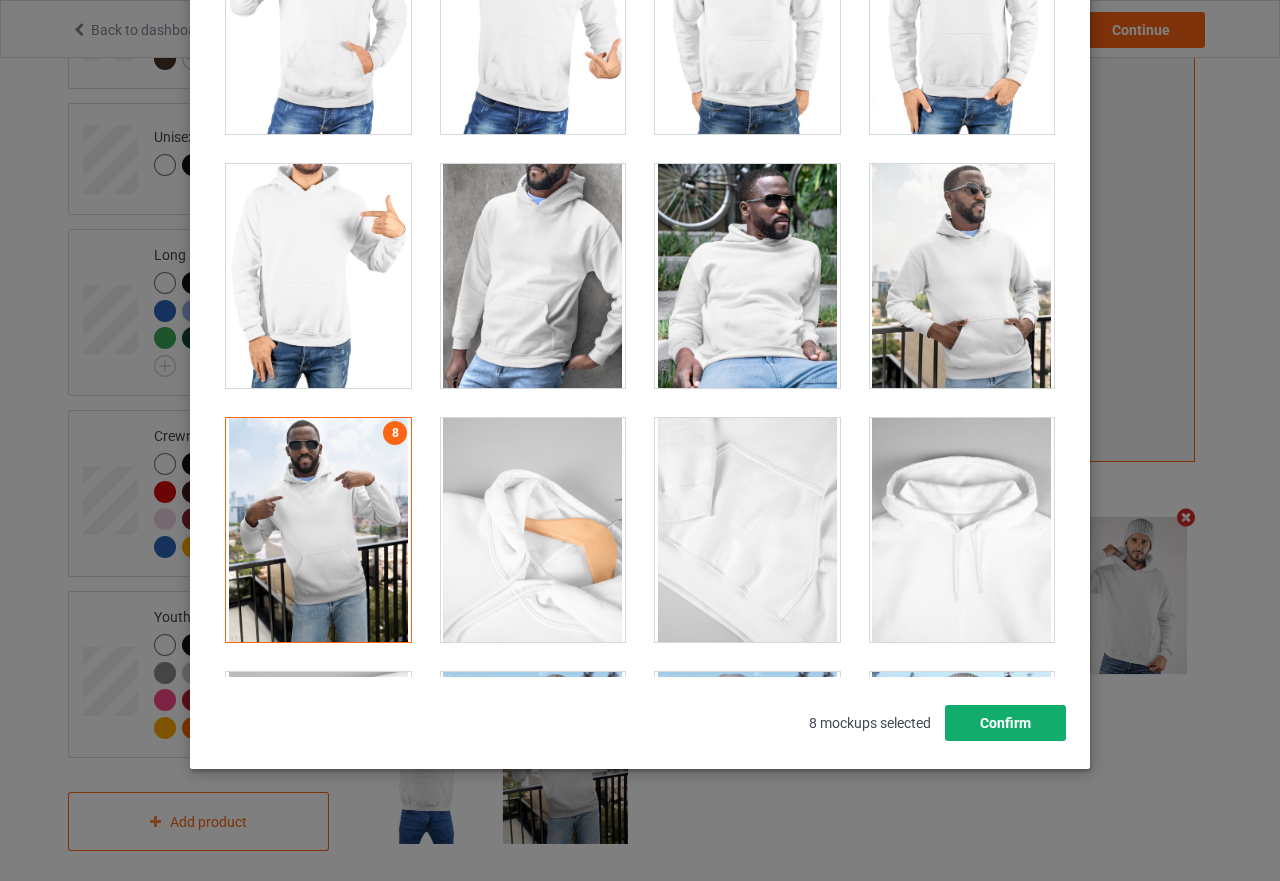 click on "Confirm" at bounding box center (1005, 723) 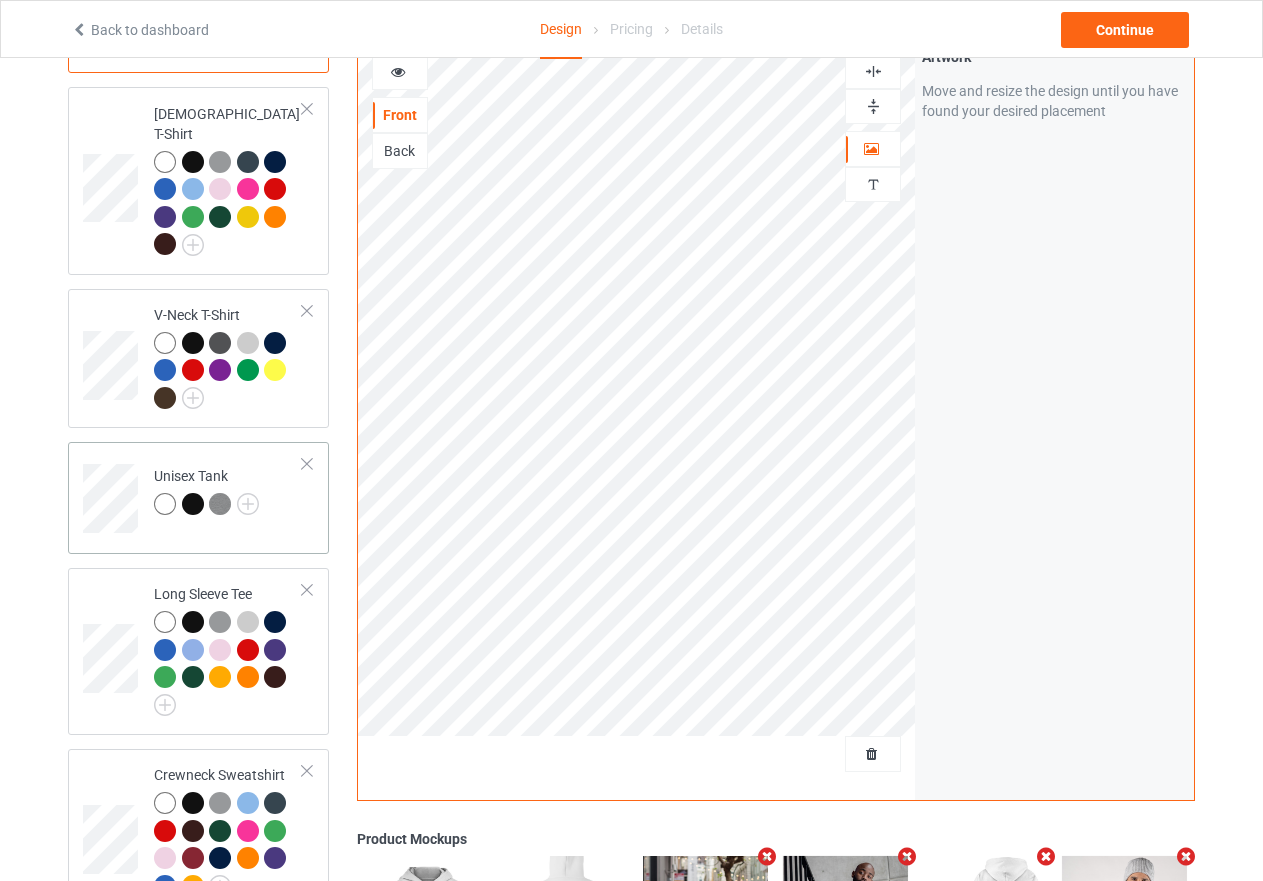 scroll, scrollTop: 626, scrollLeft: 0, axis: vertical 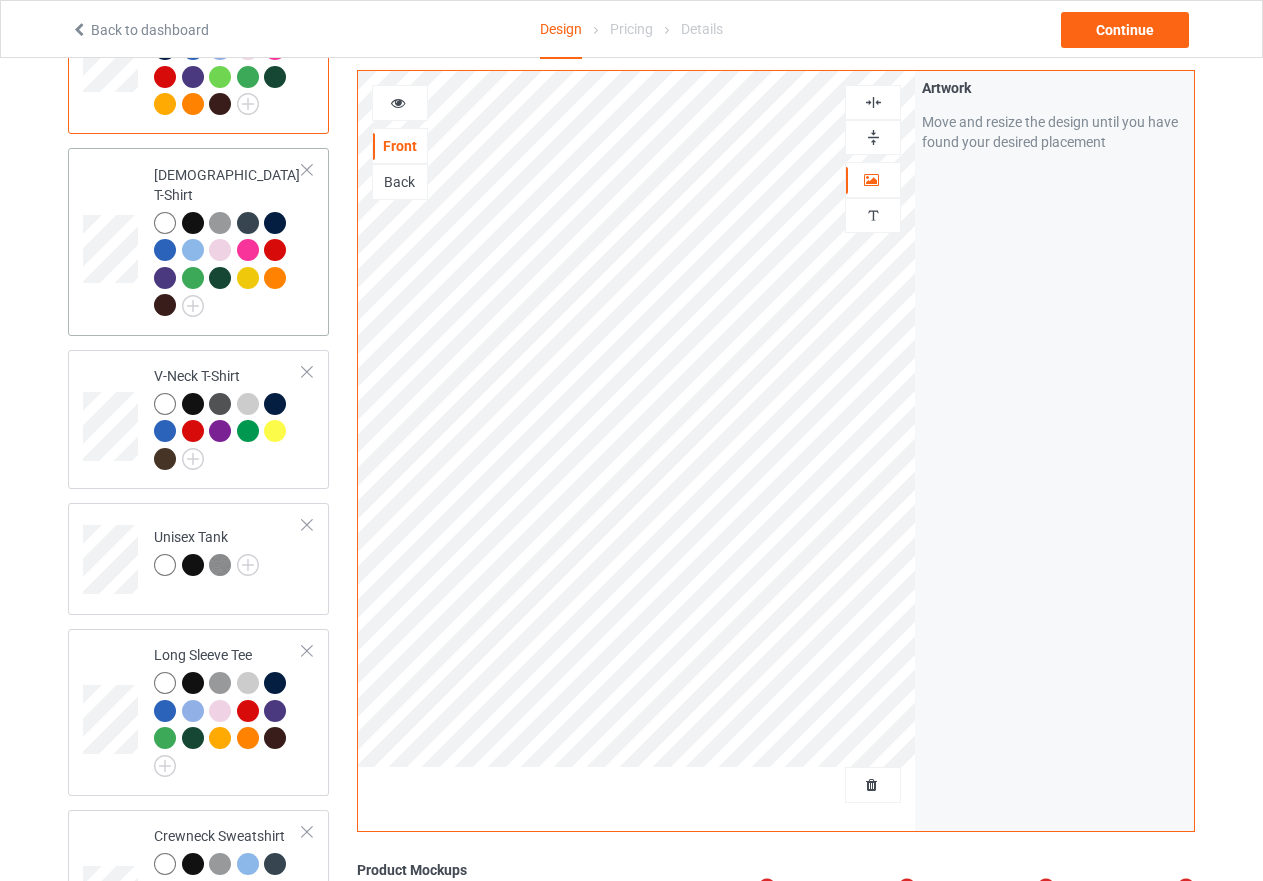 click at bounding box center (228, 267) 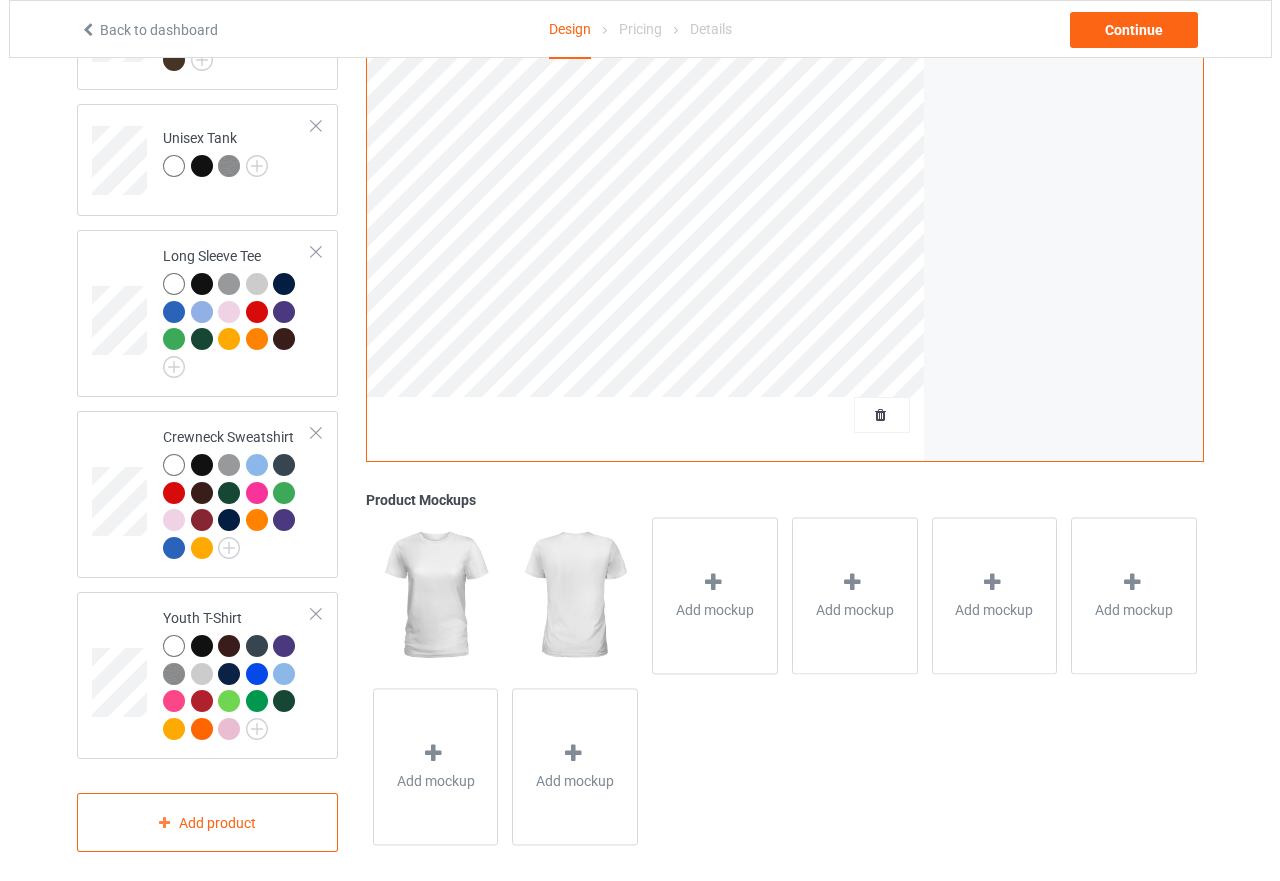scroll, scrollTop: 1026, scrollLeft: 0, axis: vertical 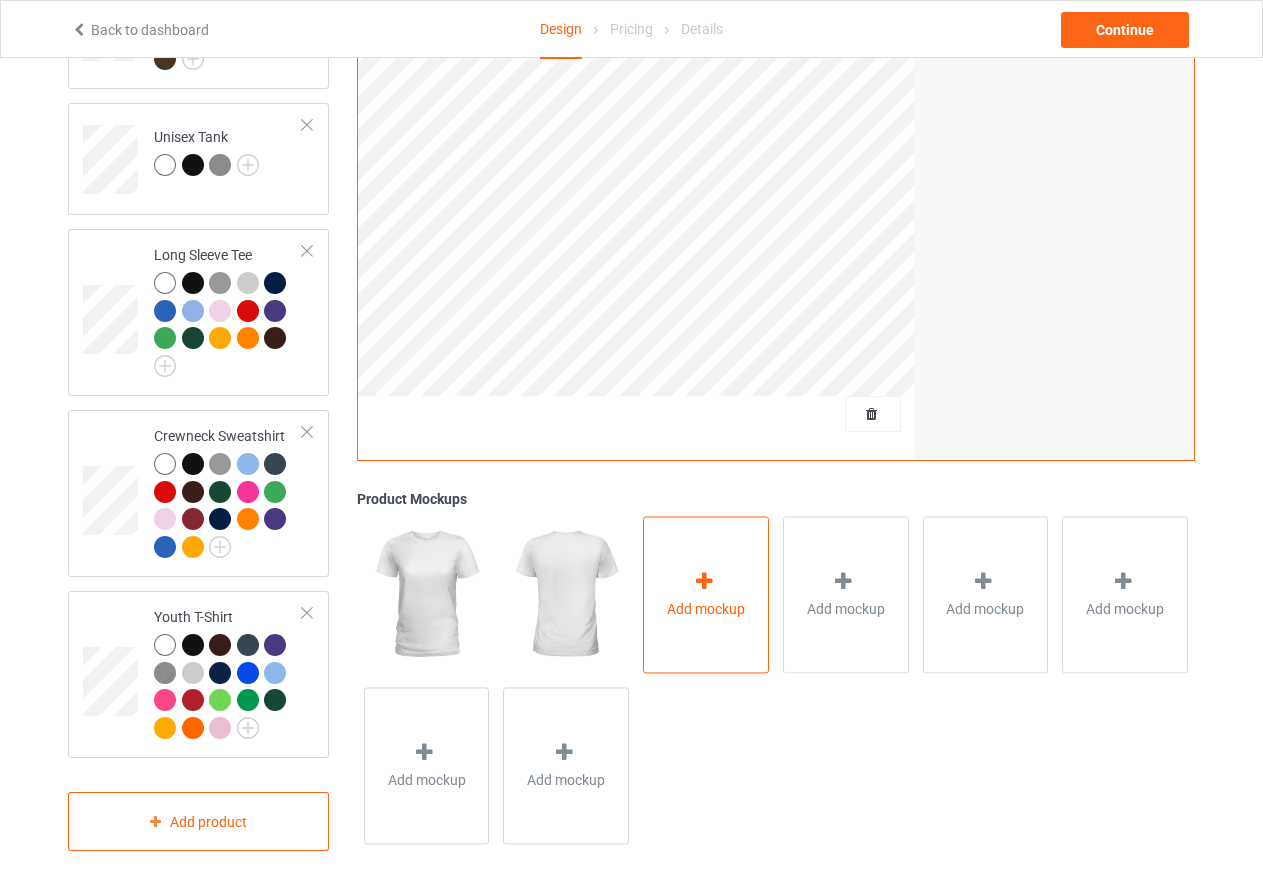 click at bounding box center [704, 581] 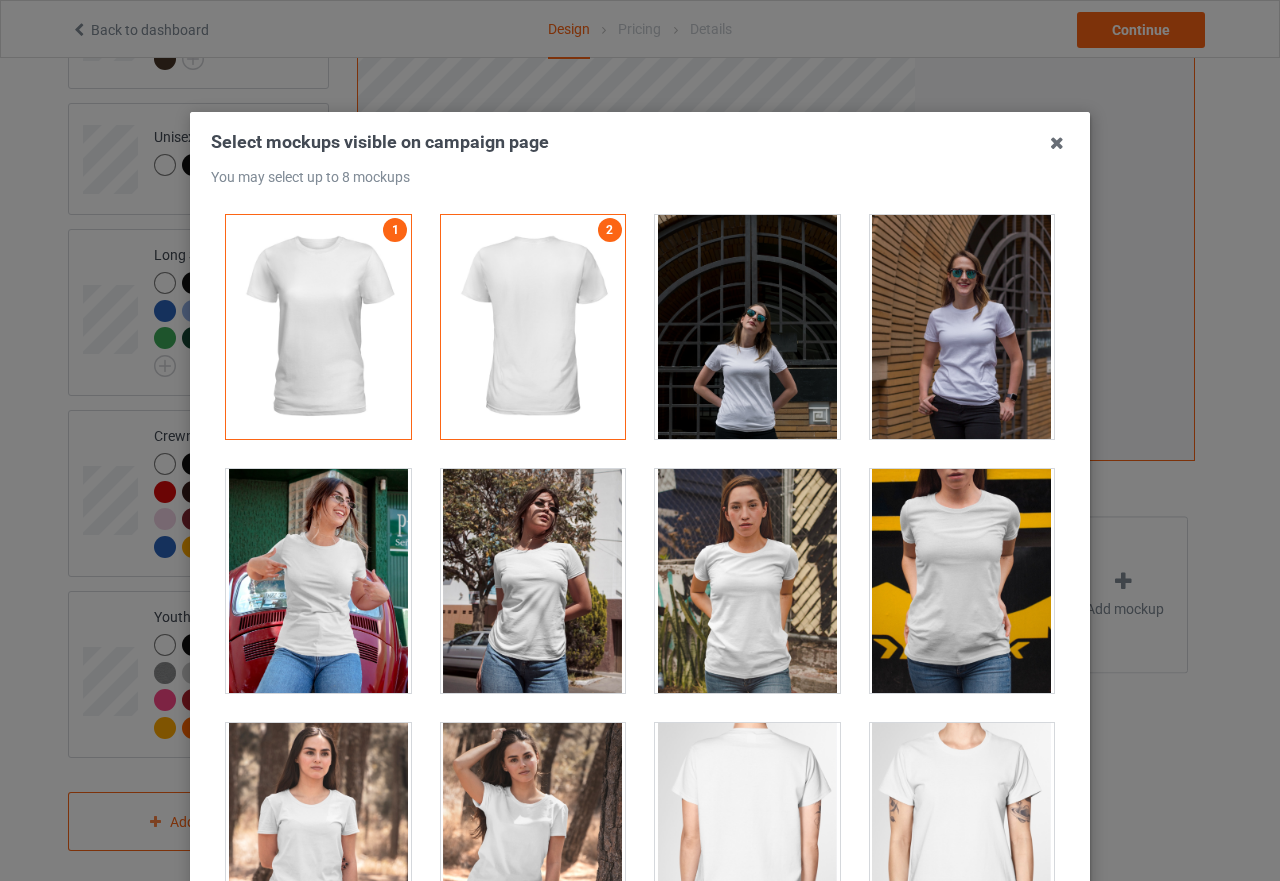 click at bounding box center (318, 581) 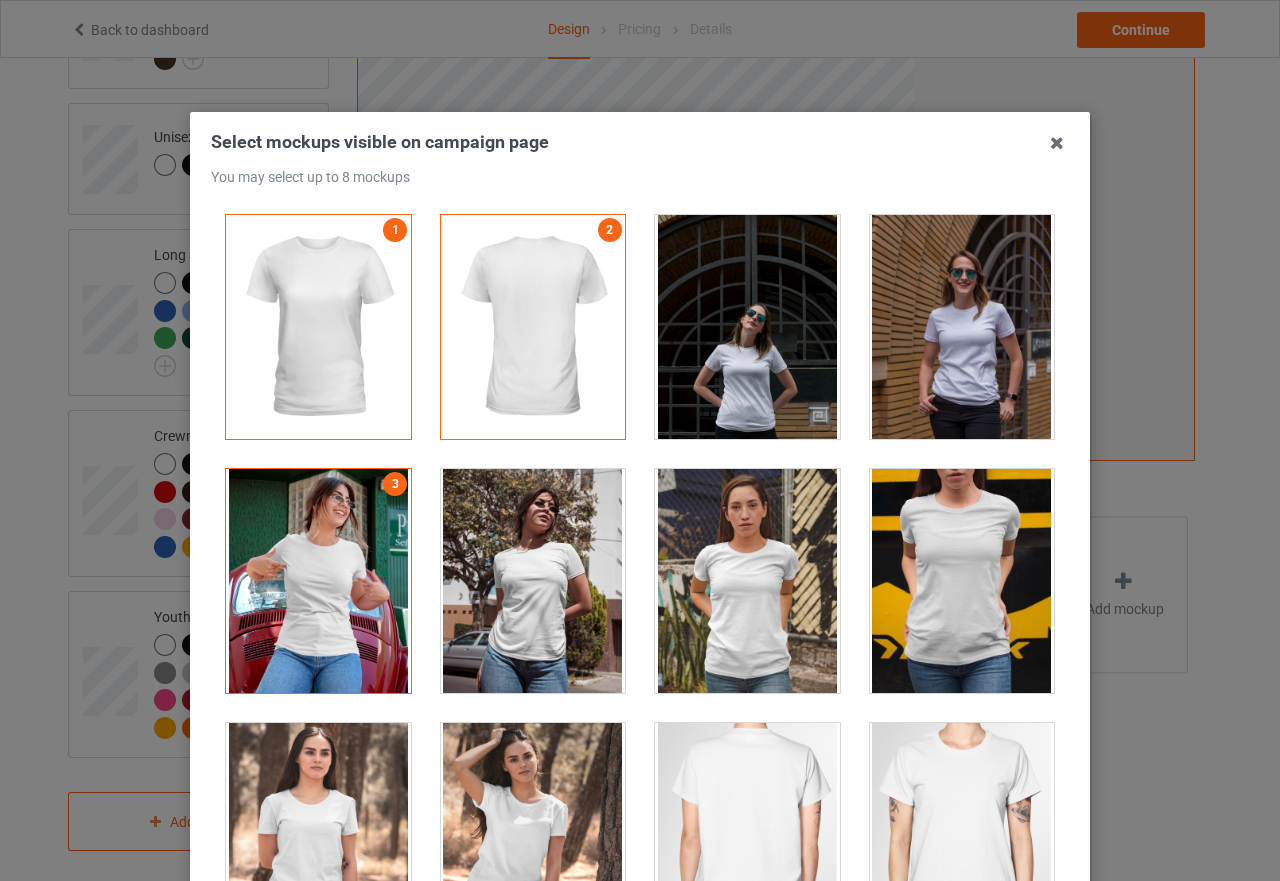 click at bounding box center (318, 581) 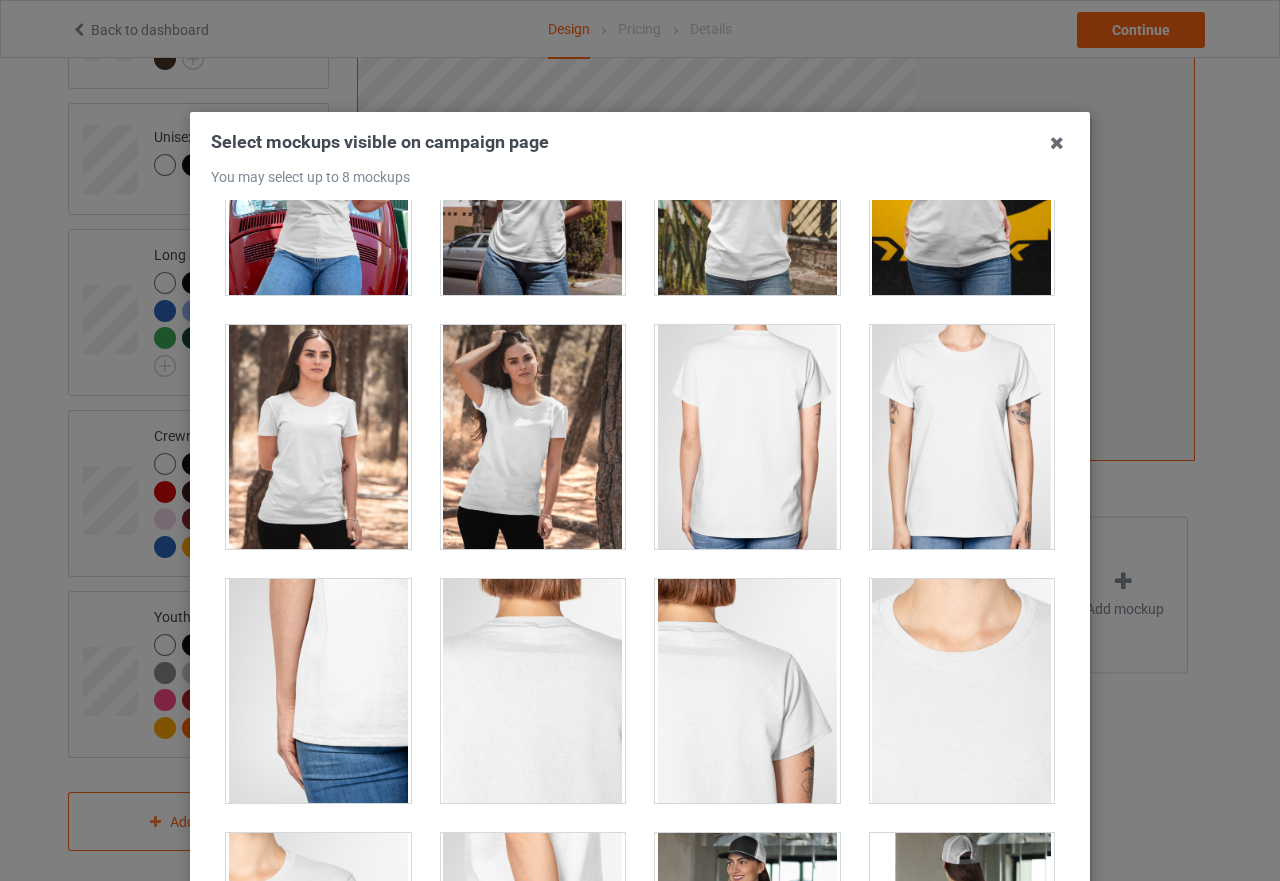 scroll, scrollTop: 400, scrollLeft: 0, axis: vertical 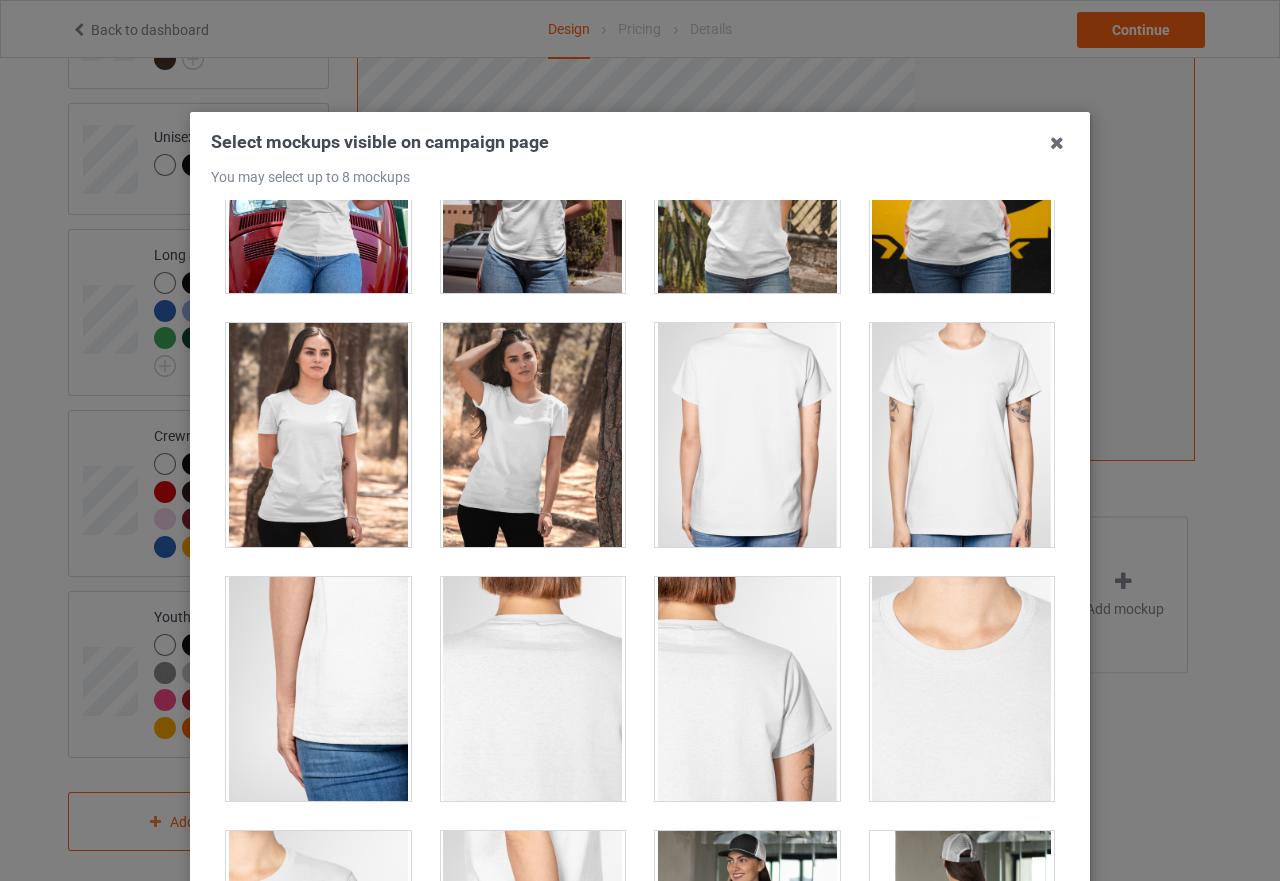 click at bounding box center [318, 435] 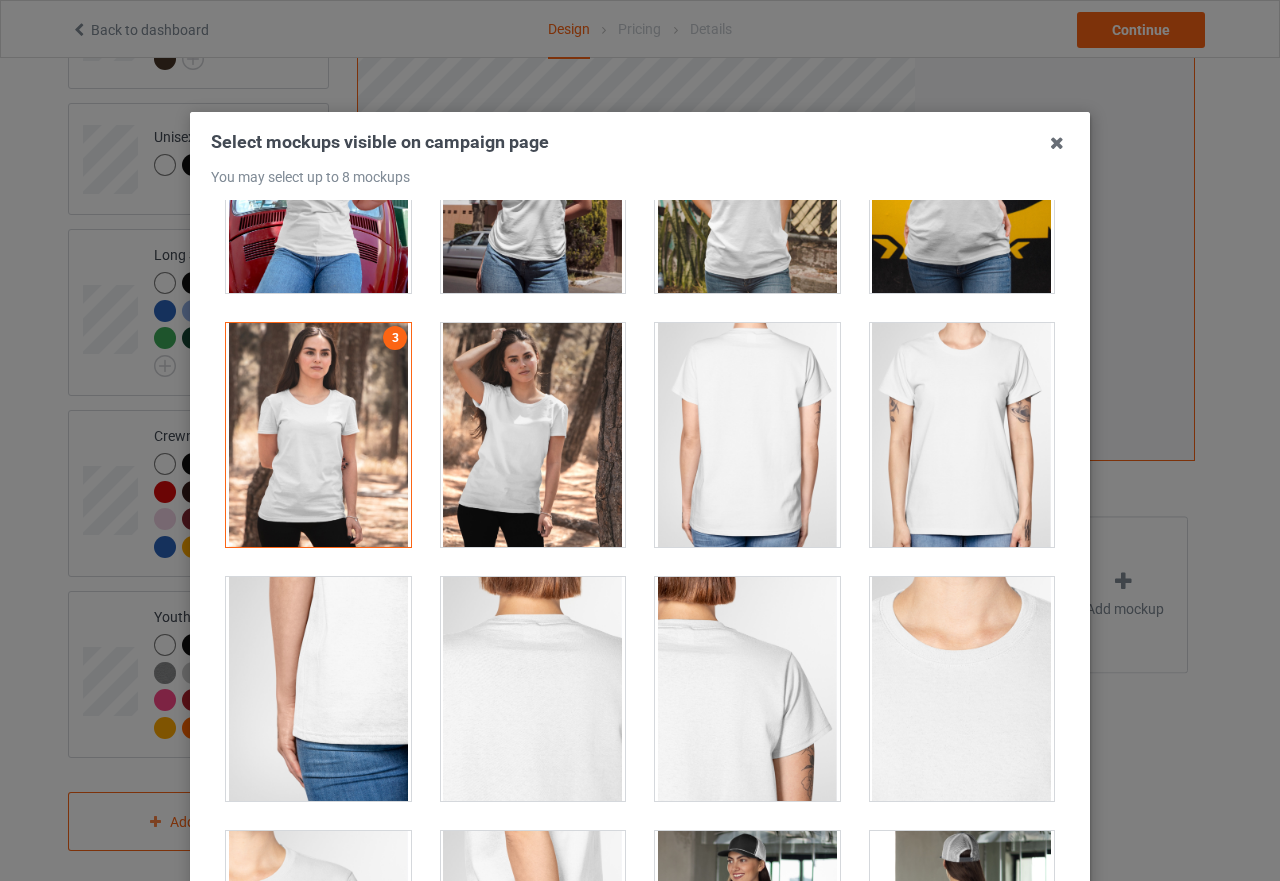 click at bounding box center [533, 435] 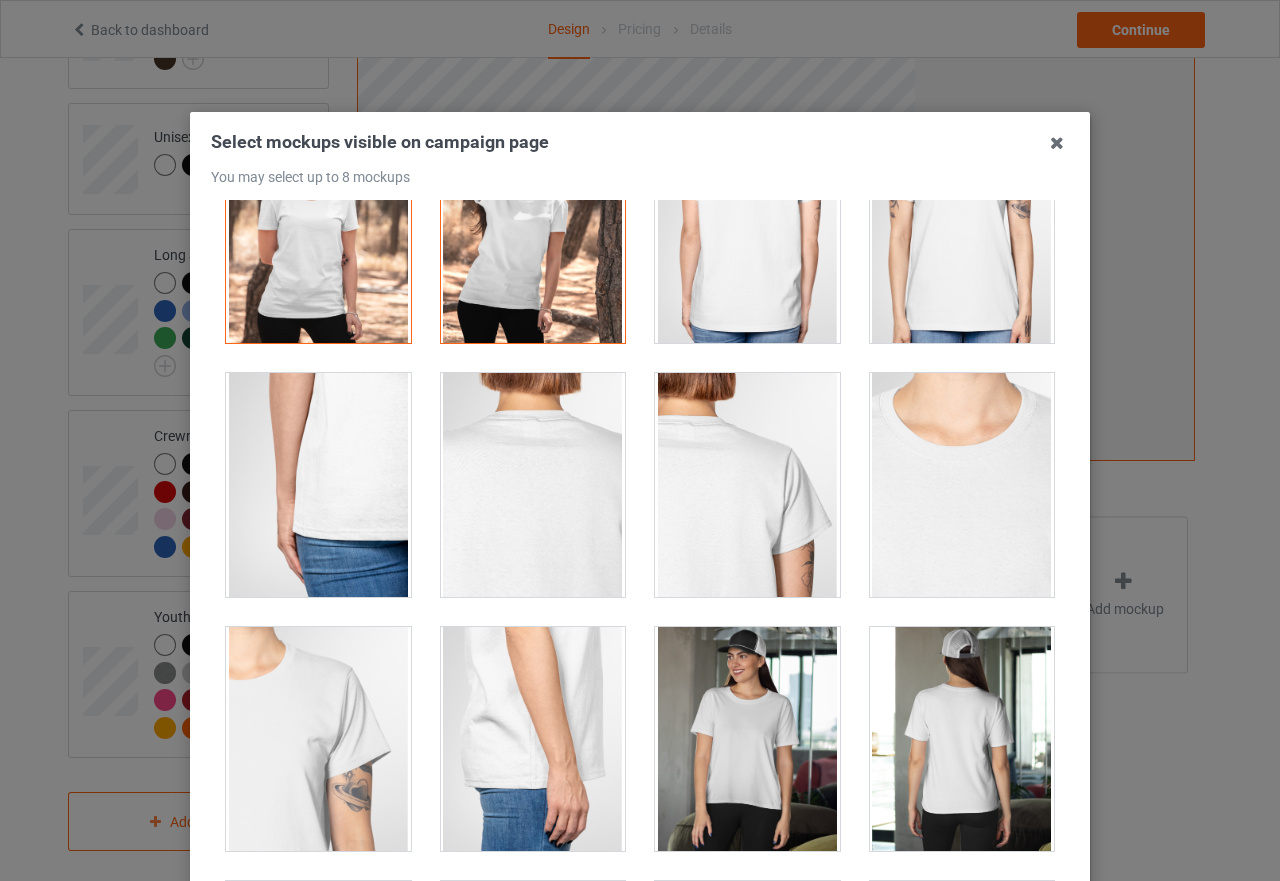 scroll, scrollTop: 900, scrollLeft: 0, axis: vertical 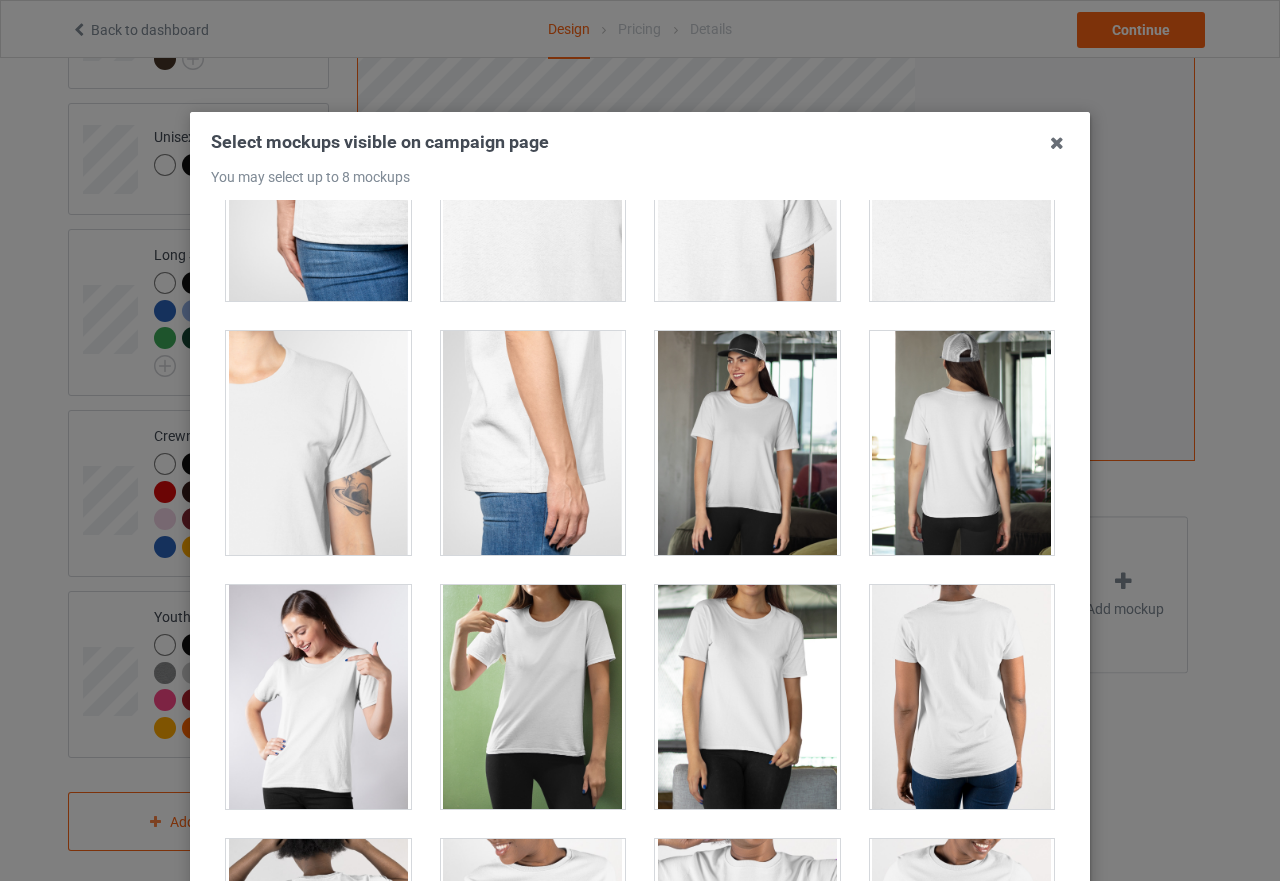click at bounding box center (318, 697) 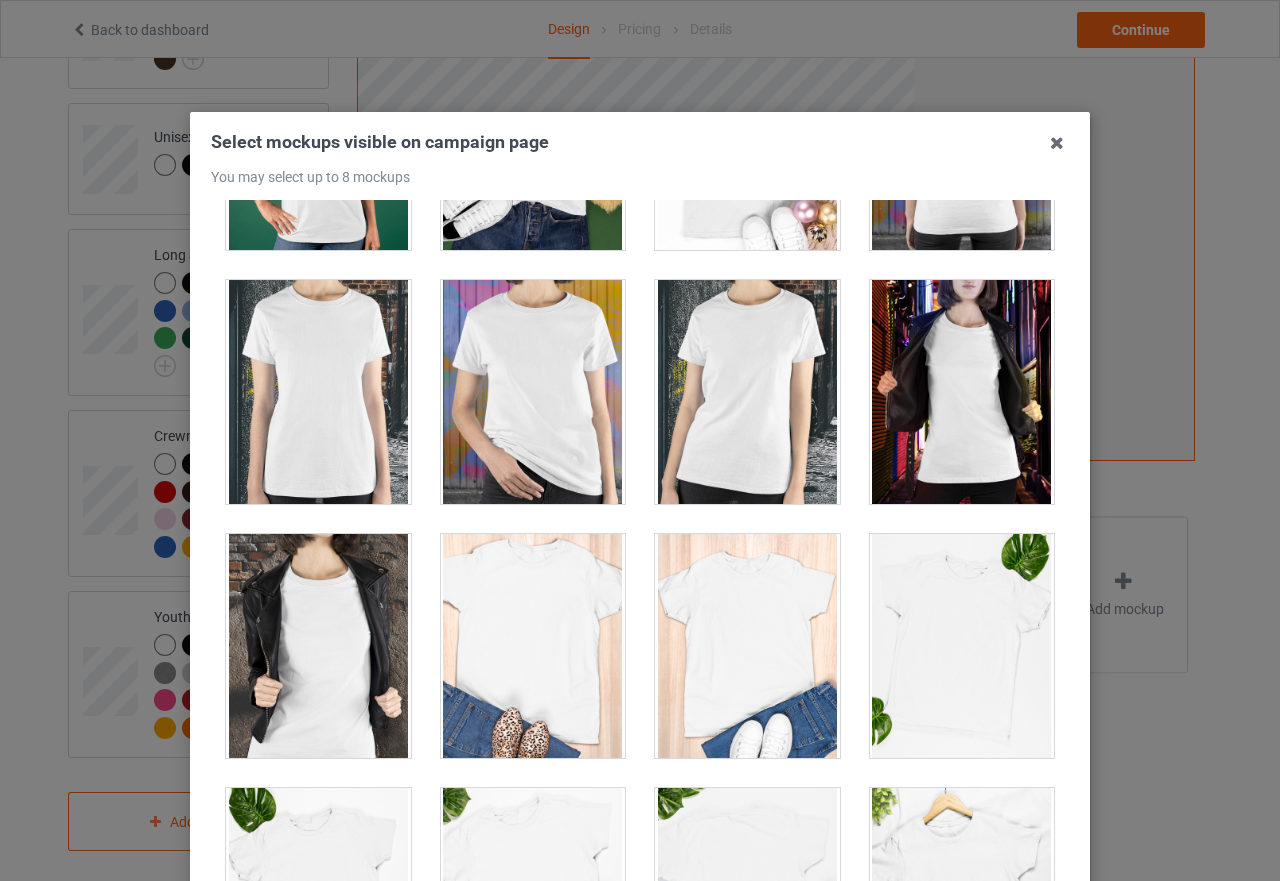 scroll, scrollTop: 2600, scrollLeft: 0, axis: vertical 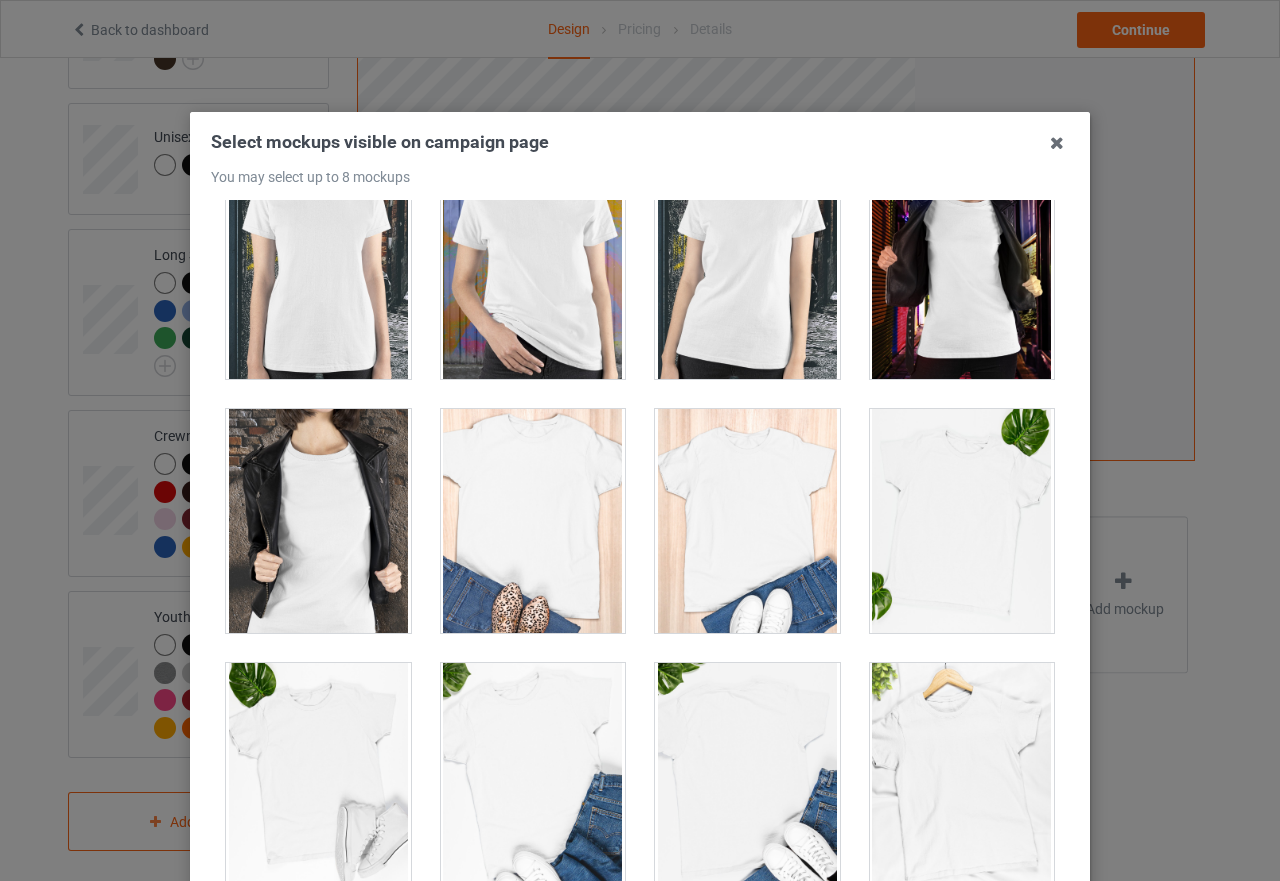 click at bounding box center (747, 521) 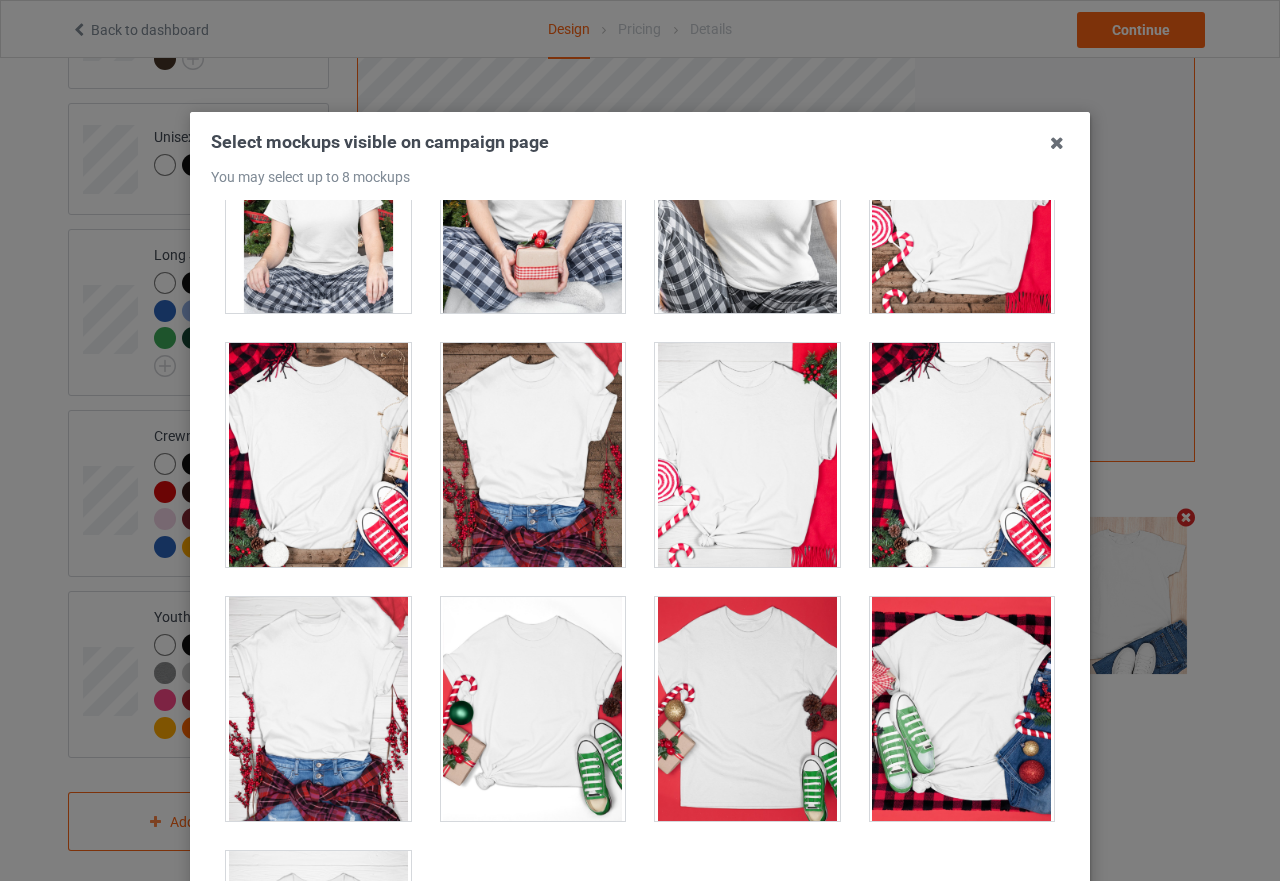 scroll, scrollTop: 6661, scrollLeft: 0, axis: vertical 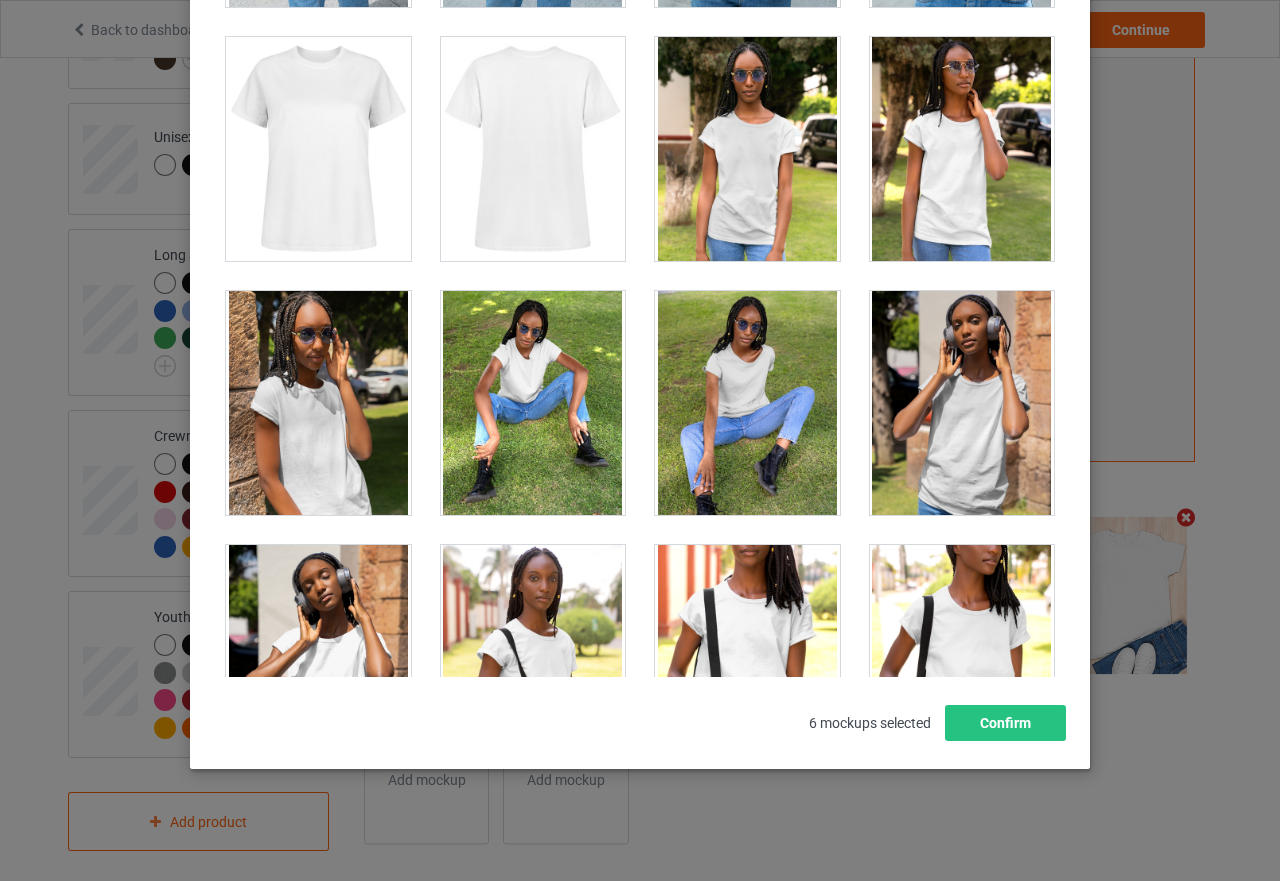 click at bounding box center [747, 149] 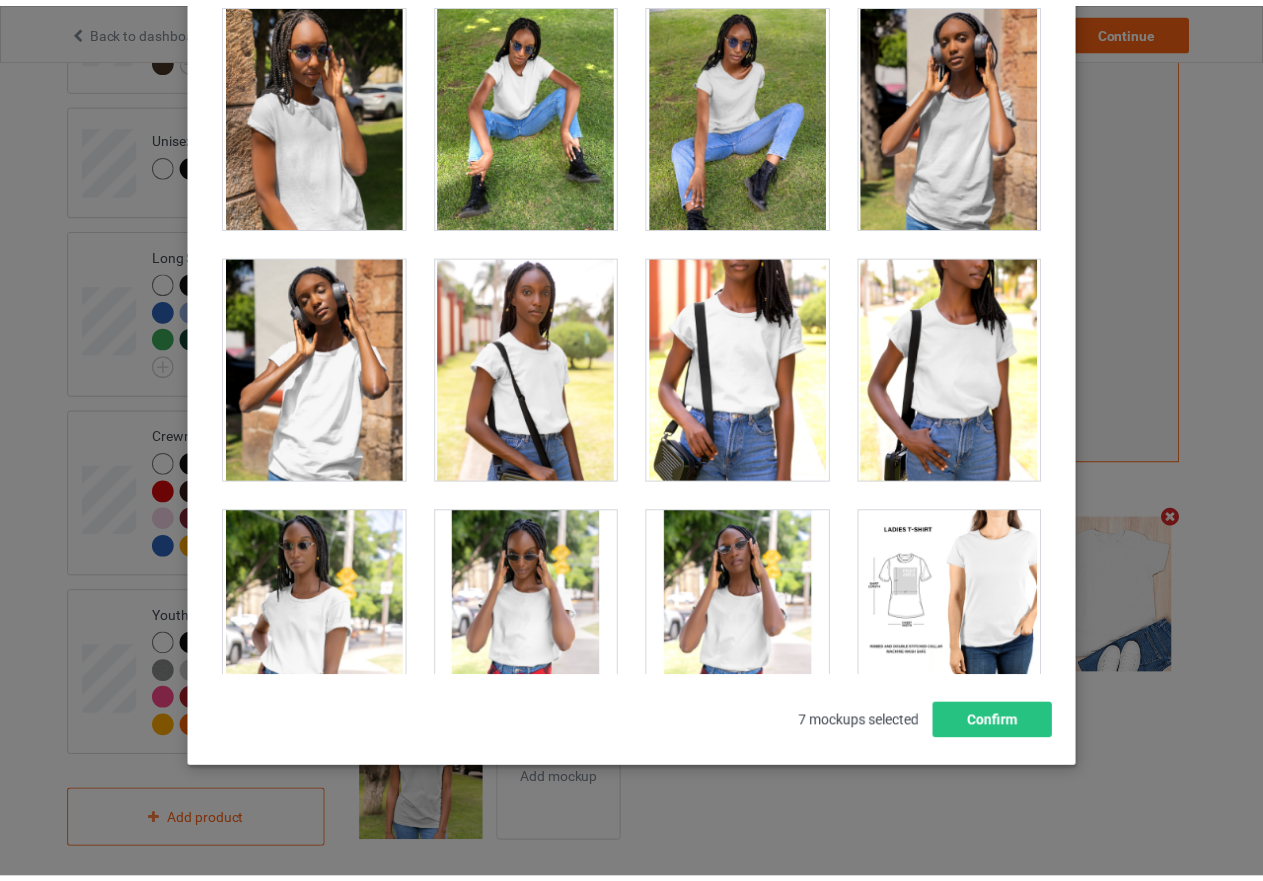 scroll, scrollTop: 4061, scrollLeft: 0, axis: vertical 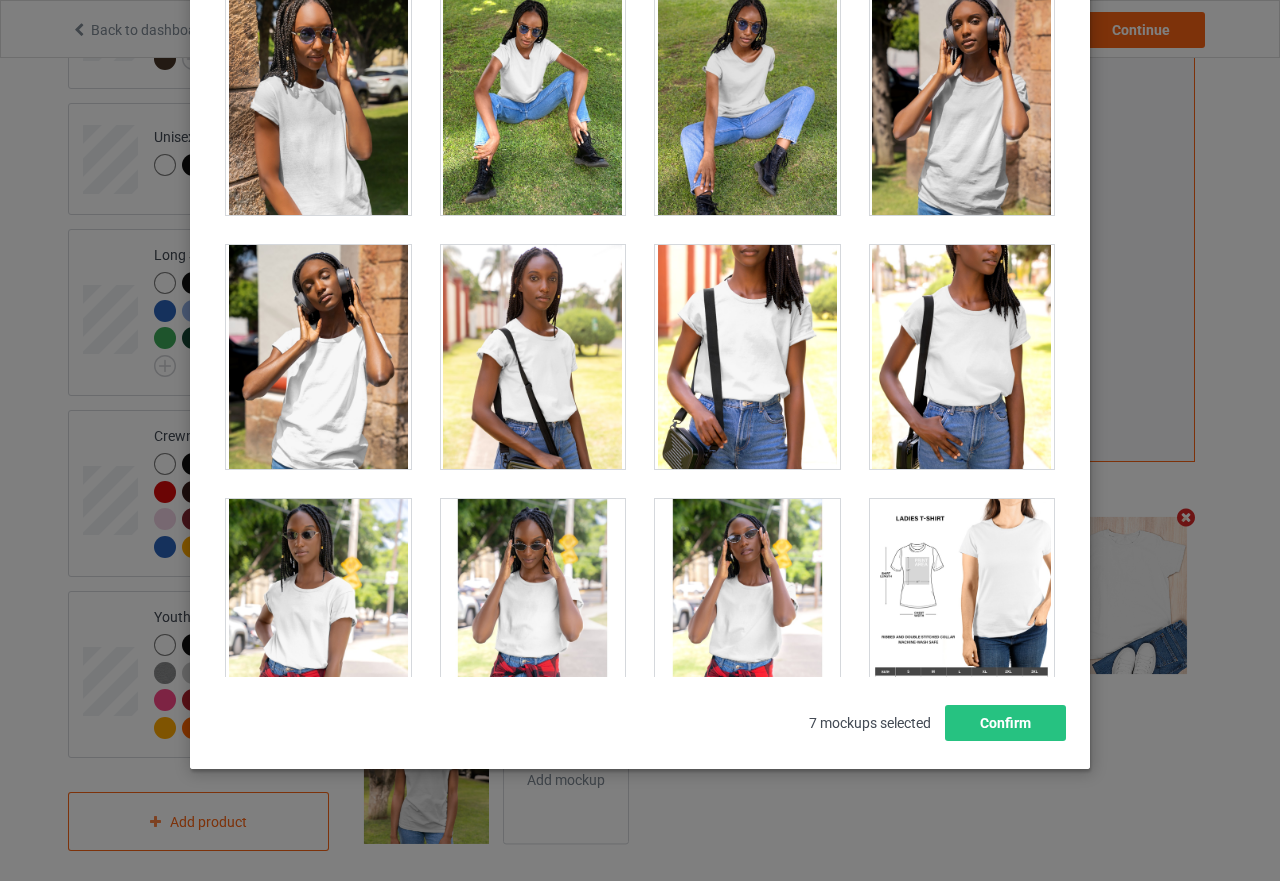 click at bounding box center [318, 357] 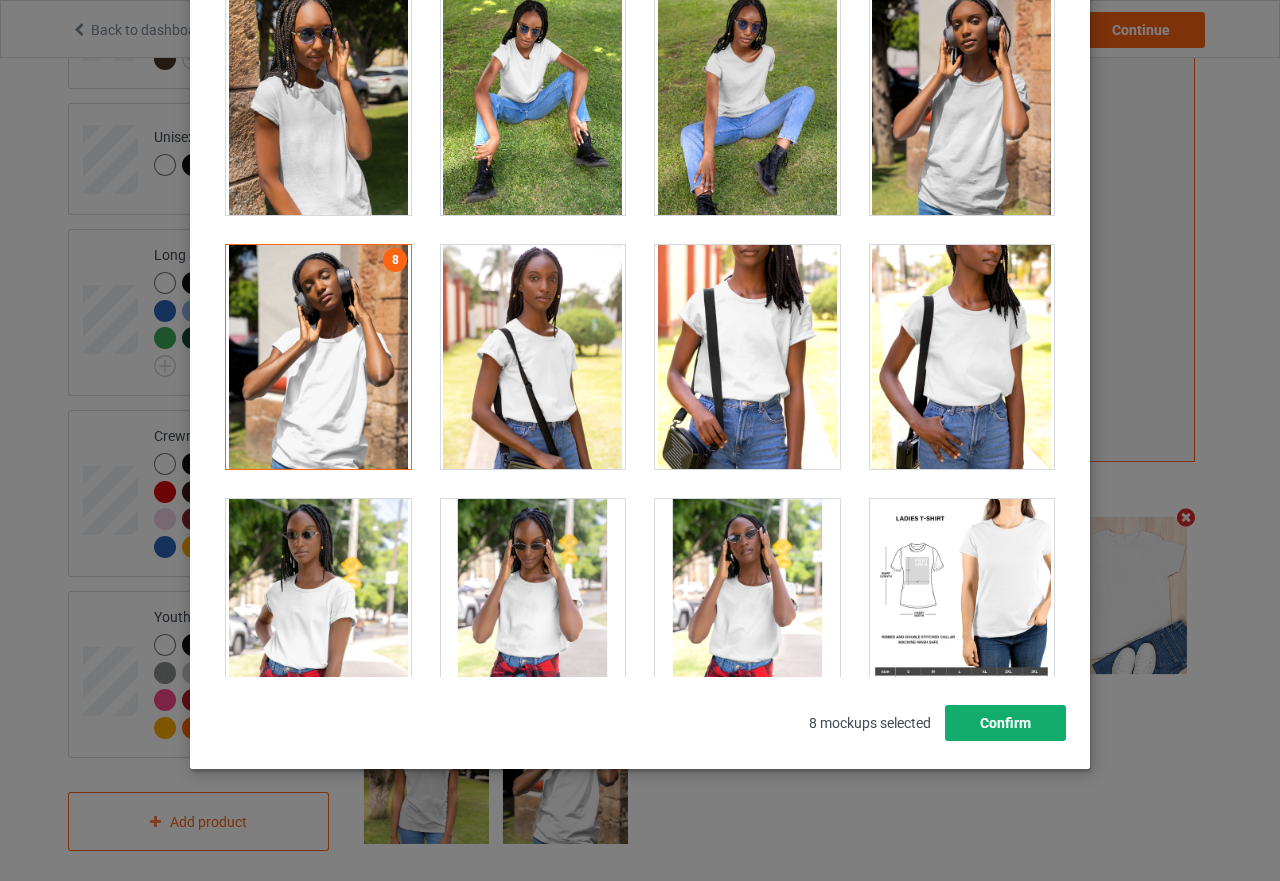 click on "Confirm" at bounding box center [1005, 723] 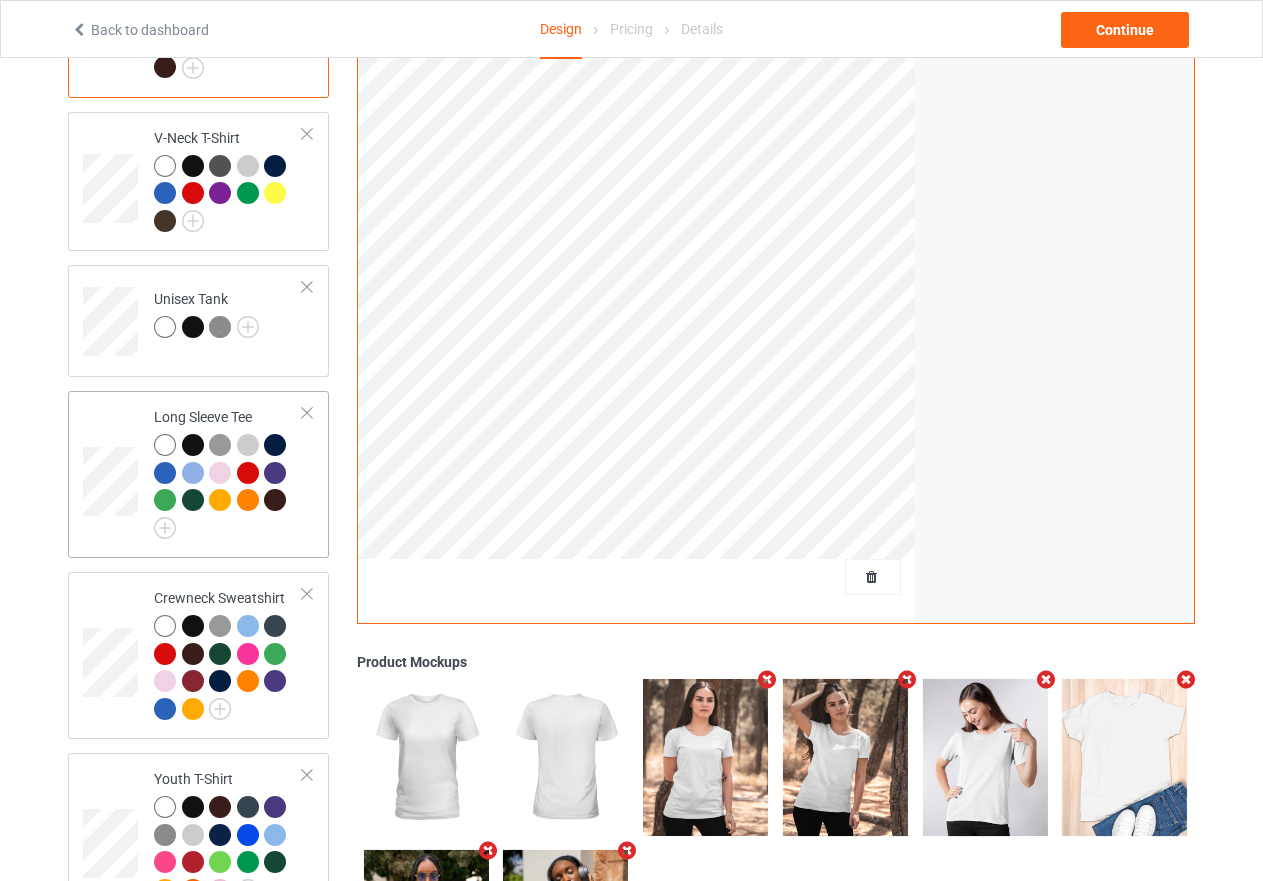 scroll, scrollTop: 826, scrollLeft: 0, axis: vertical 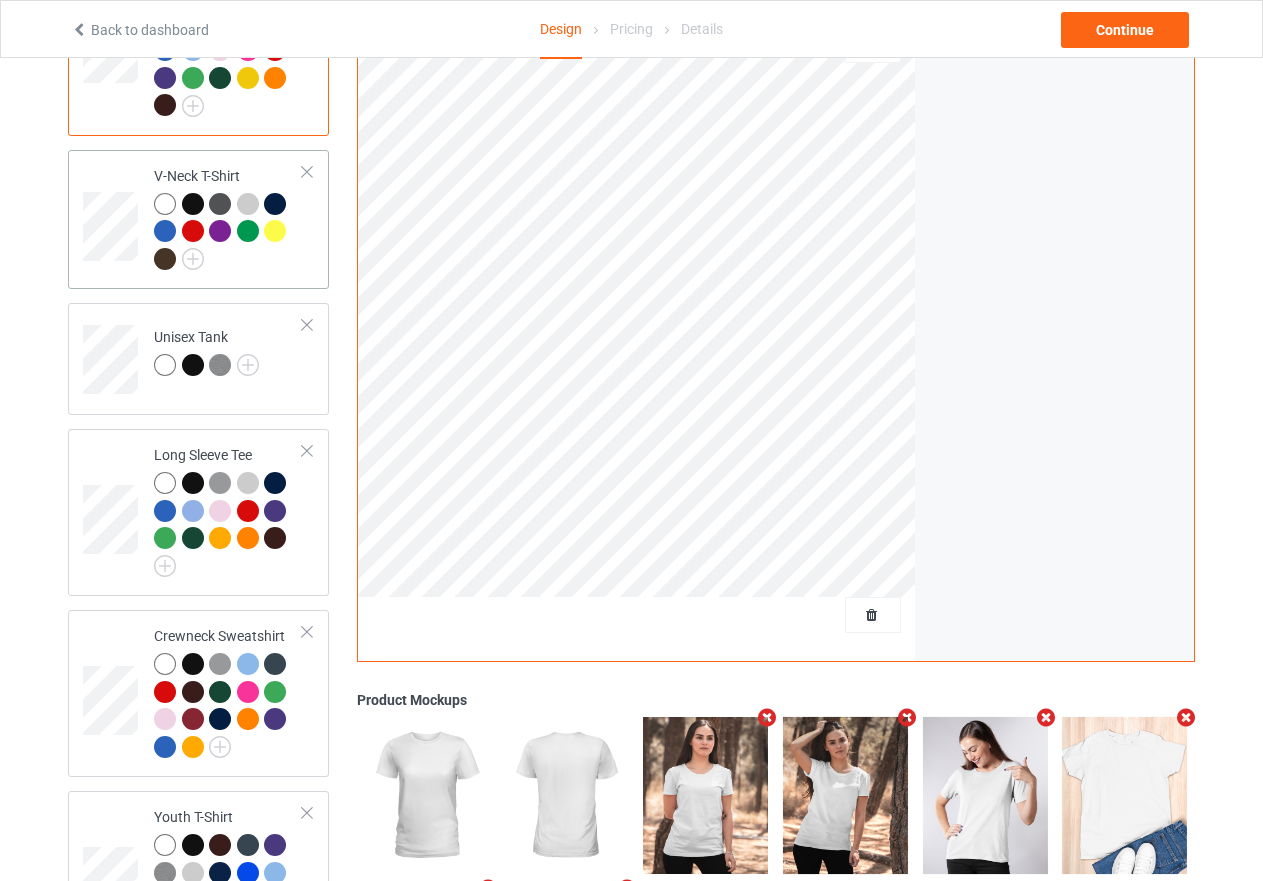 click at bounding box center (228, 234) 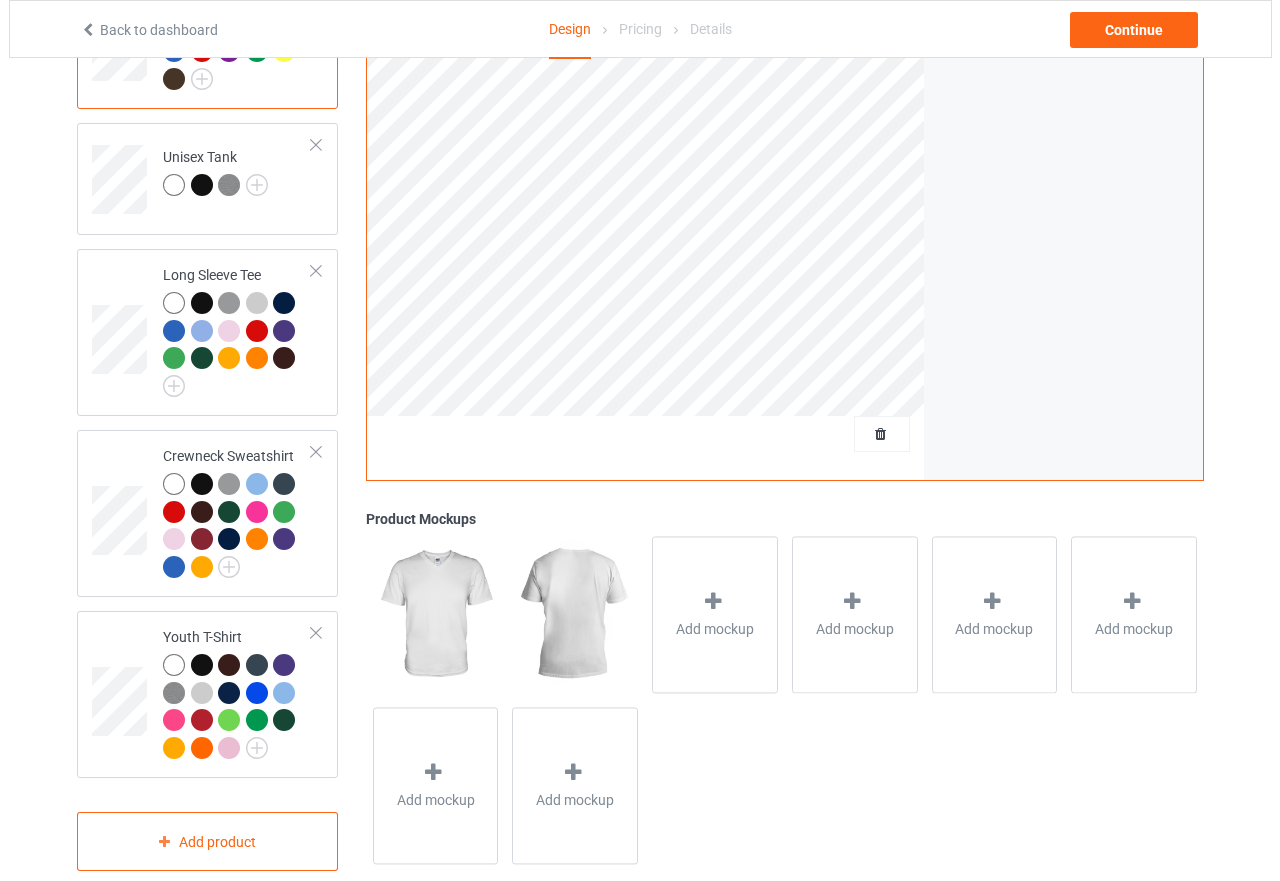 scroll, scrollTop: 1026, scrollLeft: 0, axis: vertical 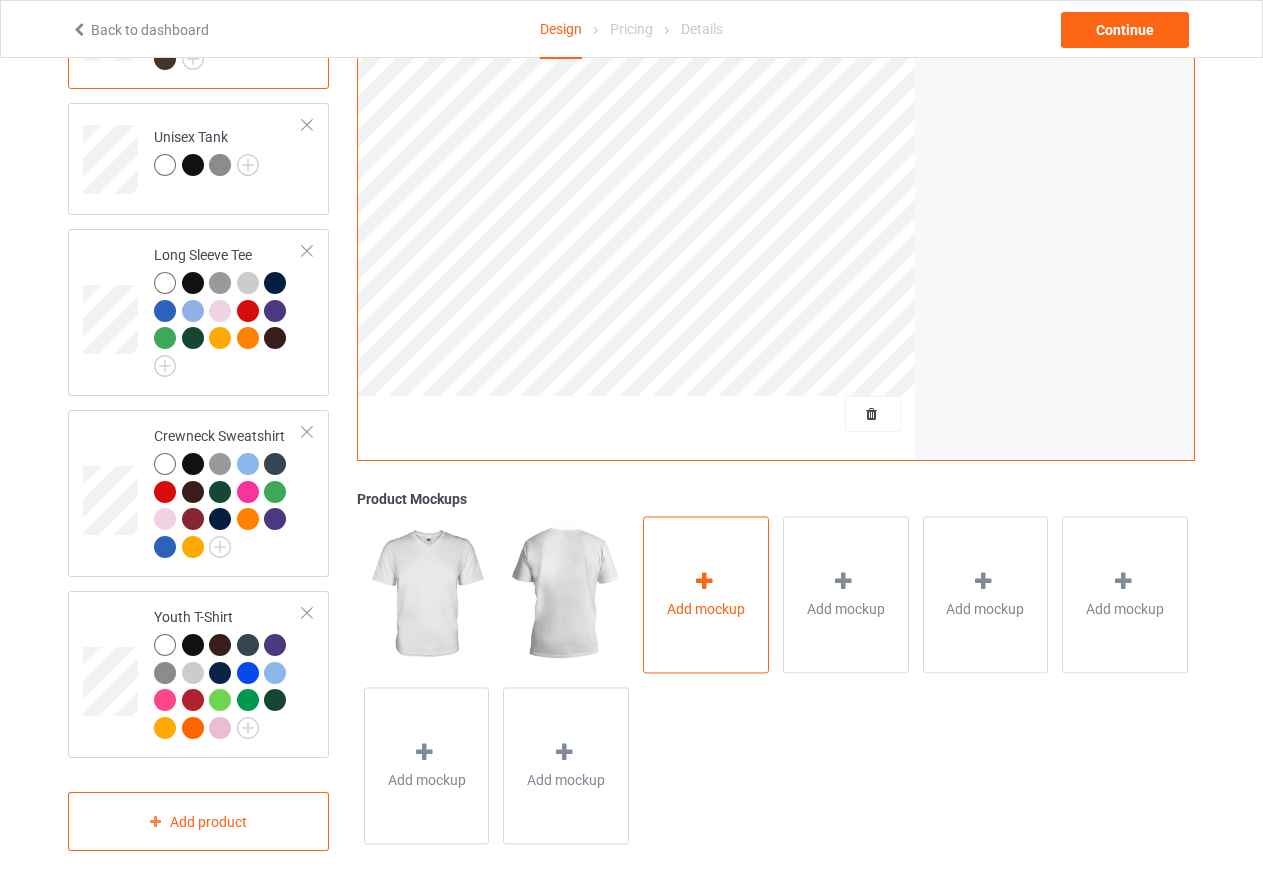 click at bounding box center [704, 581] 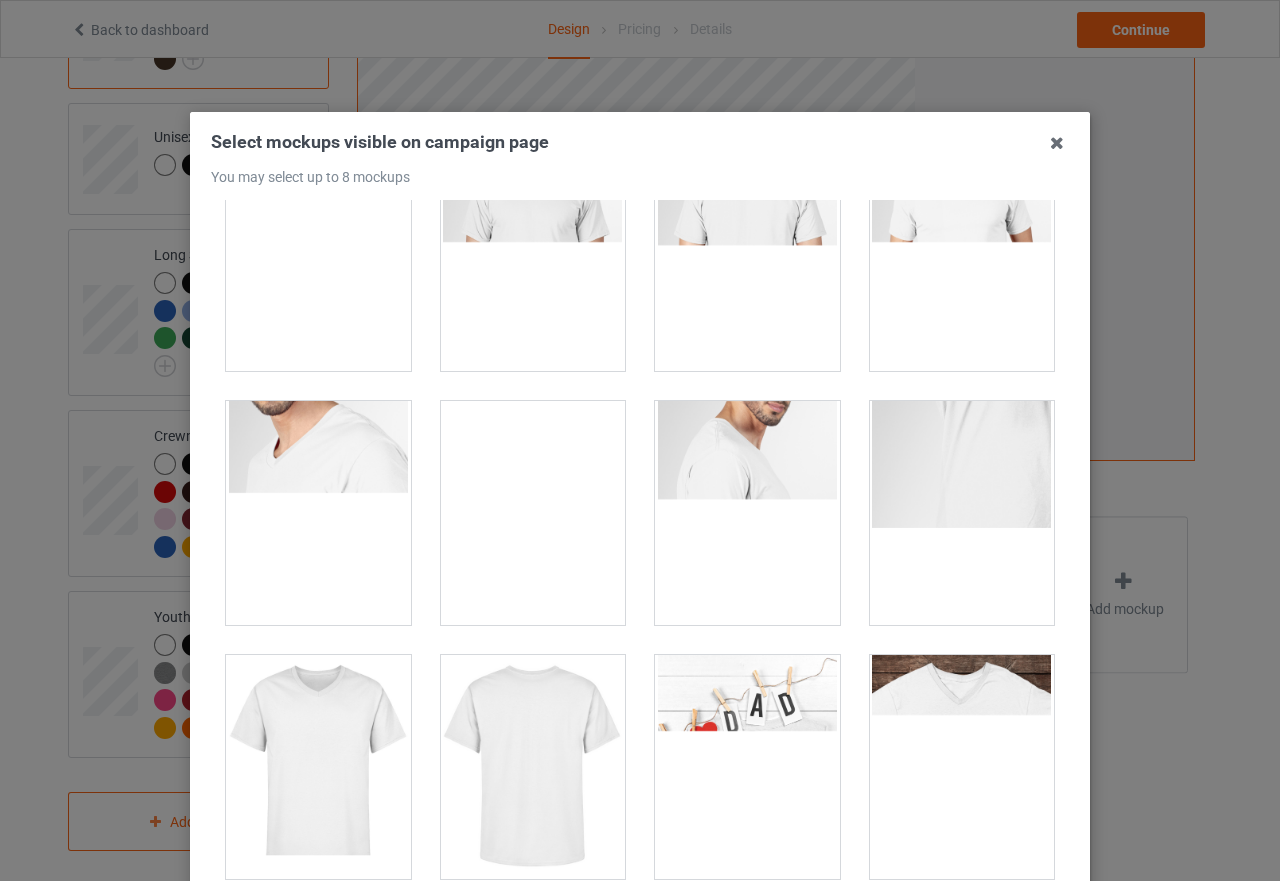 scroll, scrollTop: 200, scrollLeft: 0, axis: vertical 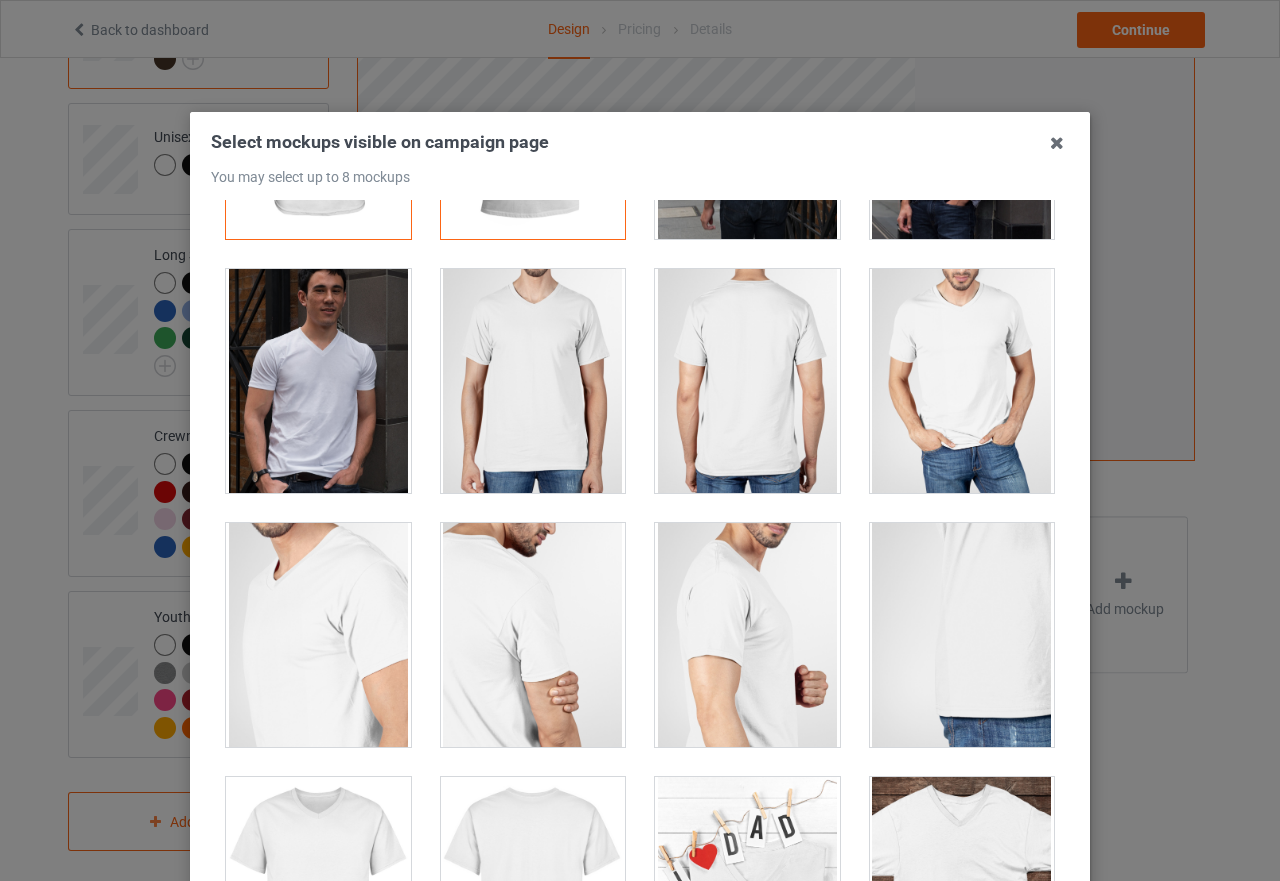 click at bounding box center [962, 381] 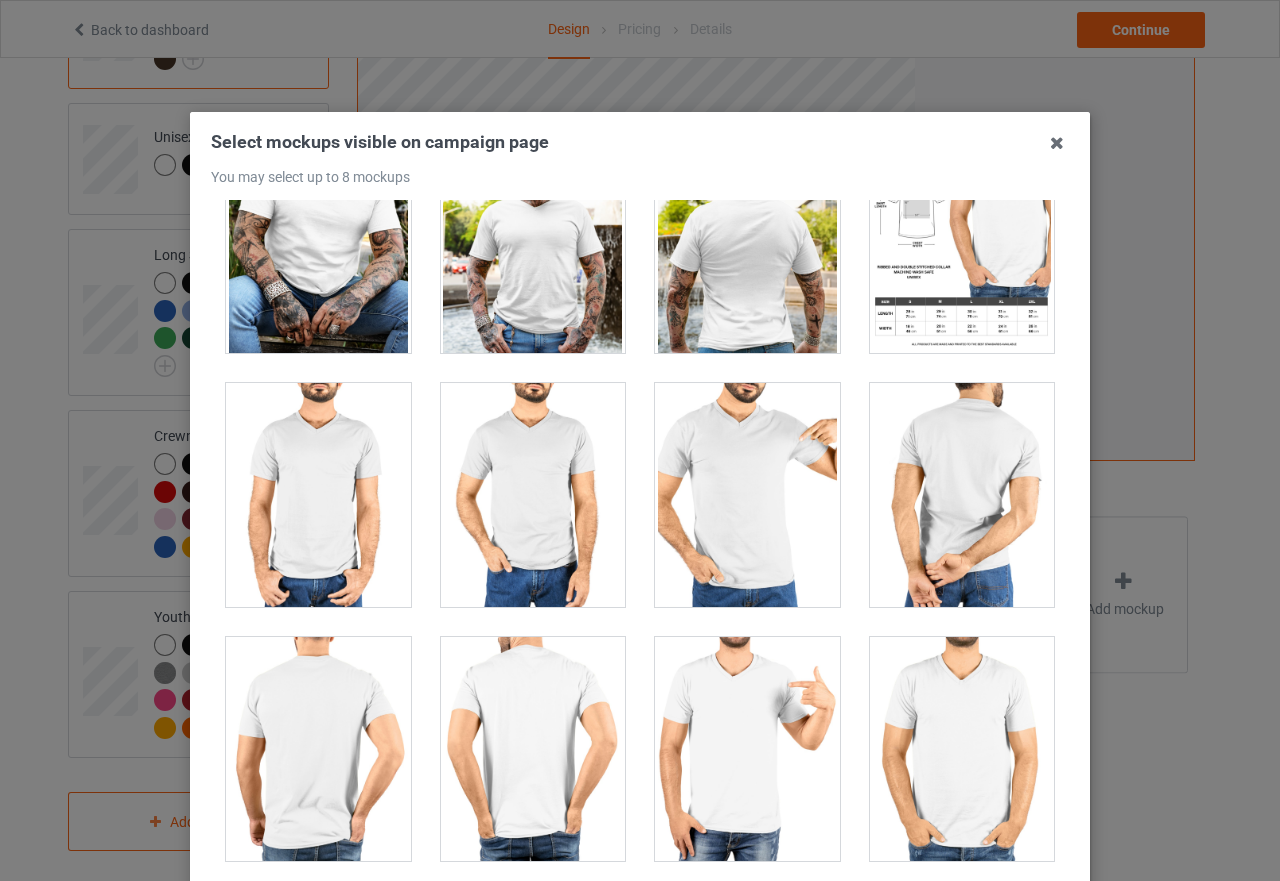 scroll, scrollTop: 1713, scrollLeft: 0, axis: vertical 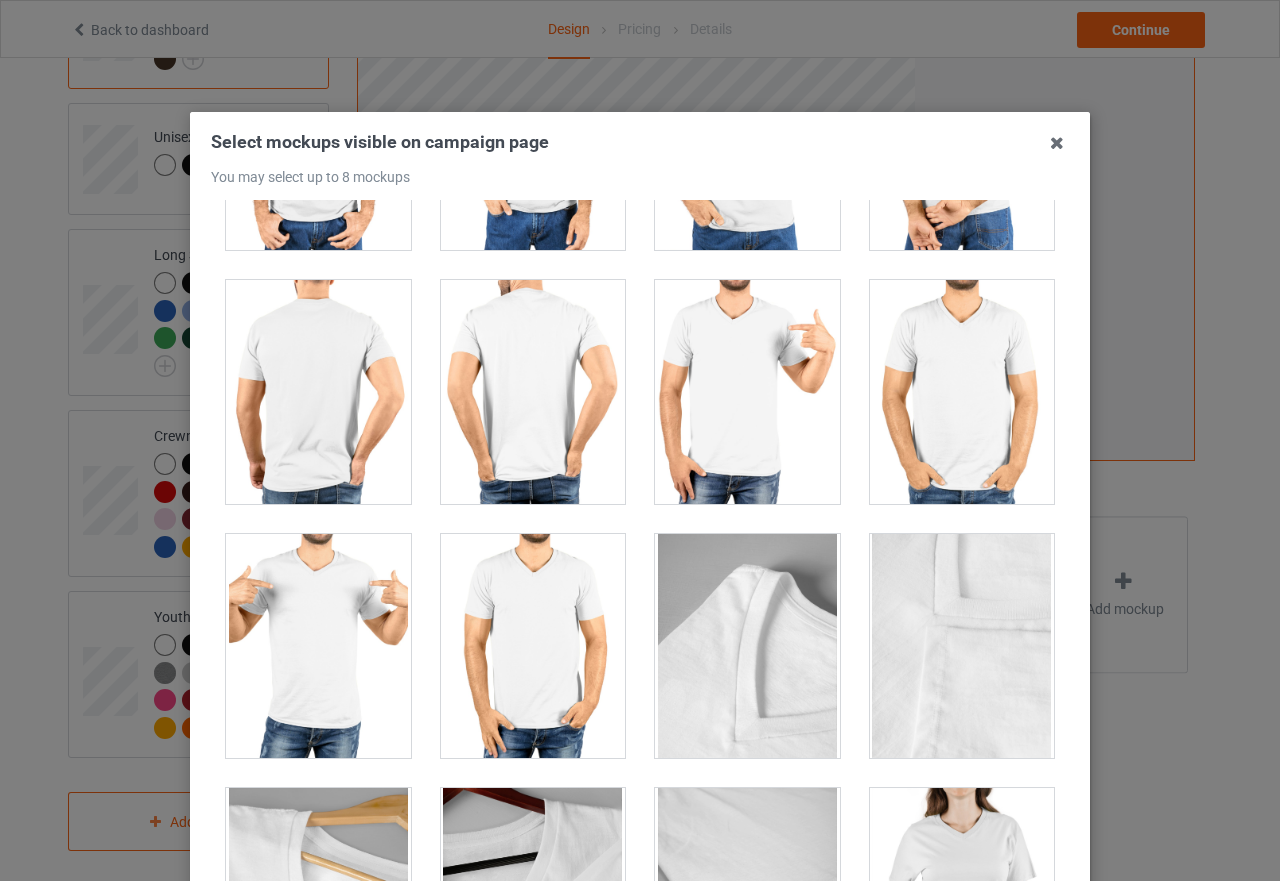 click at bounding box center [747, 392] 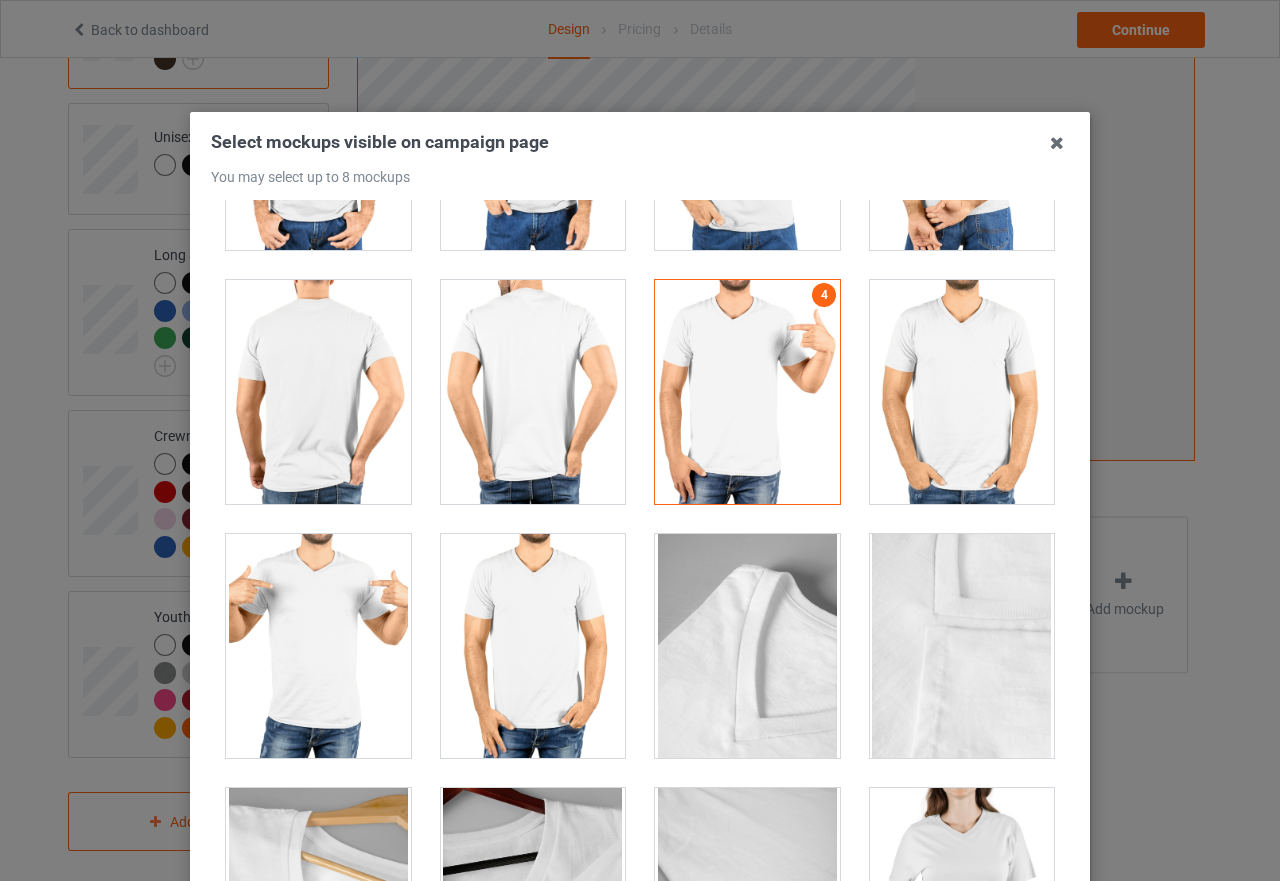 click at bounding box center [747, 392] 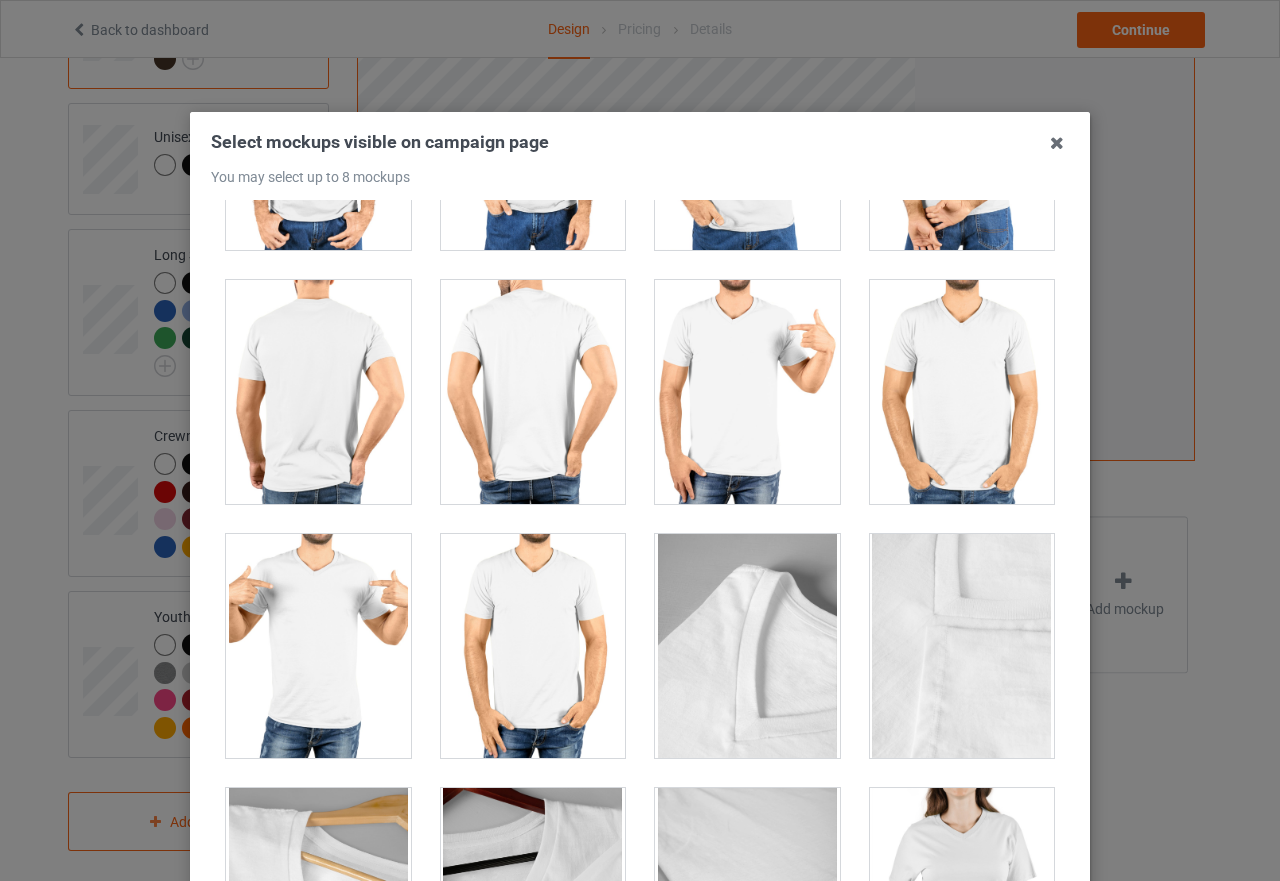 click at bounding box center (318, 646) 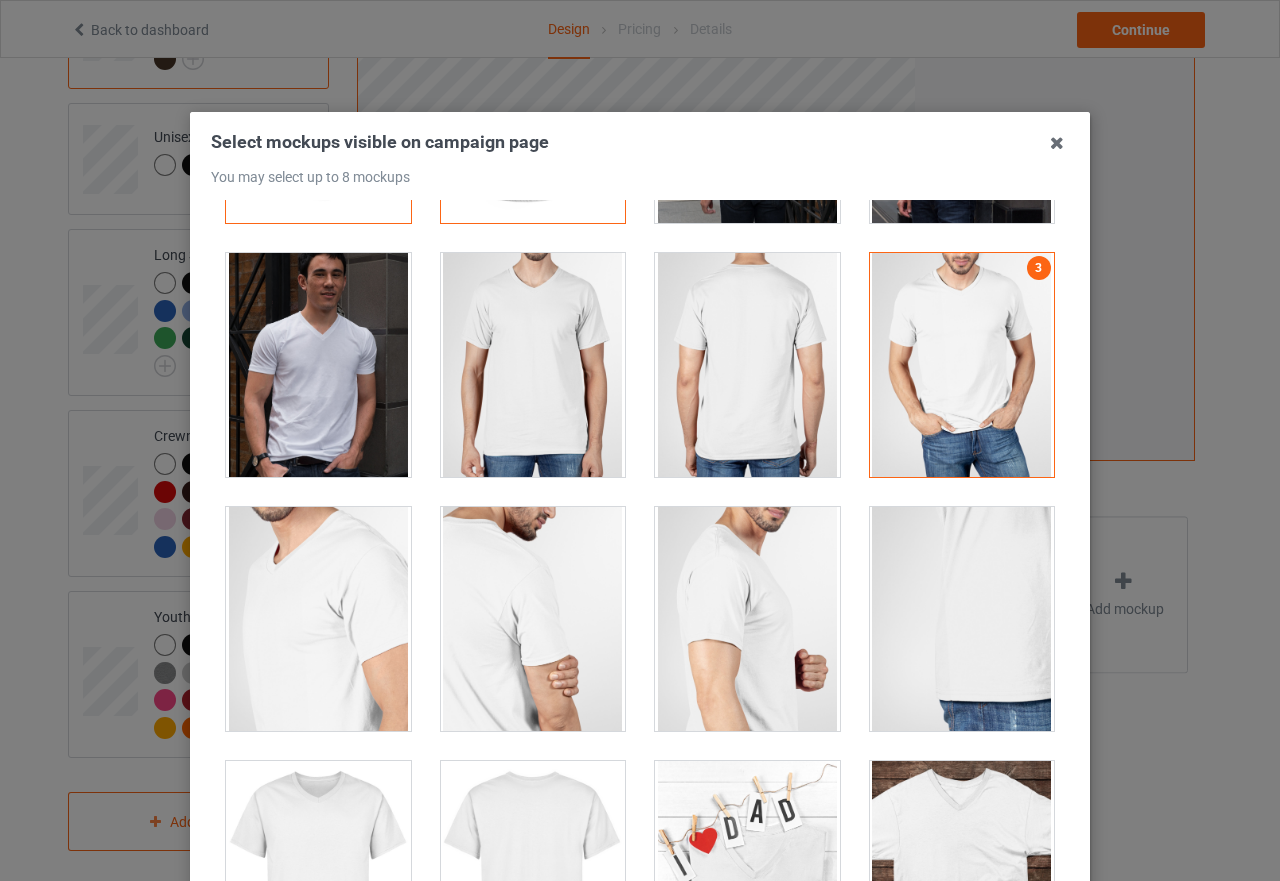 scroll, scrollTop: 13, scrollLeft: 0, axis: vertical 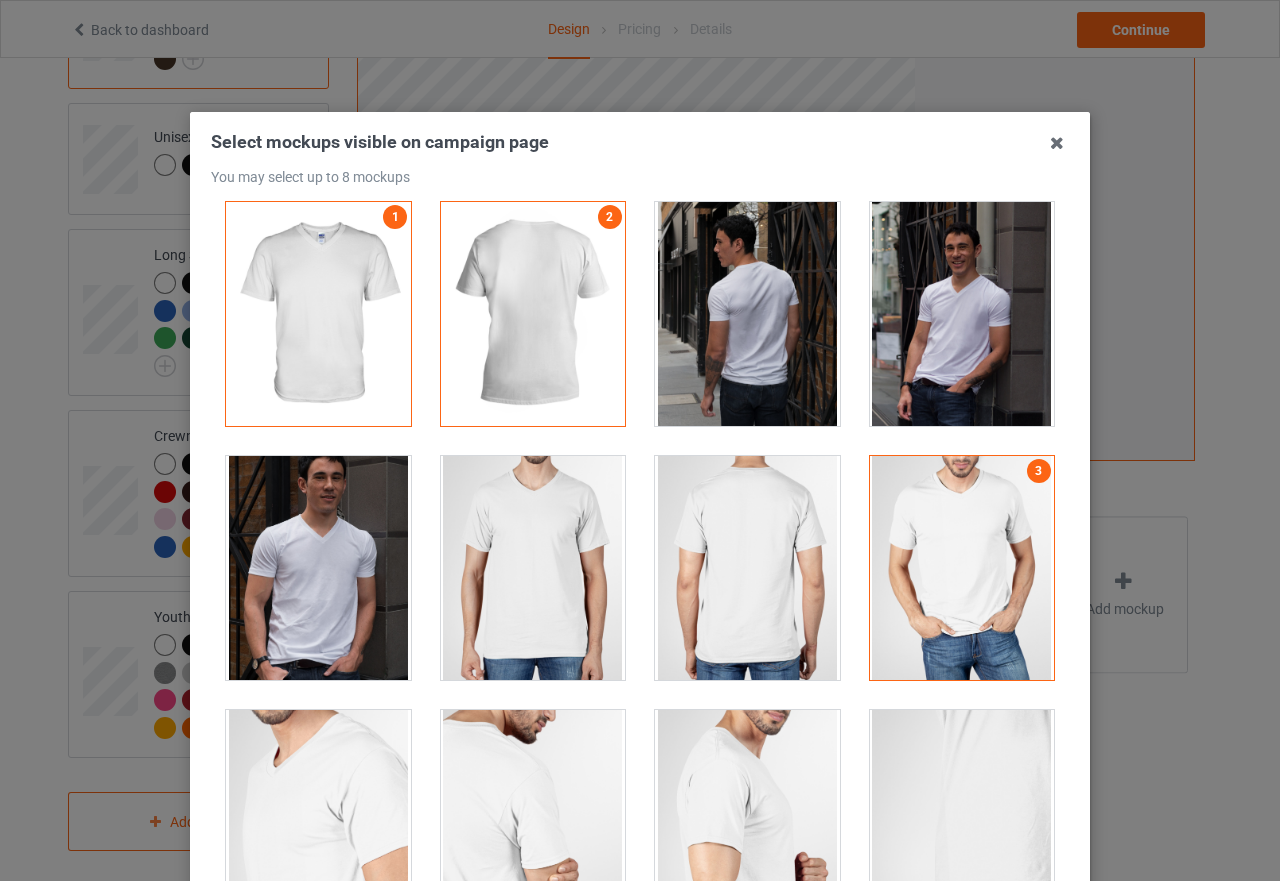 click at bounding box center [318, 568] 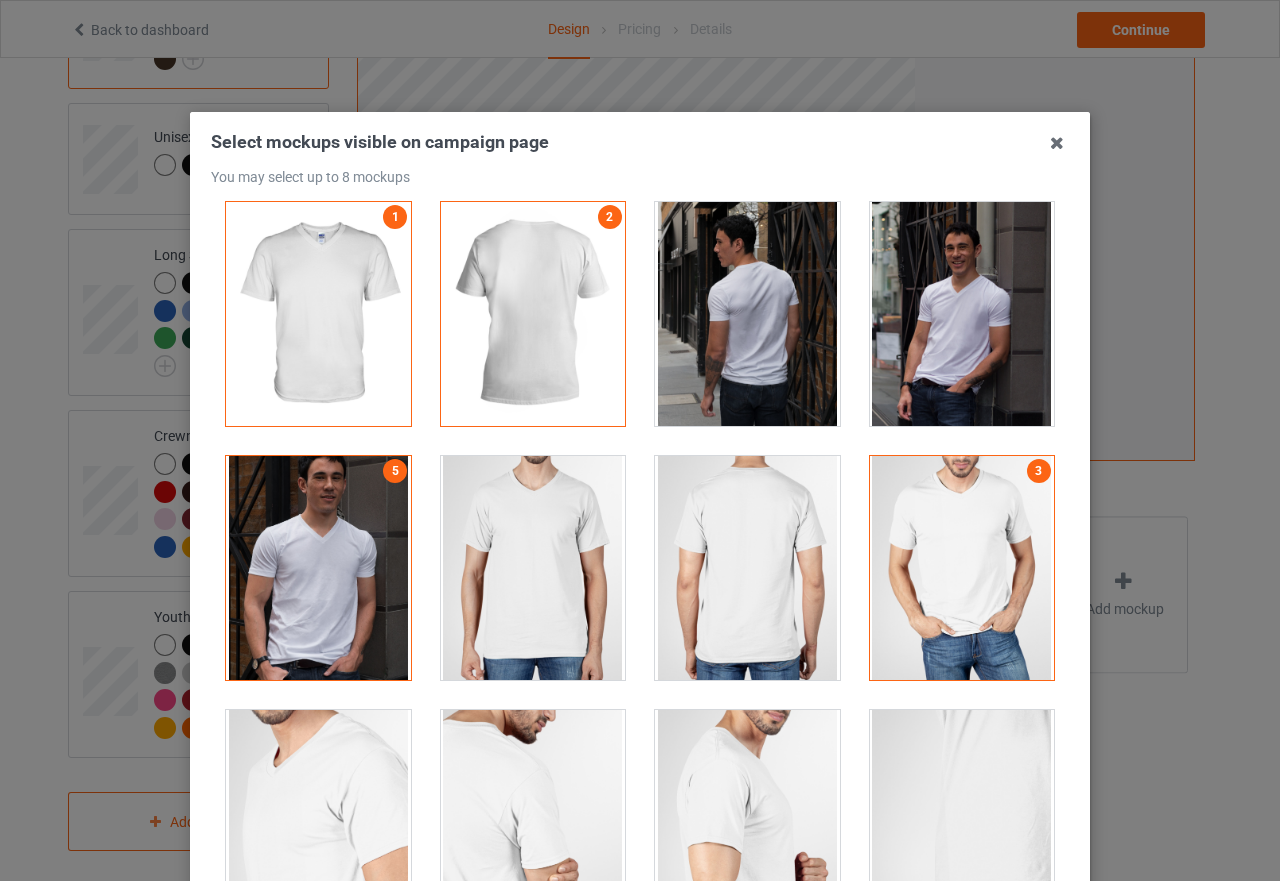 click at bounding box center [962, 314] 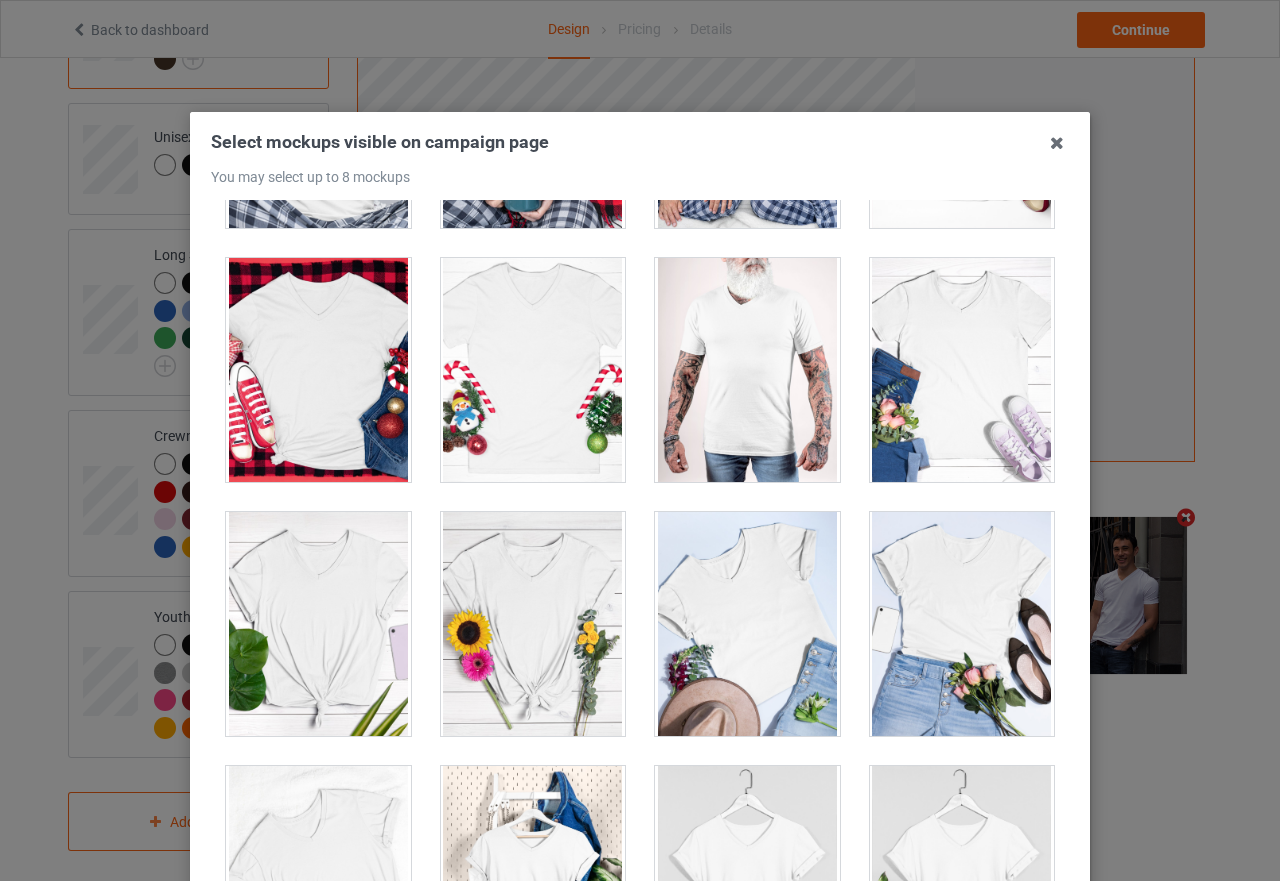 scroll, scrollTop: 3613, scrollLeft: 0, axis: vertical 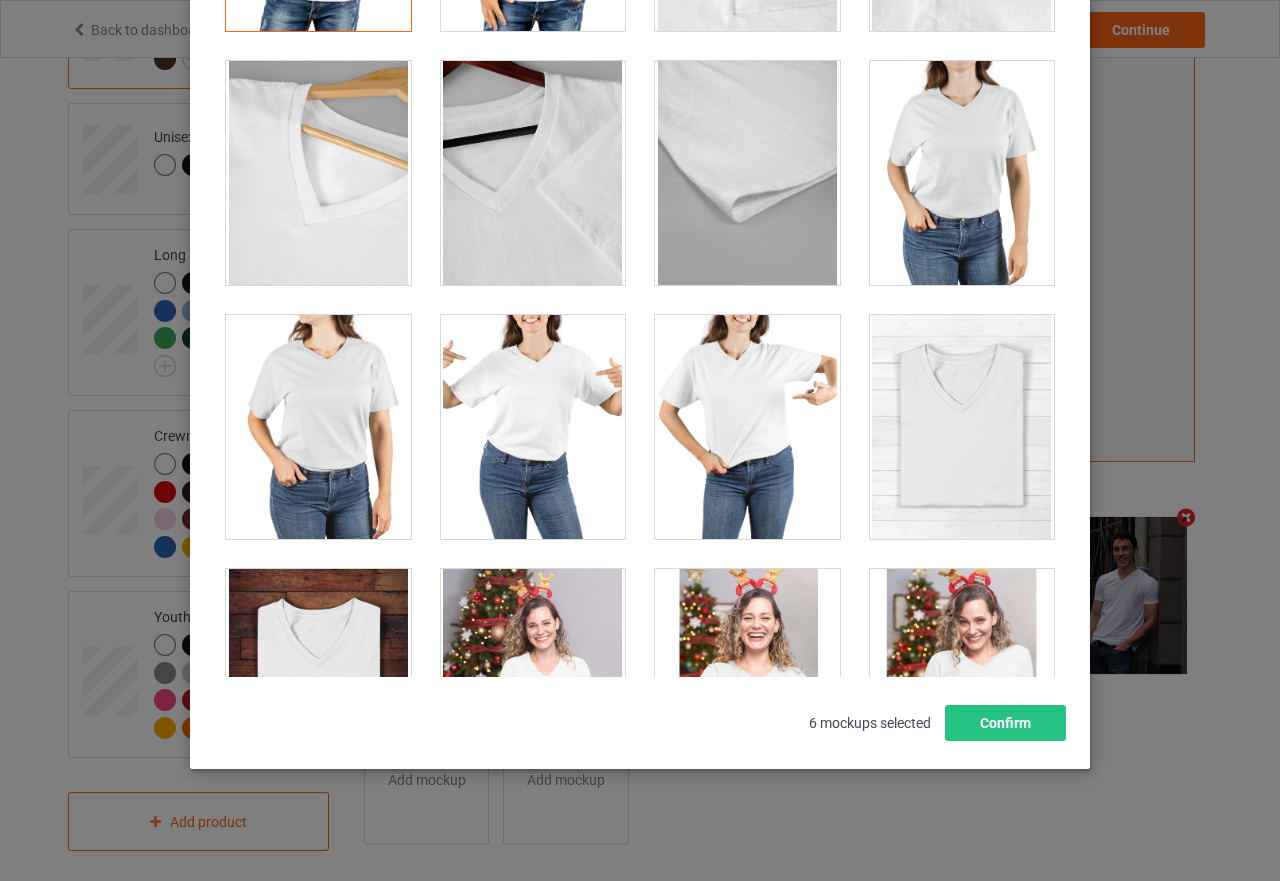 click at bounding box center [533, 427] 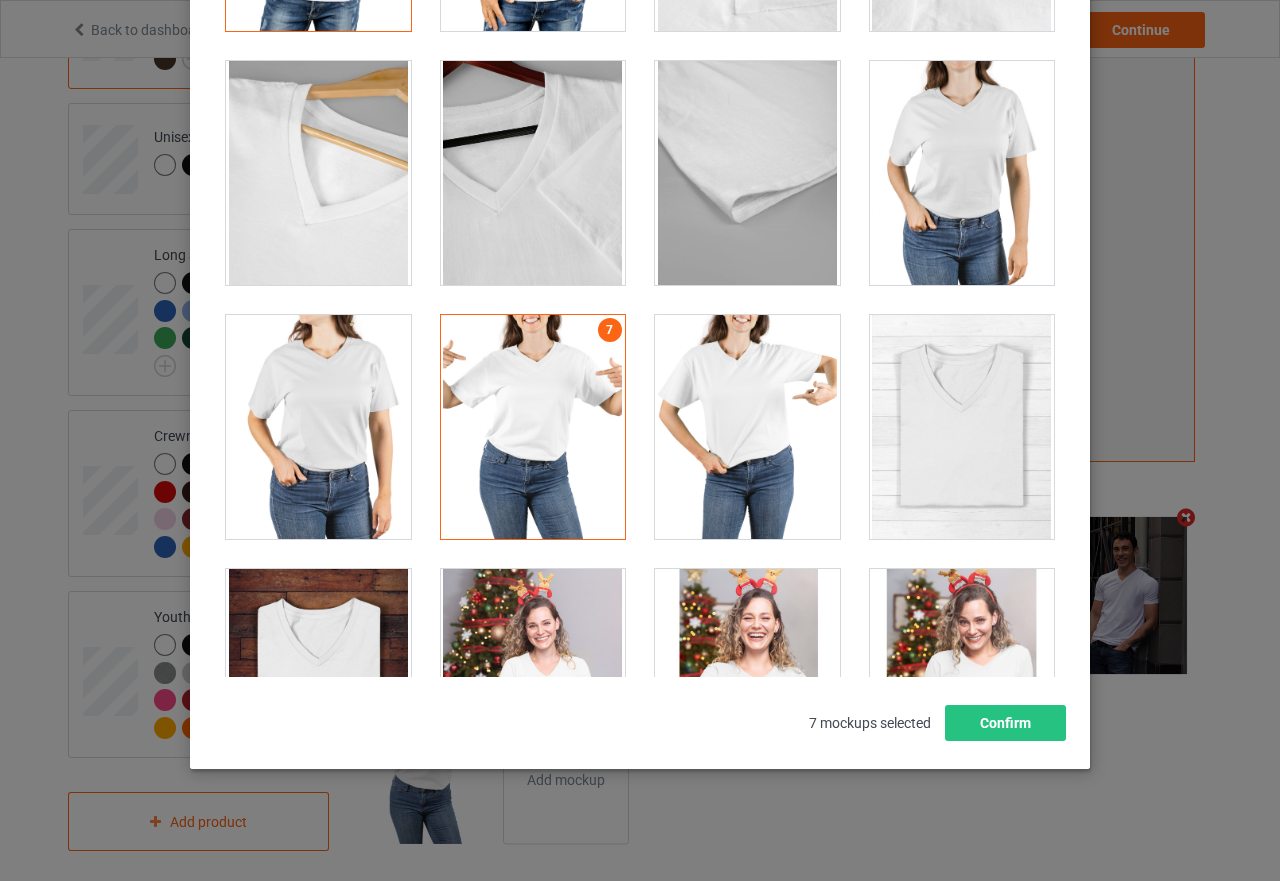 click at bounding box center [533, 427] 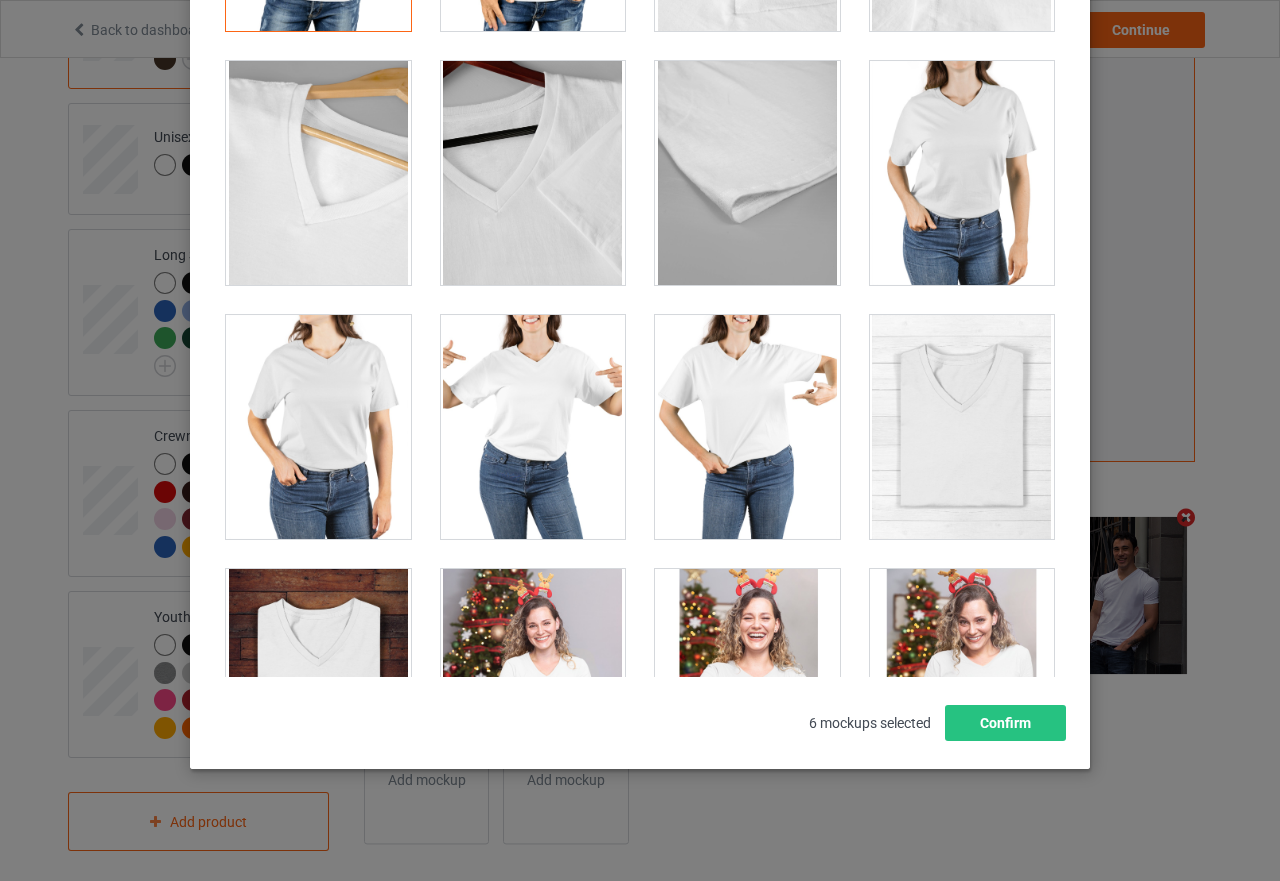 click at bounding box center [962, 173] 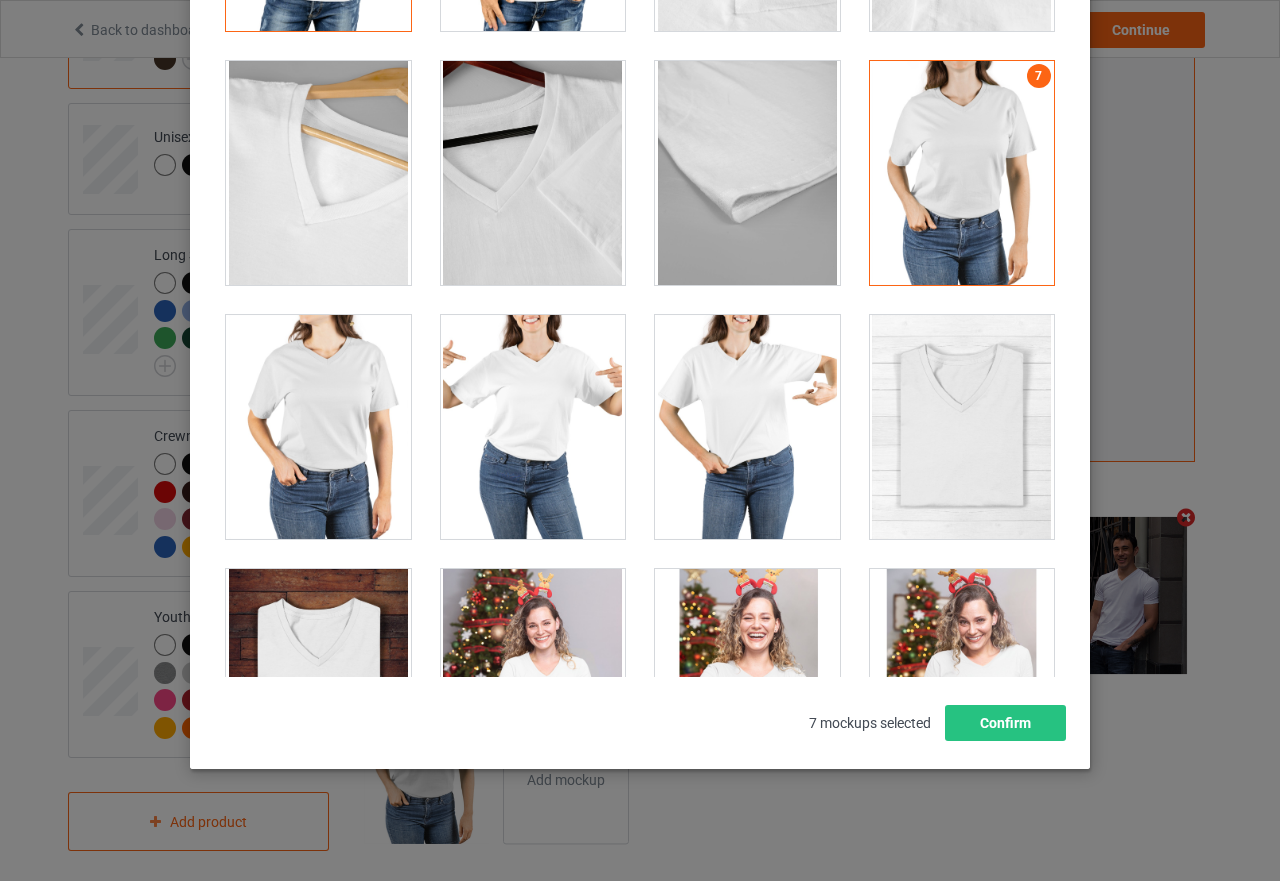 click at bounding box center [533, 427] 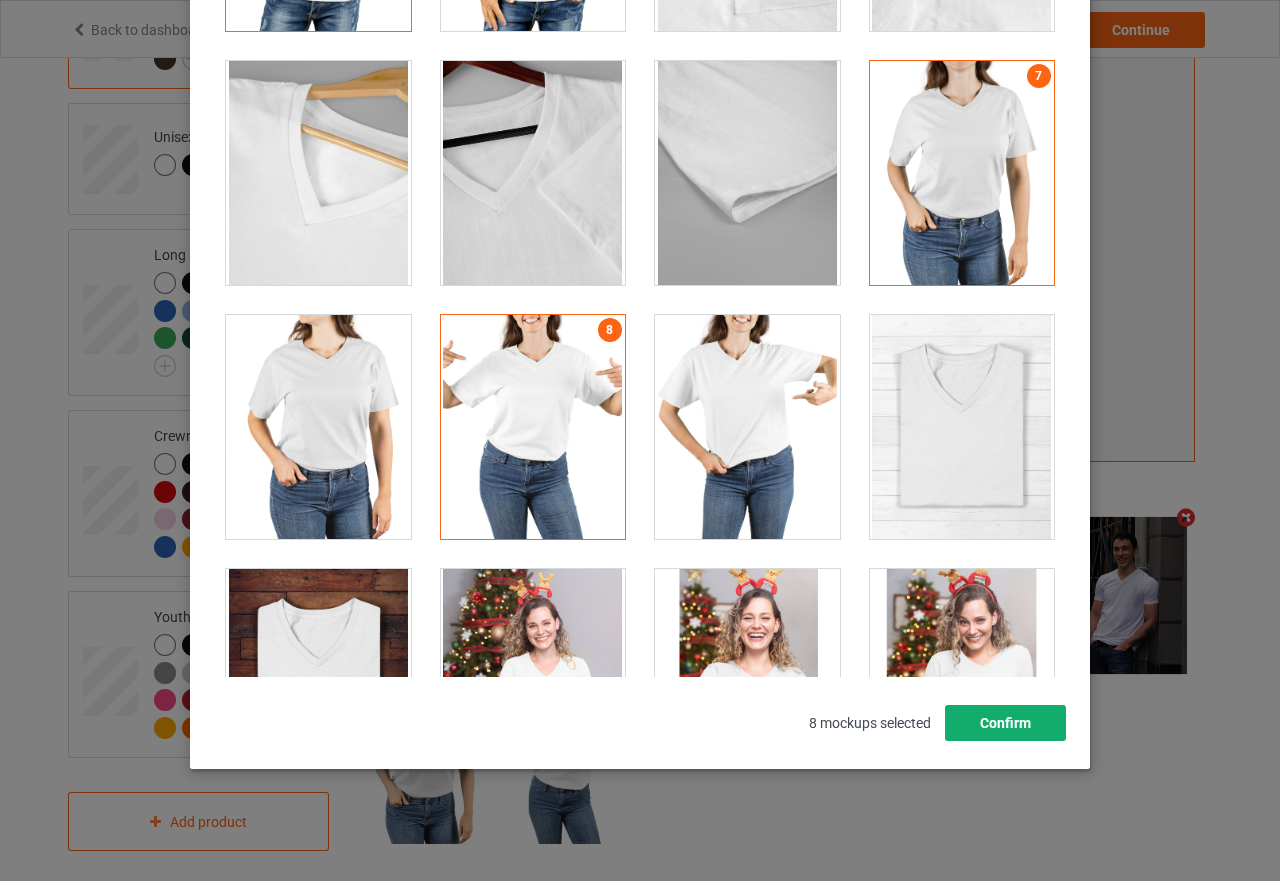 click on "Confirm" at bounding box center [1005, 723] 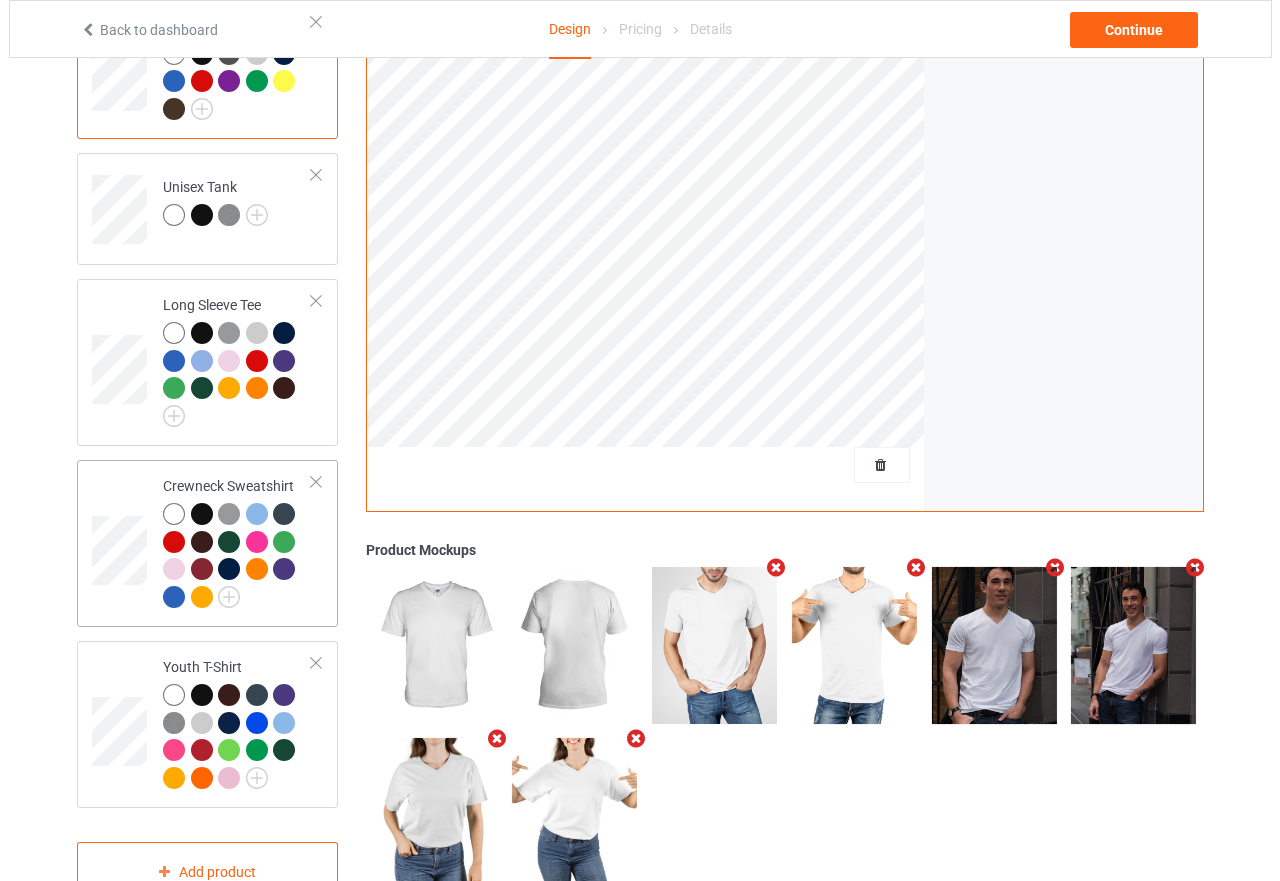 scroll, scrollTop: 926, scrollLeft: 0, axis: vertical 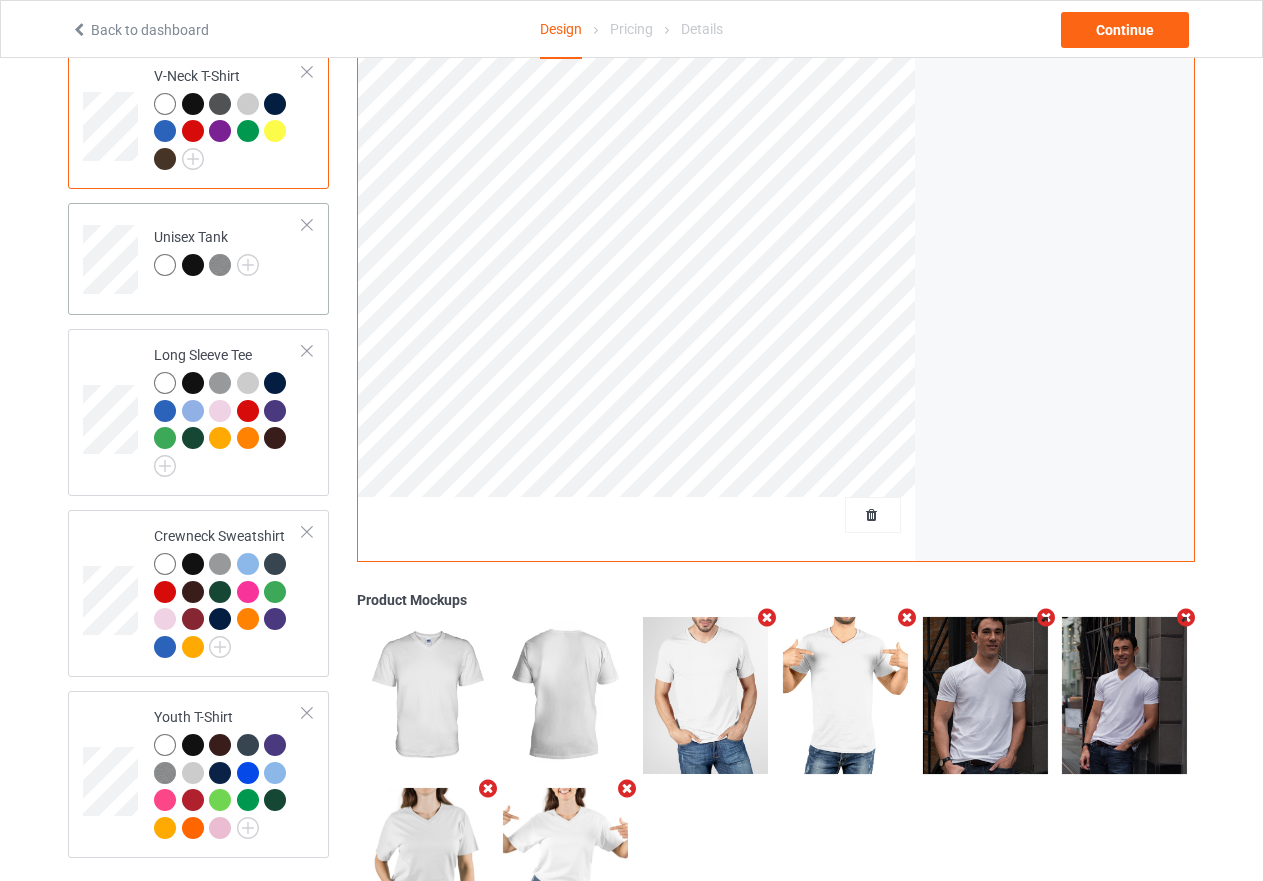 click on "Unisex Tank" at bounding box center [228, 252] 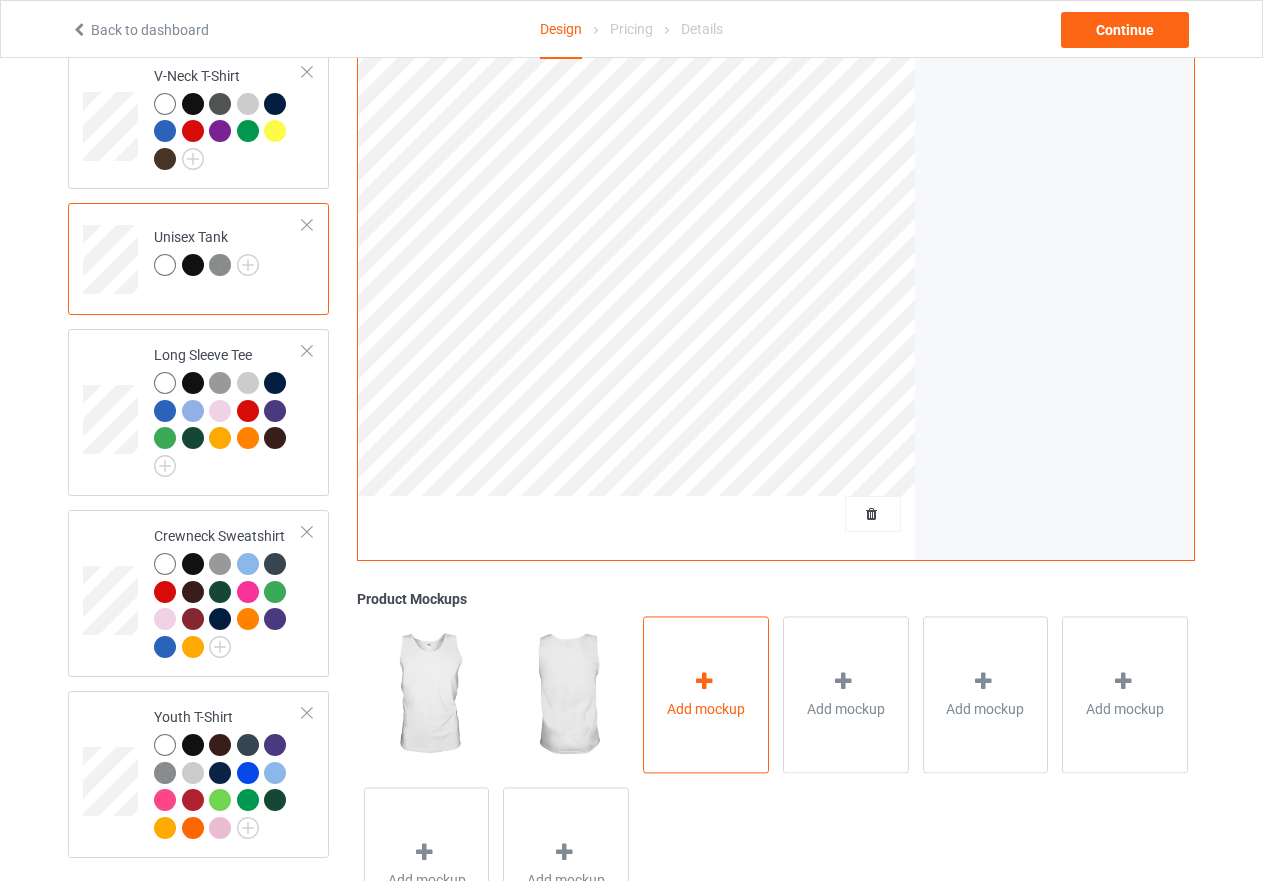 click at bounding box center (704, 681) 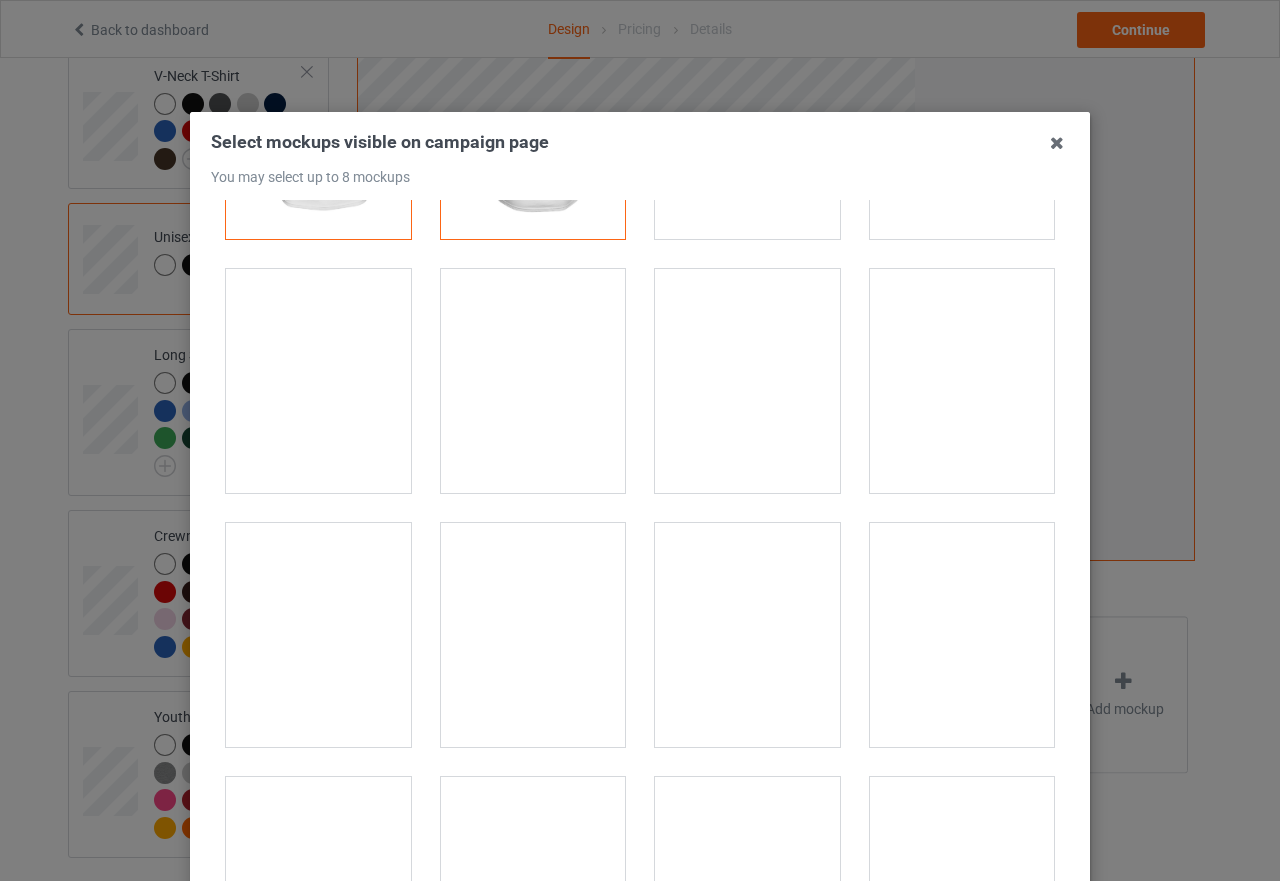 scroll, scrollTop: 0, scrollLeft: 0, axis: both 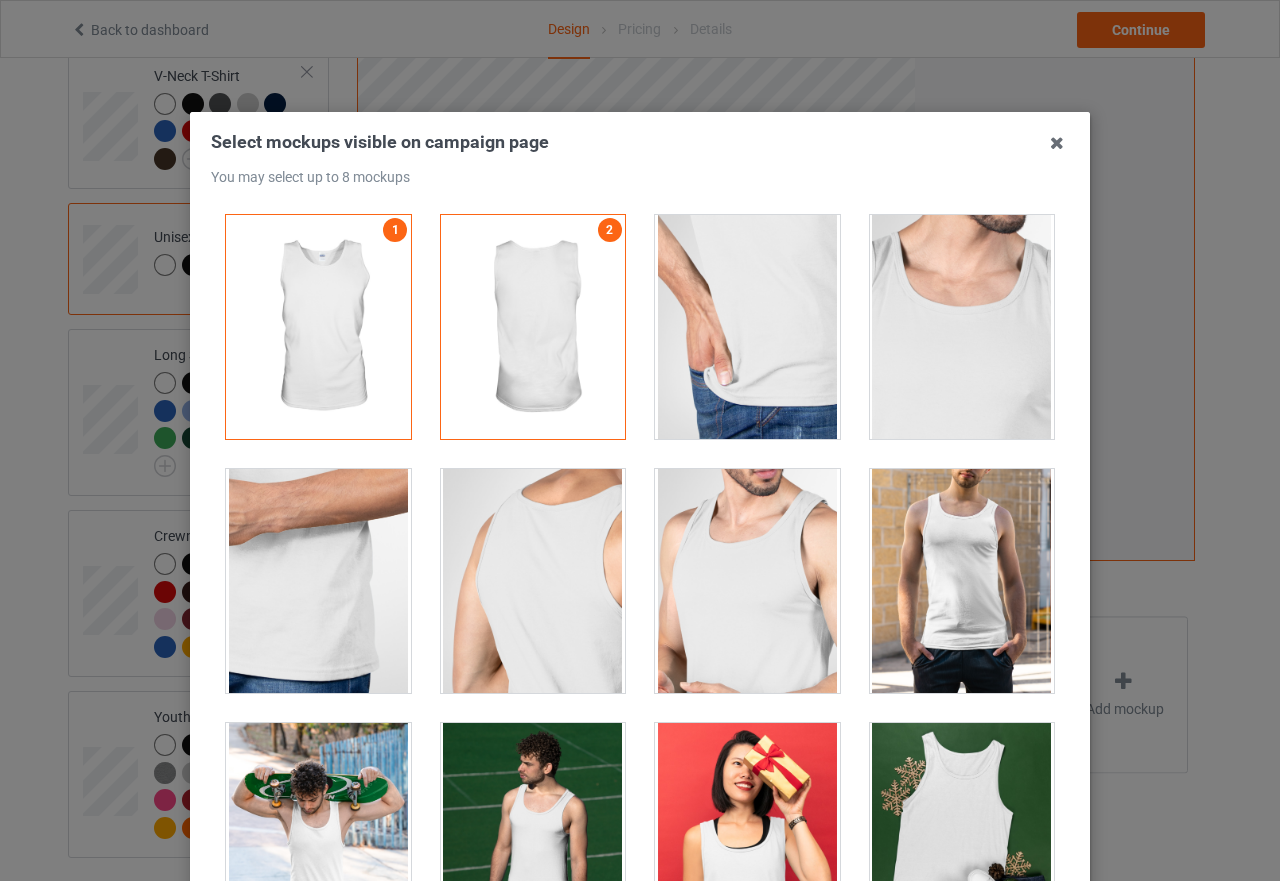 click at bounding box center [962, 581] 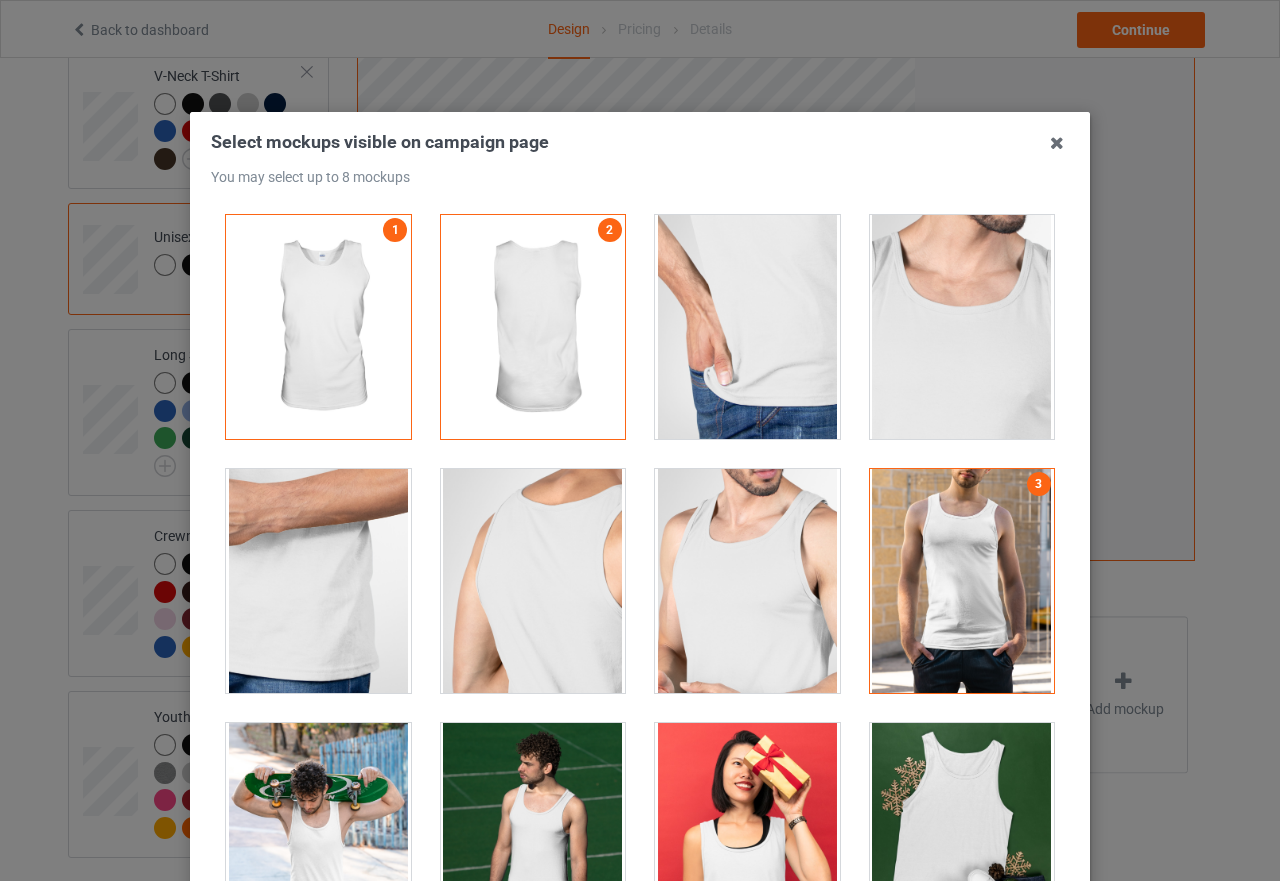 click at bounding box center (318, 835) 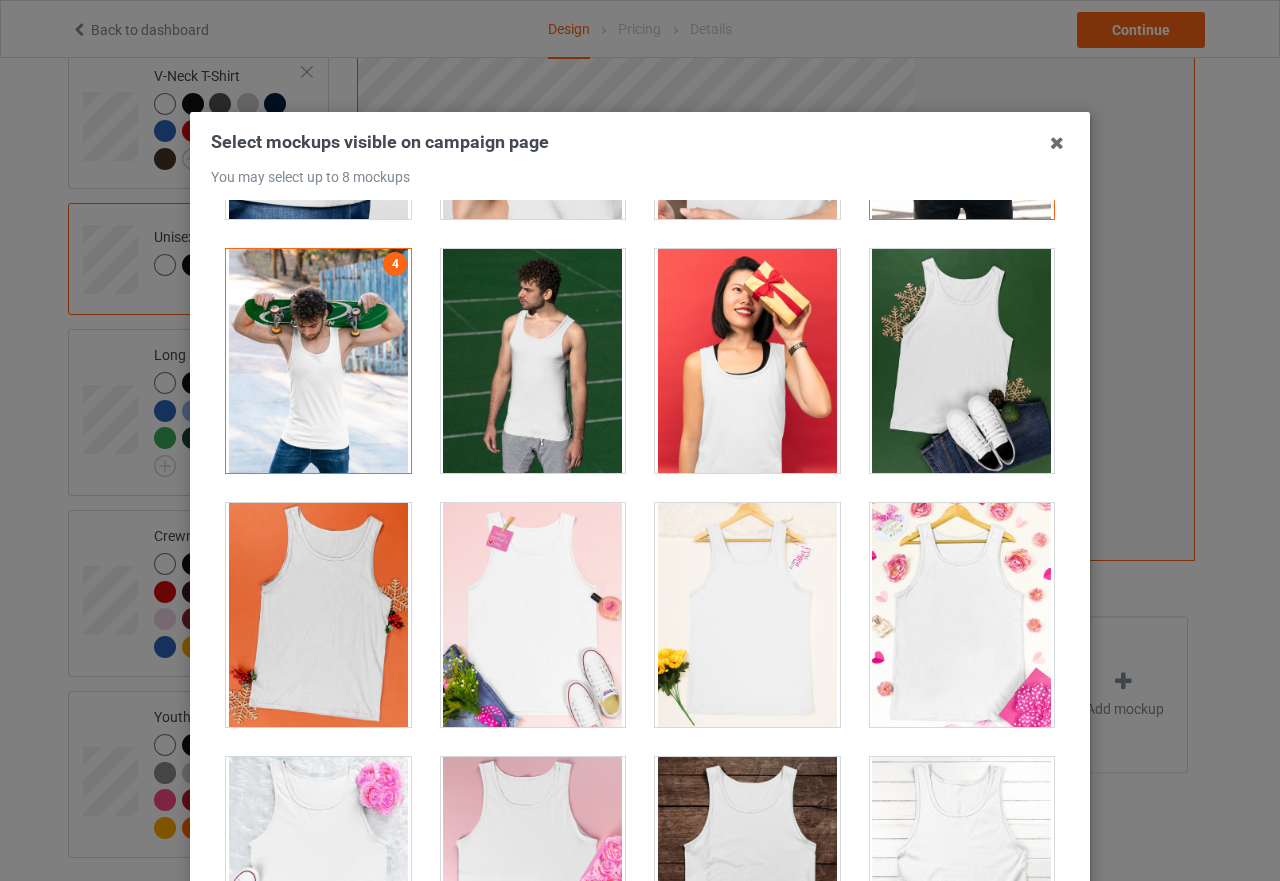scroll, scrollTop: 500, scrollLeft: 0, axis: vertical 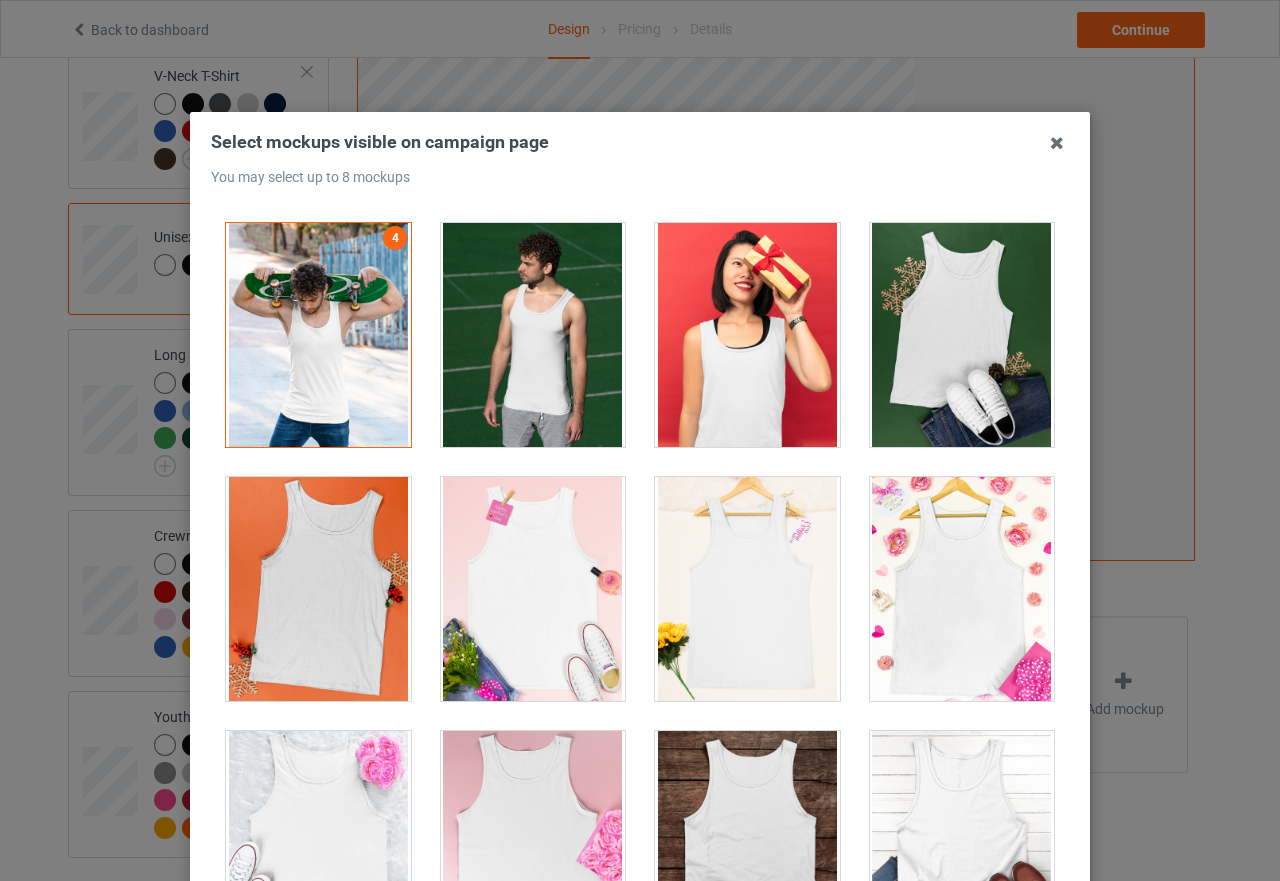 click at bounding box center [533, 335] 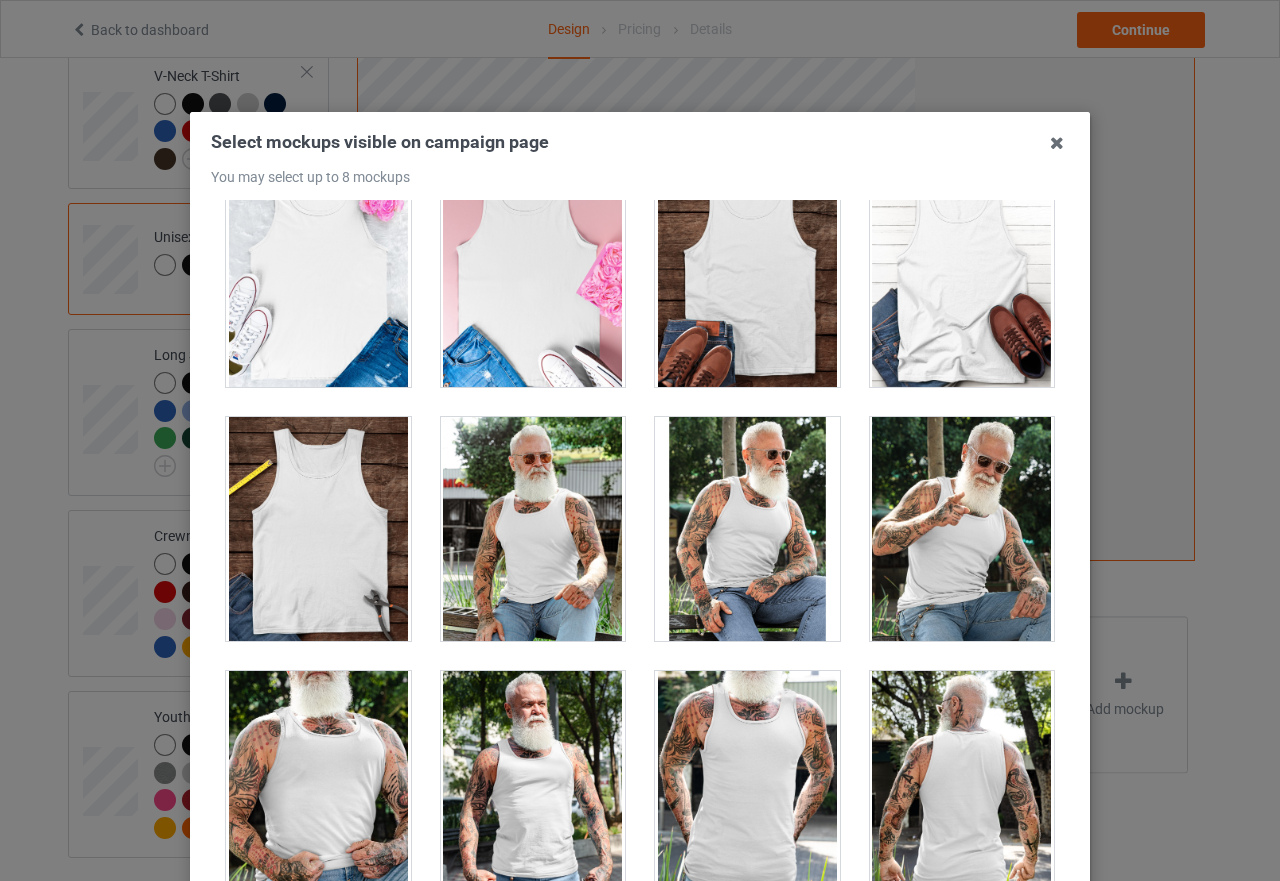 scroll, scrollTop: 1200, scrollLeft: 0, axis: vertical 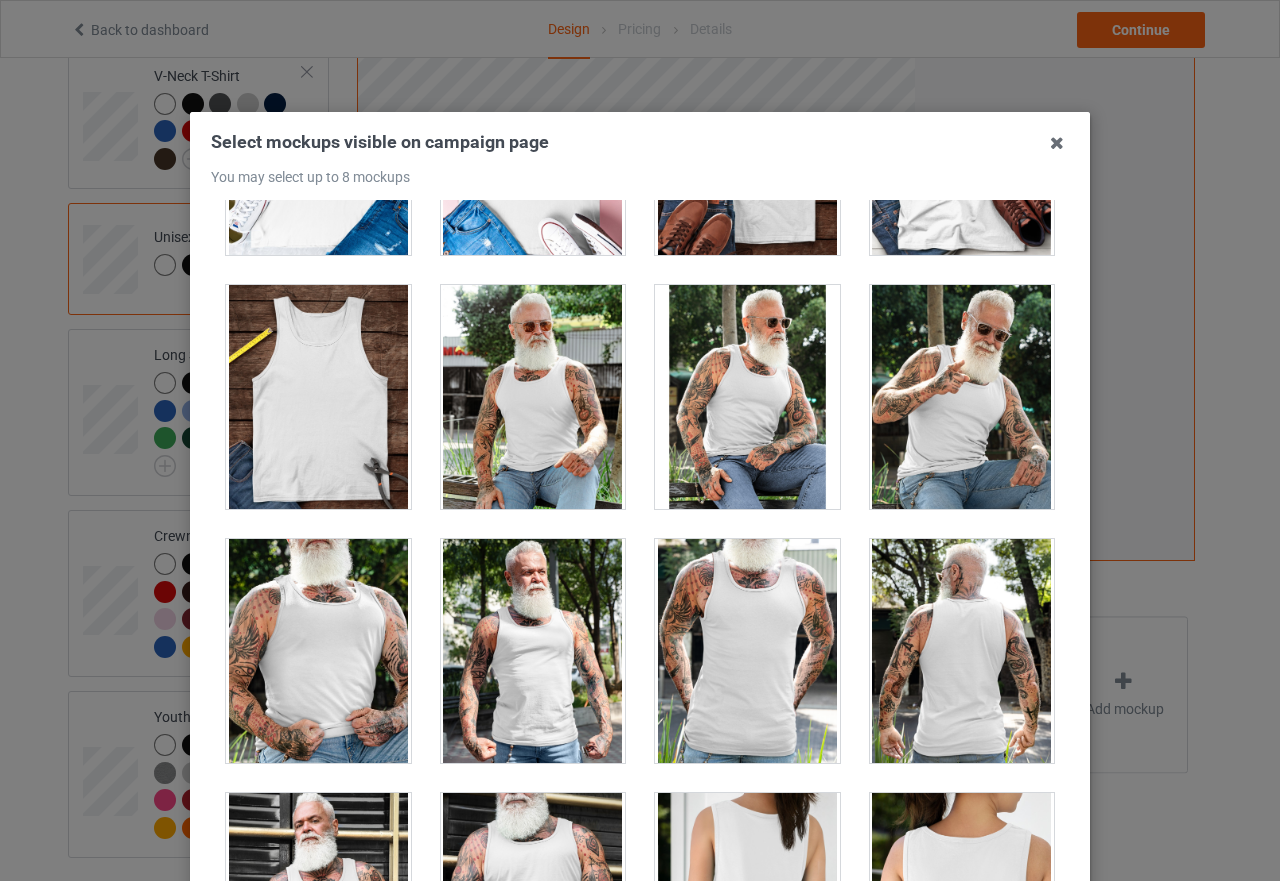 click at bounding box center [962, 397] 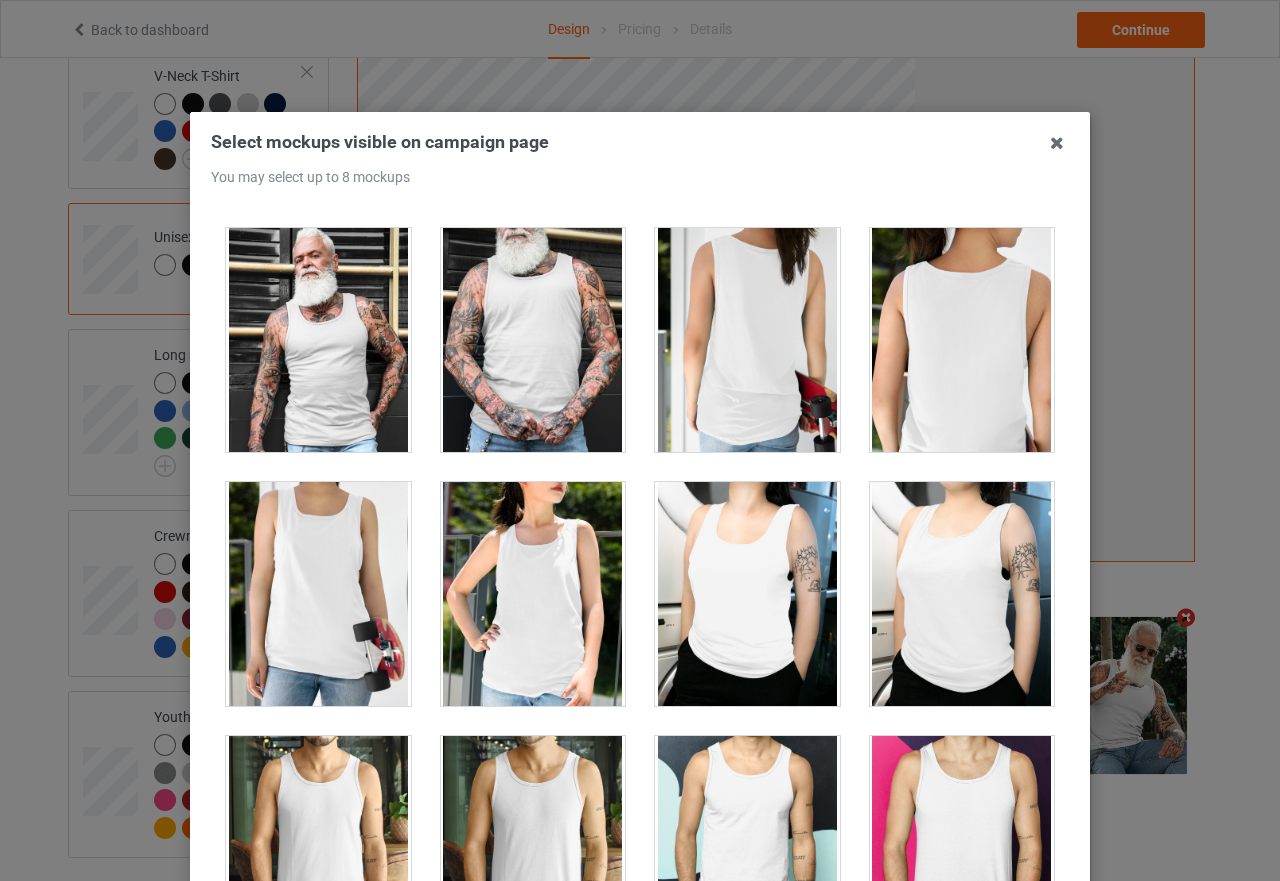 scroll, scrollTop: 2100, scrollLeft: 0, axis: vertical 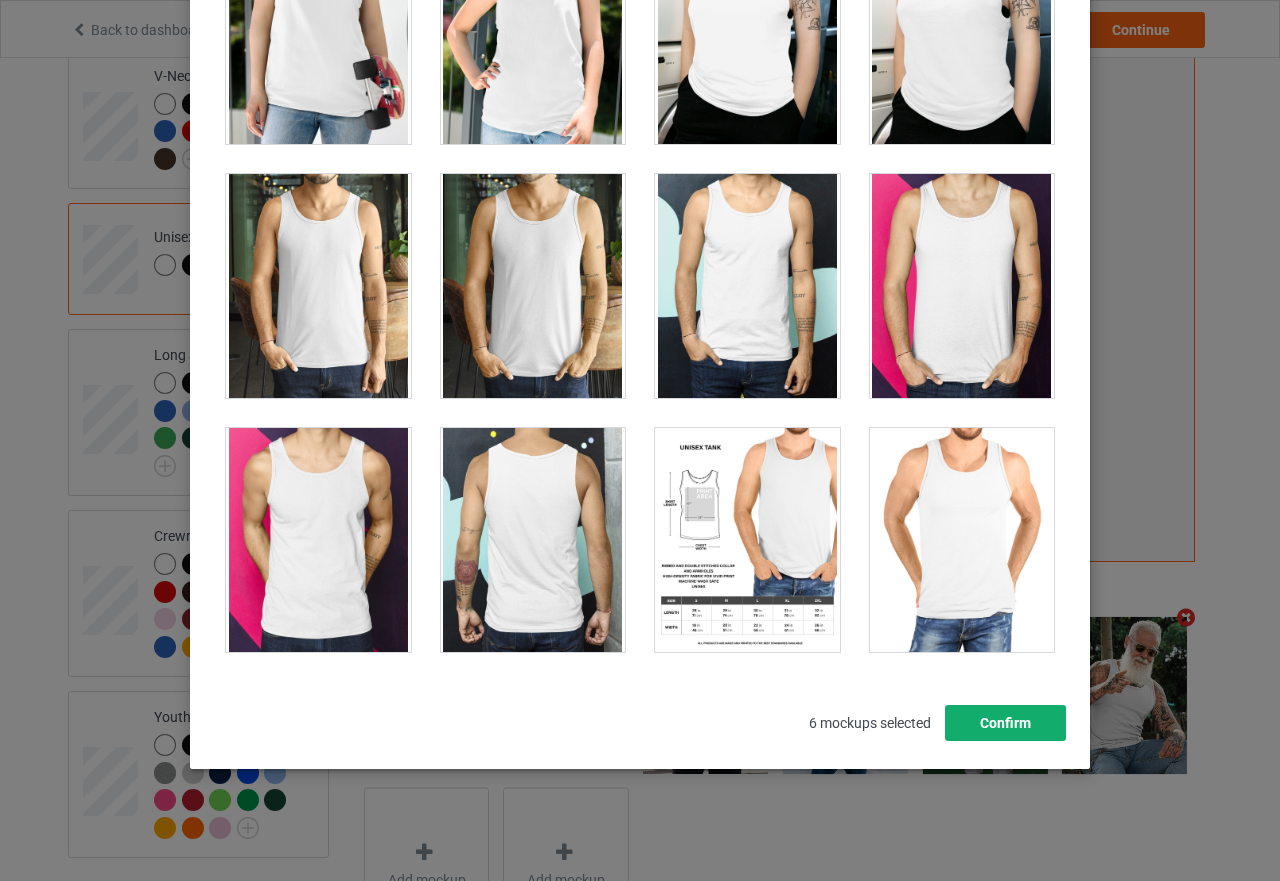 click on "Confirm" at bounding box center (1005, 723) 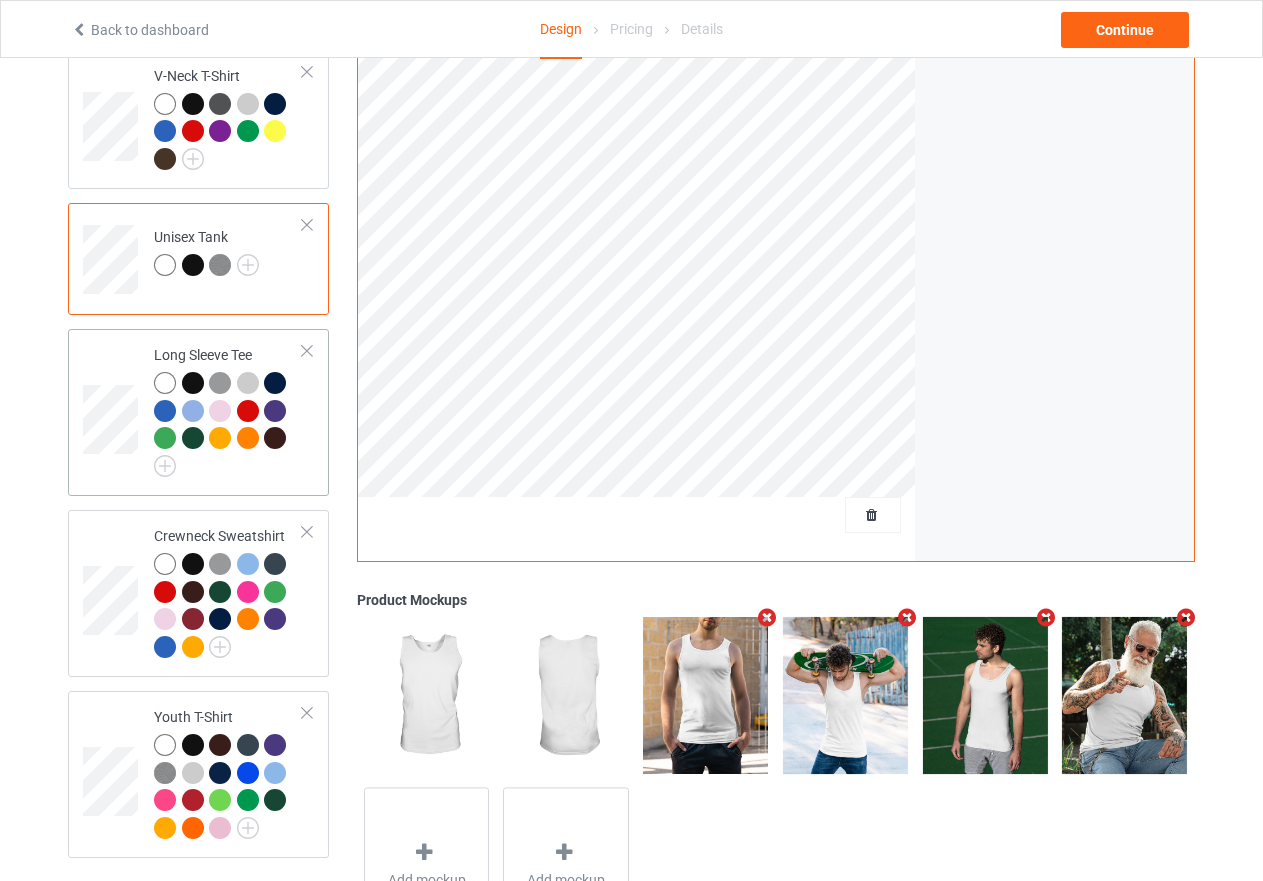 click at bounding box center (228, 424) 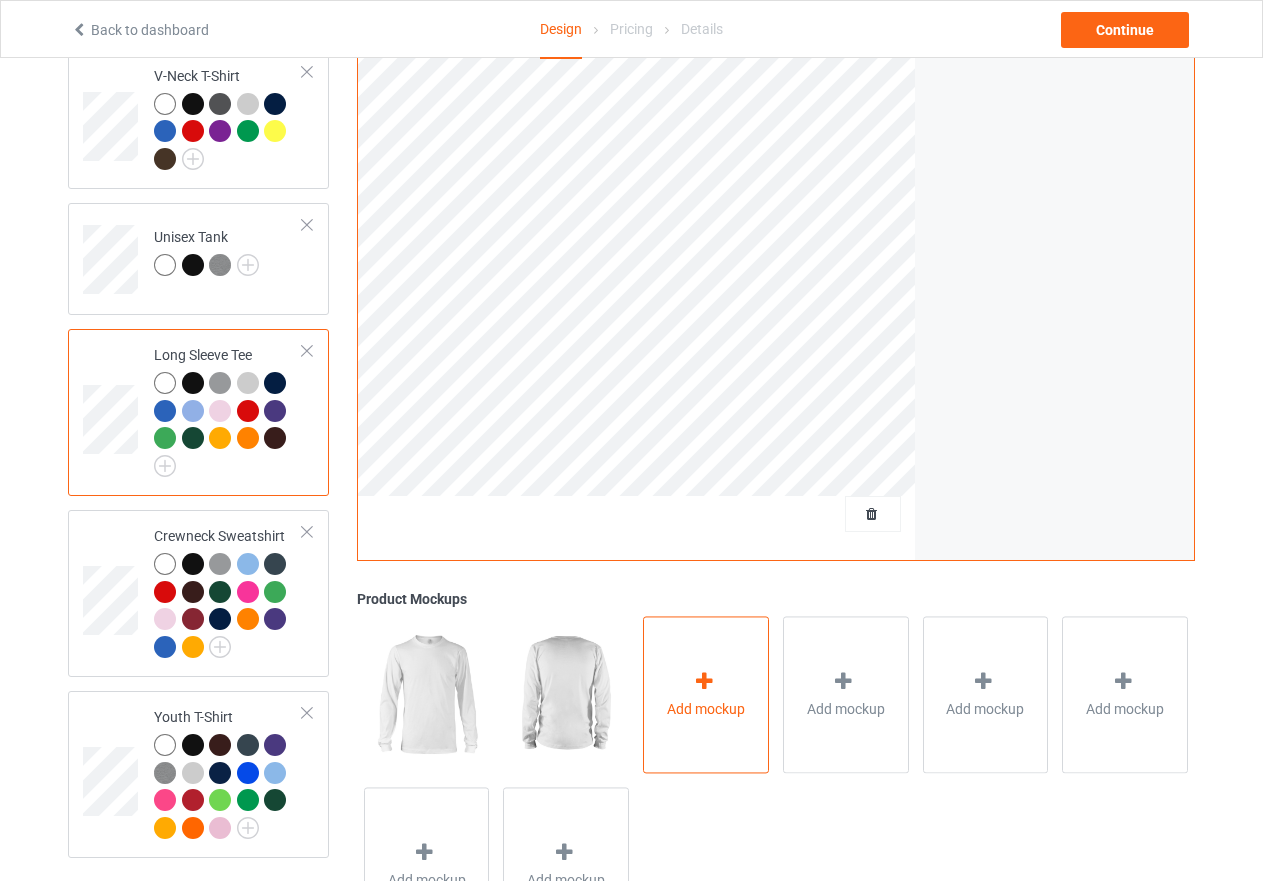 click at bounding box center (704, 681) 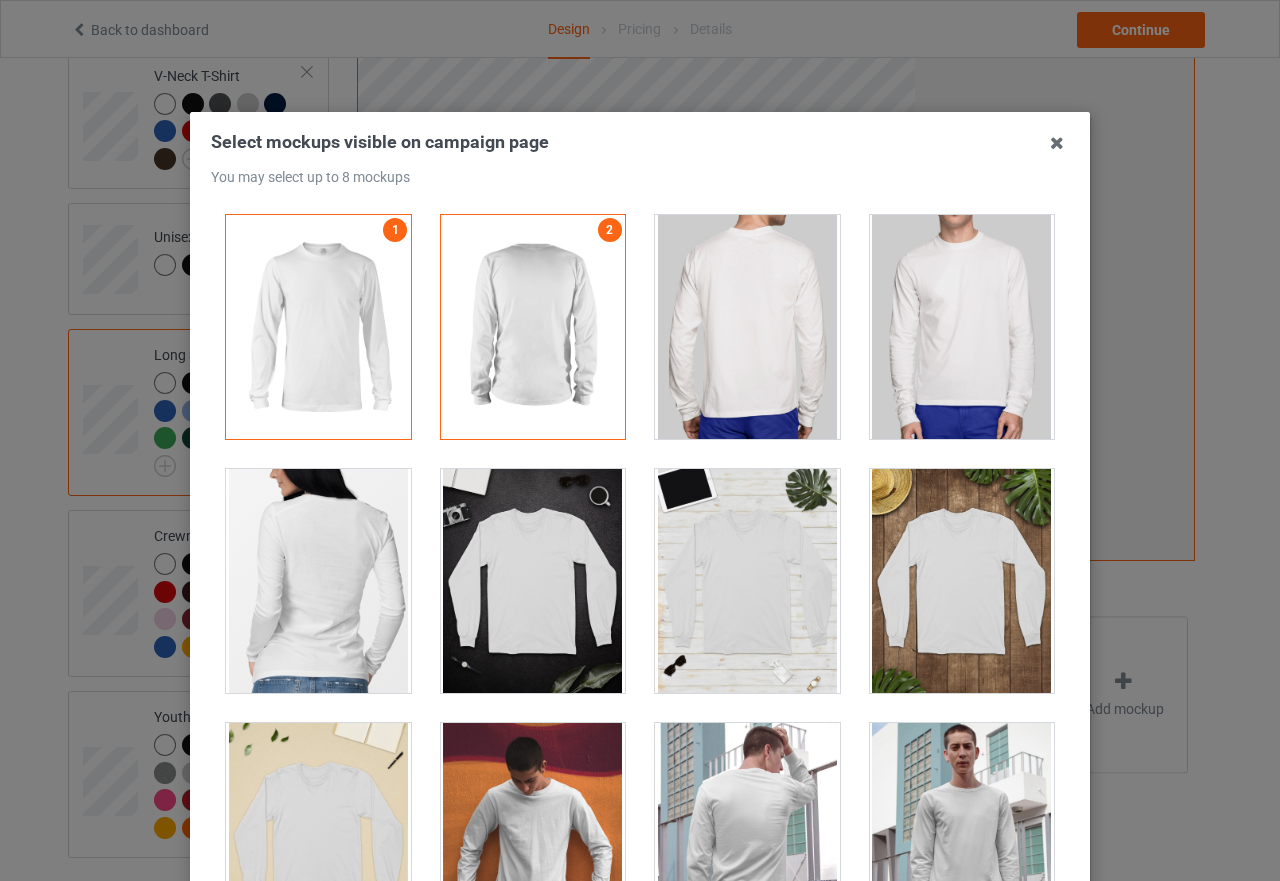 click at bounding box center (747, 581) 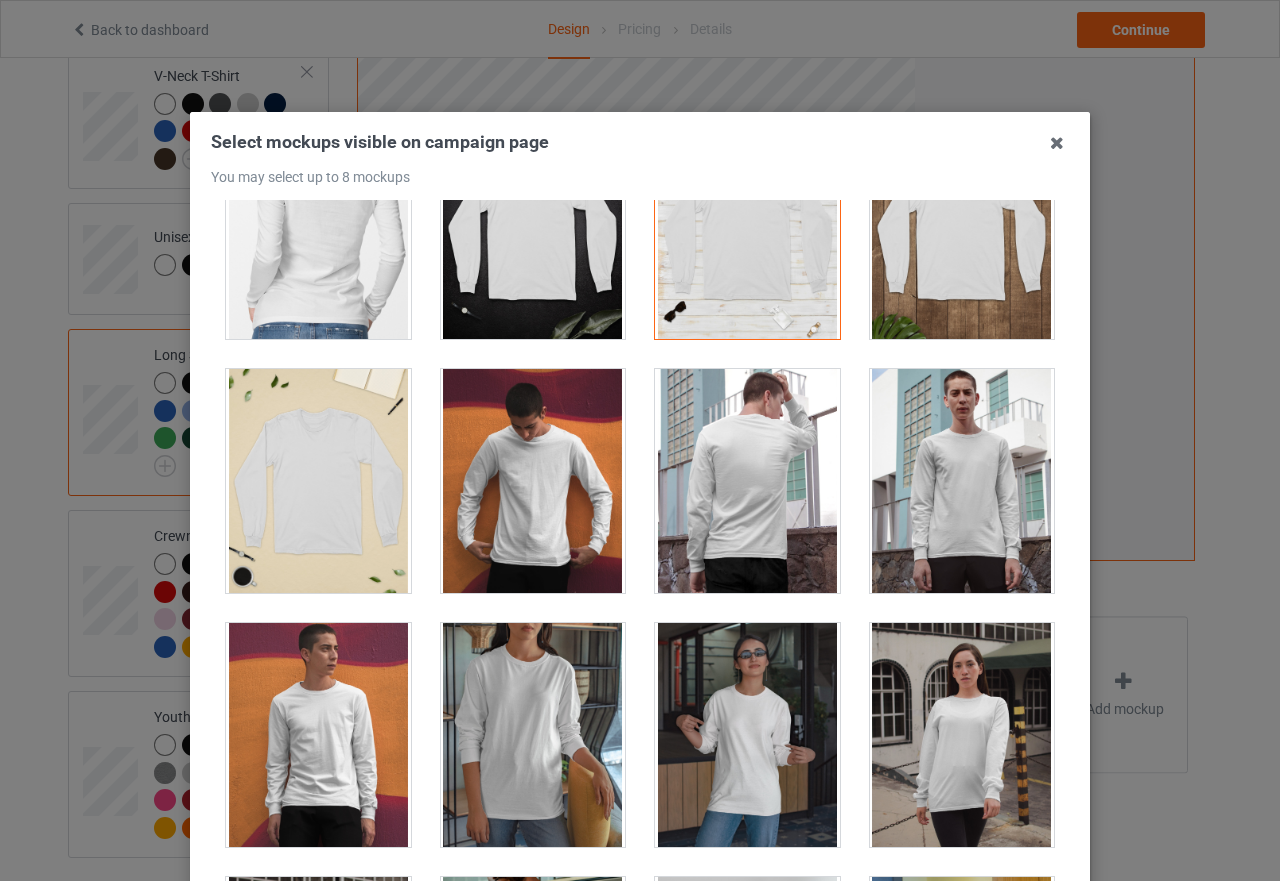 scroll, scrollTop: 500, scrollLeft: 0, axis: vertical 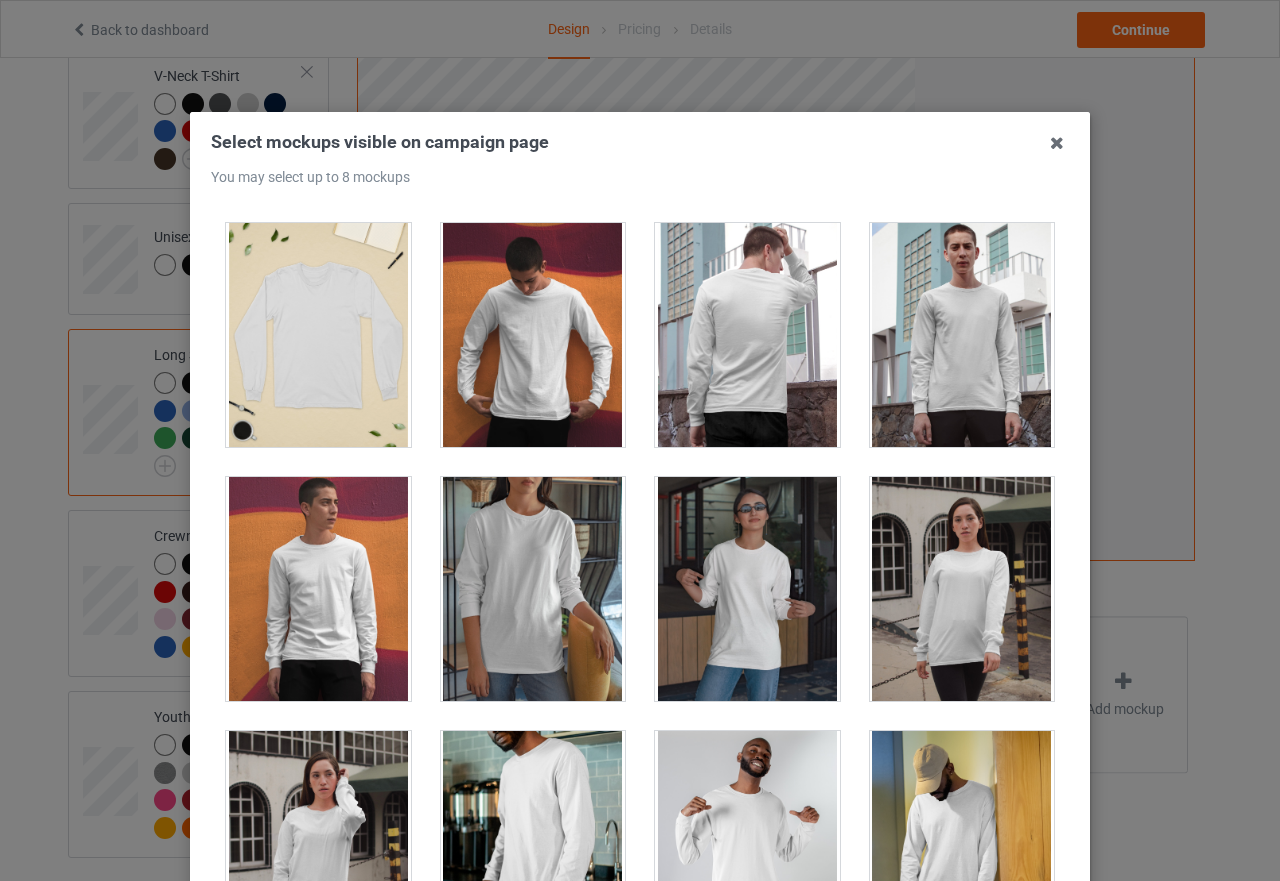 click at bounding box center (318, 589) 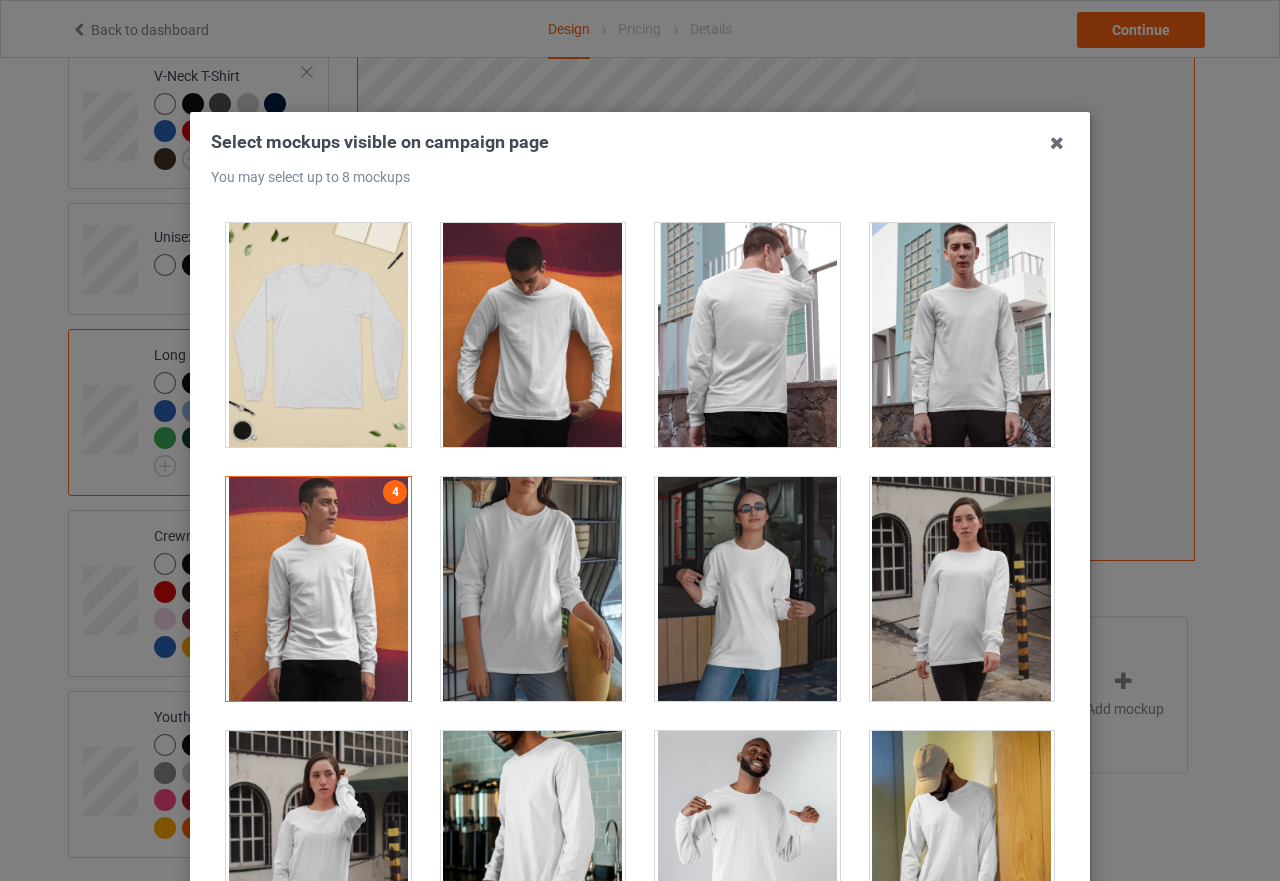 click at bounding box center [747, 589] 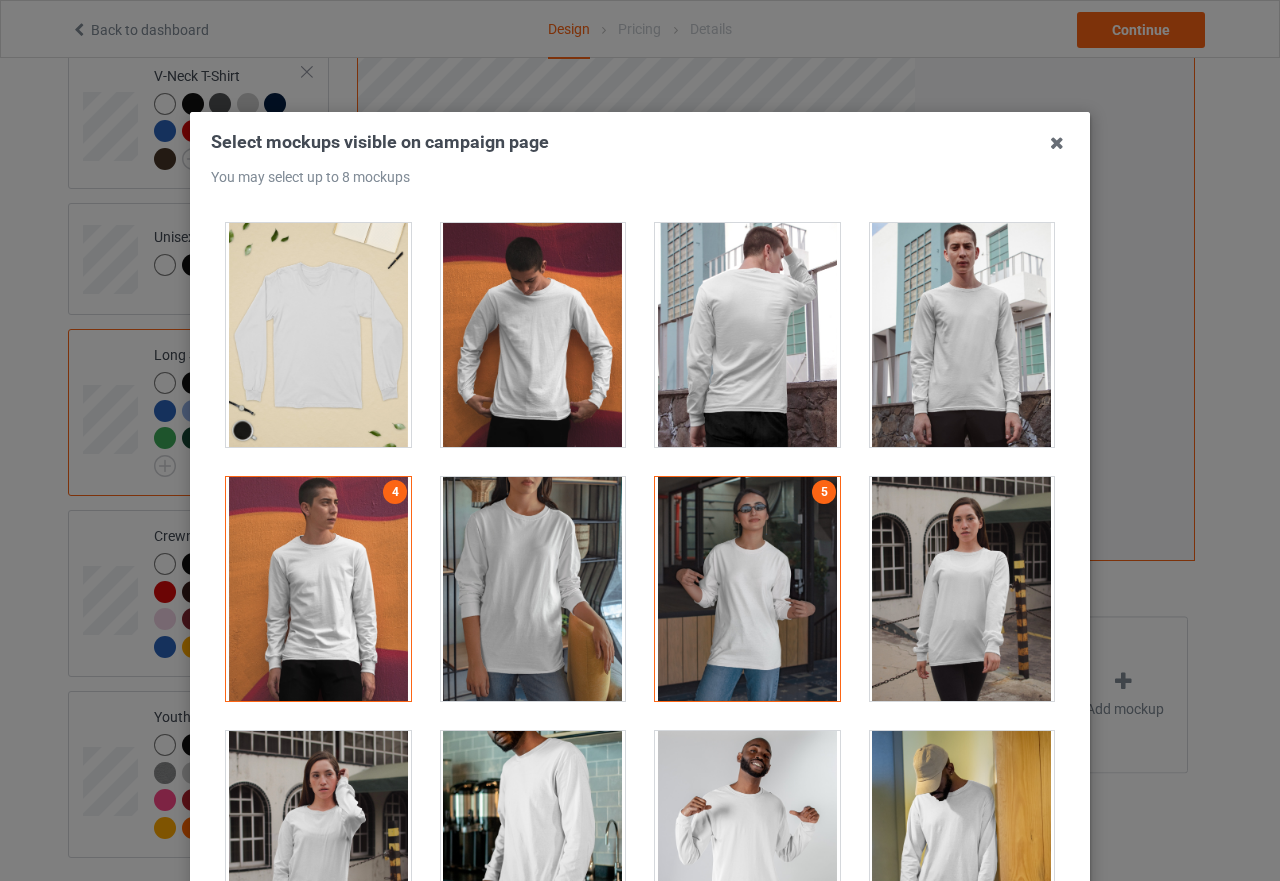 scroll, scrollTop: 800, scrollLeft: 0, axis: vertical 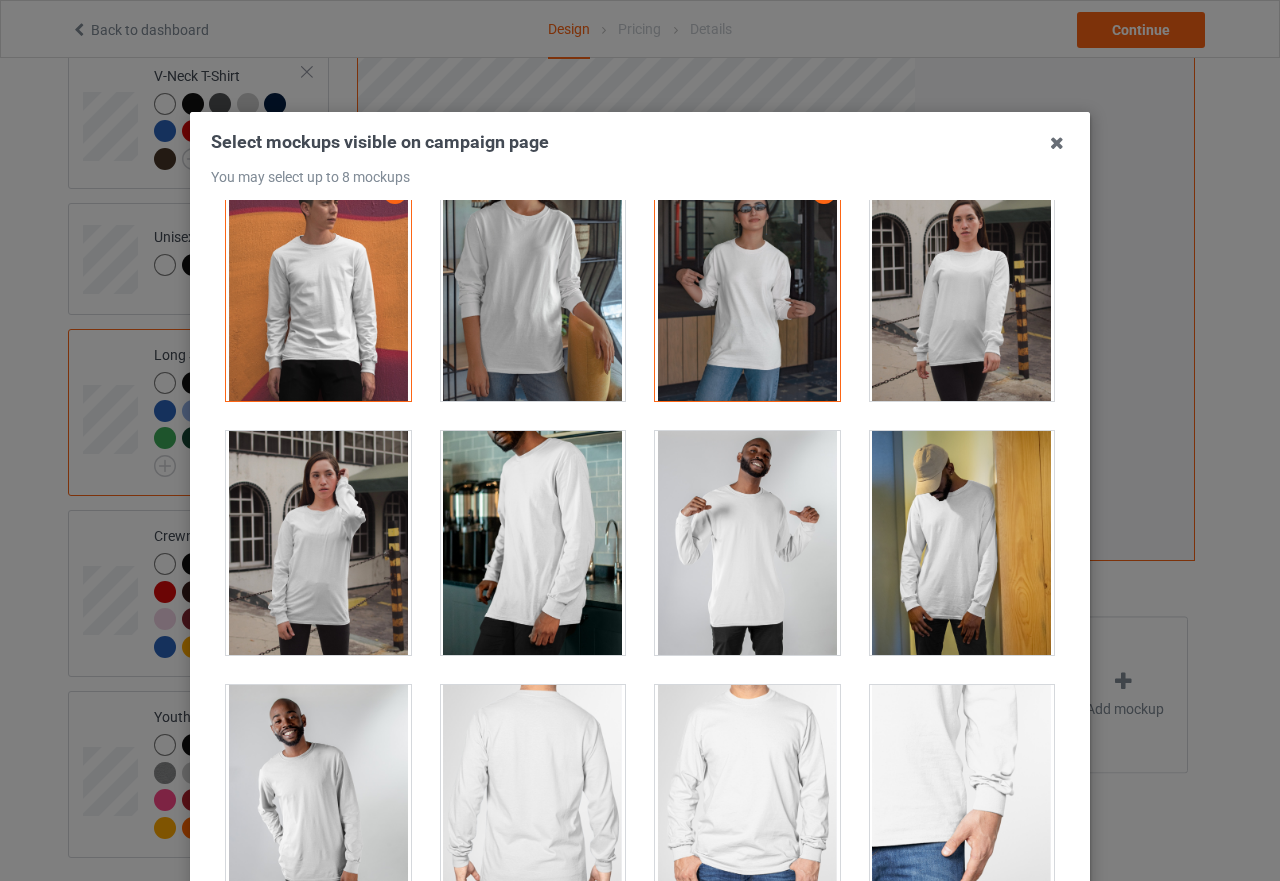 click at bounding box center [318, 543] 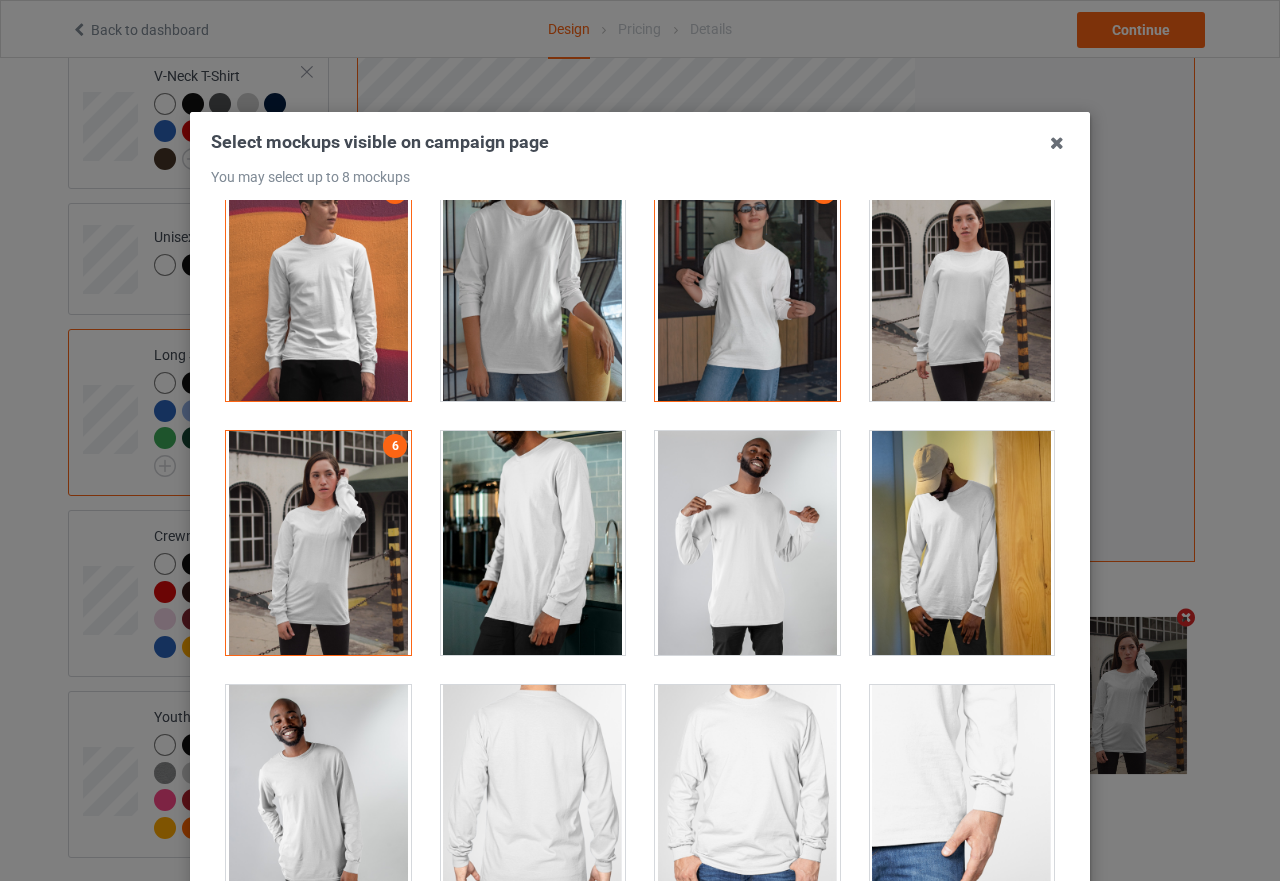 click at bounding box center [533, 543] 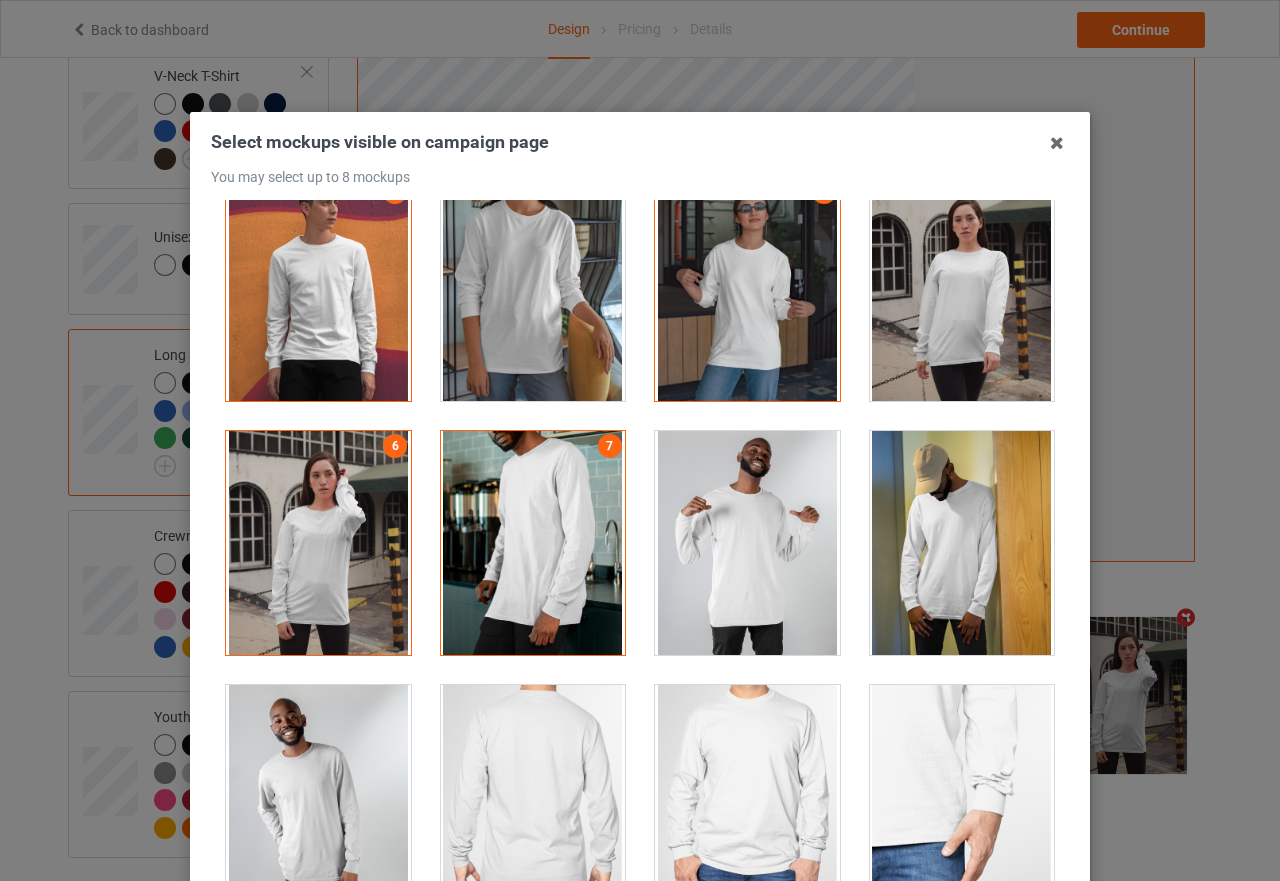 click at bounding box center (747, 543) 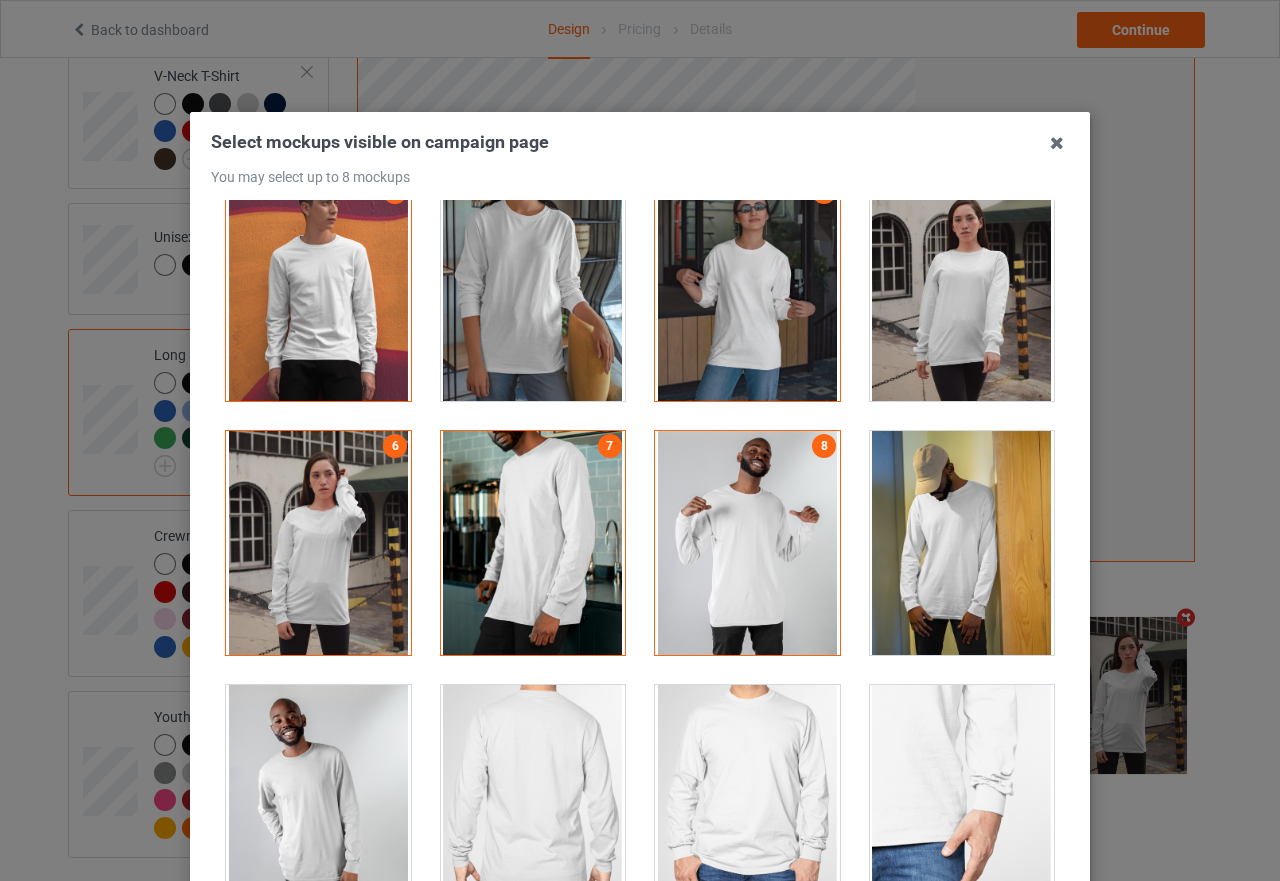 click at bounding box center (962, 543) 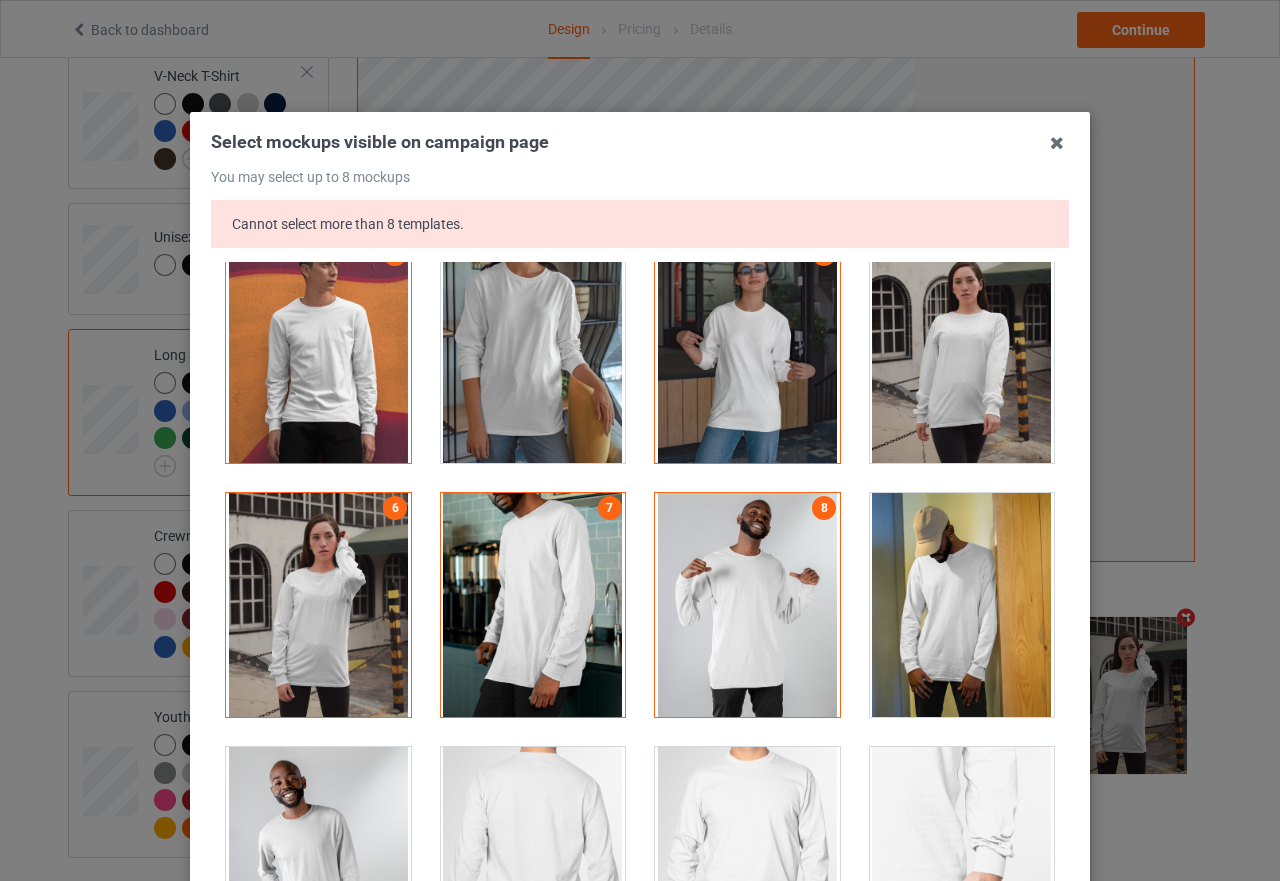 click at bounding box center [533, 605] 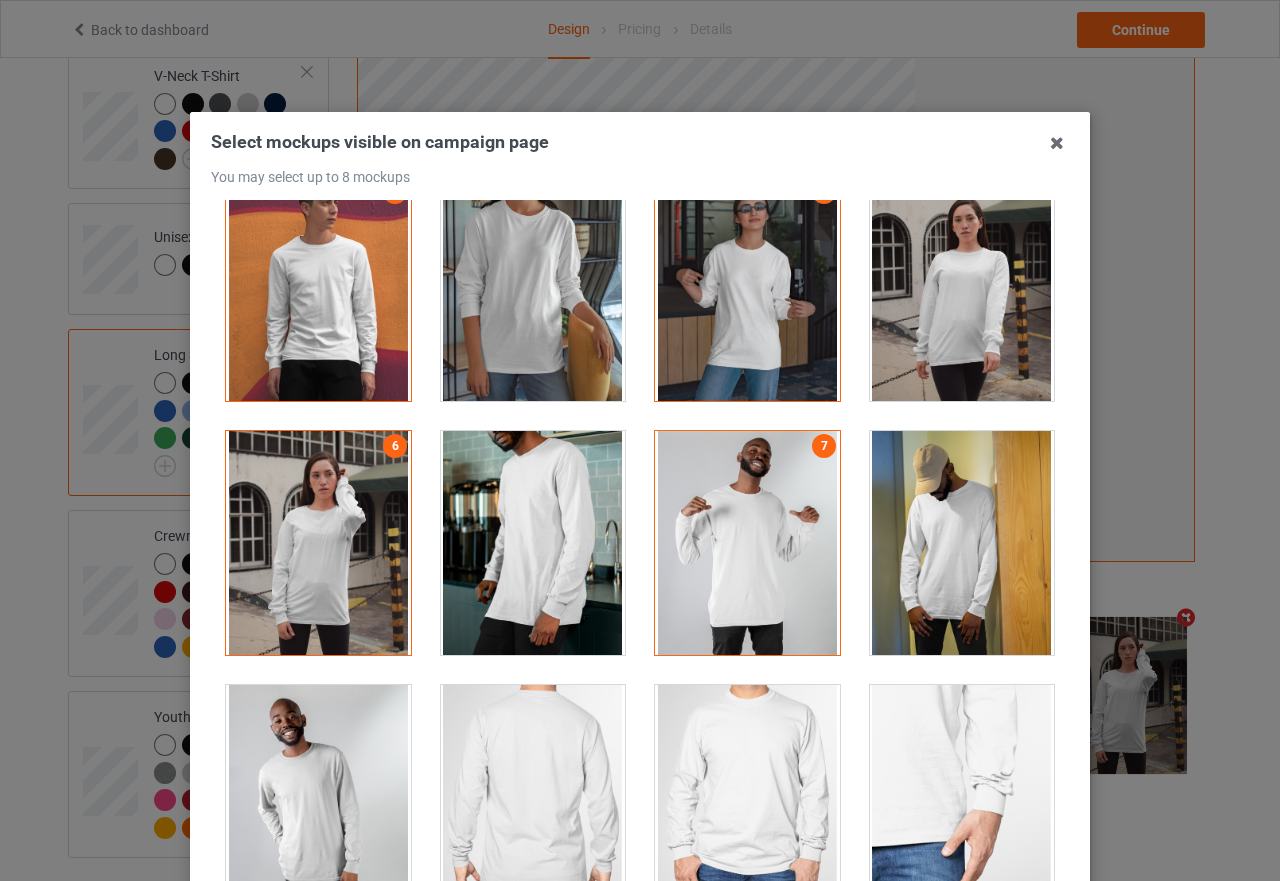 click at bounding box center [962, 543] 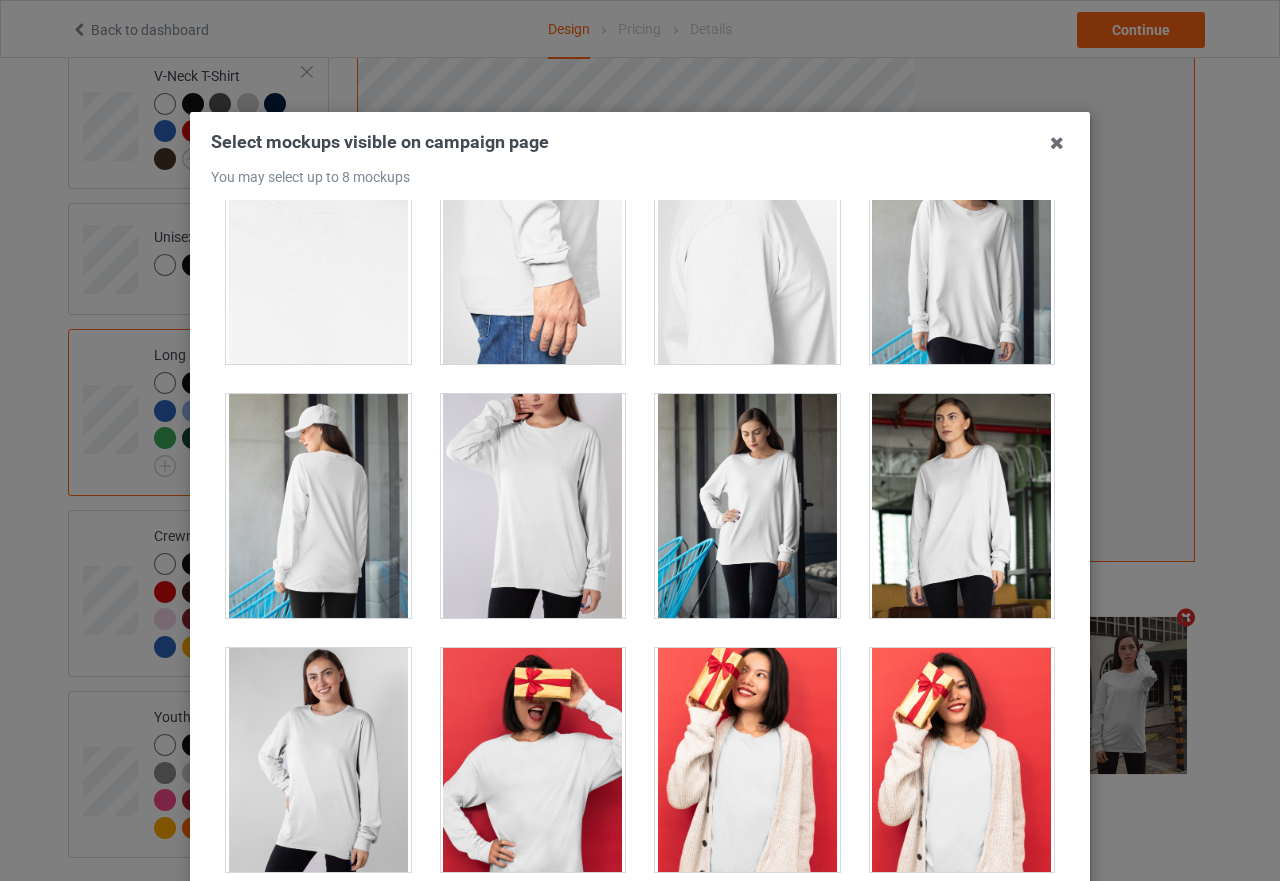 scroll, scrollTop: 1600, scrollLeft: 0, axis: vertical 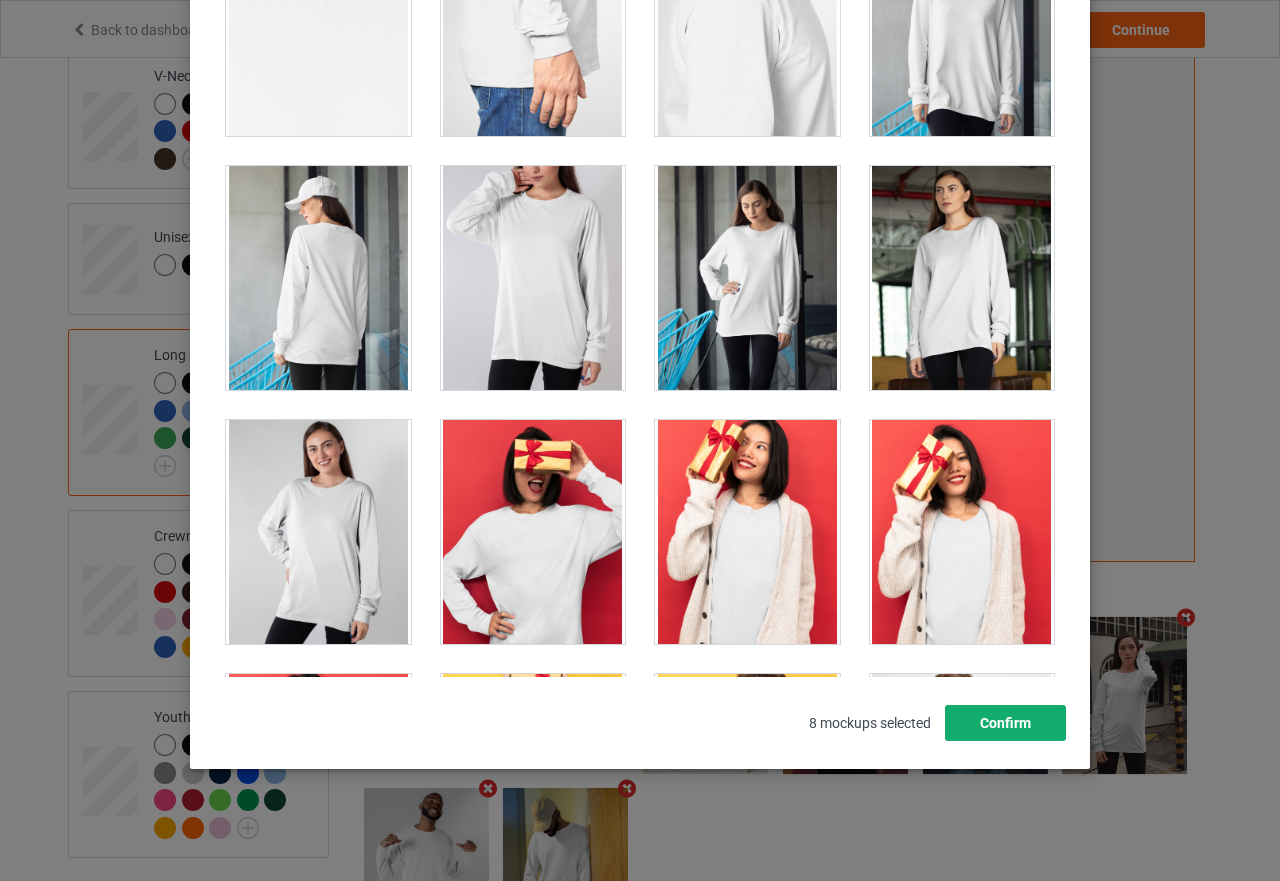 click on "Confirm" at bounding box center (1005, 723) 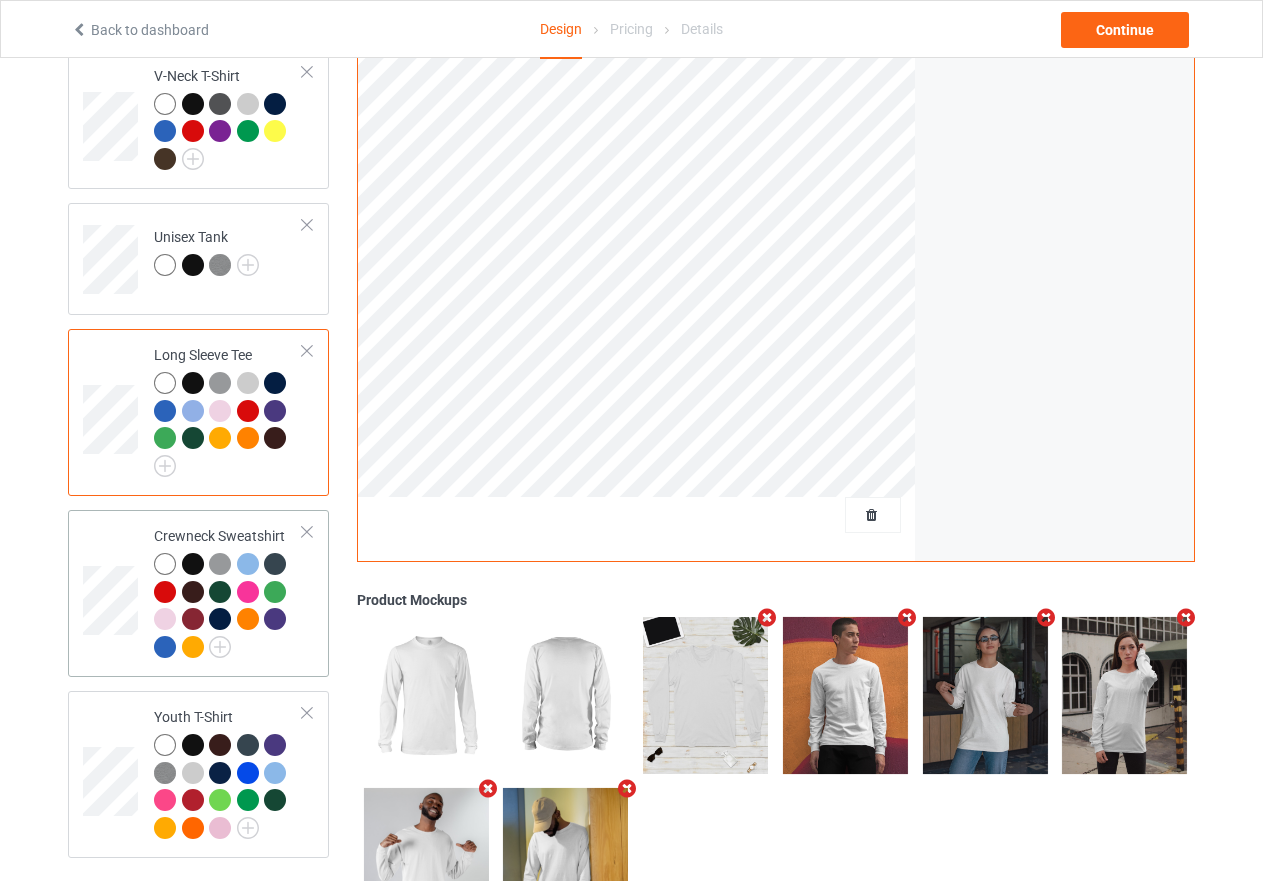 click at bounding box center (228, 608) 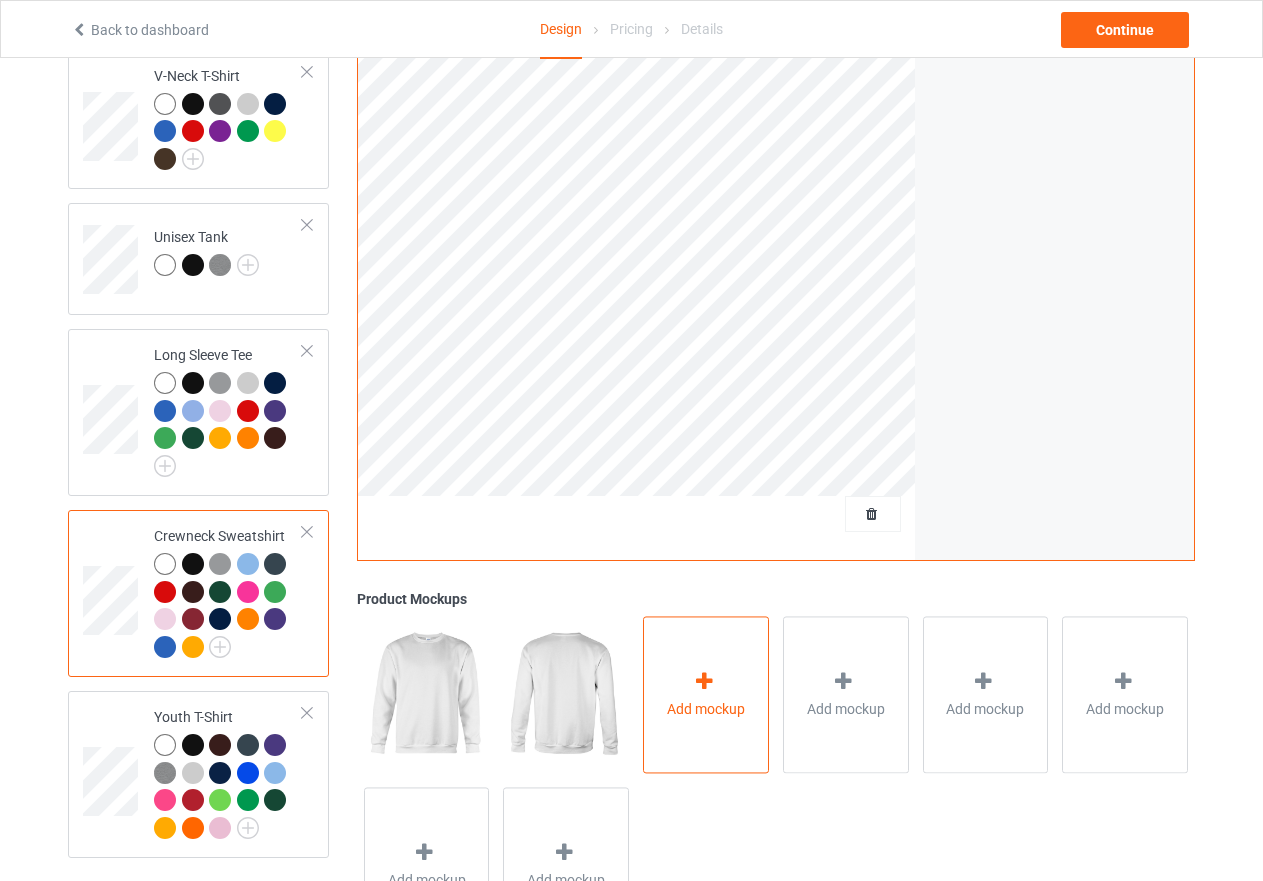 click at bounding box center (704, 681) 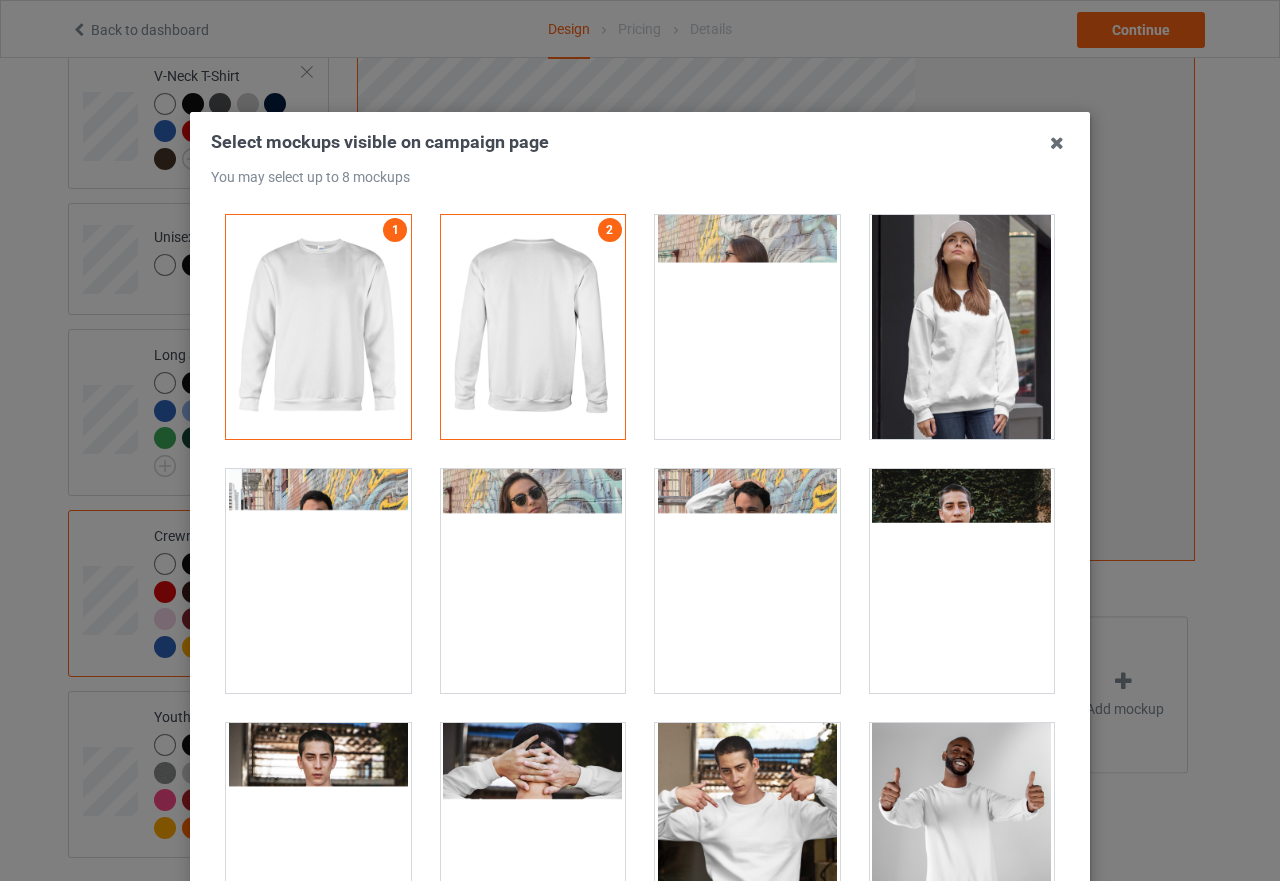 click at bounding box center (318, 581) 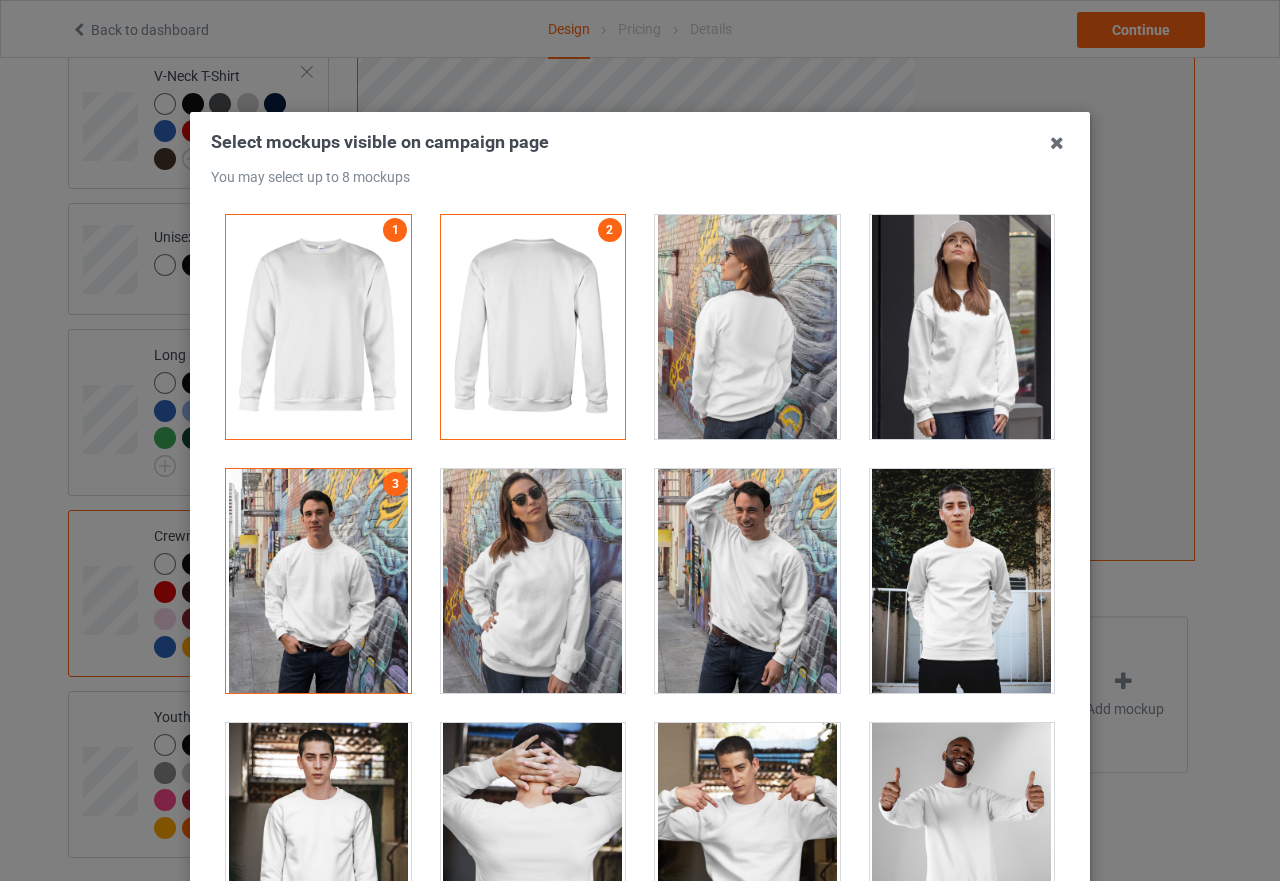 click at bounding box center (962, 327) 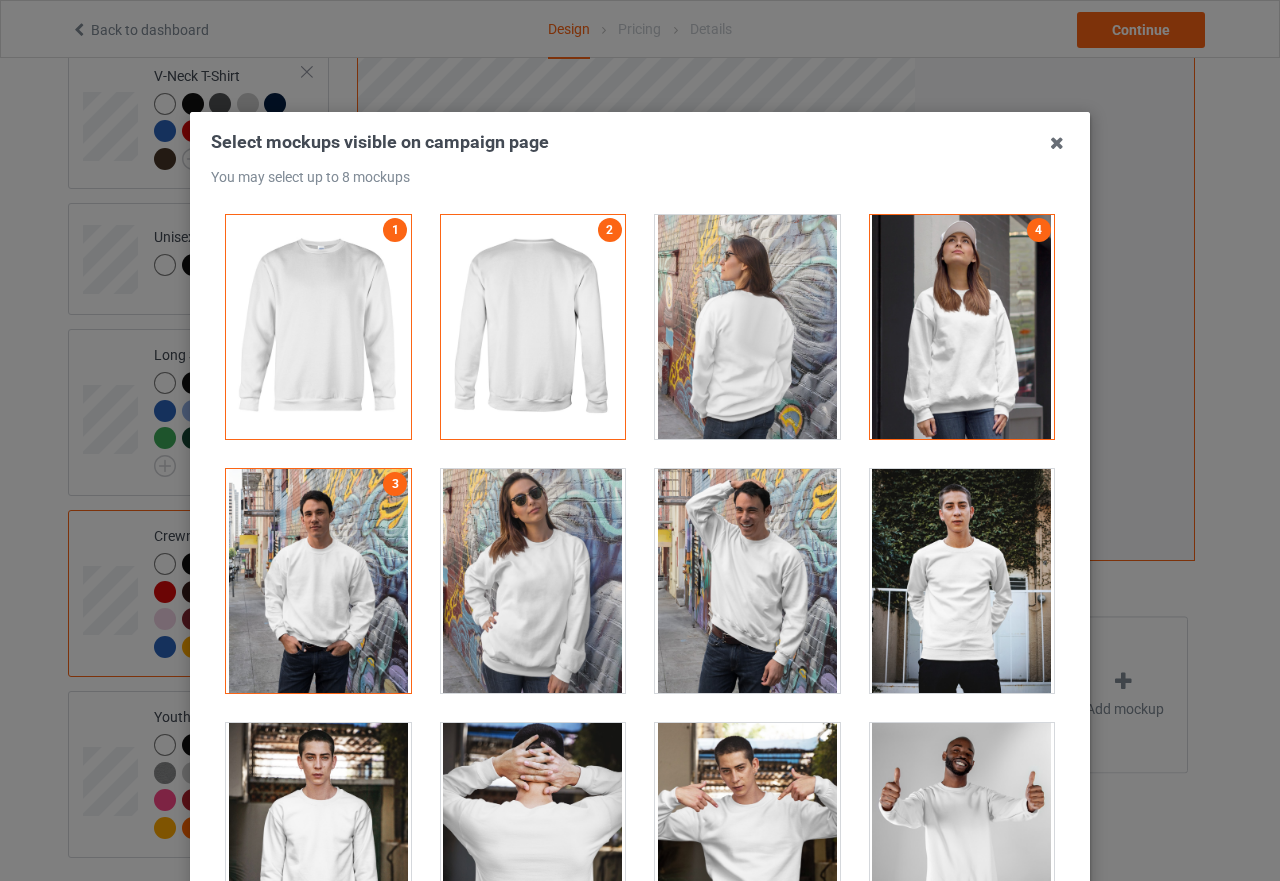 click at bounding box center [747, 327] 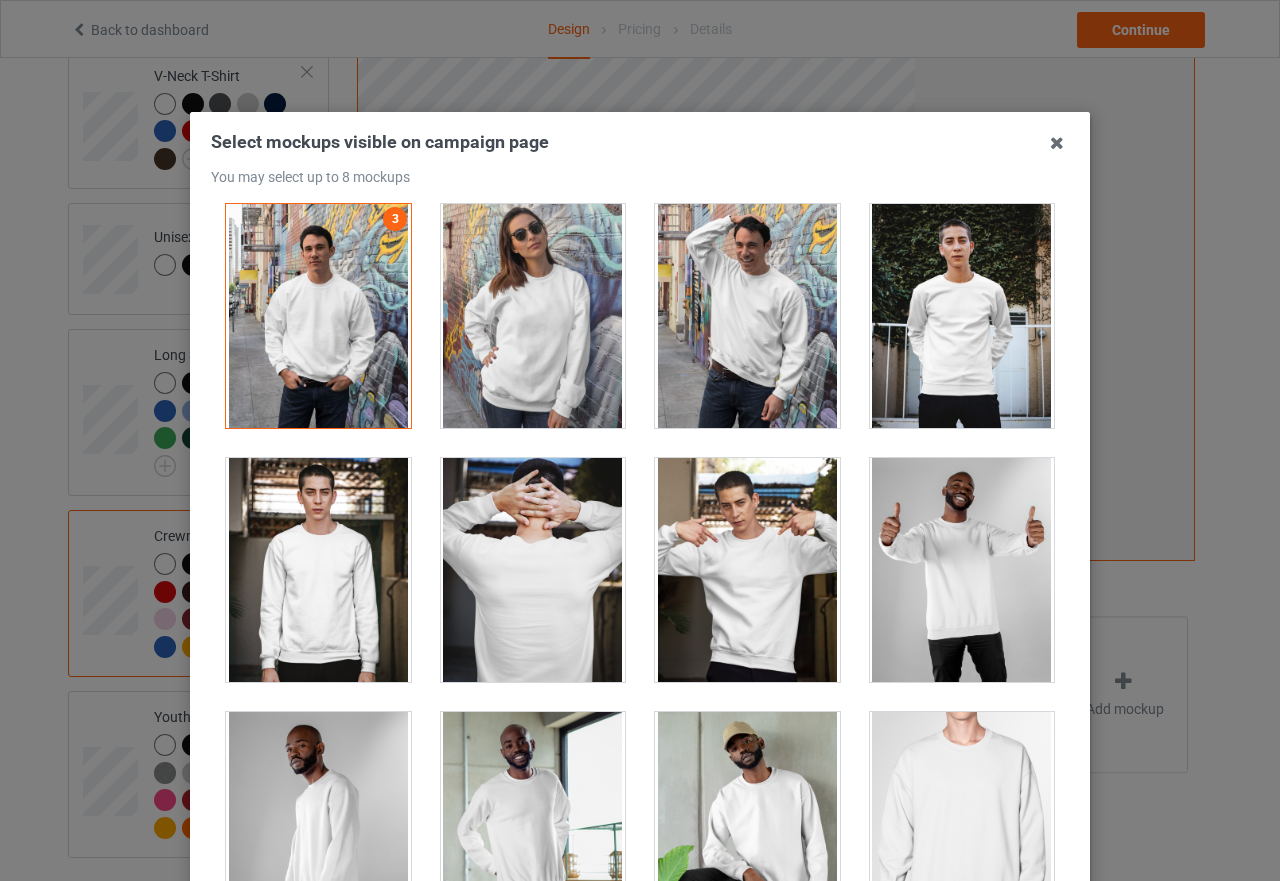 scroll, scrollTop: 200, scrollLeft: 0, axis: vertical 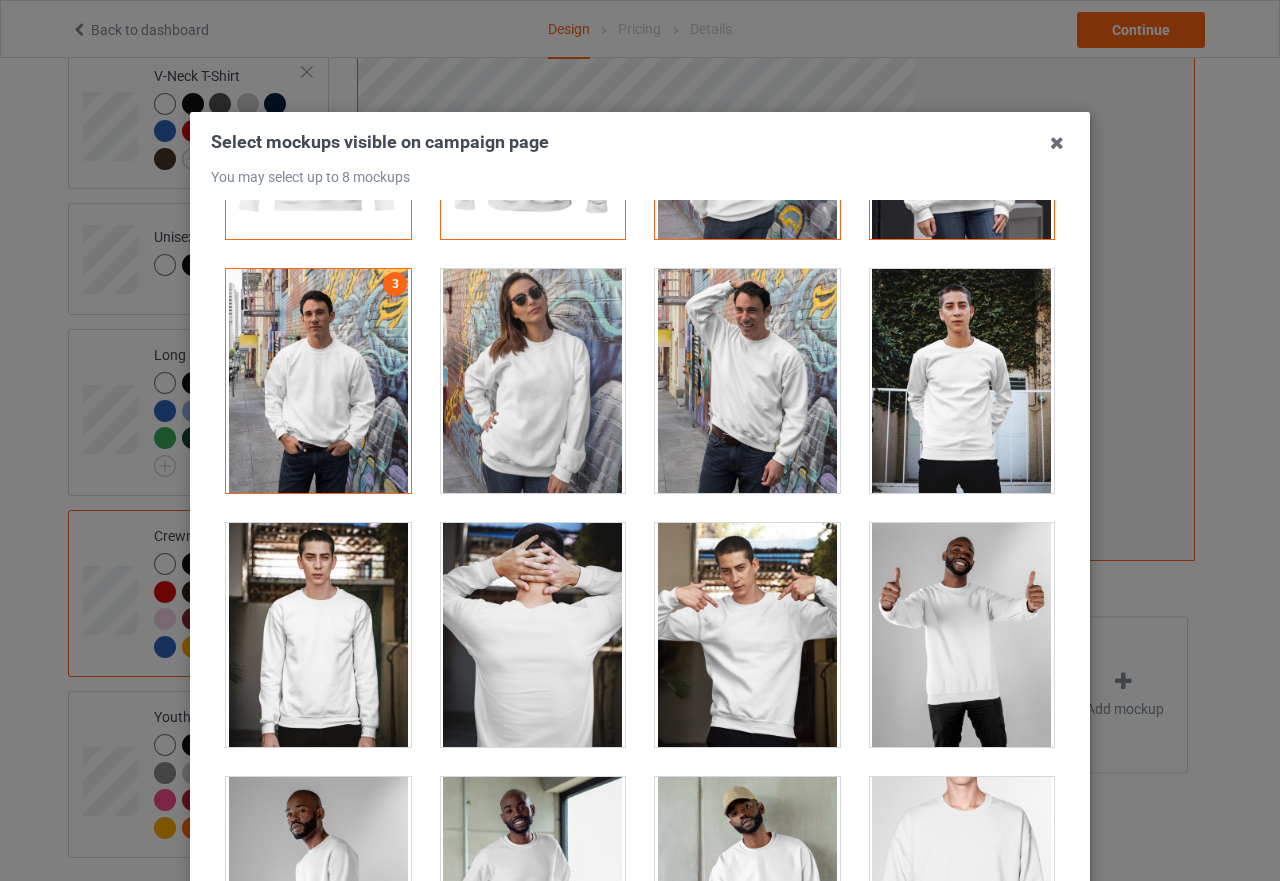 click at bounding box center [747, 635] 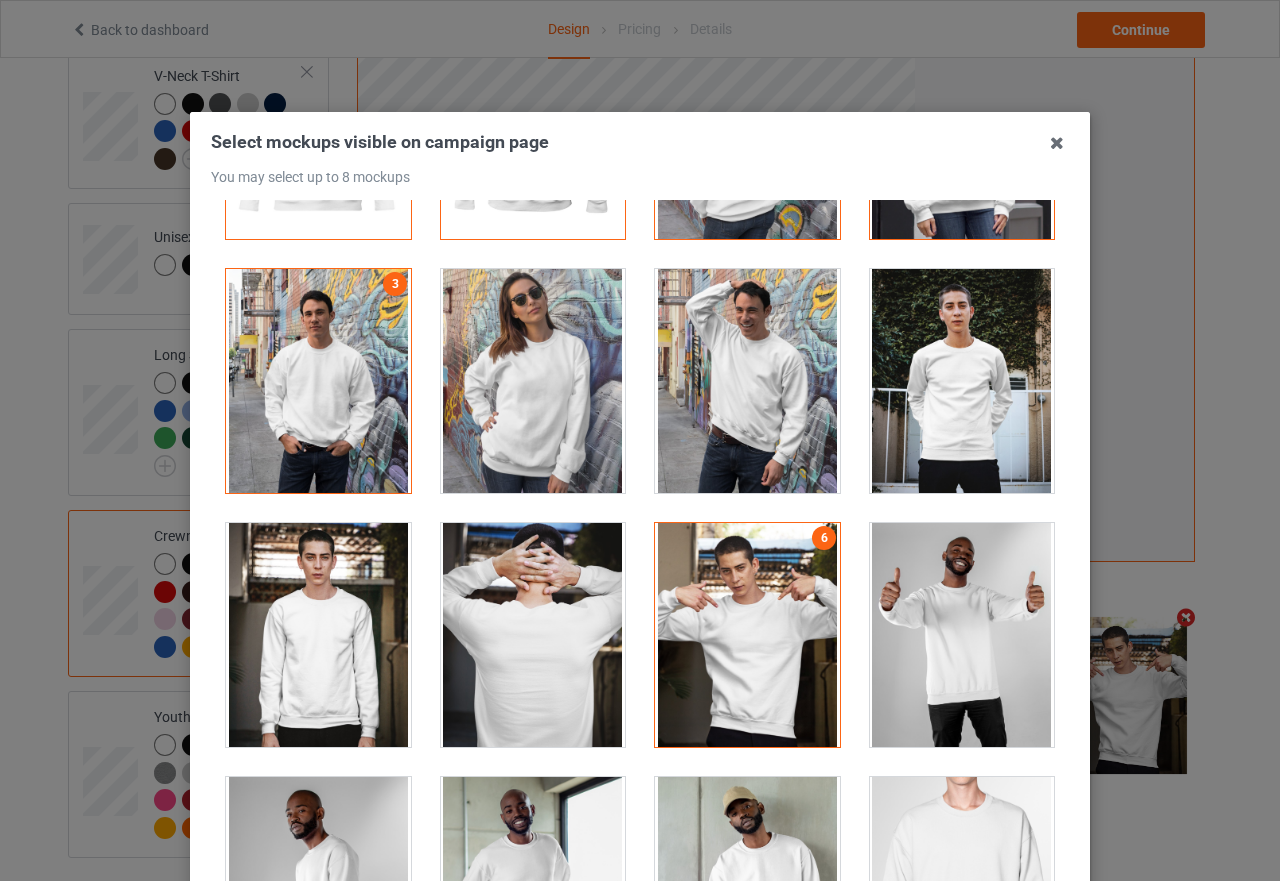 click at bounding box center (962, 635) 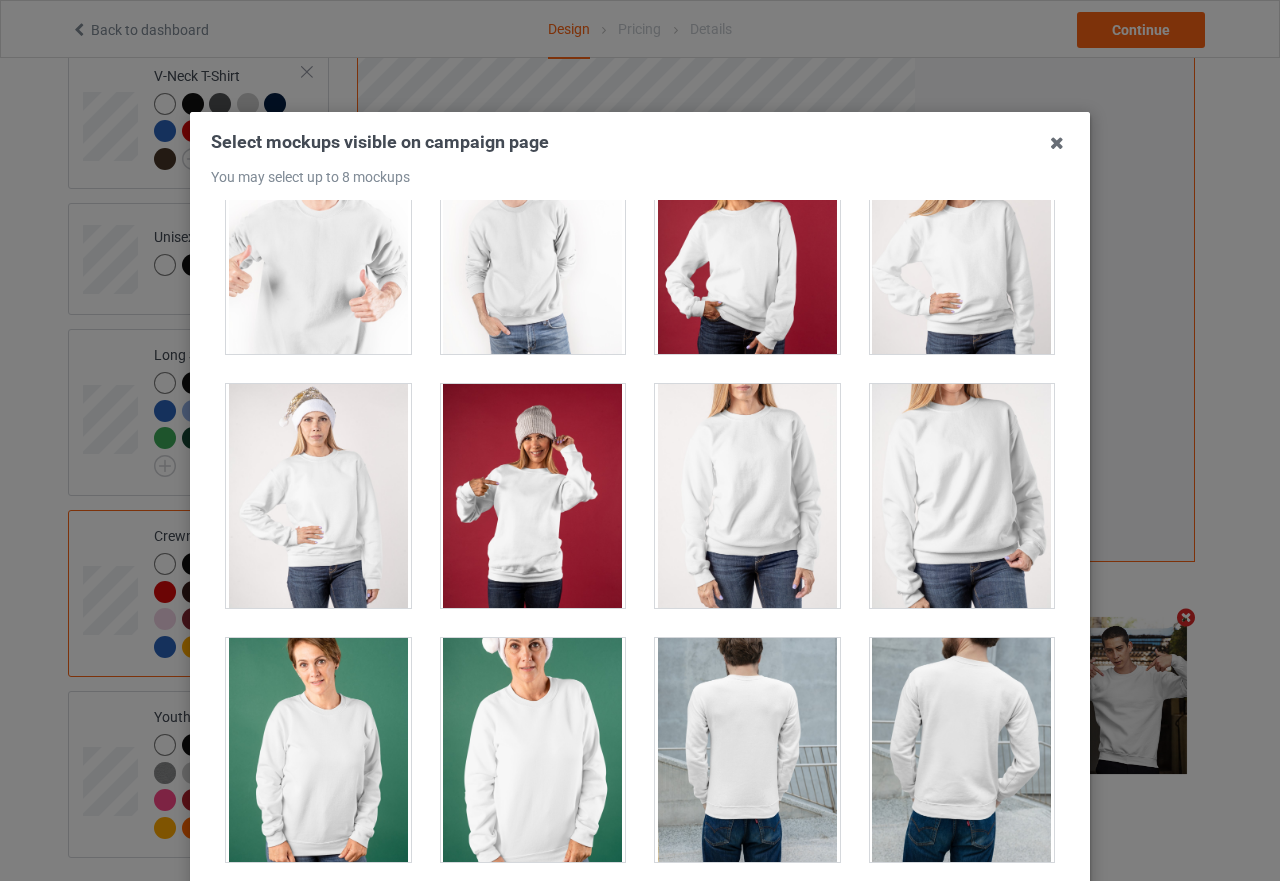 scroll, scrollTop: 2600, scrollLeft: 0, axis: vertical 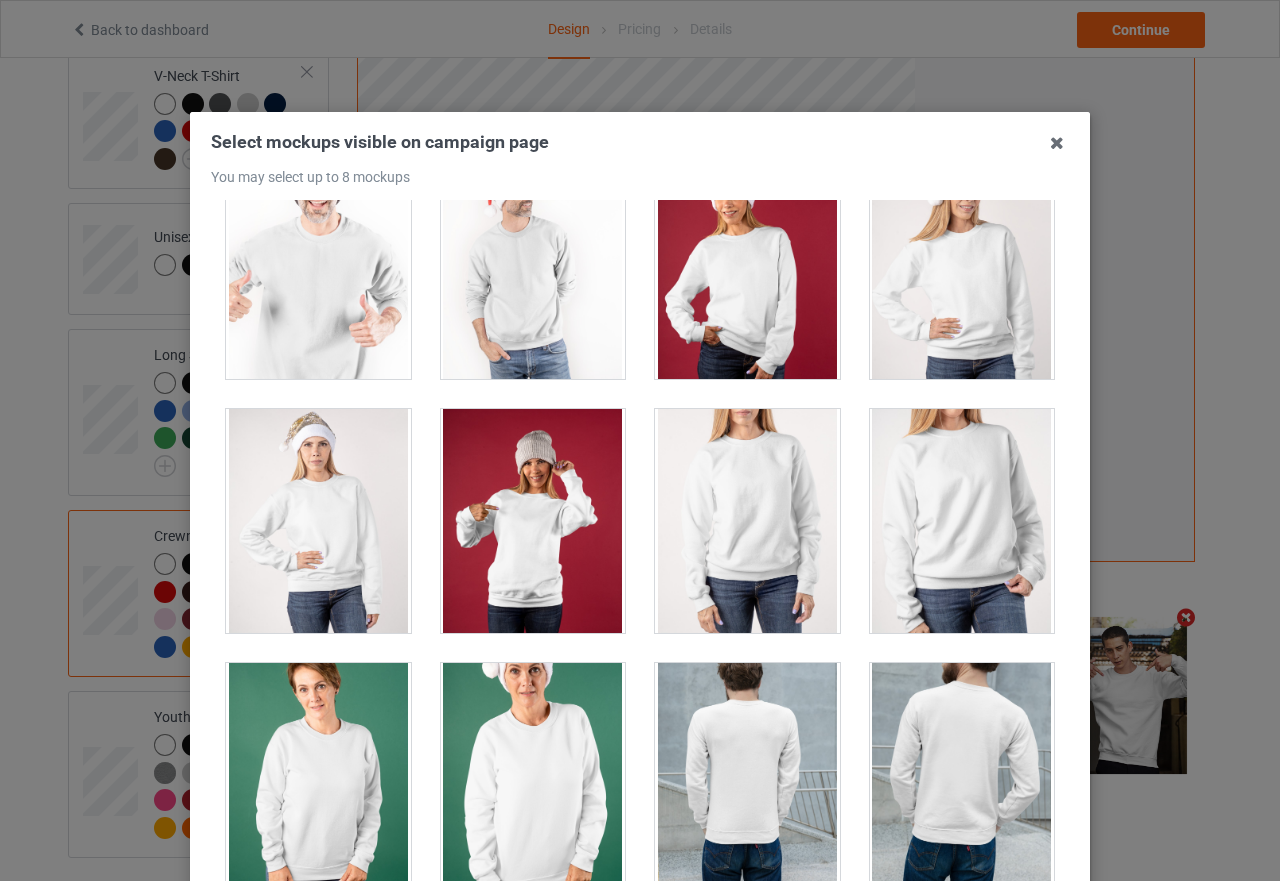 click at bounding box center (533, 521) 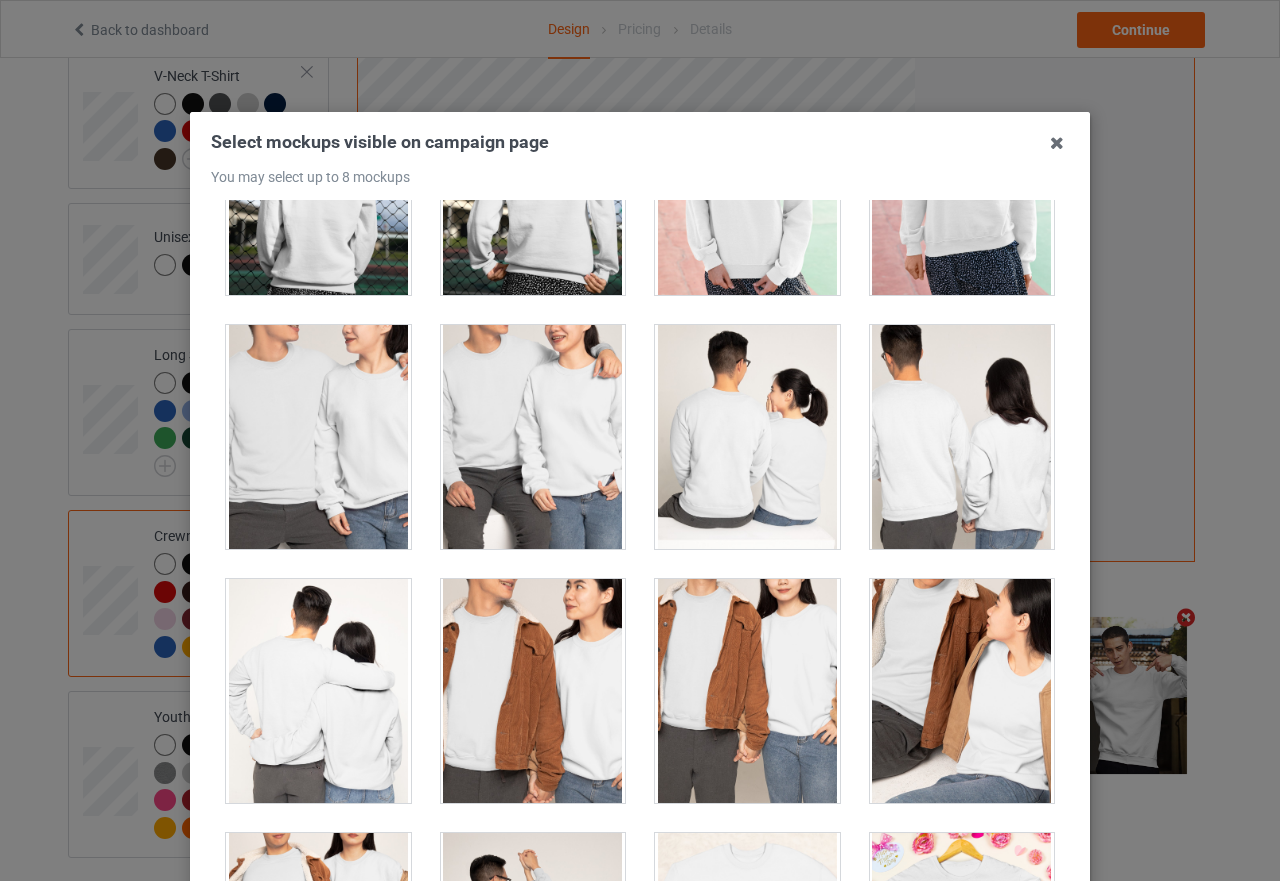 scroll, scrollTop: 4100, scrollLeft: 0, axis: vertical 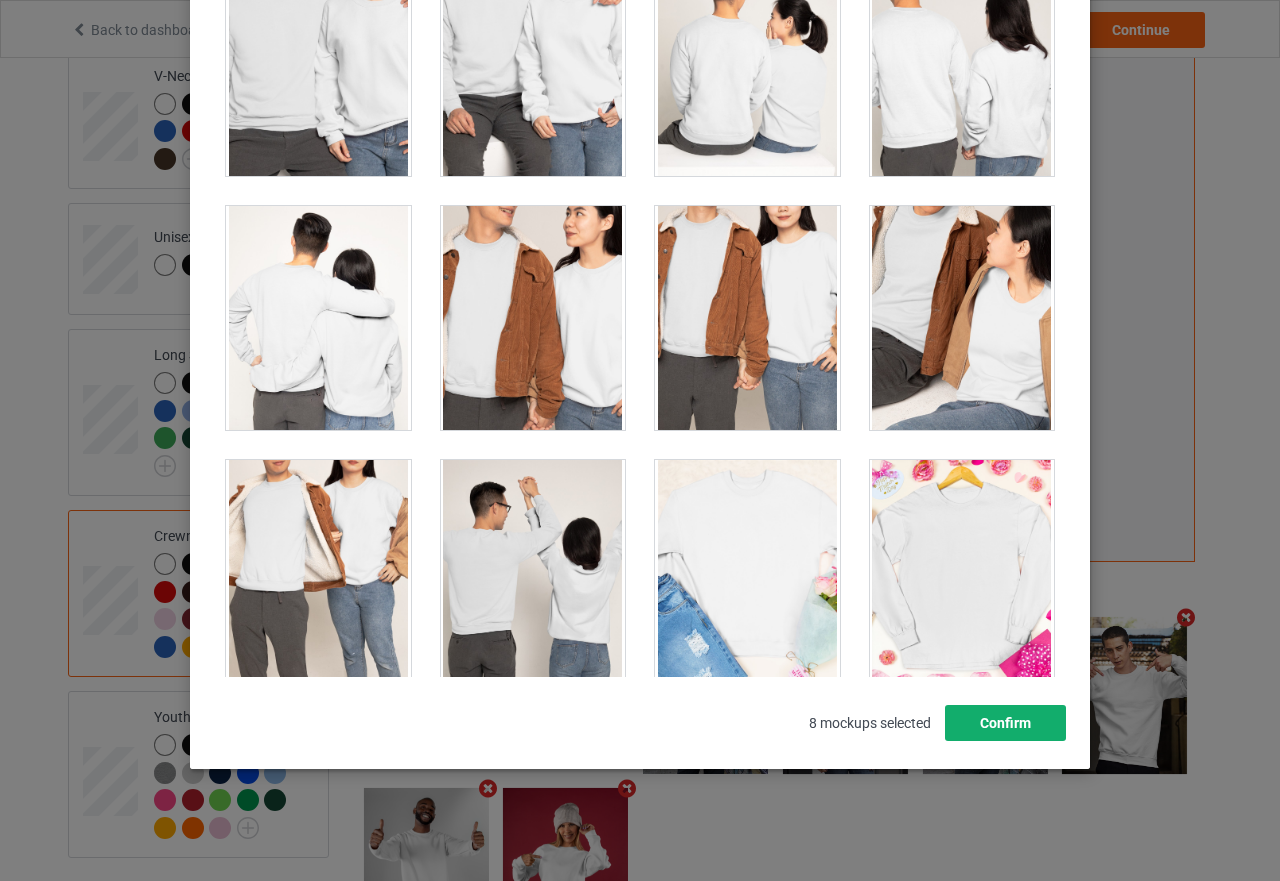 click on "Confirm" at bounding box center (1005, 723) 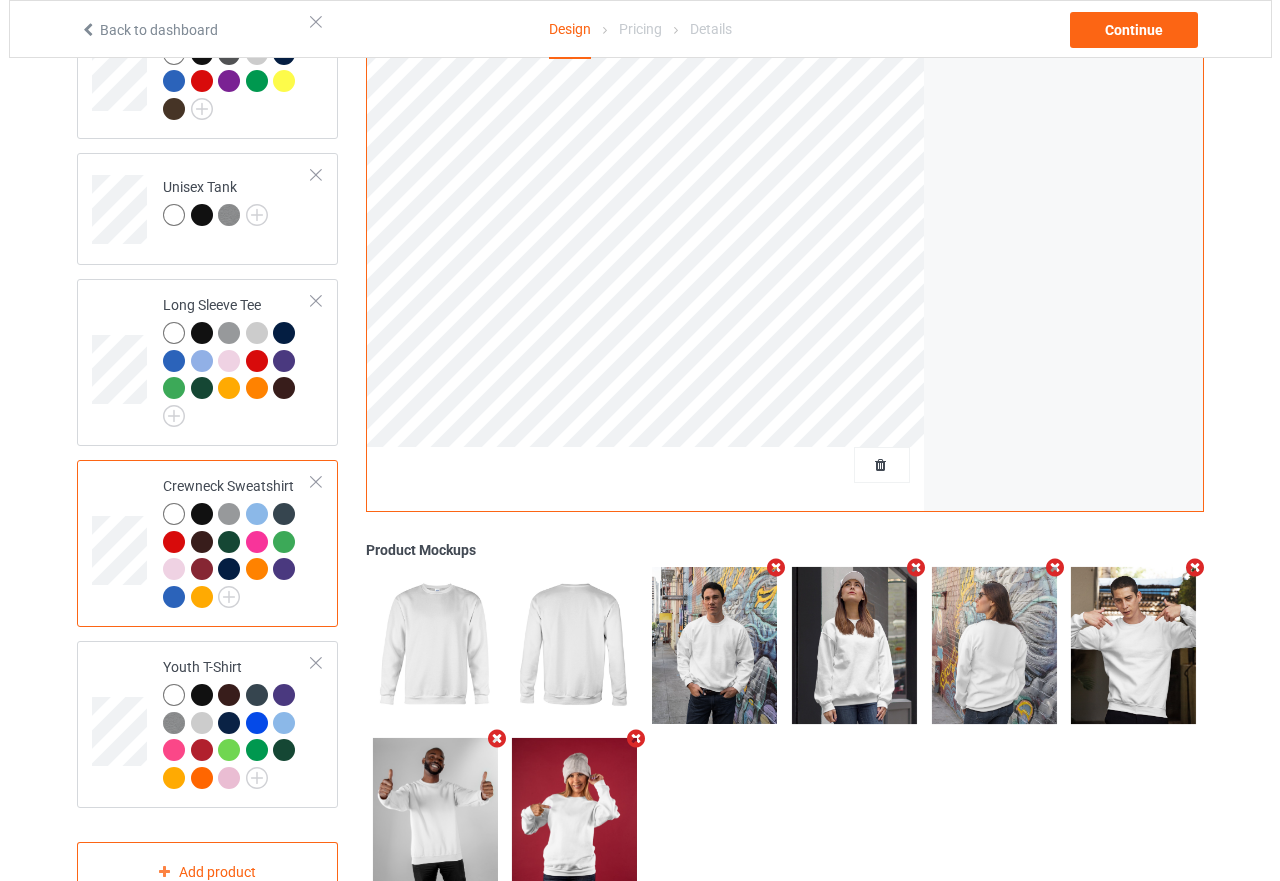 scroll, scrollTop: 1026, scrollLeft: 0, axis: vertical 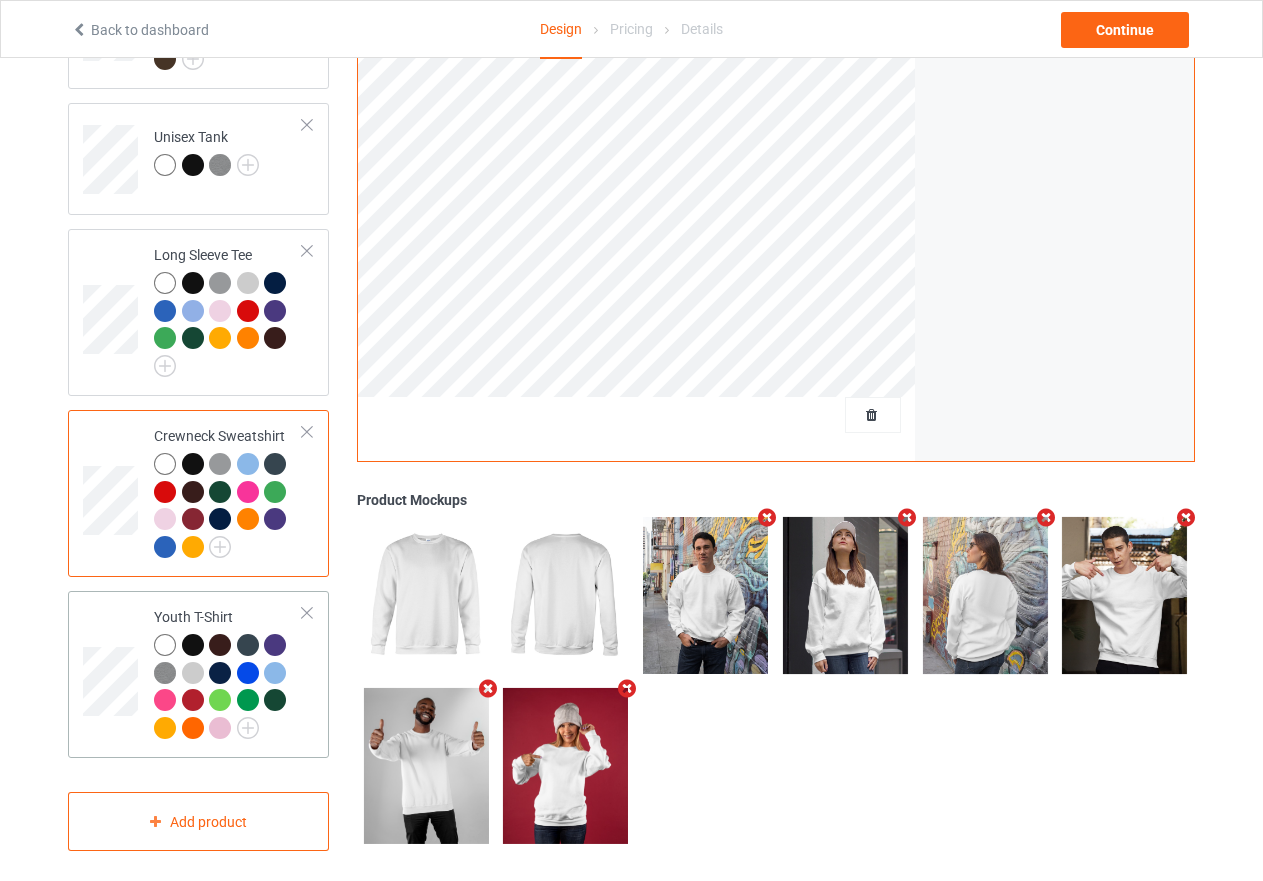 click at bounding box center (228, 689) 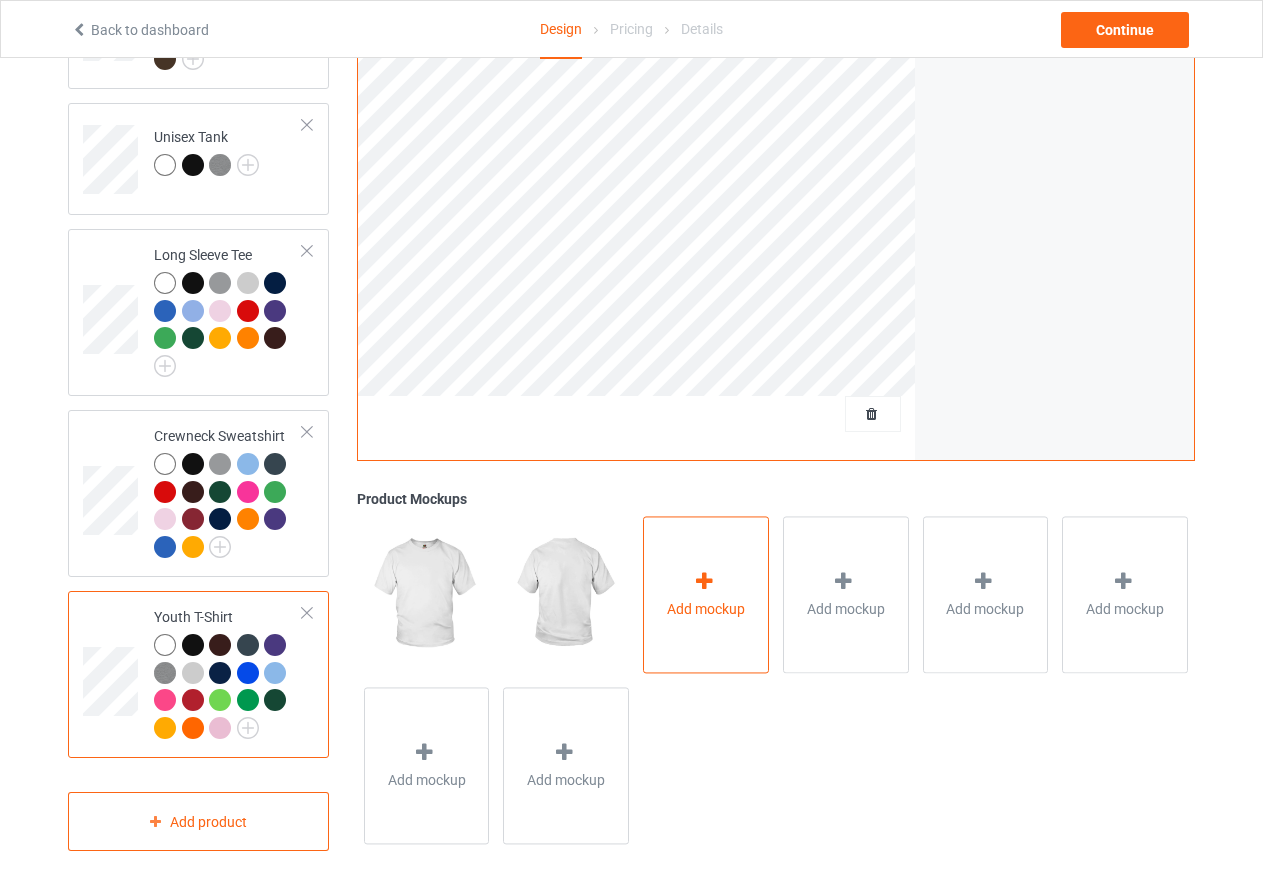 click at bounding box center (704, 581) 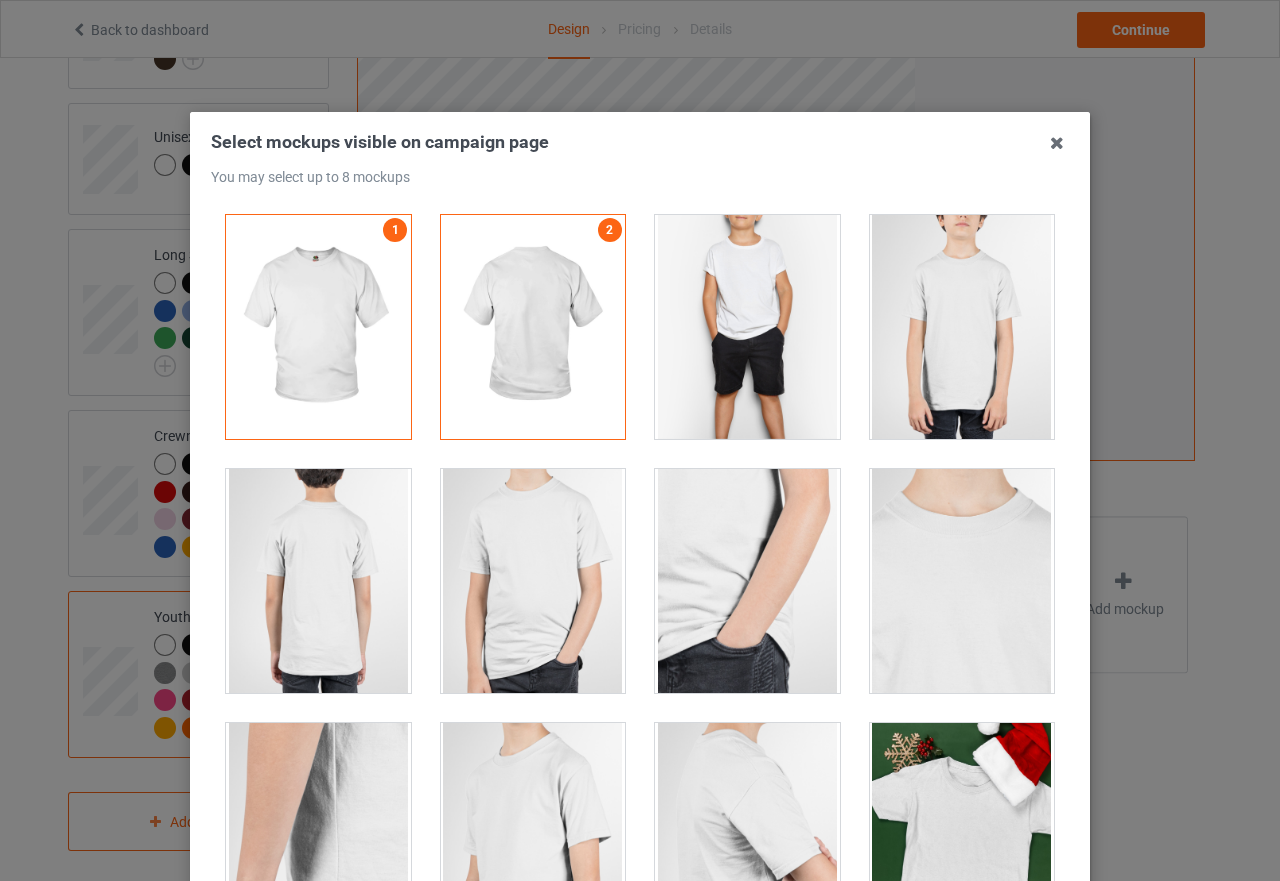 click at bounding box center (747, 327) 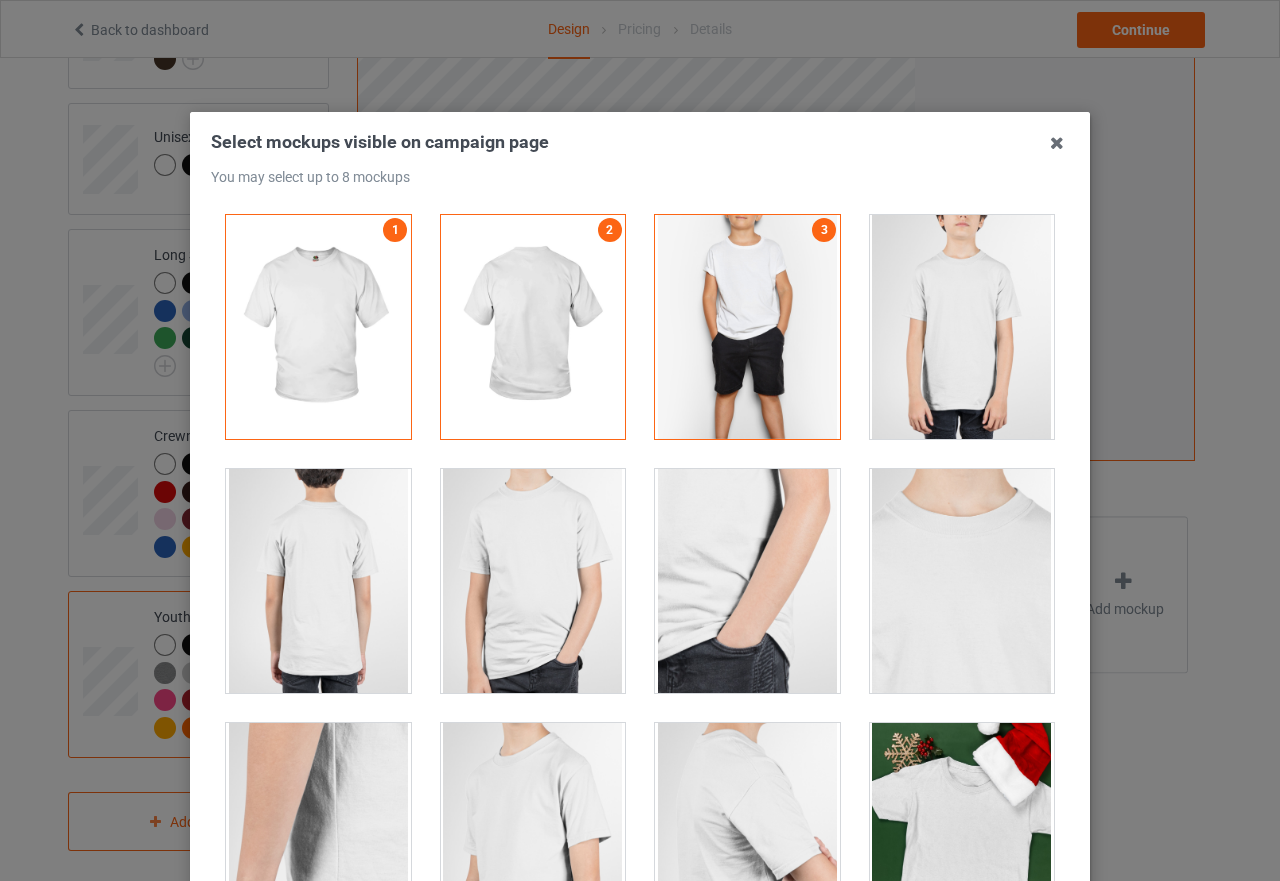 click at bounding box center (962, 327) 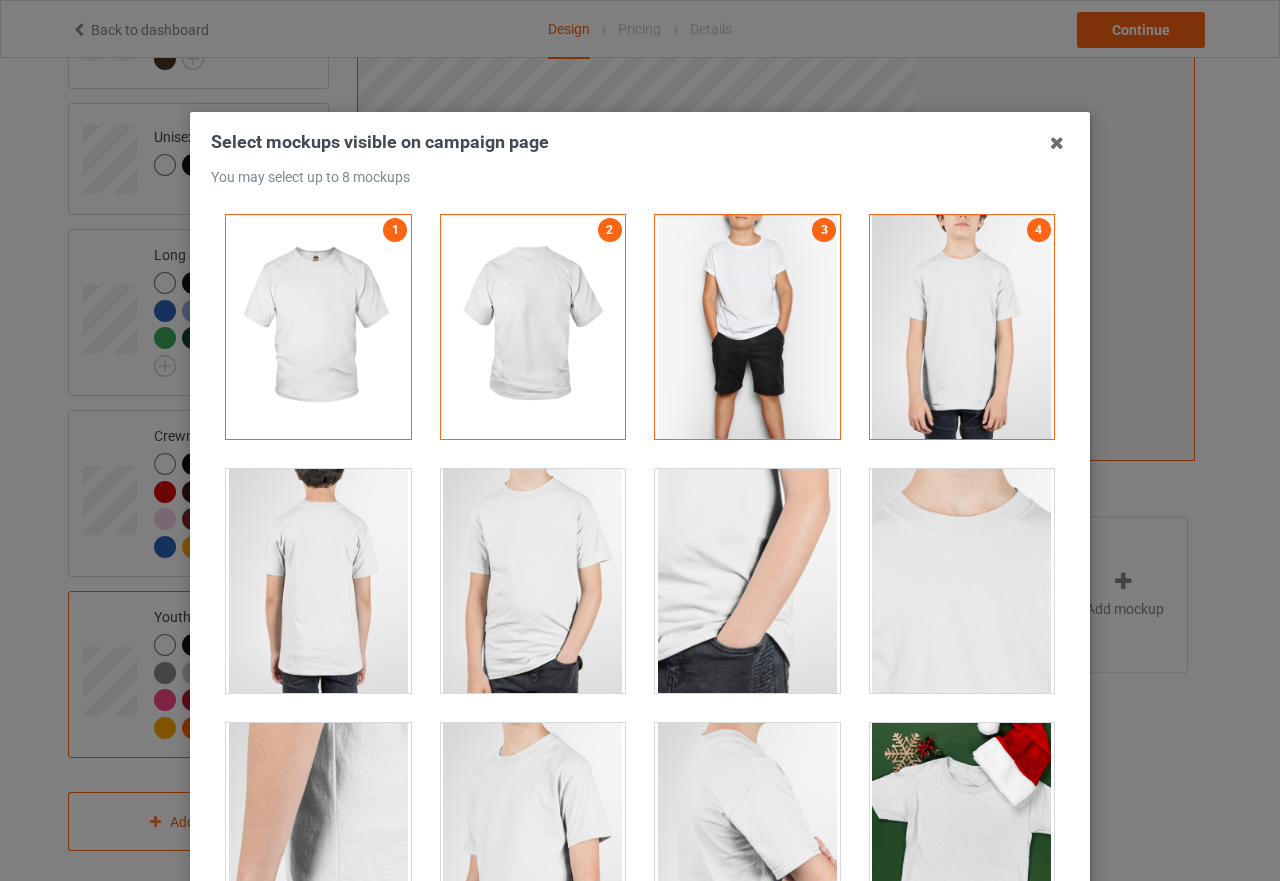 click at bounding box center [533, 581] 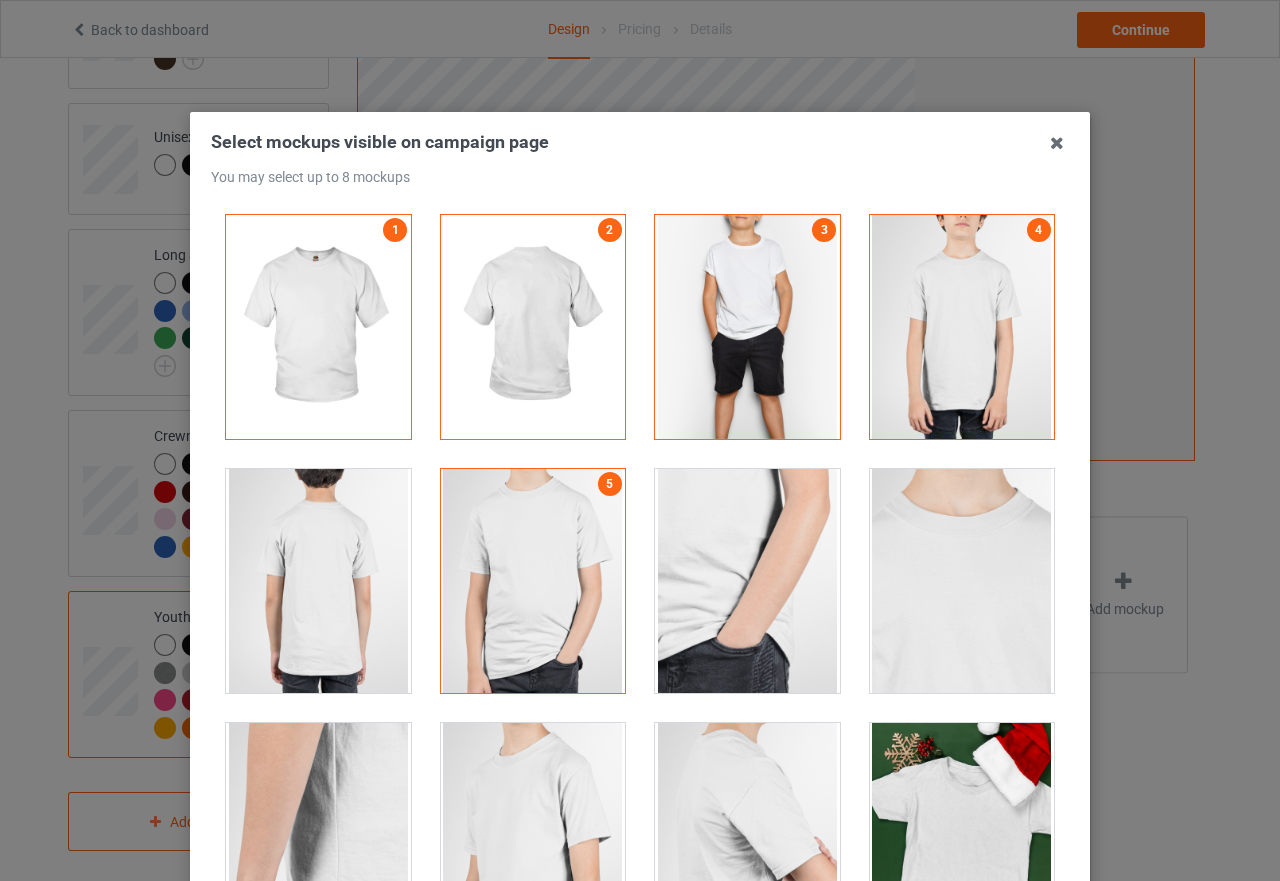 click at bounding box center [318, 581] 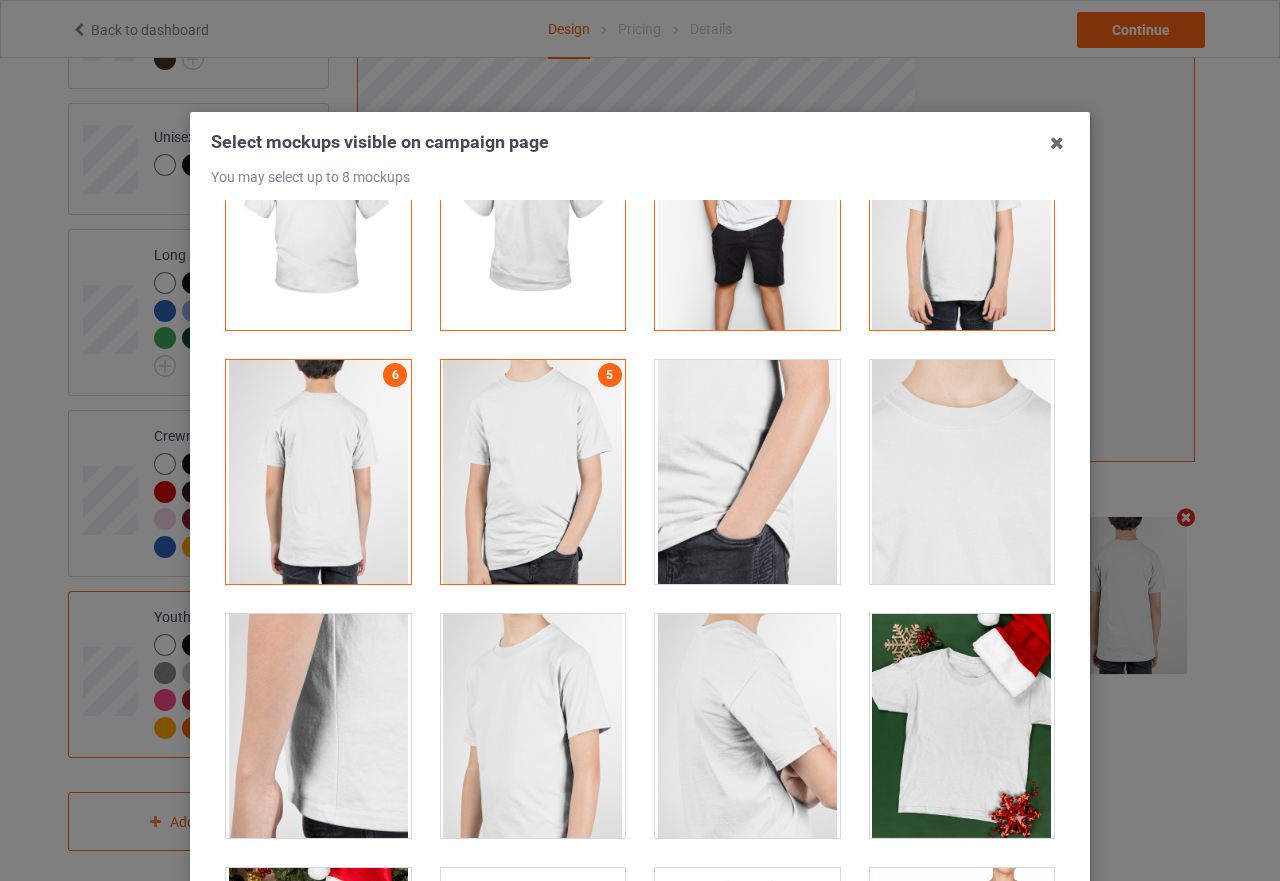 scroll, scrollTop: 400, scrollLeft: 0, axis: vertical 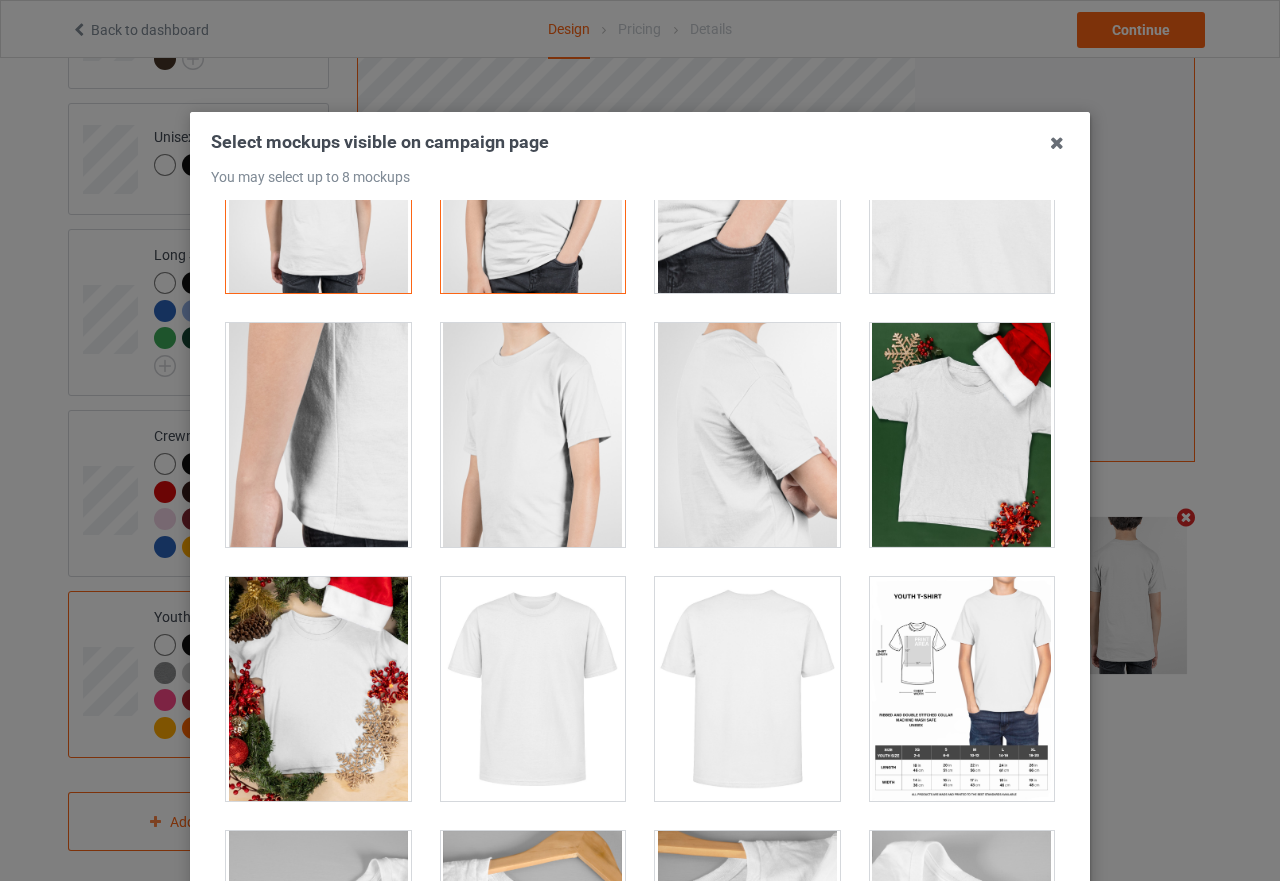 click at bounding box center [533, 435] 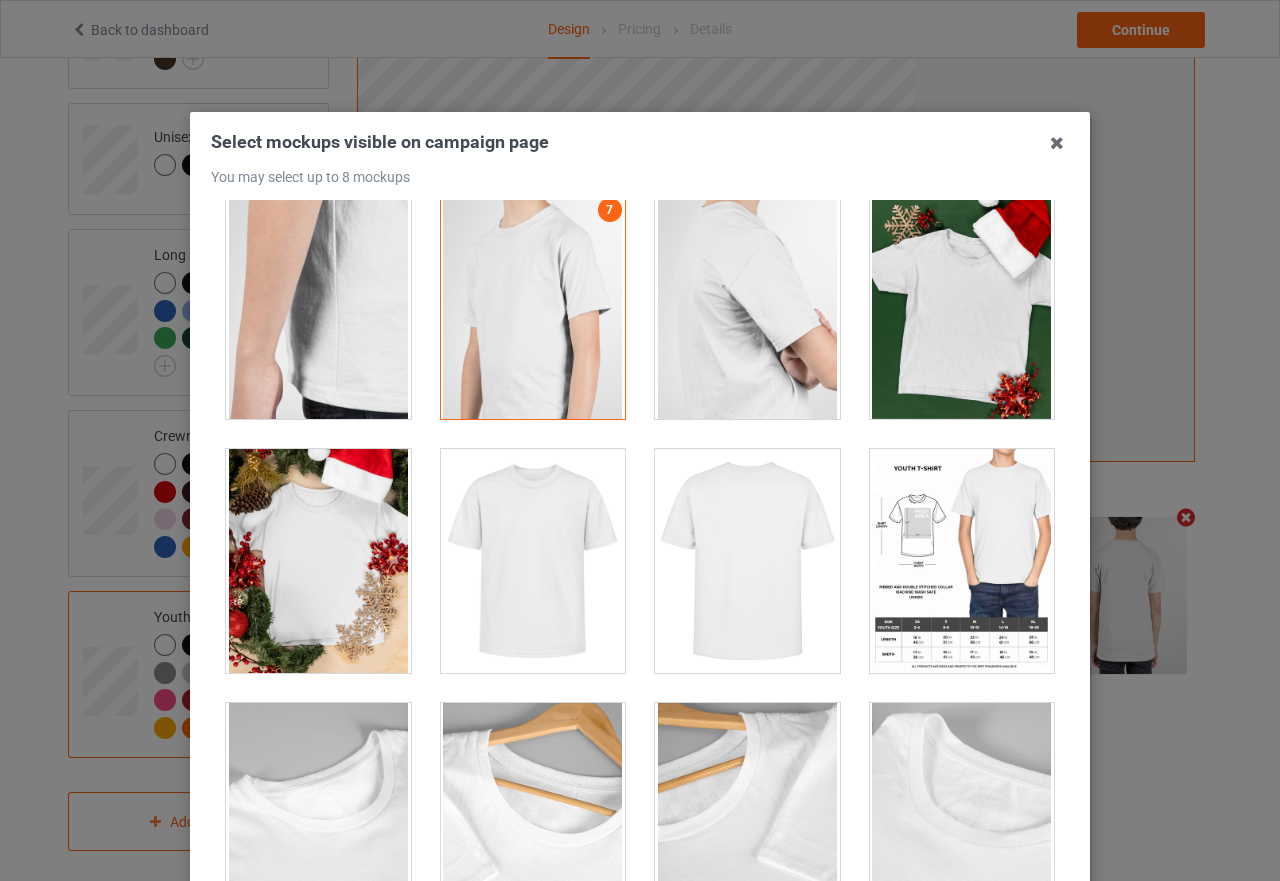 scroll, scrollTop: 673, scrollLeft: 0, axis: vertical 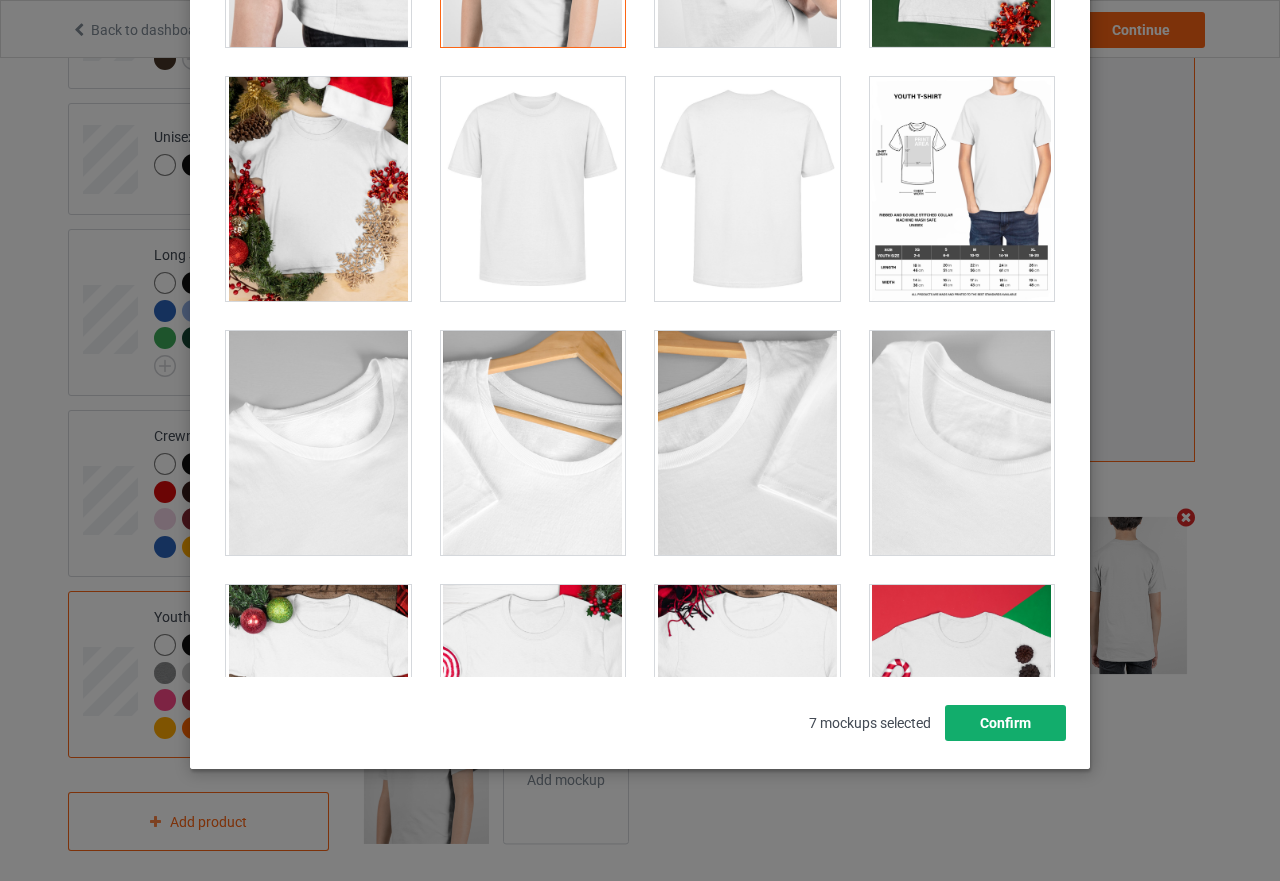 click on "Confirm" at bounding box center (1005, 723) 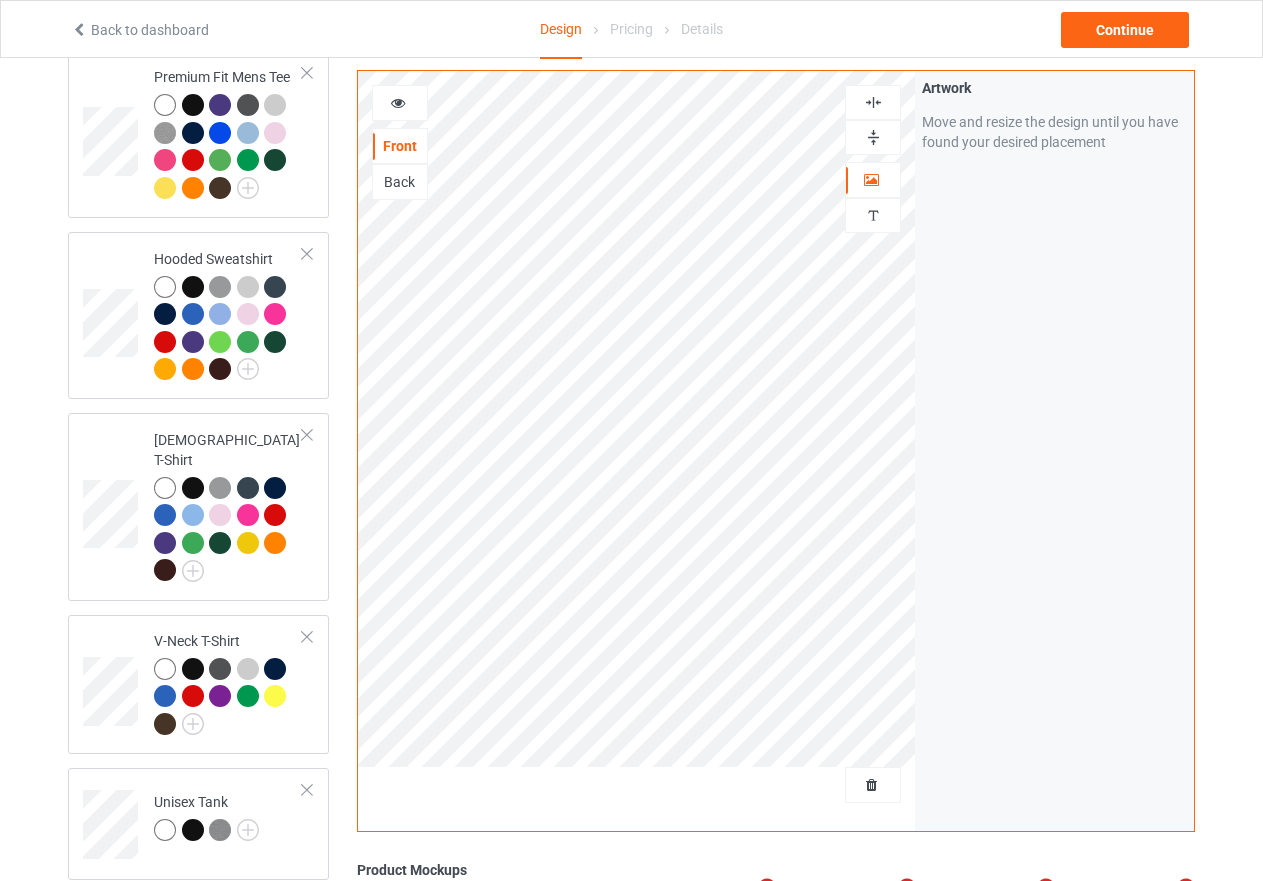 scroll, scrollTop: 0, scrollLeft: 0, axis: both 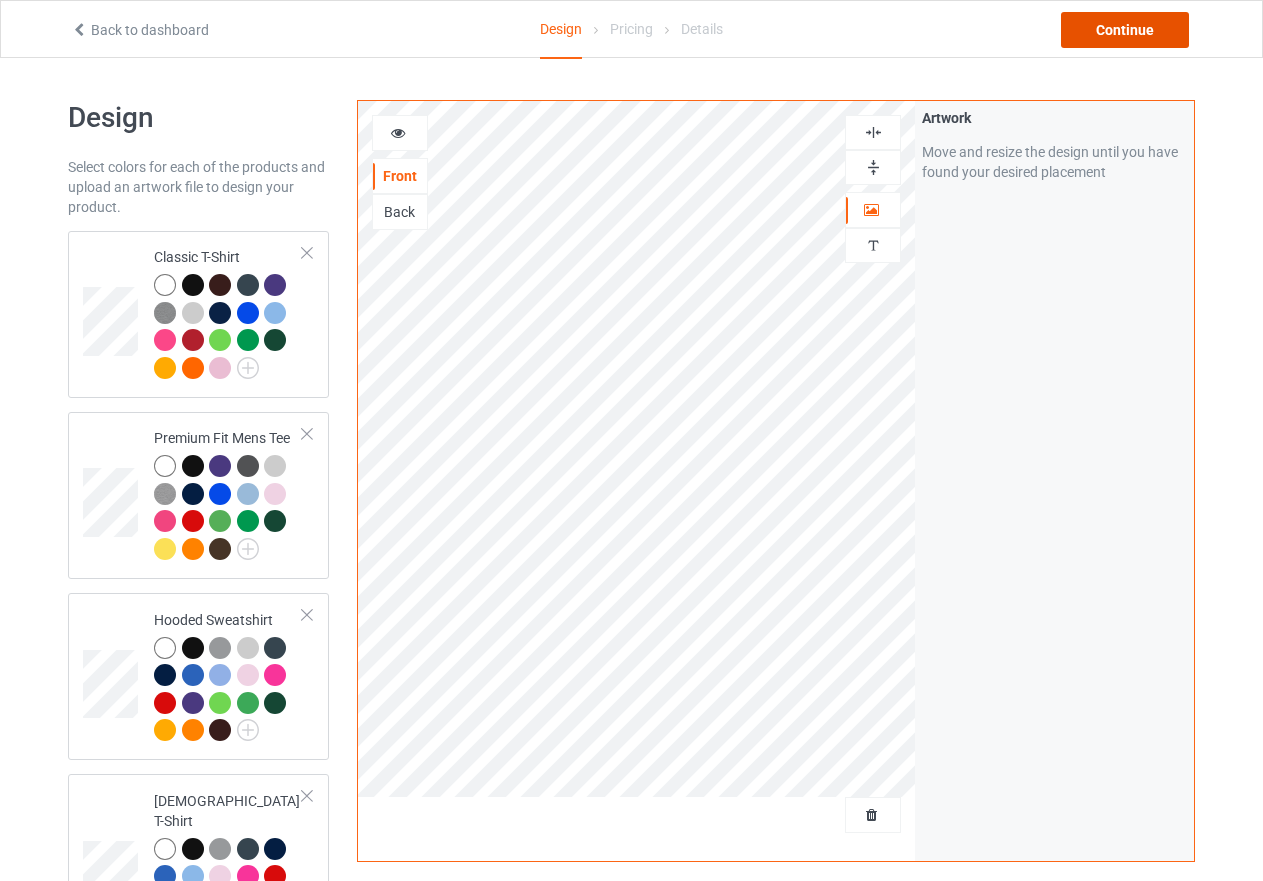 click on "Continue" at bounding box center [1125, 30] 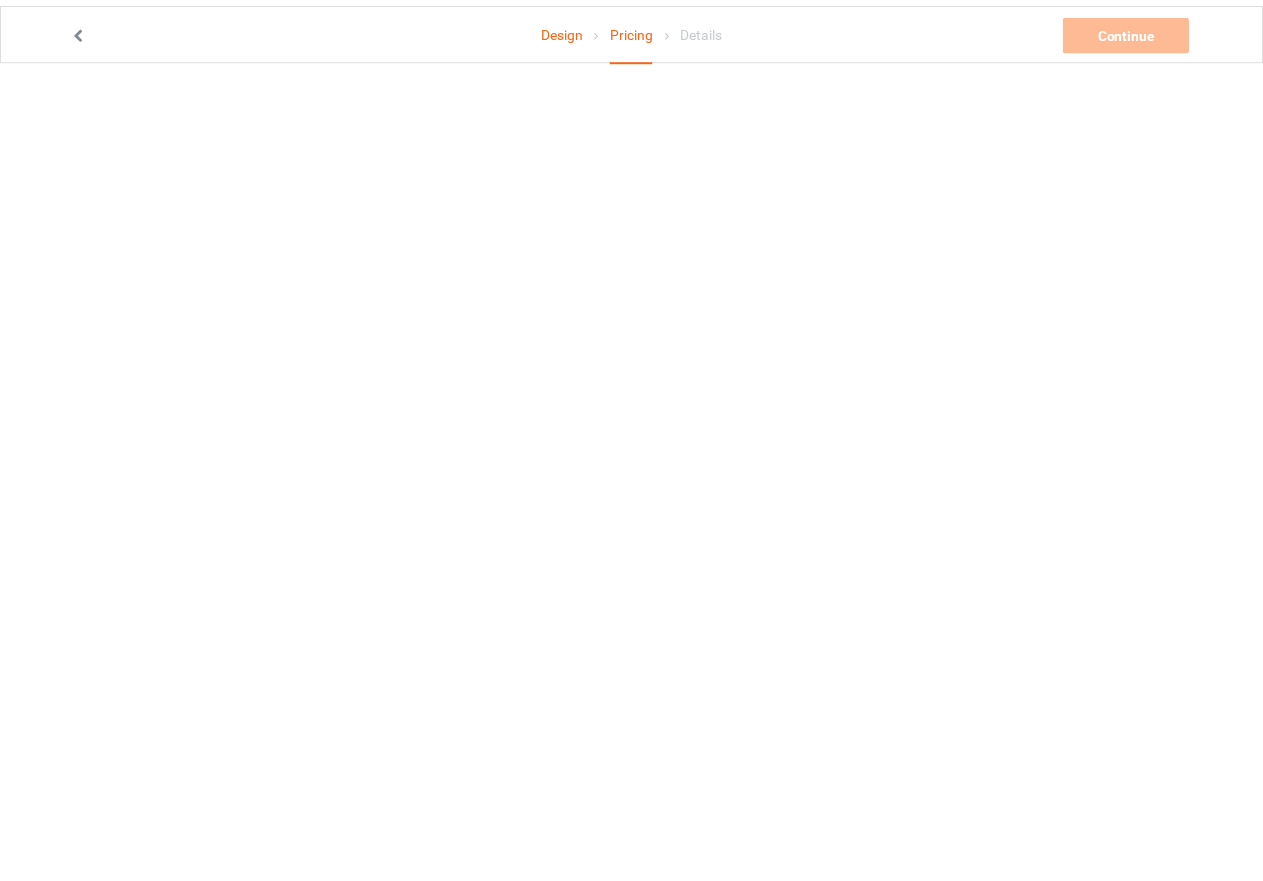 scroll, scrollTop: 0, scrollLeft: 0, axis: both 